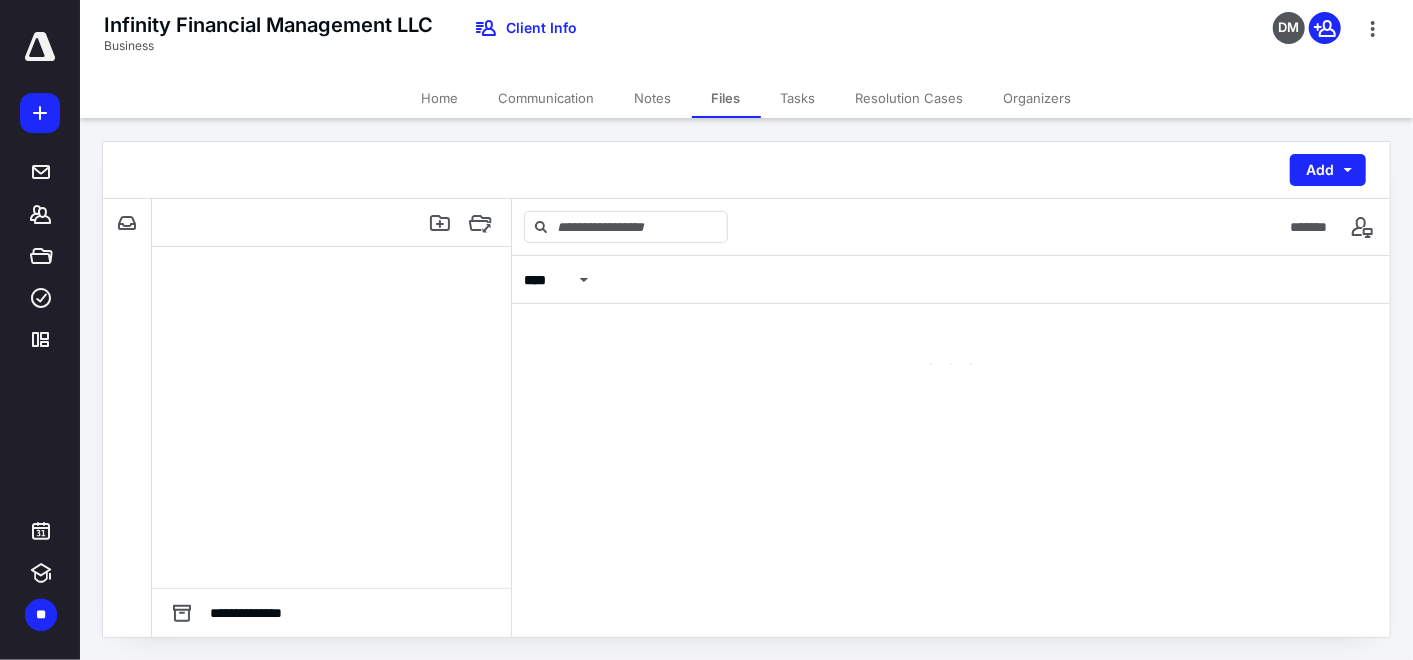 scroll, scrollTop: 0, scrollLeft: 0, axis: both 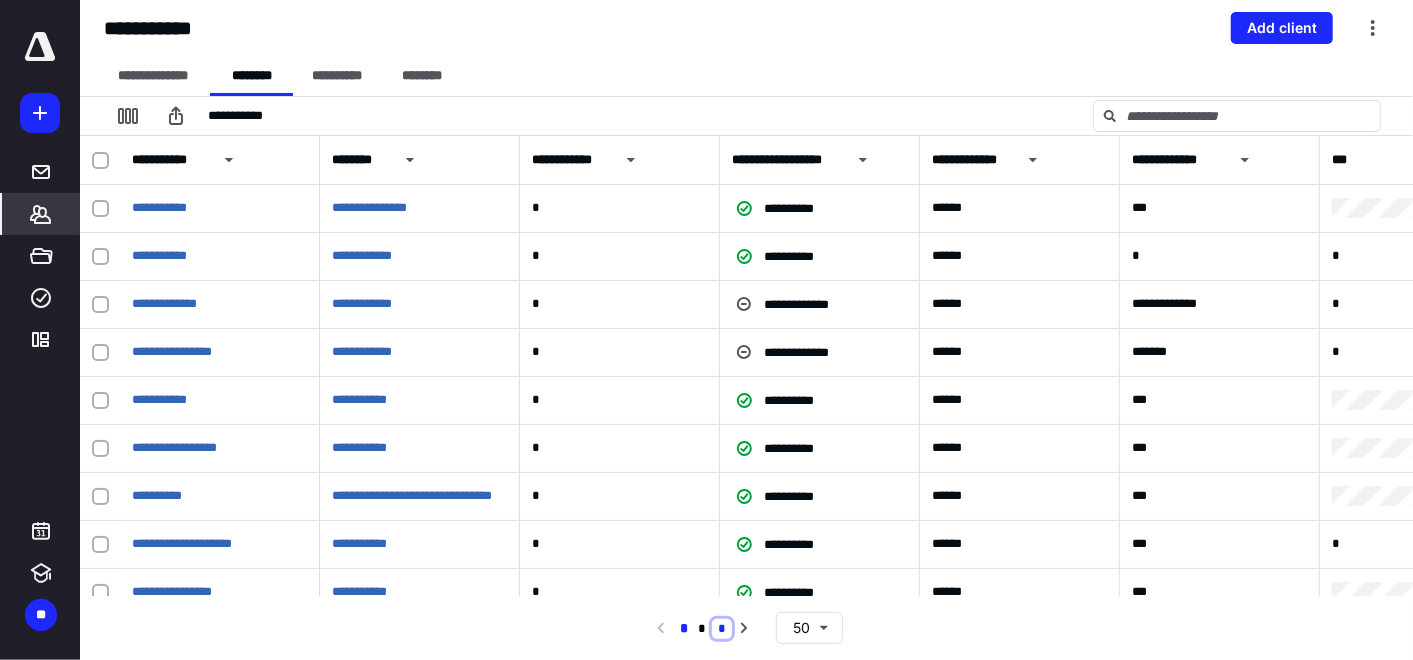 click on "*" at bounding box center (722, 629) 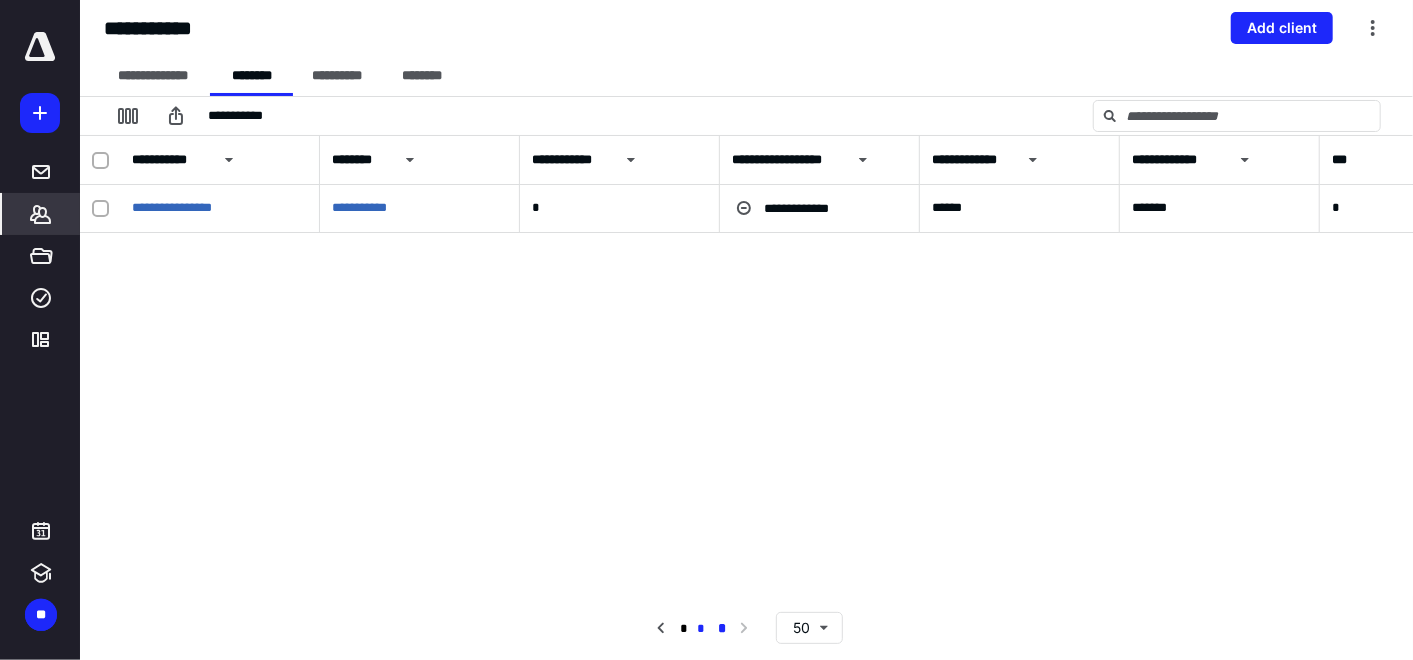 click on "*" at bounding box center (701, 629) 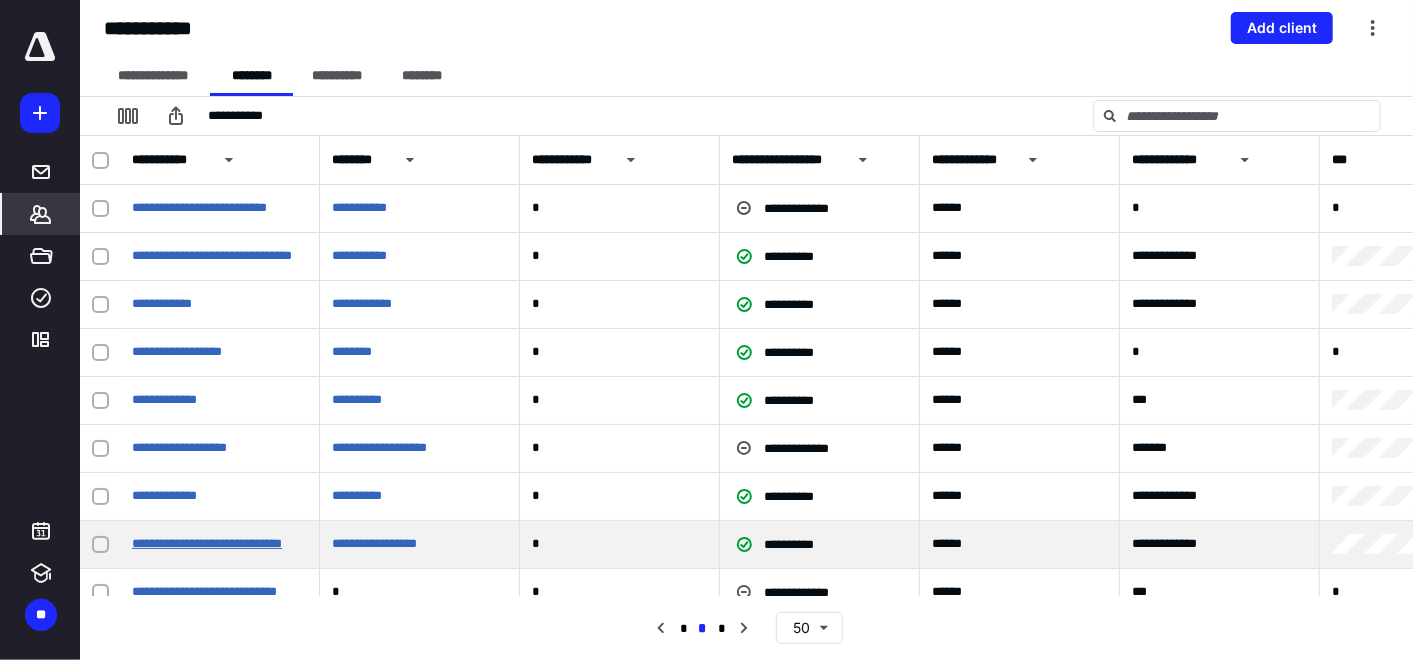 click on "**********" at bounding box center (207, 543) 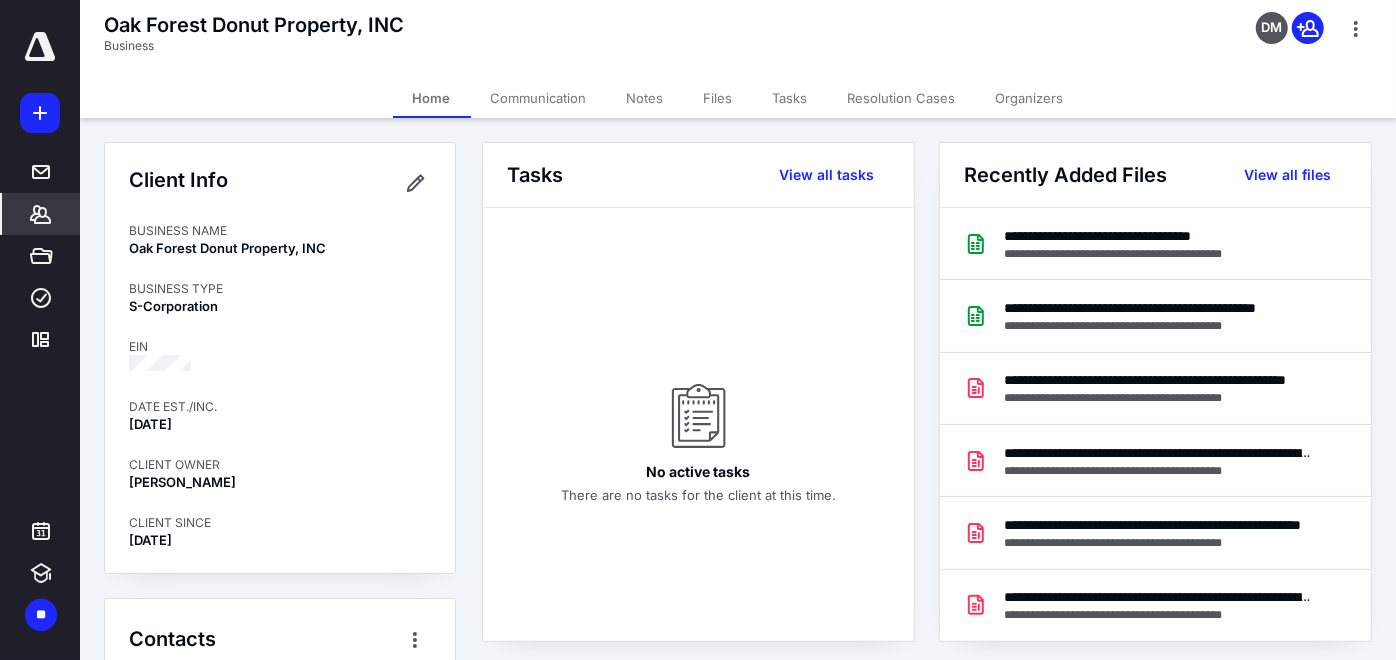 click on "Files" at bounding box center (718, 98) 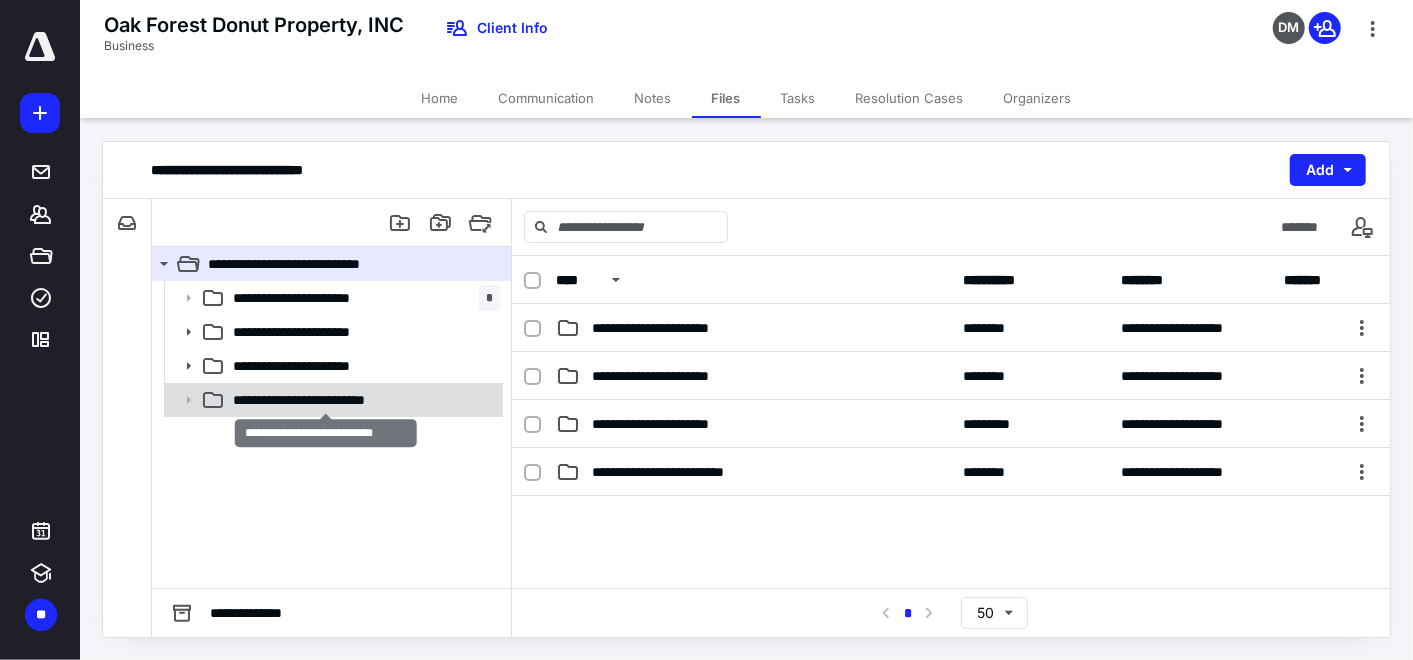 click on "**********" at bounding box center [326, 400] 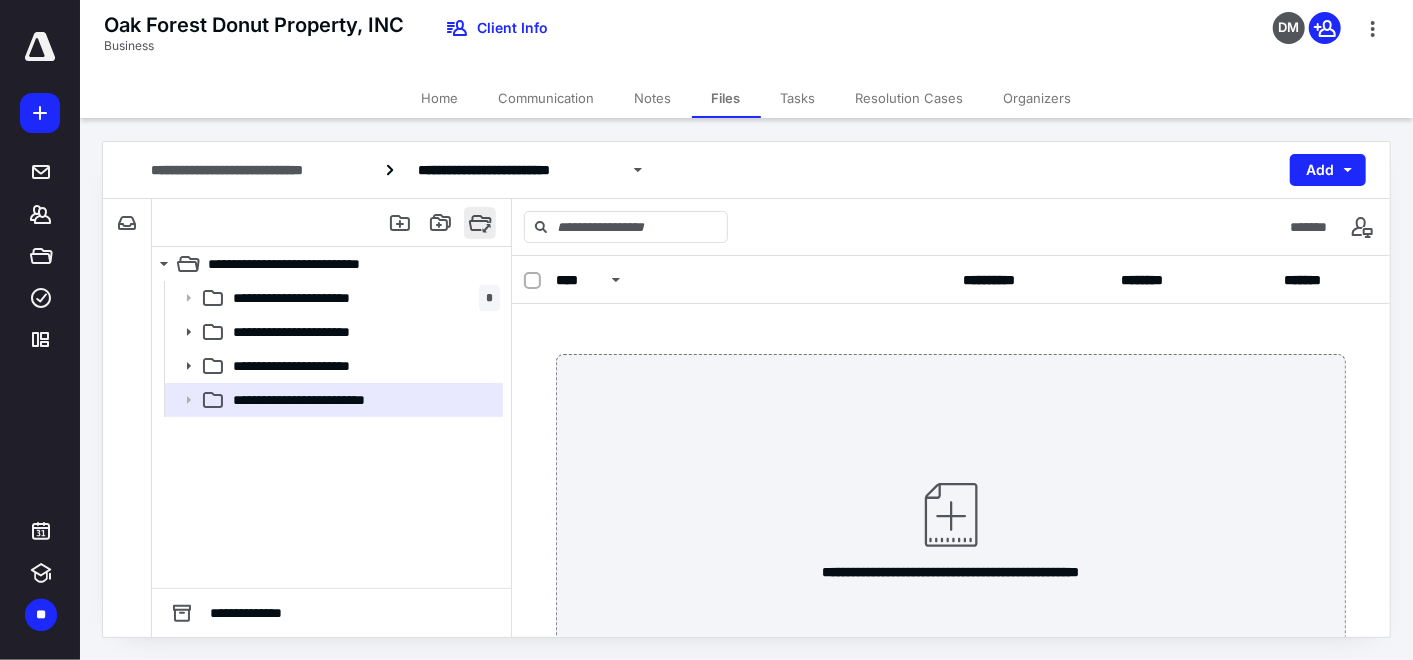 click at bounding box center [480, 223] 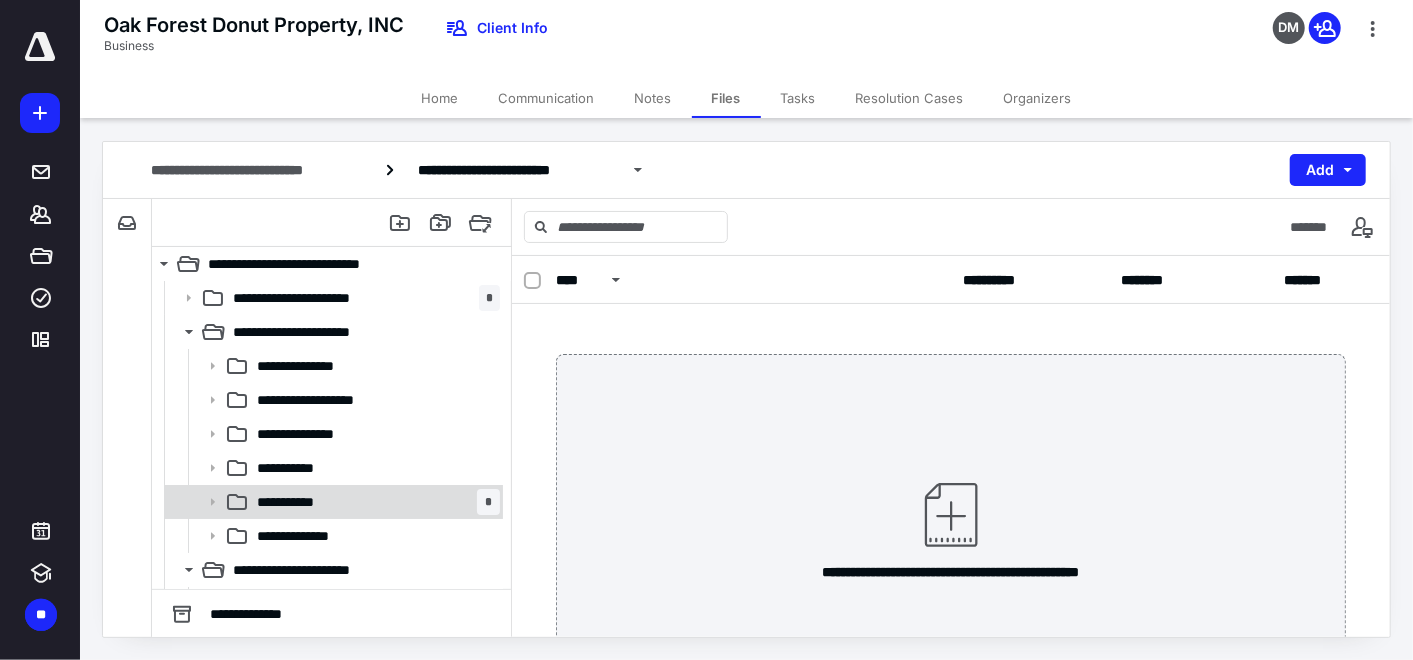 scroll, scrollTop: 235, scrollLeft: 0, axis: vertical 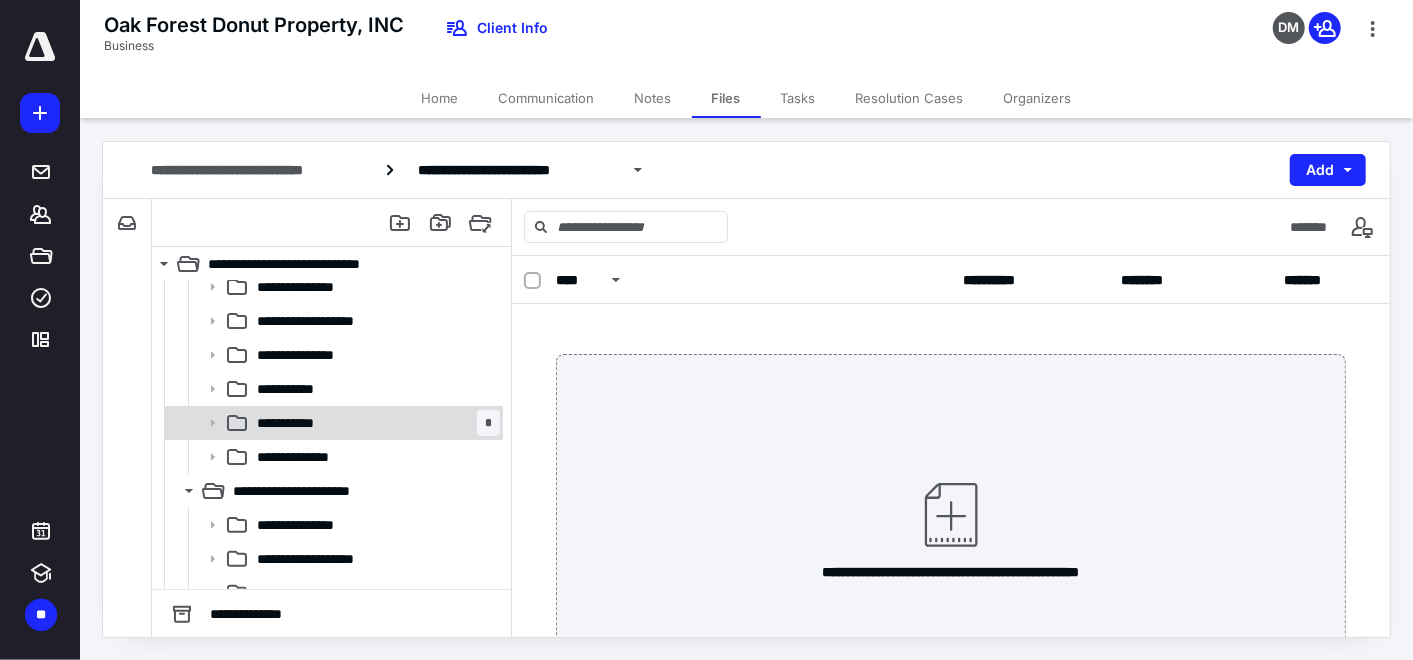 click on "**********" at bounding box center [374, 423] 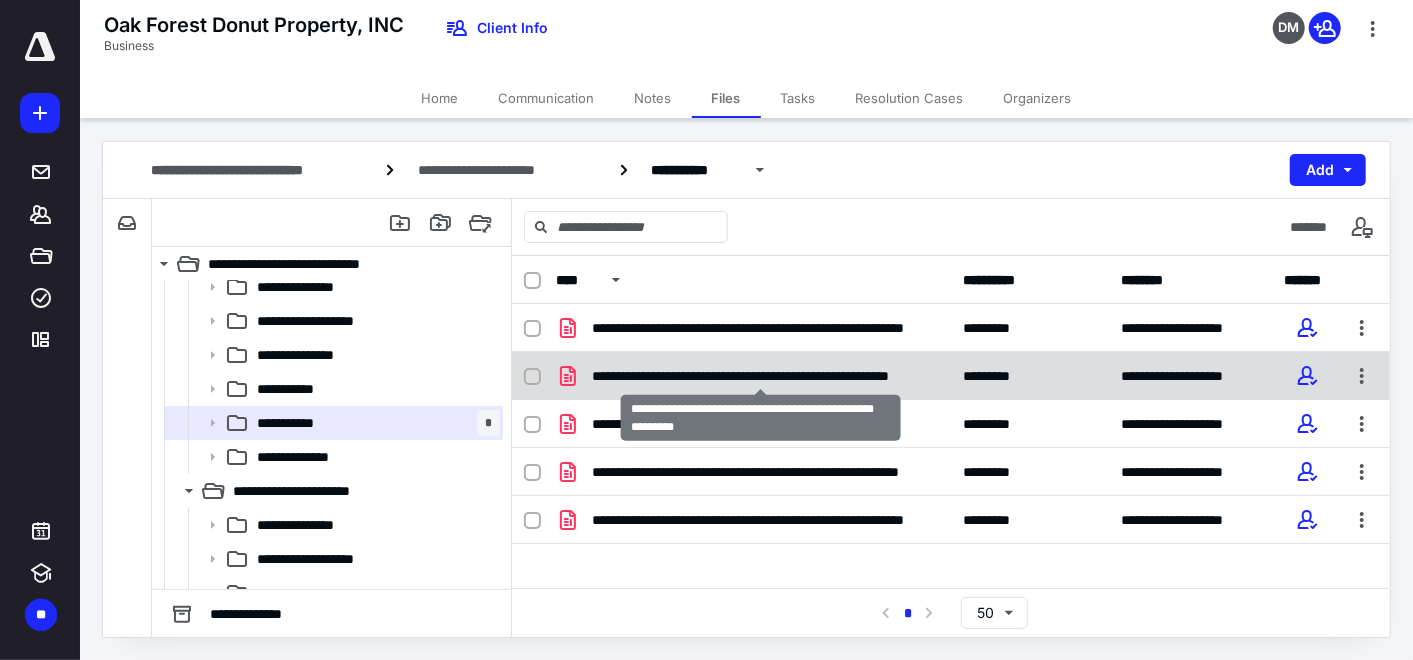 click on "**********" at bounding box center [761, 376] 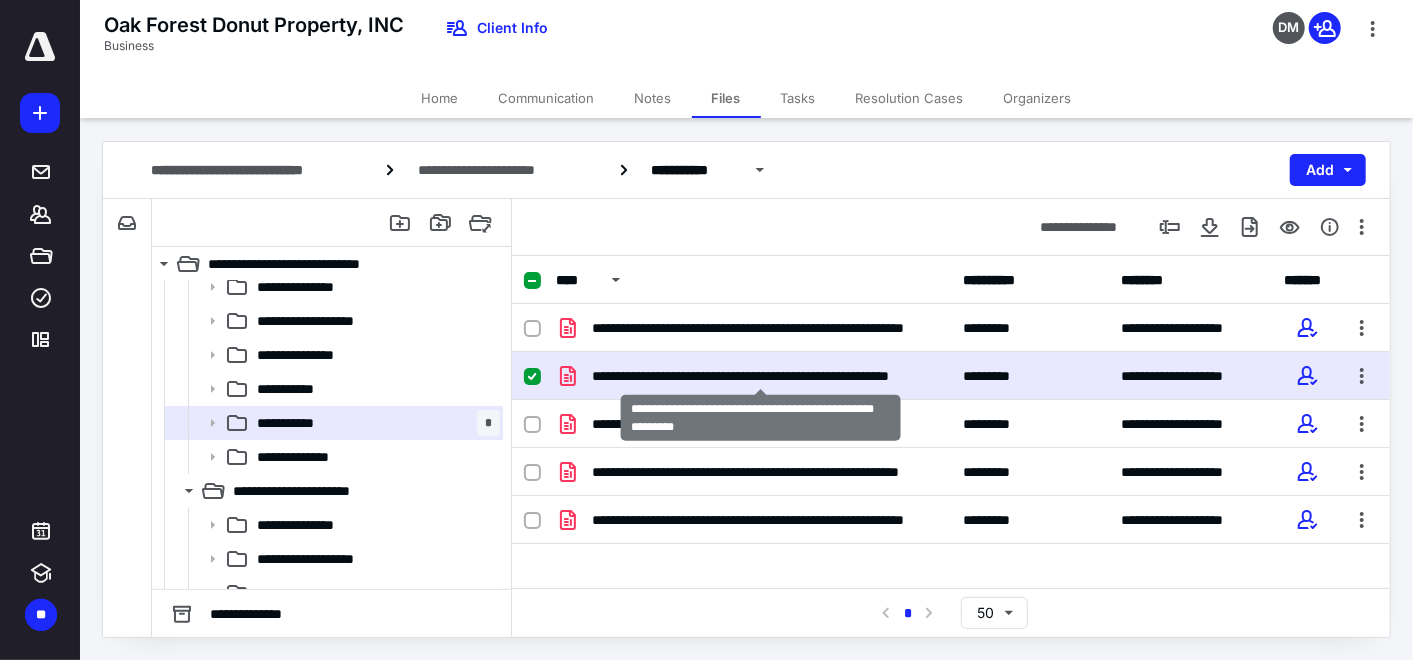 click on "**********" at bounding box center [761, 376] 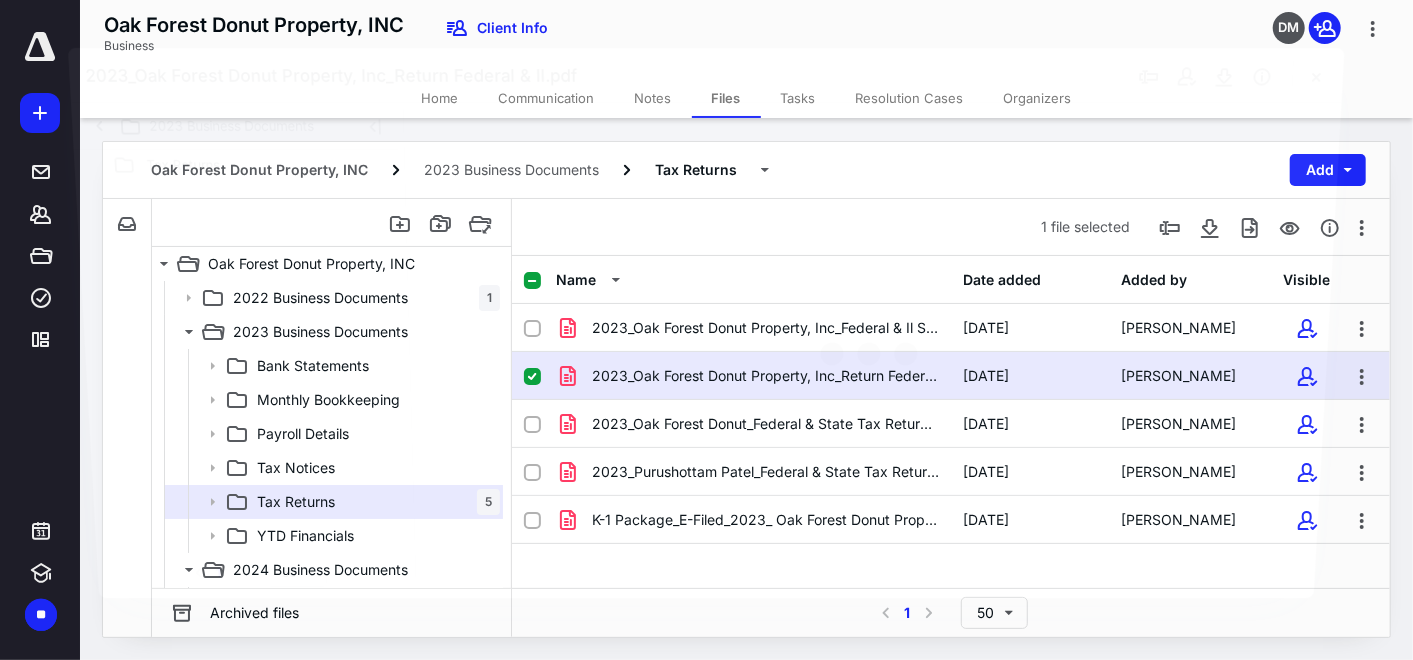 scroll, scrollTop: 79, scrollLeft: 0, axis: vertical 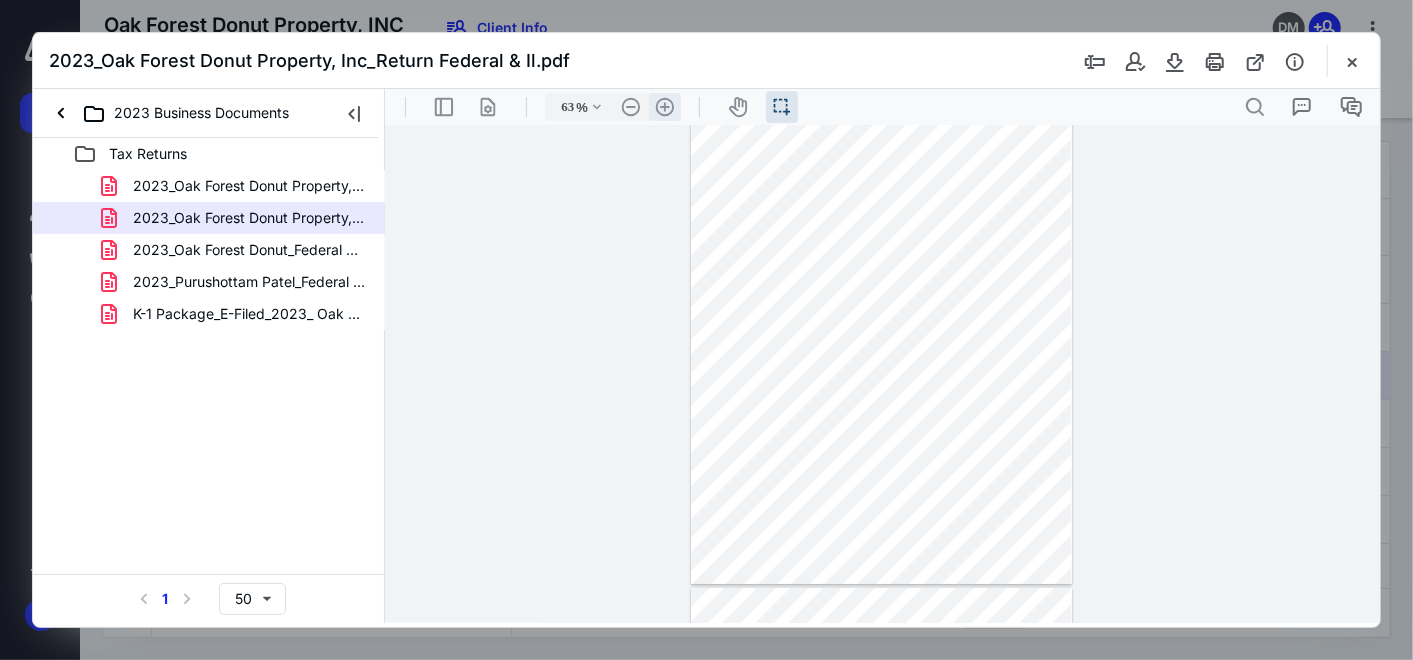 click on ".cls-1{fill:#abb0c4;} icon - header - zoom - in - line" at bounding box center [664, 106] 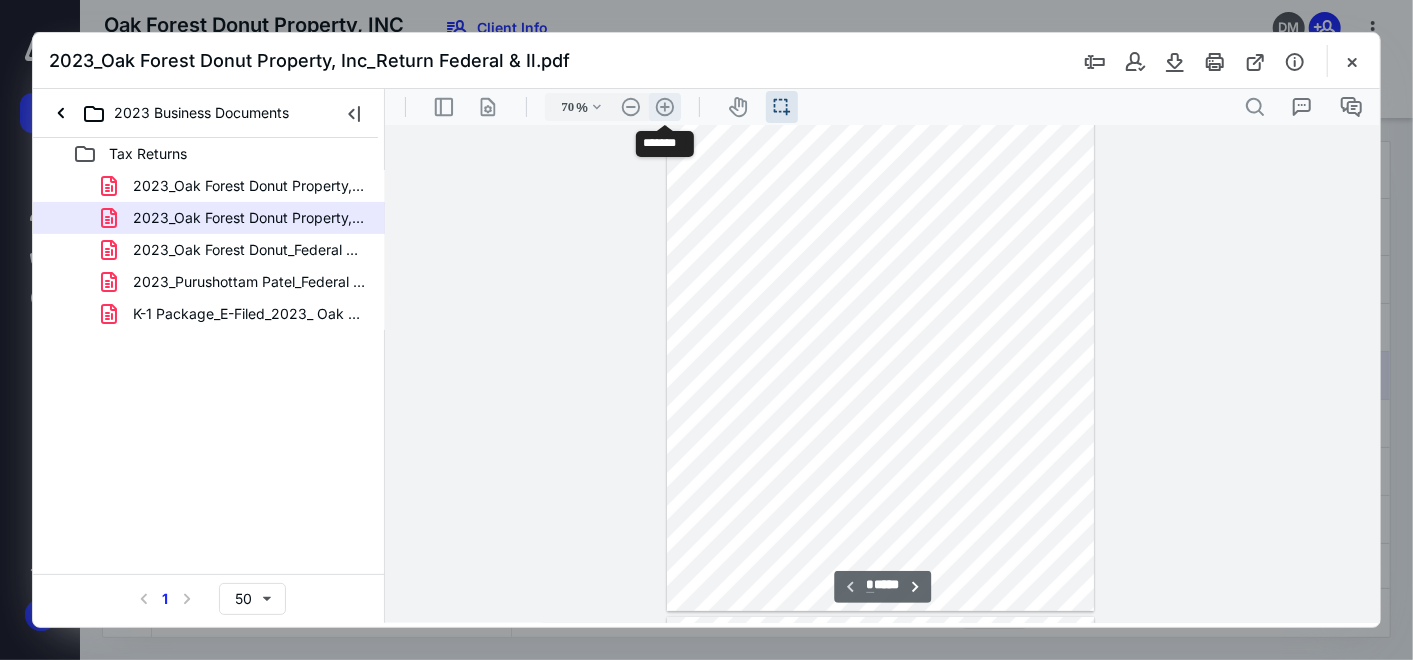 click on ".cls-1{fill:#abb0c4;} icon - header - zoom - in - line" at bounding box center (664, 106) 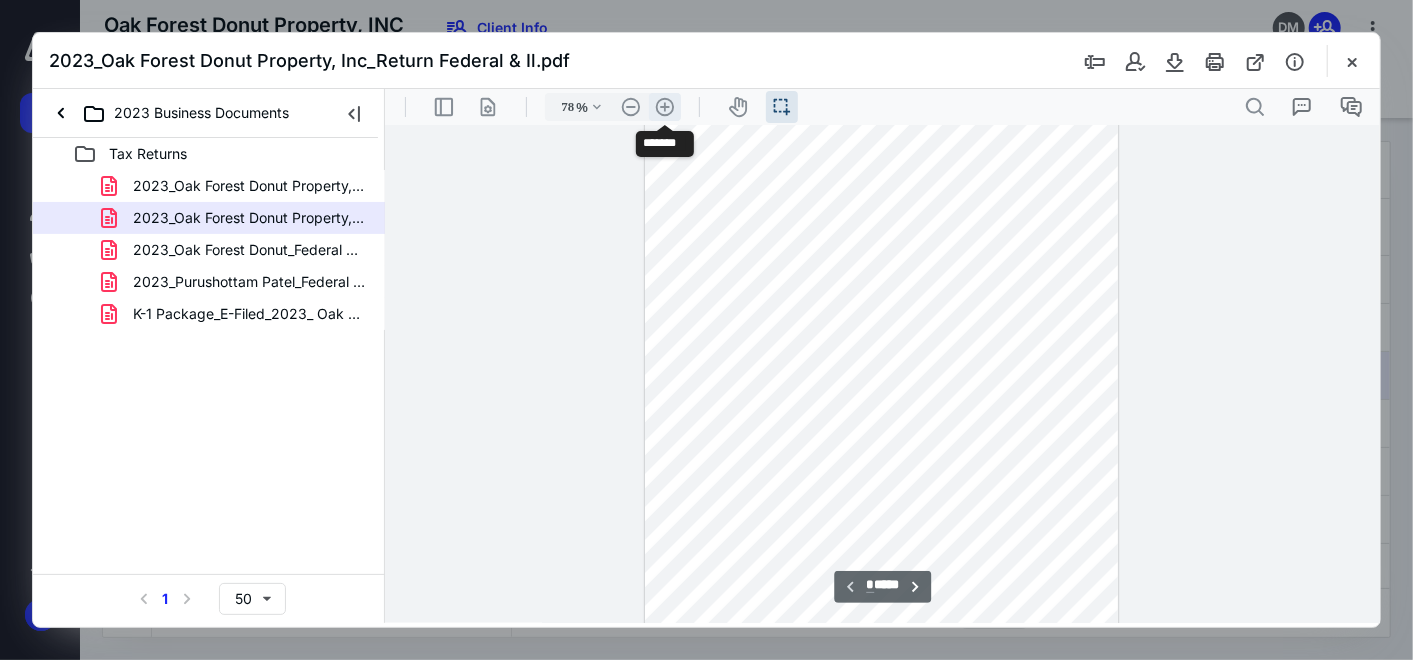 click on ".cls-1{fill:#abb0c4;} icon - header - zoom - in - line" at bounding box center (664, 106) 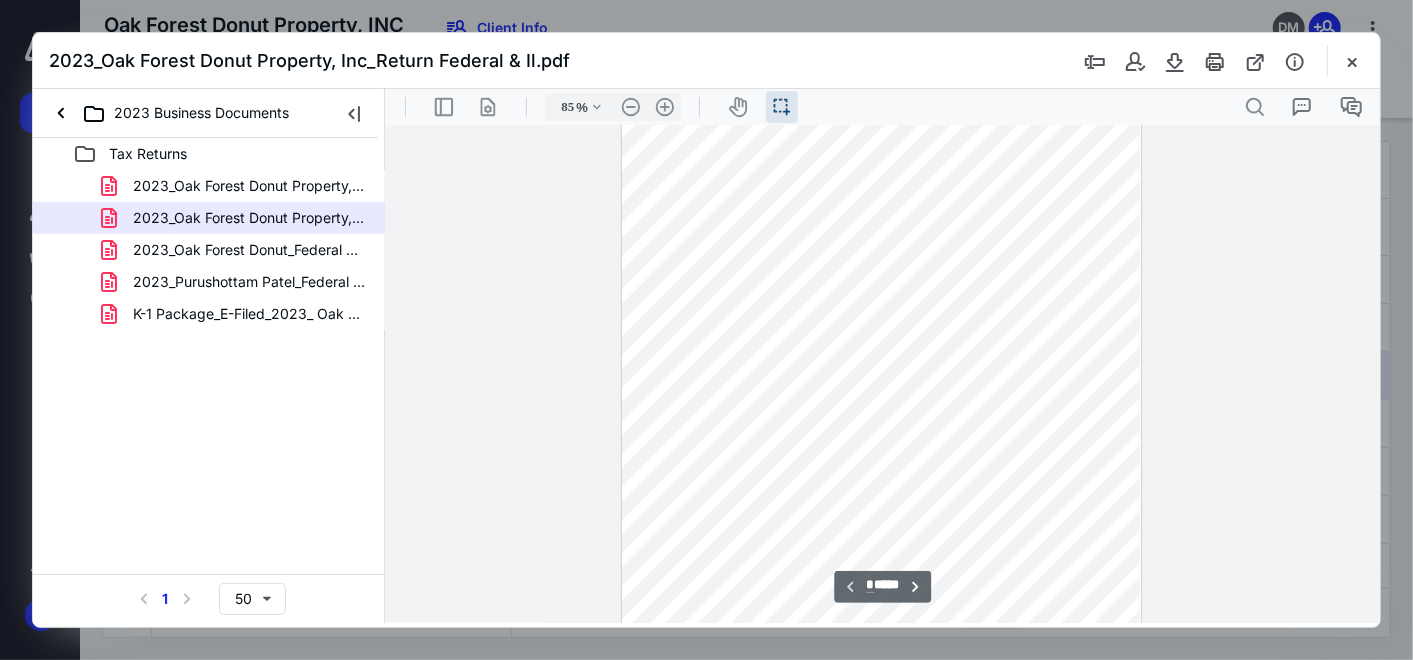 scroll, scrollTop: 0, scrollLeft: 0, axis: both 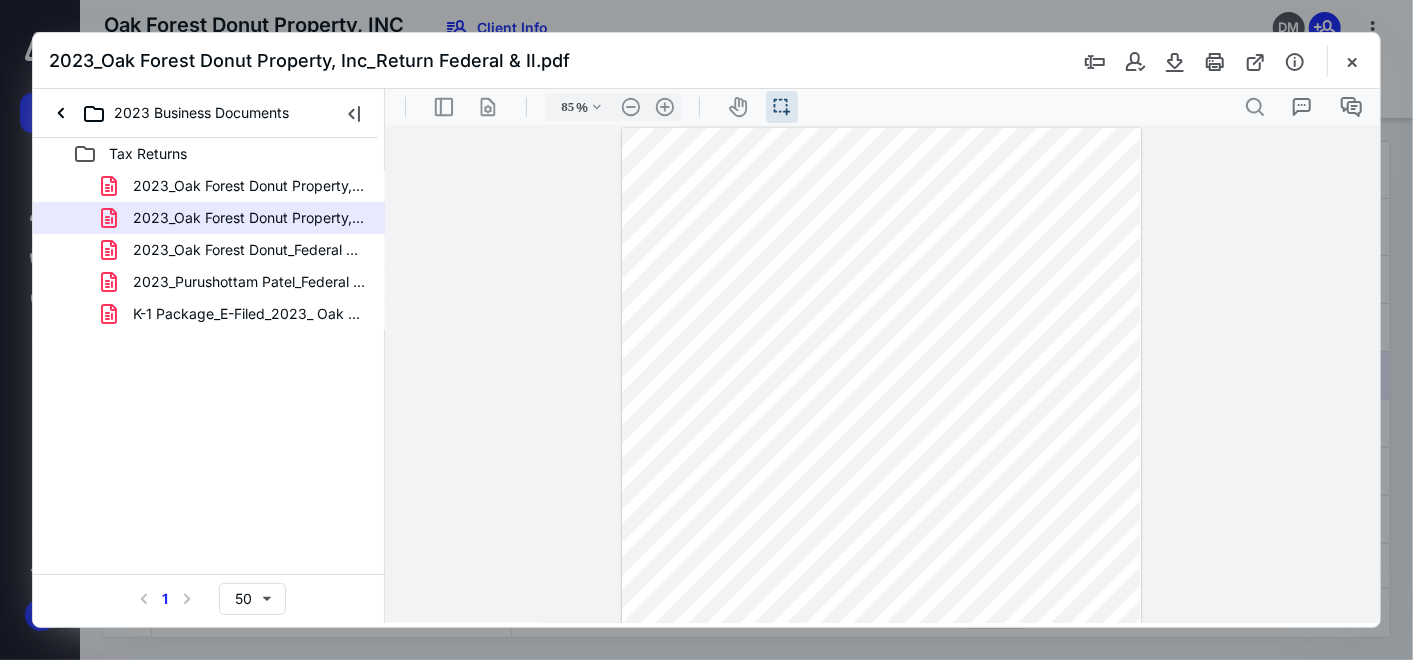 type 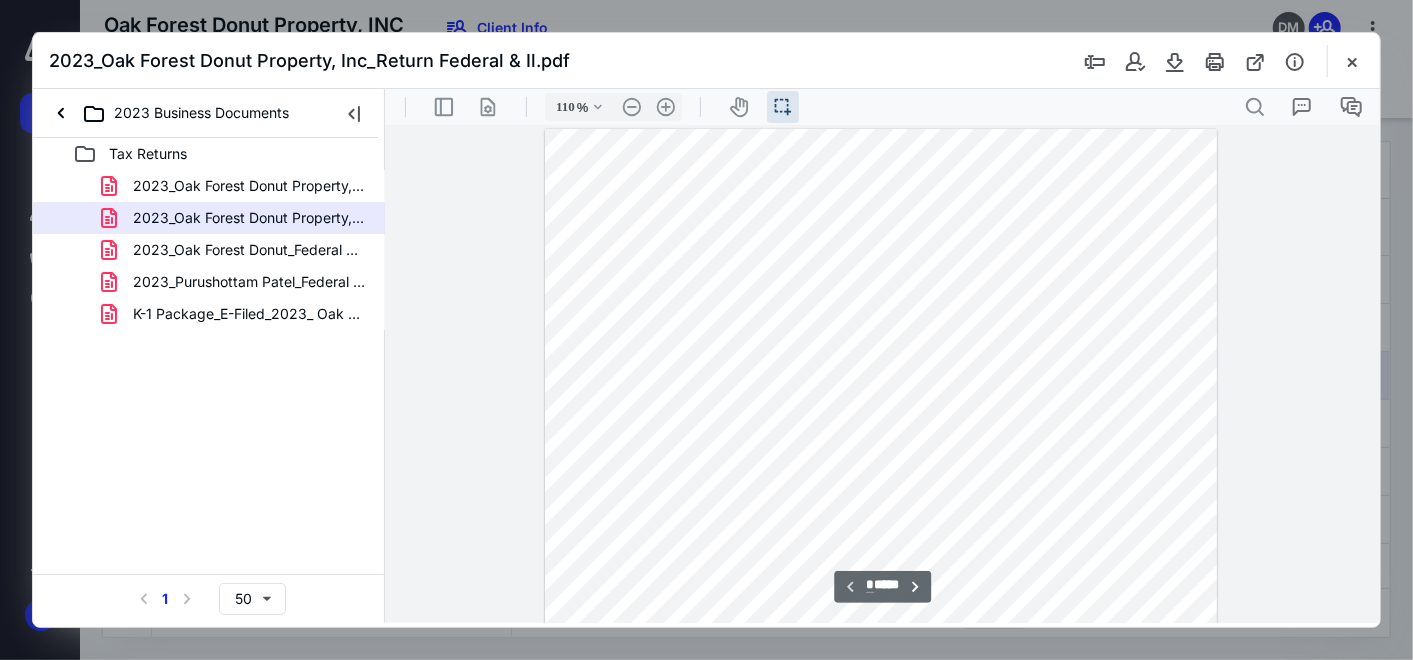 scroll, scrollTop: 45, scrollLeft: 0, axis: vertical 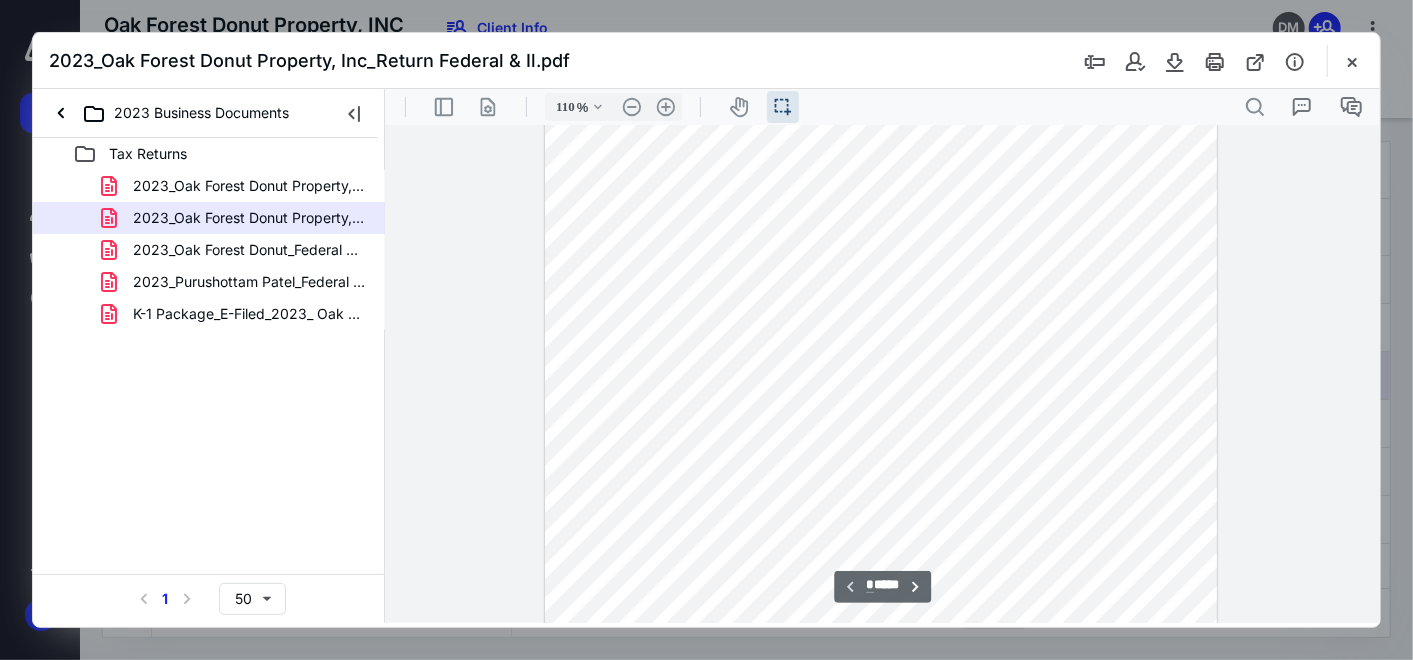 type on "110" 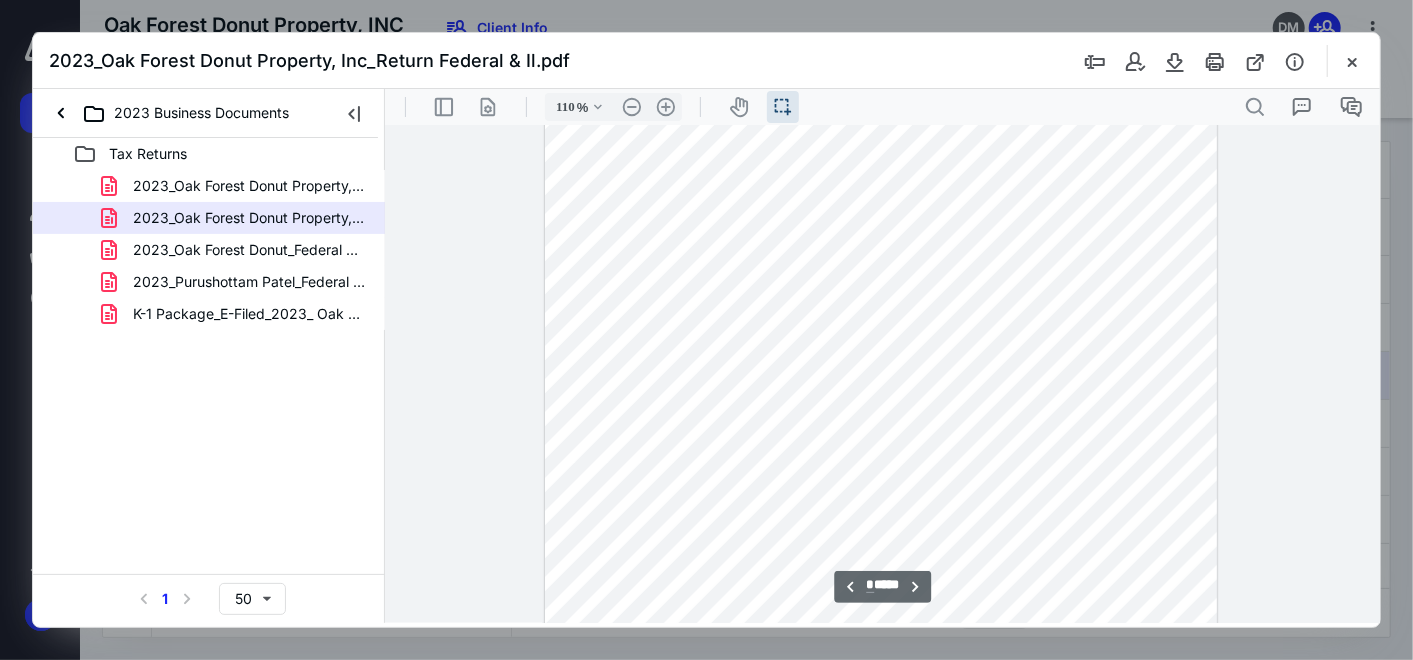 type on "*" 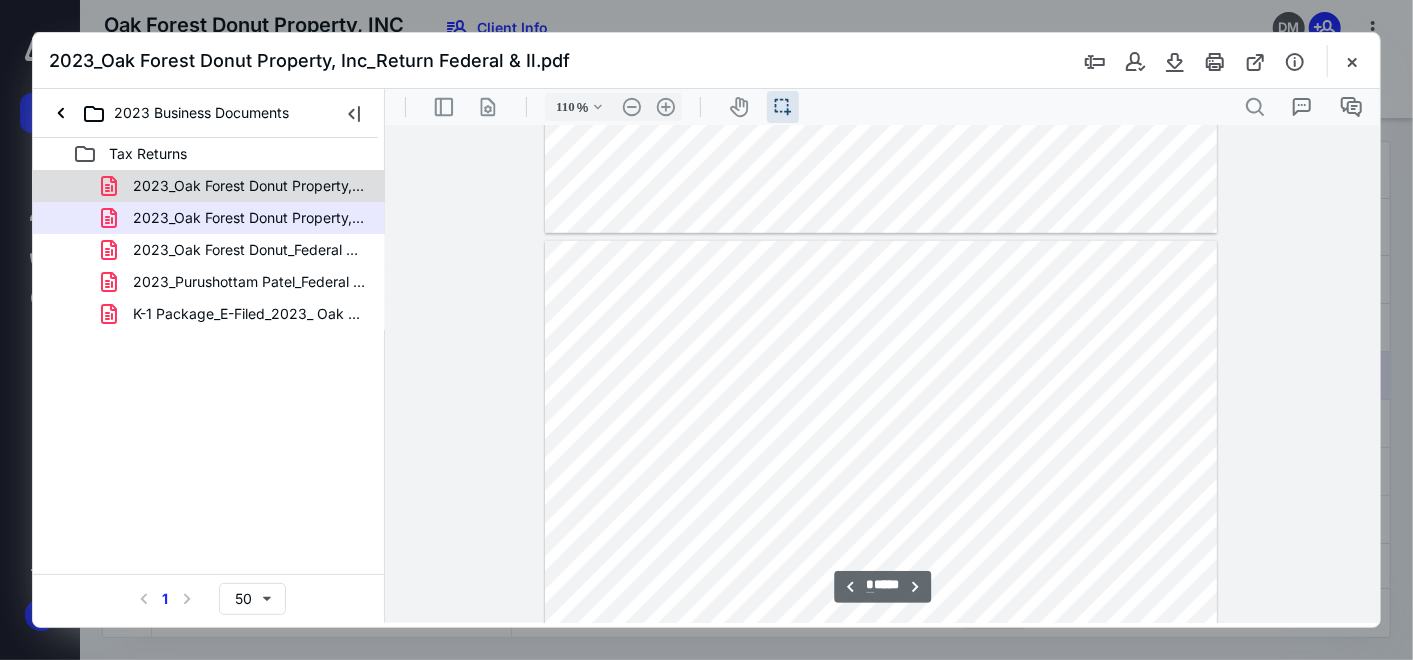 click on "2023_Oak Forest Donut Property, Inc_Federal & Il State Ret.pdf" at bounding box center [237, 186] 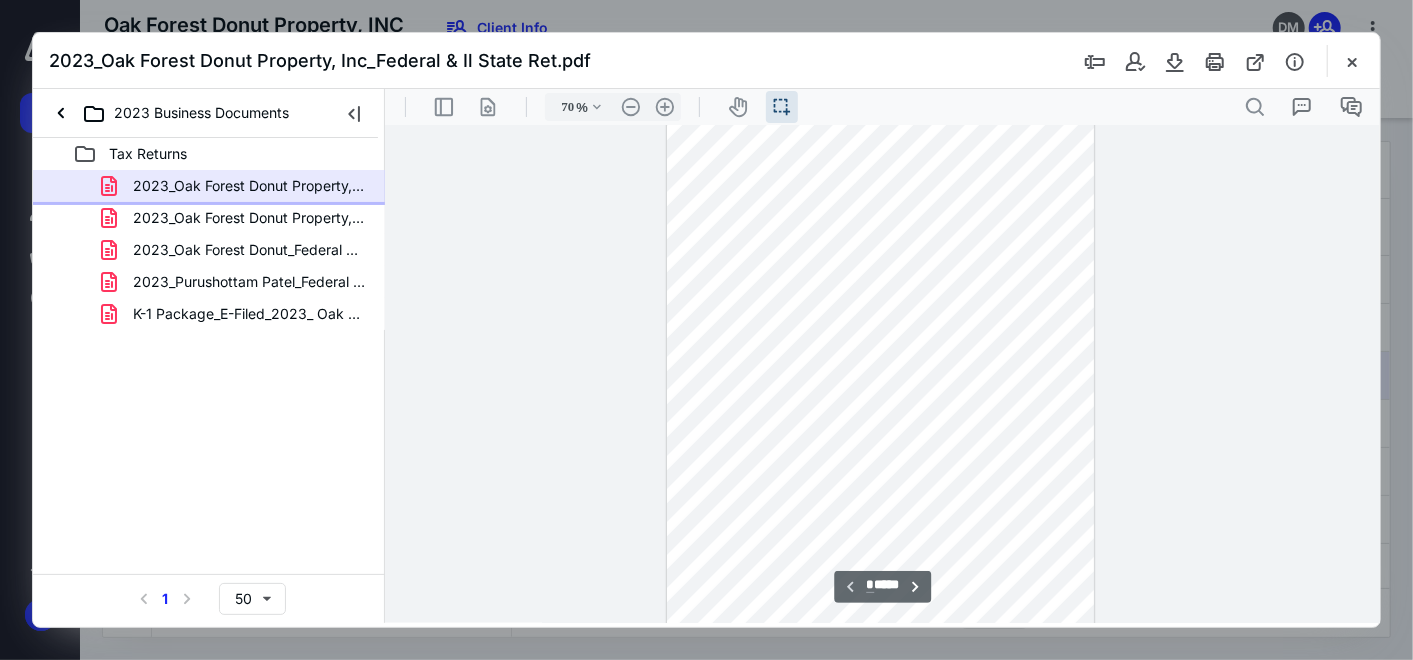 scroll, scrollTop: 32, scrollLeft: 0, axis: vertical 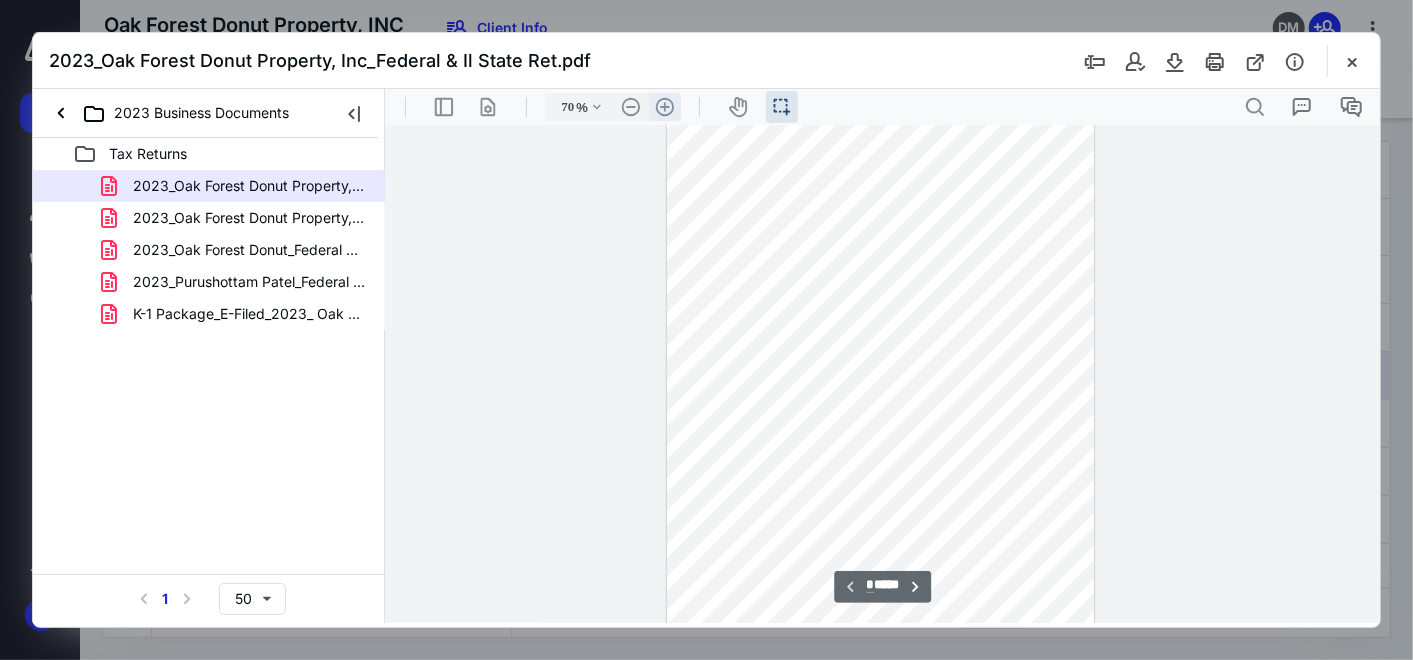 click on ".cls-1{fill:#abb0c4;} icon - header - zoom - in - line" at bounding box center (664, 106) 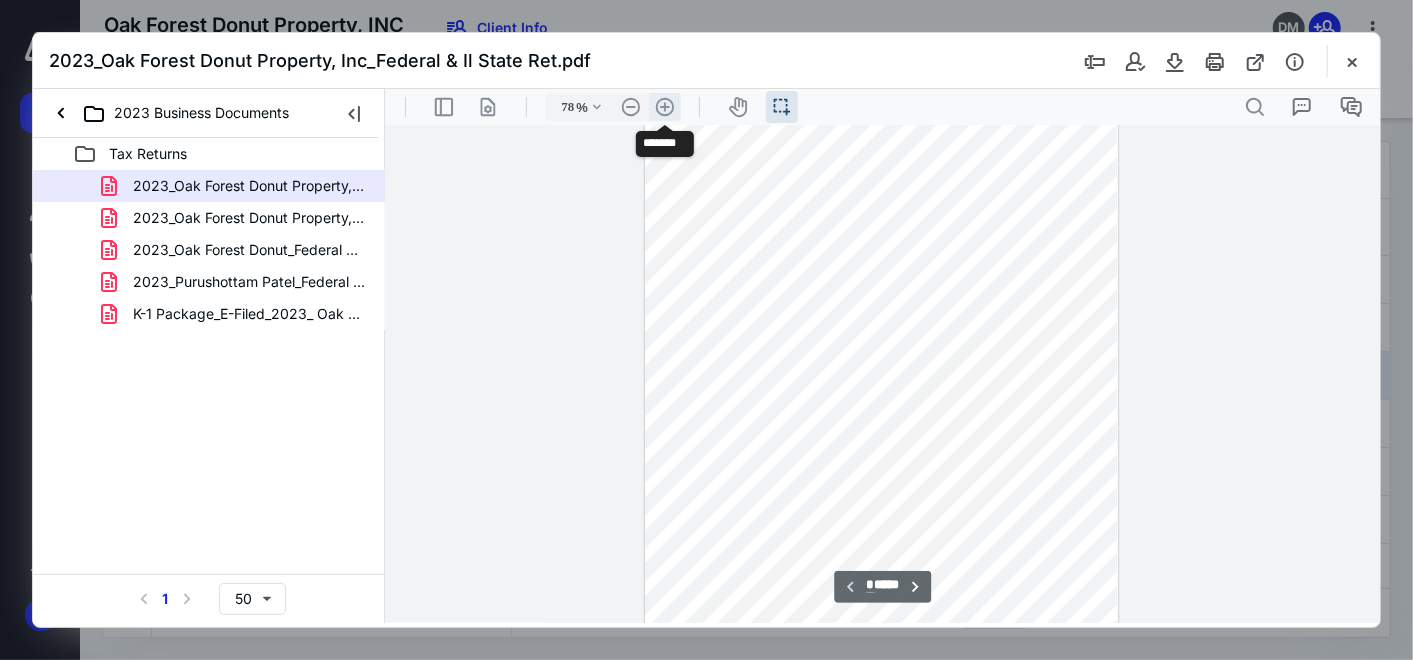 click on ".cls-1{fill:#abb0c4;} icon - header - zoom - in - line" at bounding box center [664, 106] 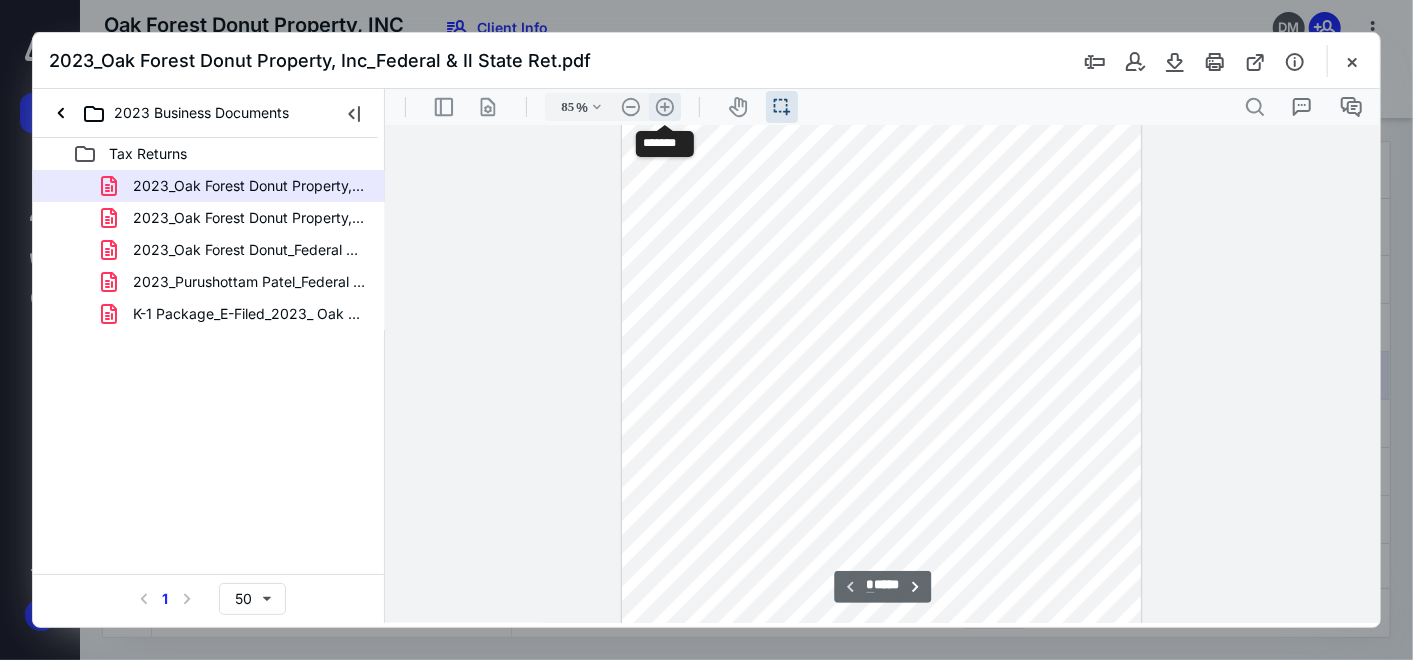 click on ".cls-1{fill:#abb0c4;} icon - header - zoom - in - line" at bounding box center (664, 106) 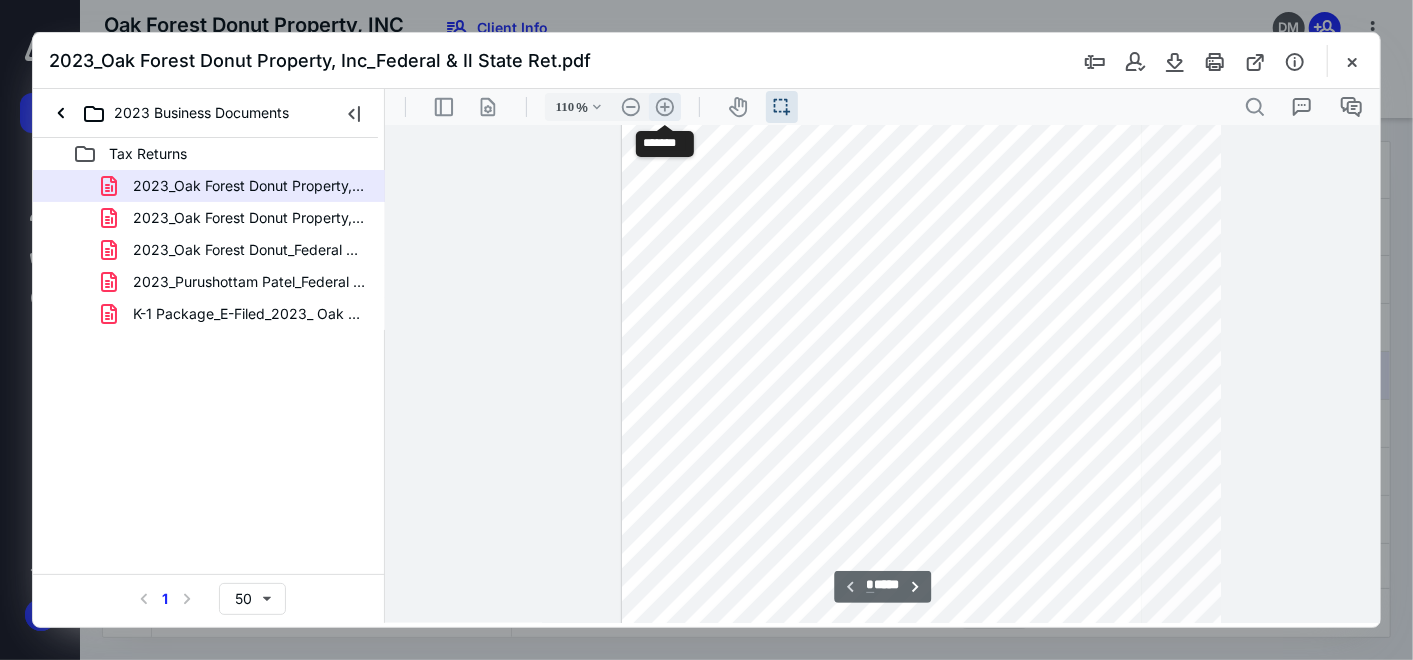 scroll, scrollTop: 182, scrollLeft: 0, axis: vertical 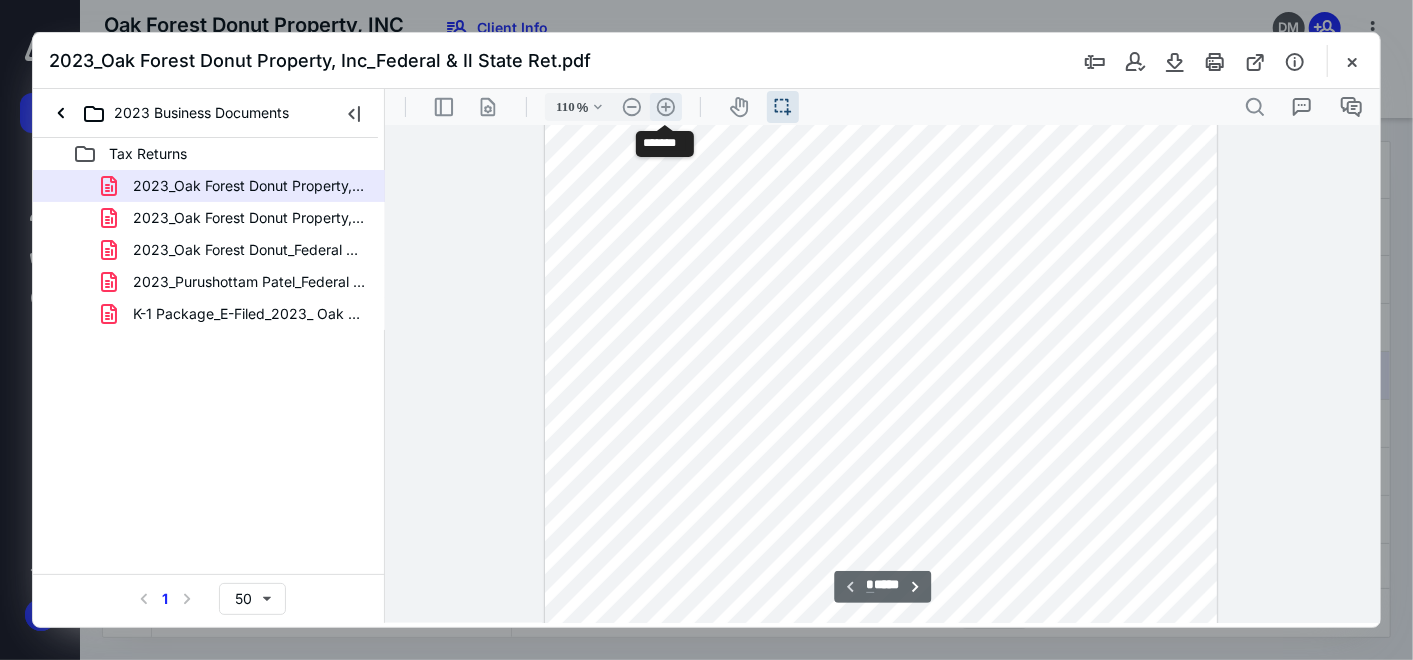 click on ".cls-1{fill:#abb0c4;} icon - header - zoom - in - line" at bounding box center (665, 106) 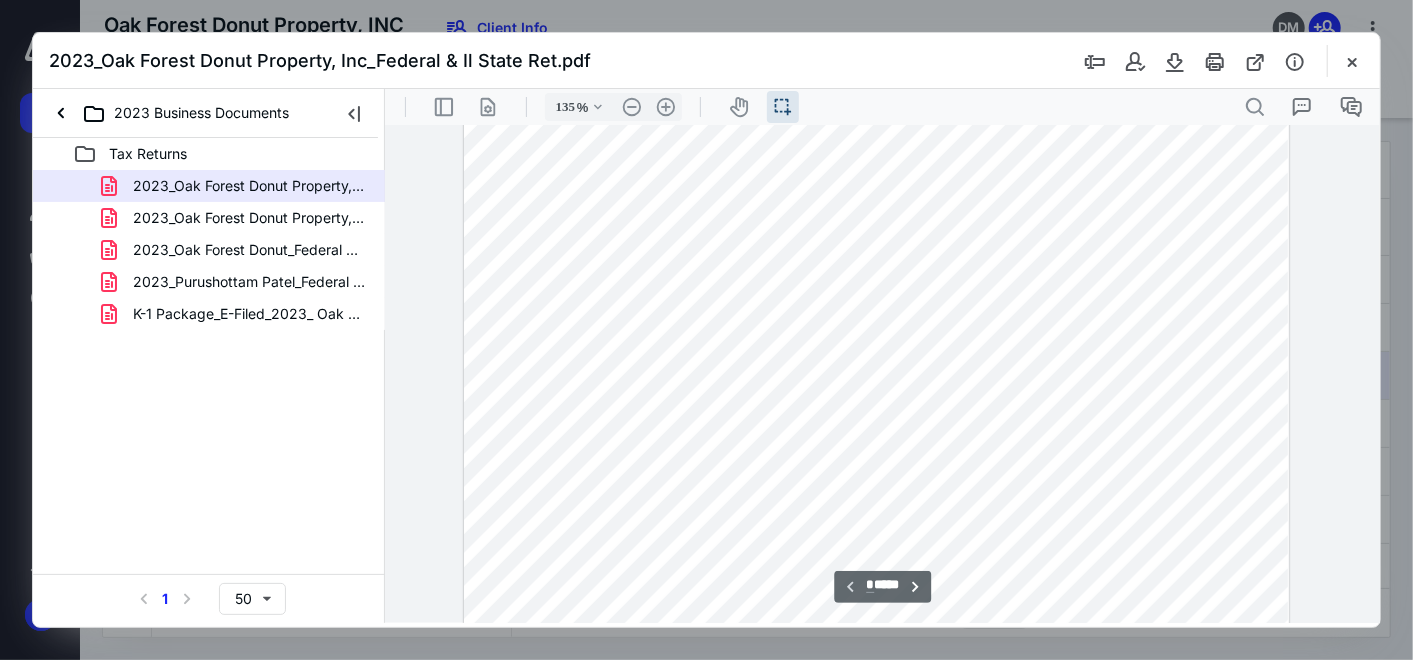 scroll, scrollTop: 0, scrollLeft: 48, axis: horizontal 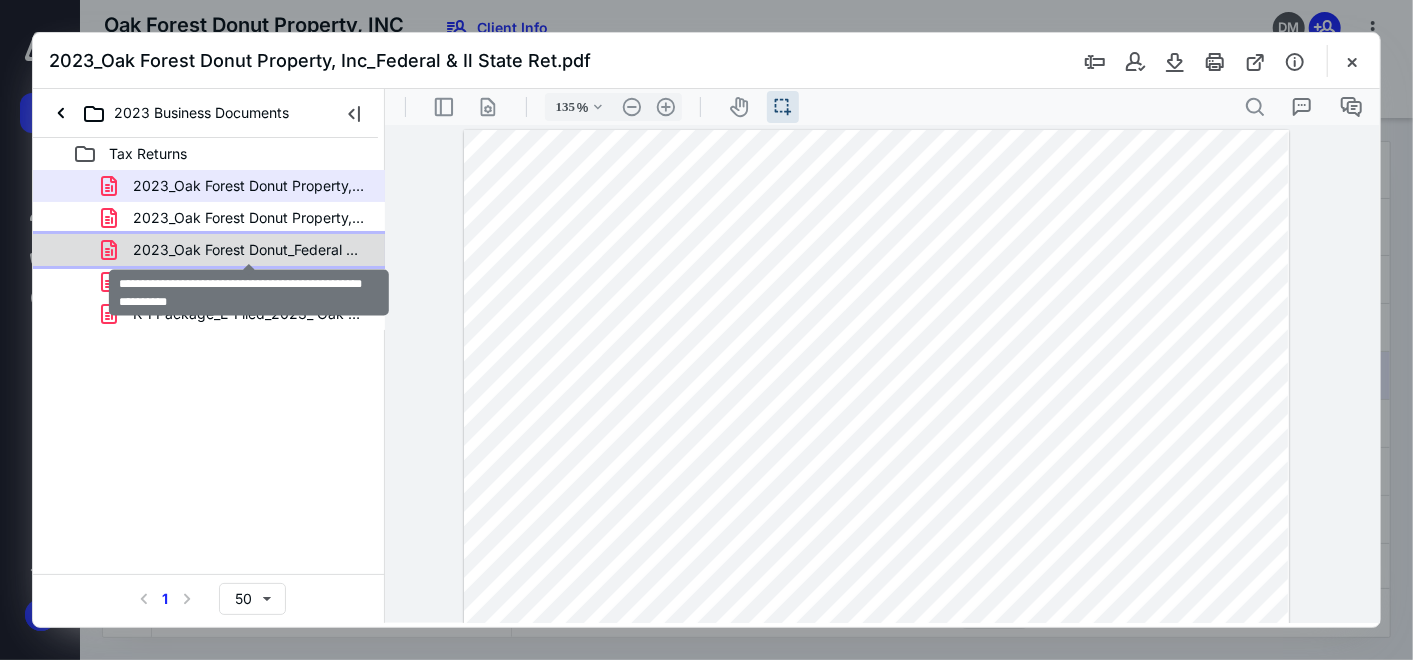 click on "2023_Oak Forest Donut_Federal & State Tax Return_E-Filed.pdf" at bounding box center (249, 250) 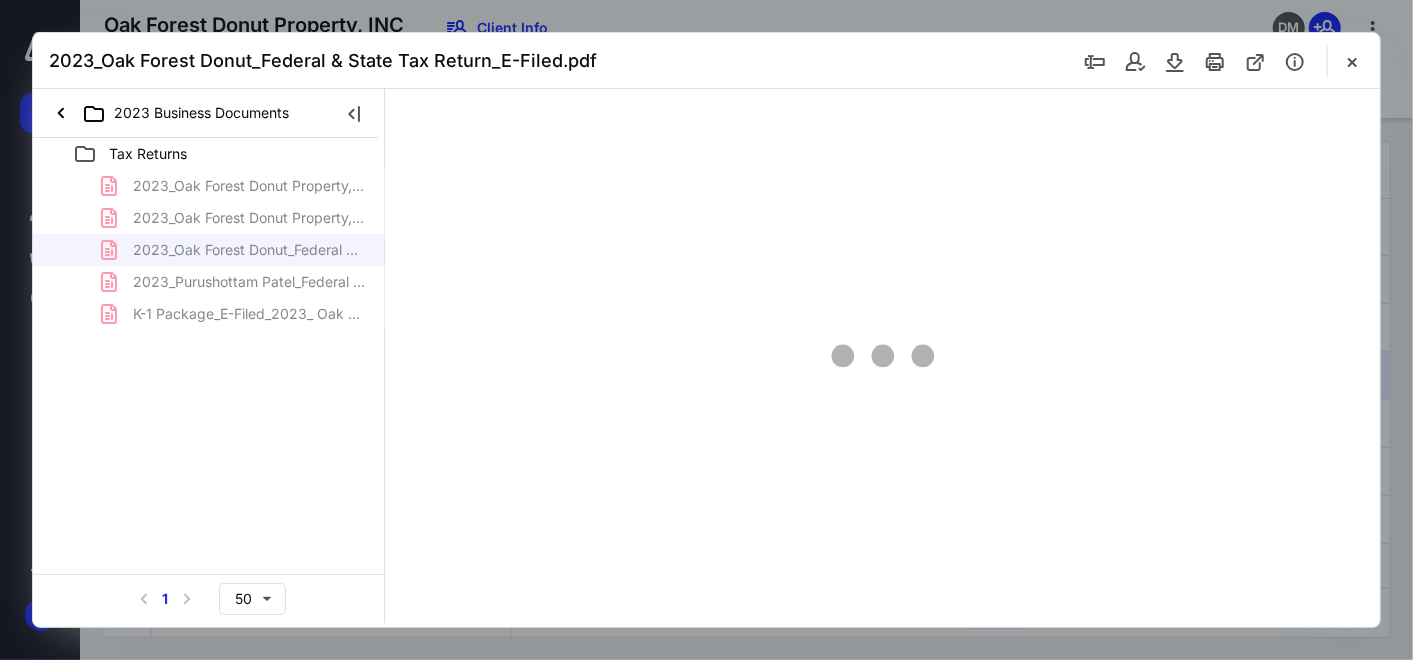 type on "63" 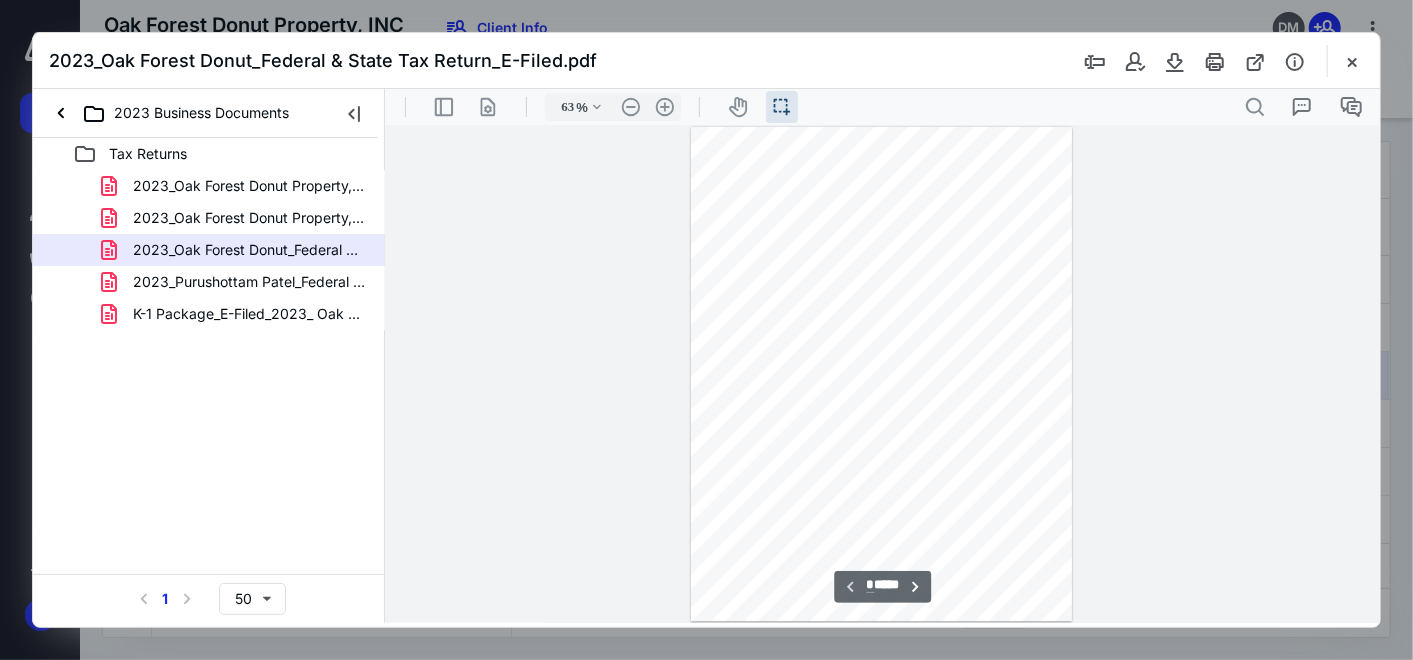 scroll, scrollTop: 37, scrollLeft: 0, axis: vertical 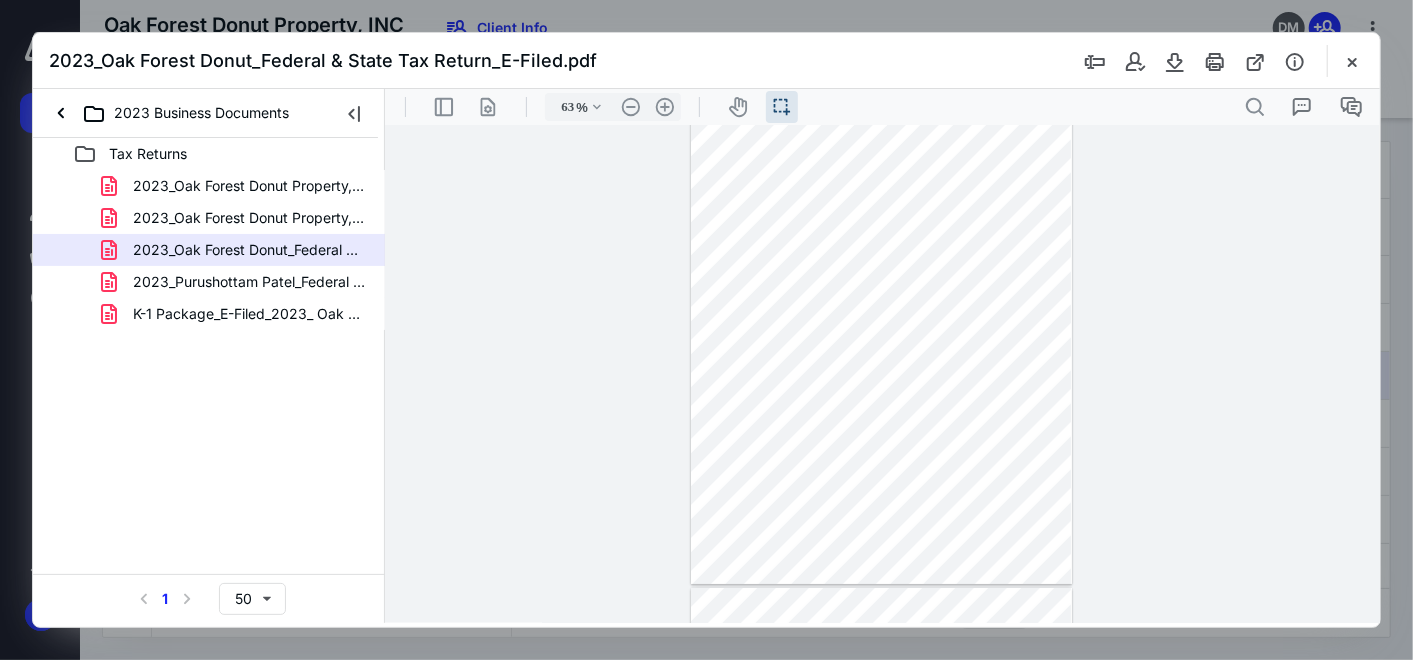 click at bounding box center (880, 336) 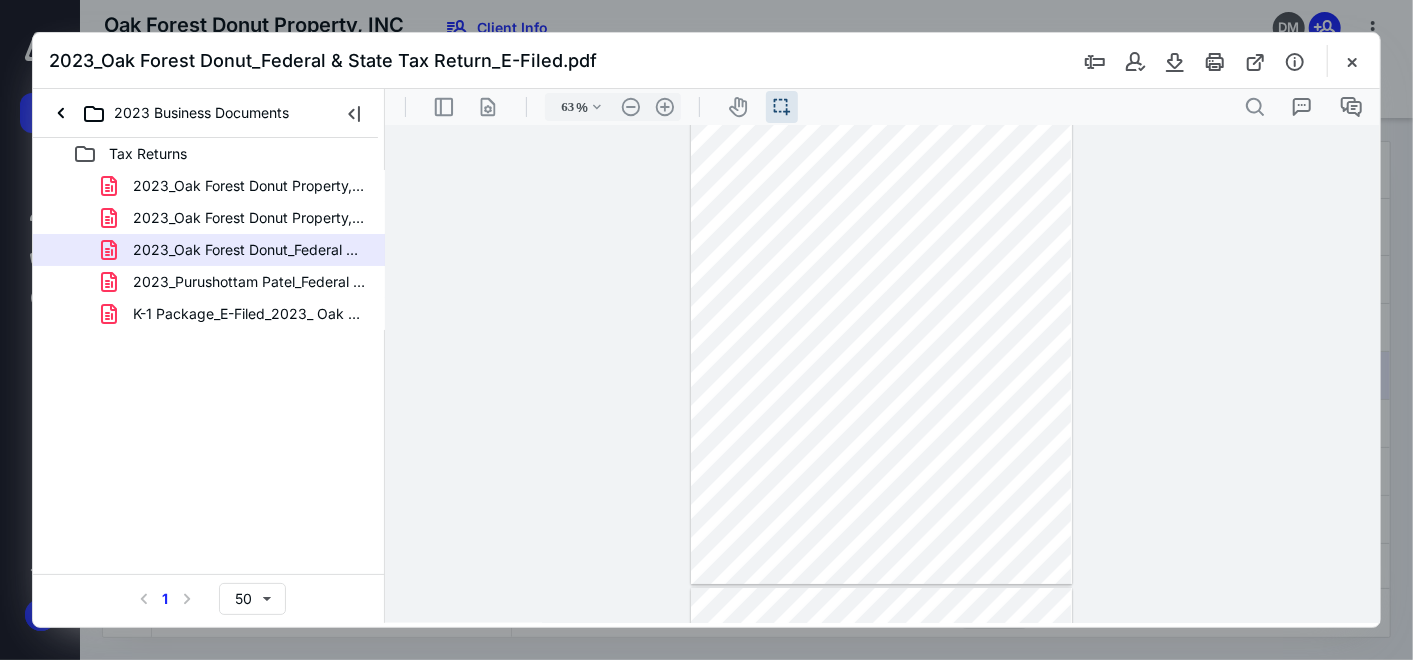 type on "*" 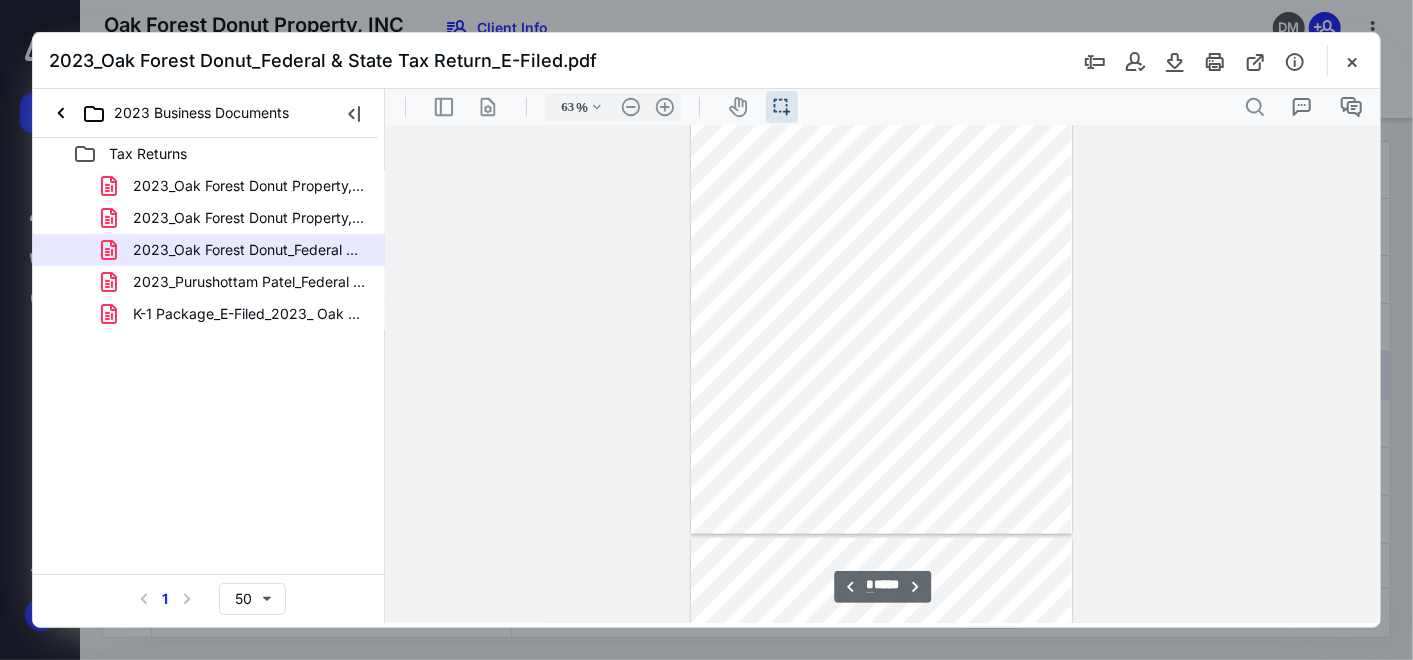 scroll, scrollTop: 815, scrollLeft: 0, axis: vertical 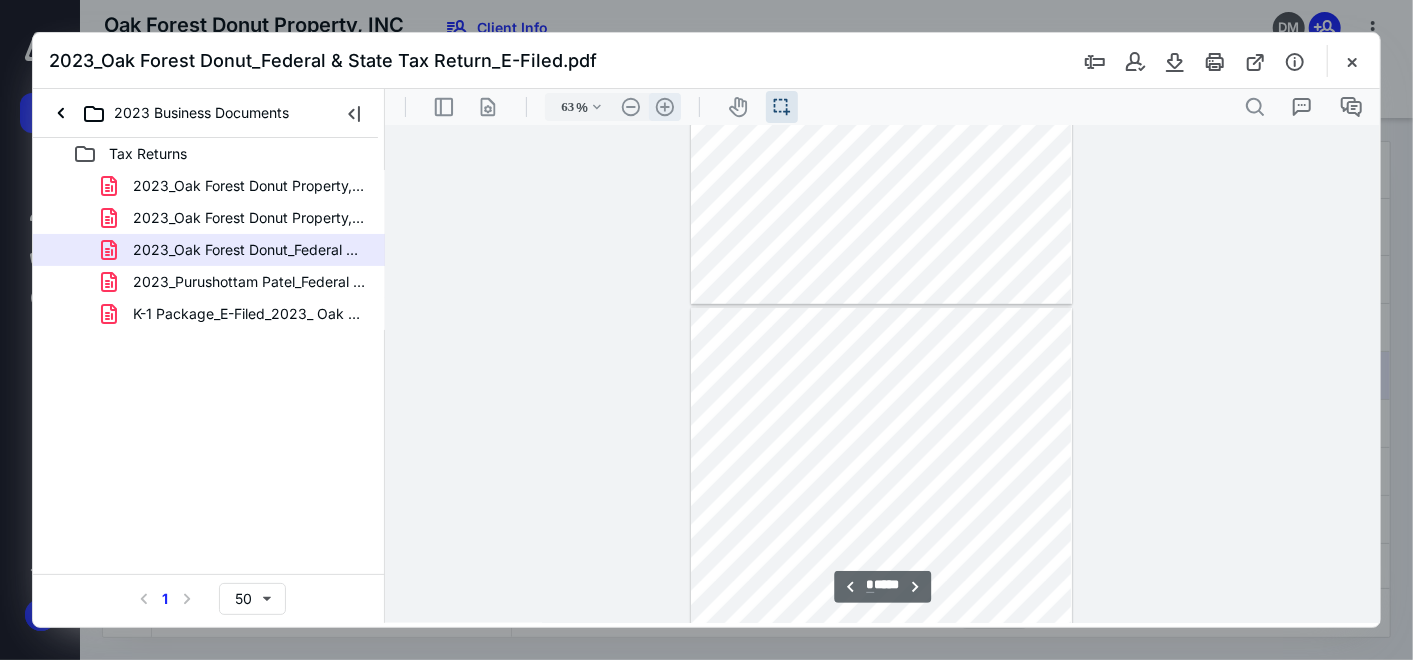 click on ".cls-1{fill:#abb0c4;} icon - header - zoom - in - line" at bounding box center (664, 106) 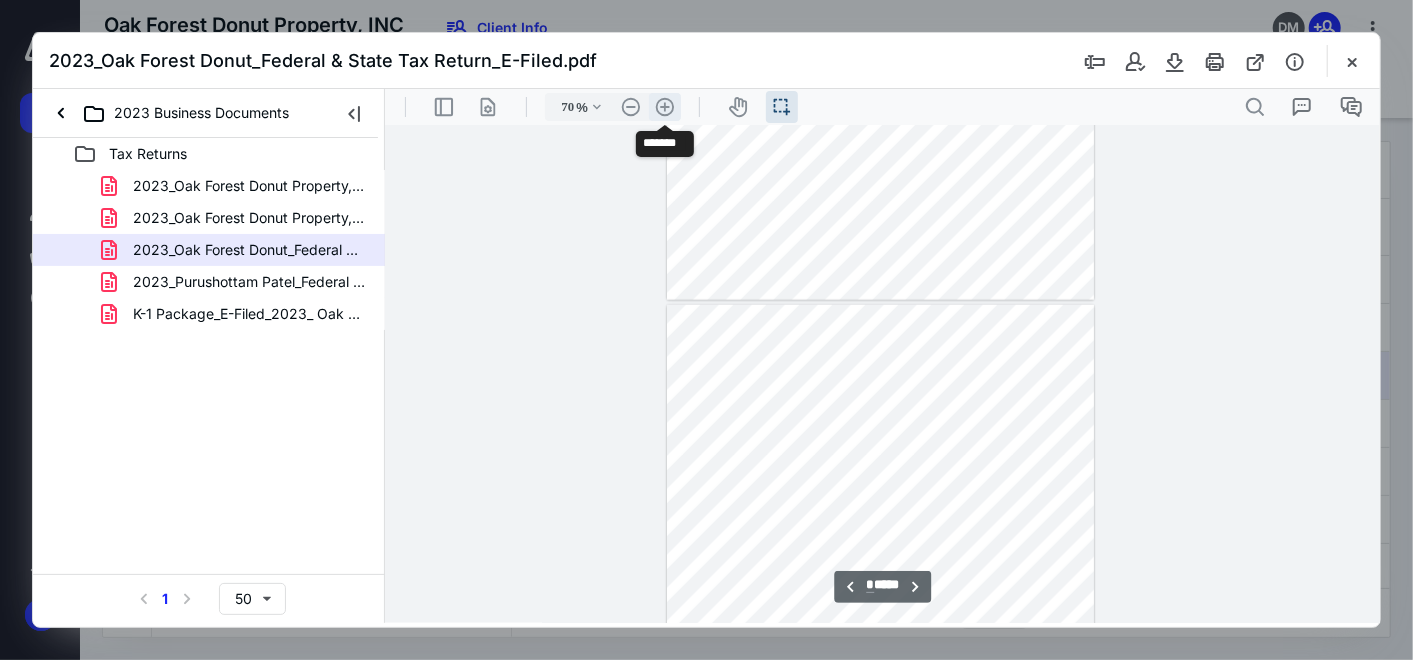 click on ".cls-1{fill:#abb0c4;} icon - header - zoom - in - line" at bounding box center [664, 106] 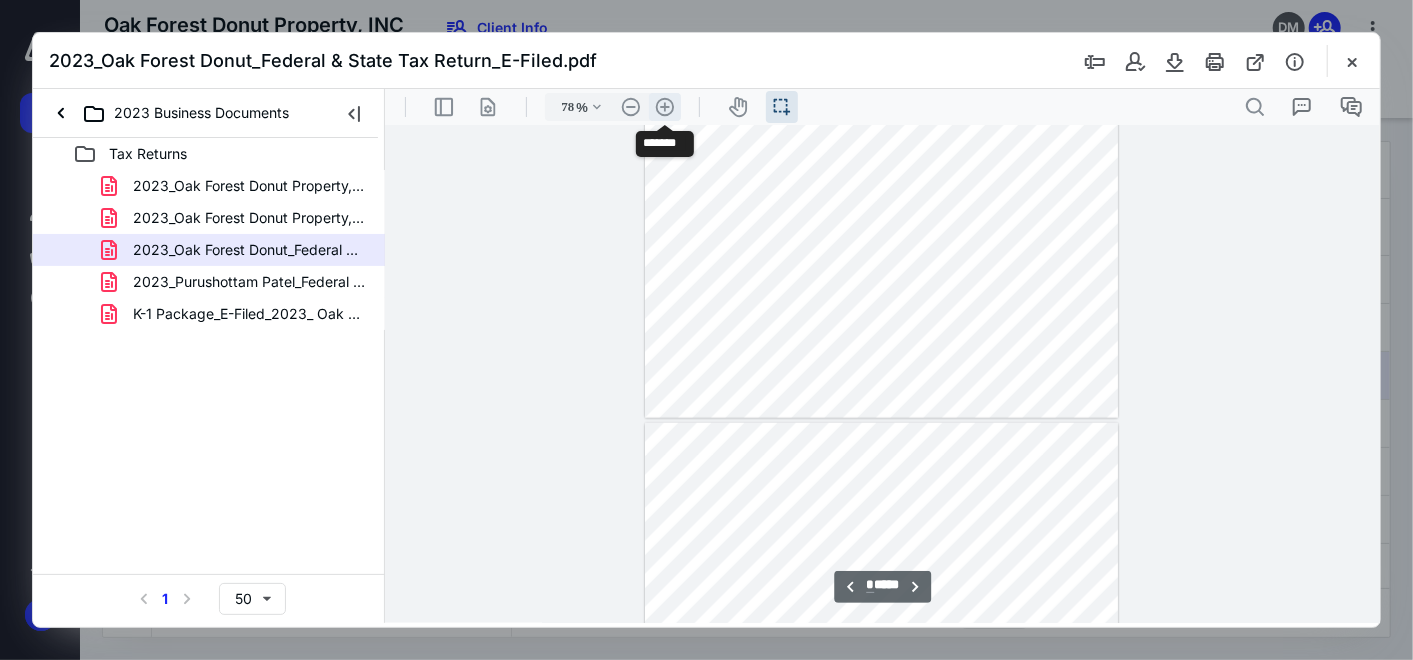 click on ".cls-1{fill:#abb0c4;} icon - header - zoom - in - line" at bounding box center (664, 106) 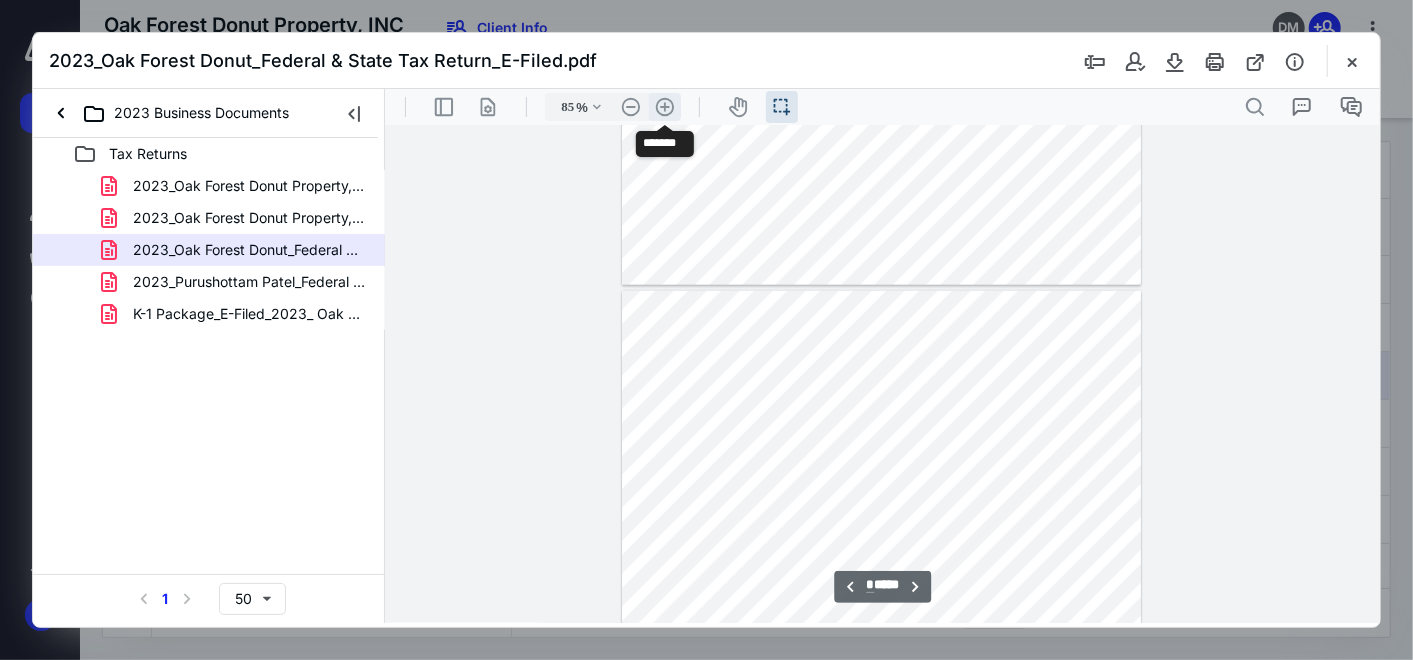 click on ".cls-1{fill:#abb0c4;} icon - header - zoom - in - line" at bounding box center [664, 106] 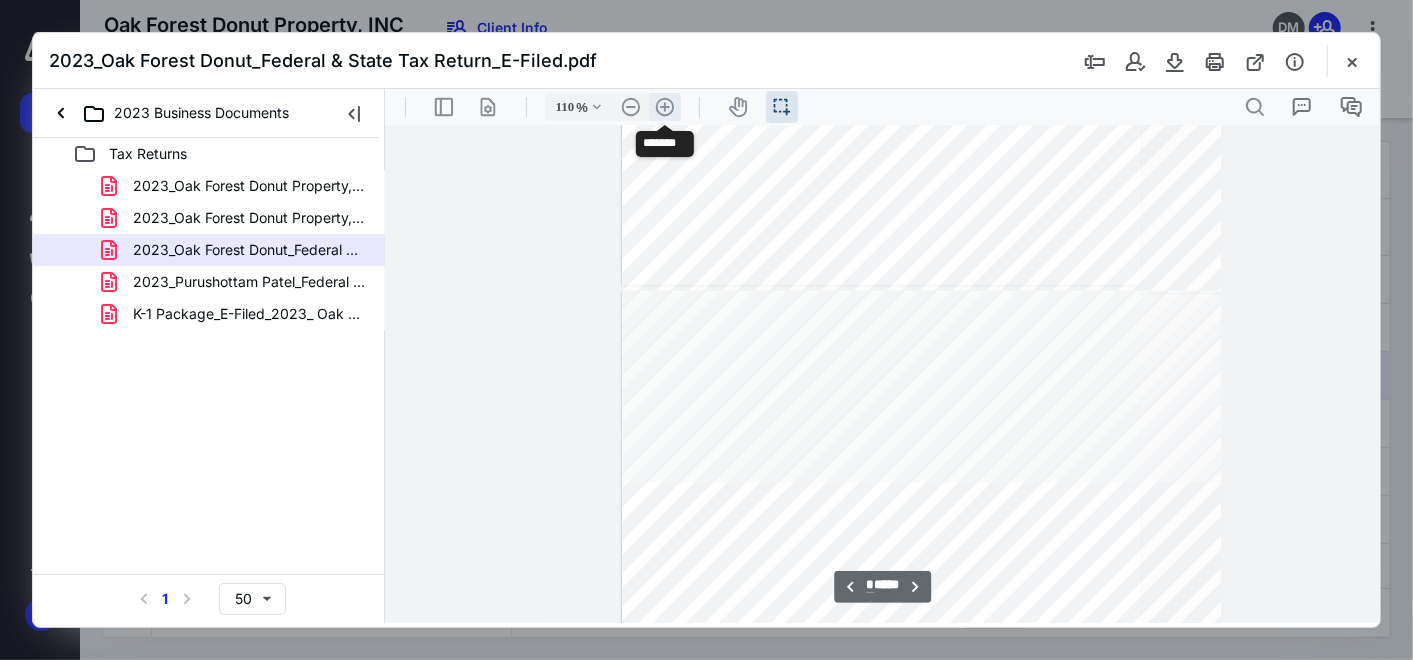 scroll, scrollTop: 1613, scrollLeft: 0, axis: vertical 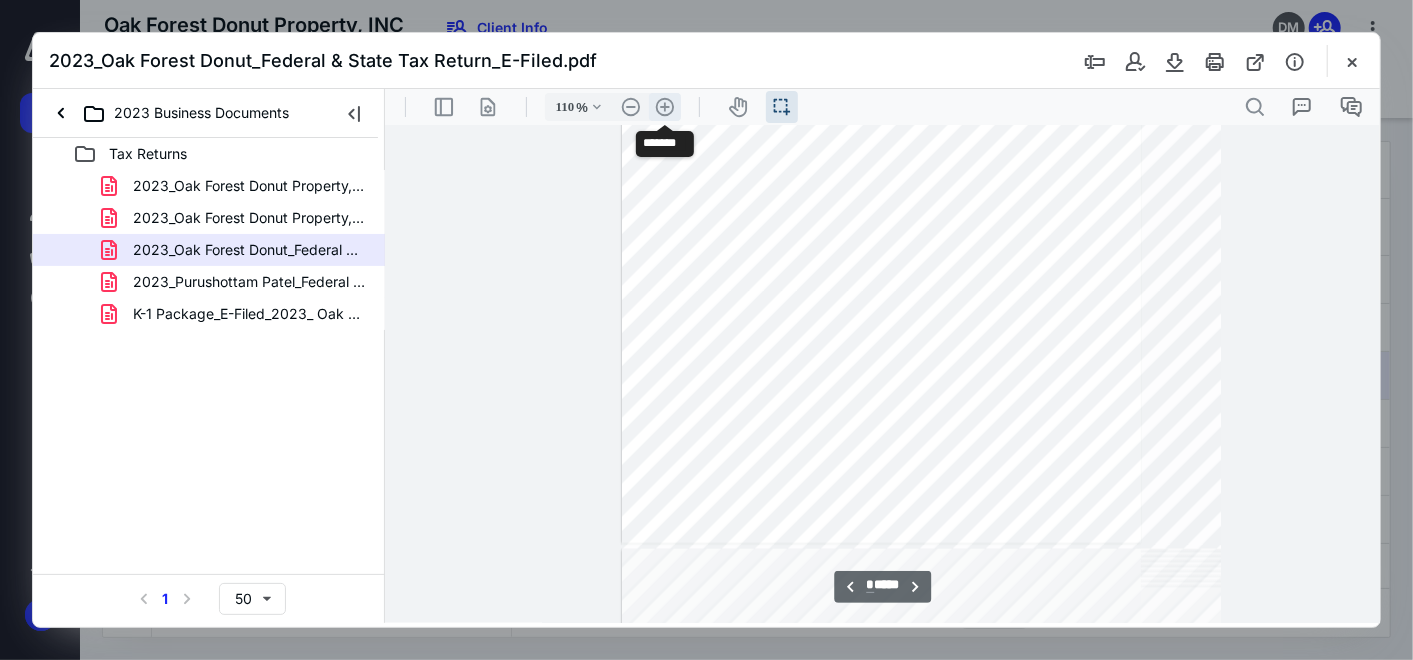 click on ".cls-1{fill:#abb0c4;} icon - header - zoom - in - line" at bounding box center (664, 106) 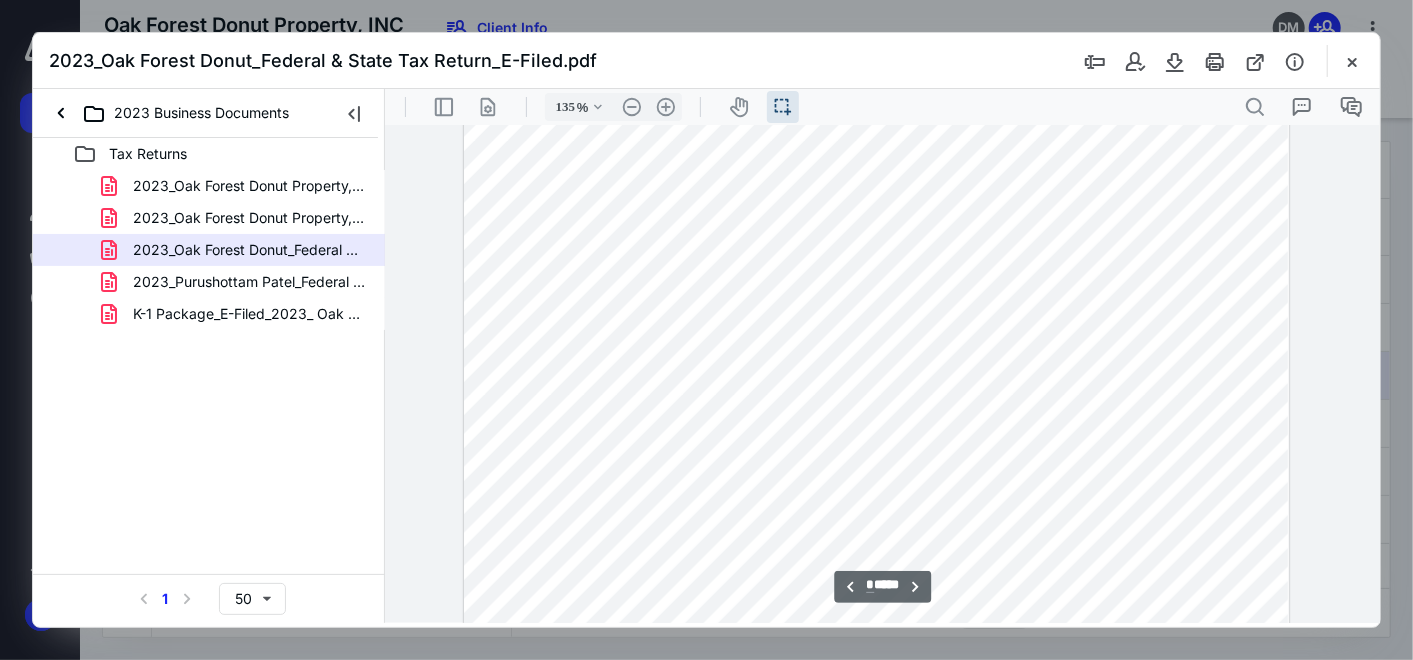 scroll, scrollTop: 811, scrollLeft: 48, axis: both 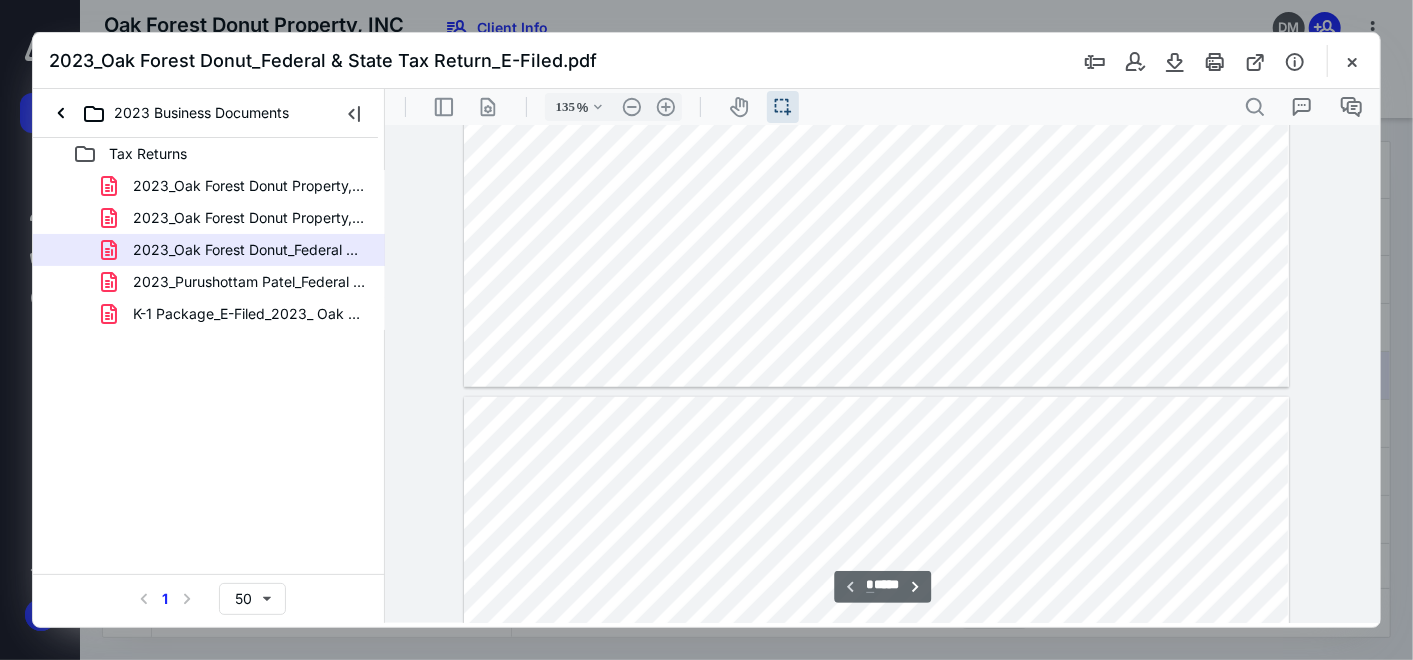type on "*" 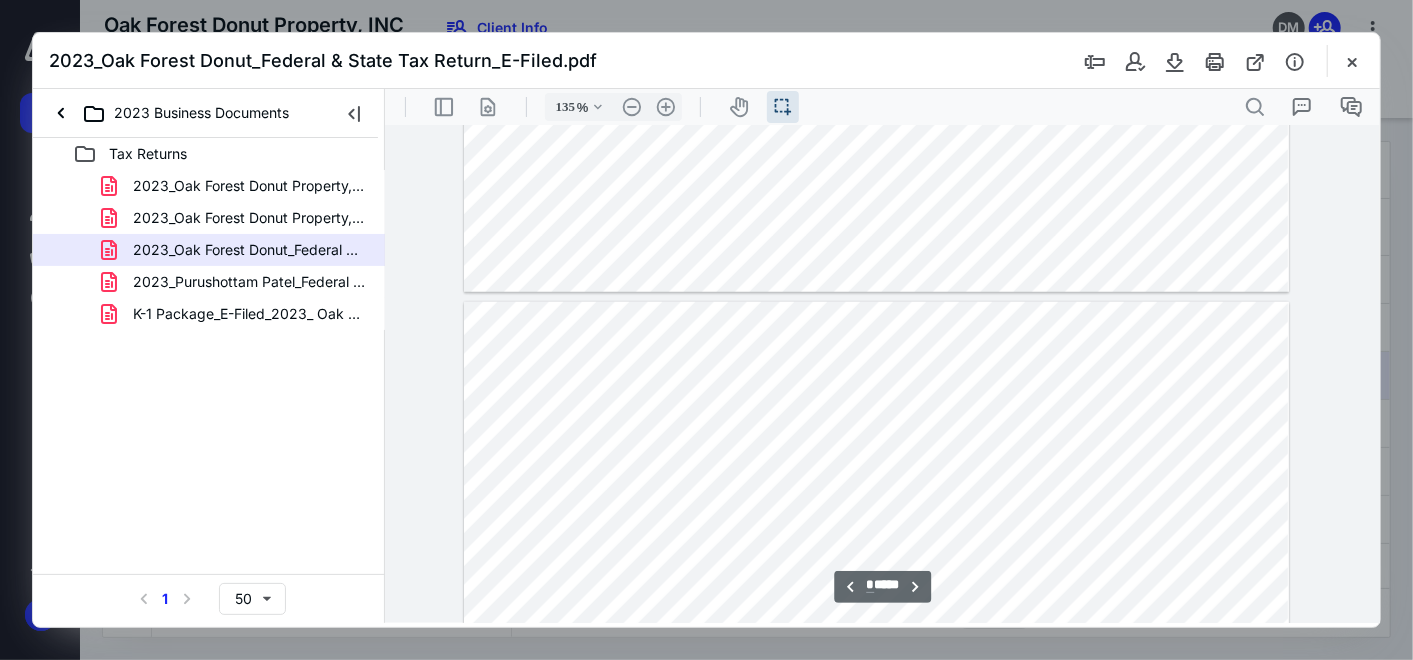 scroll, scrollTop: 922, scrollLeft: 48, axis: both 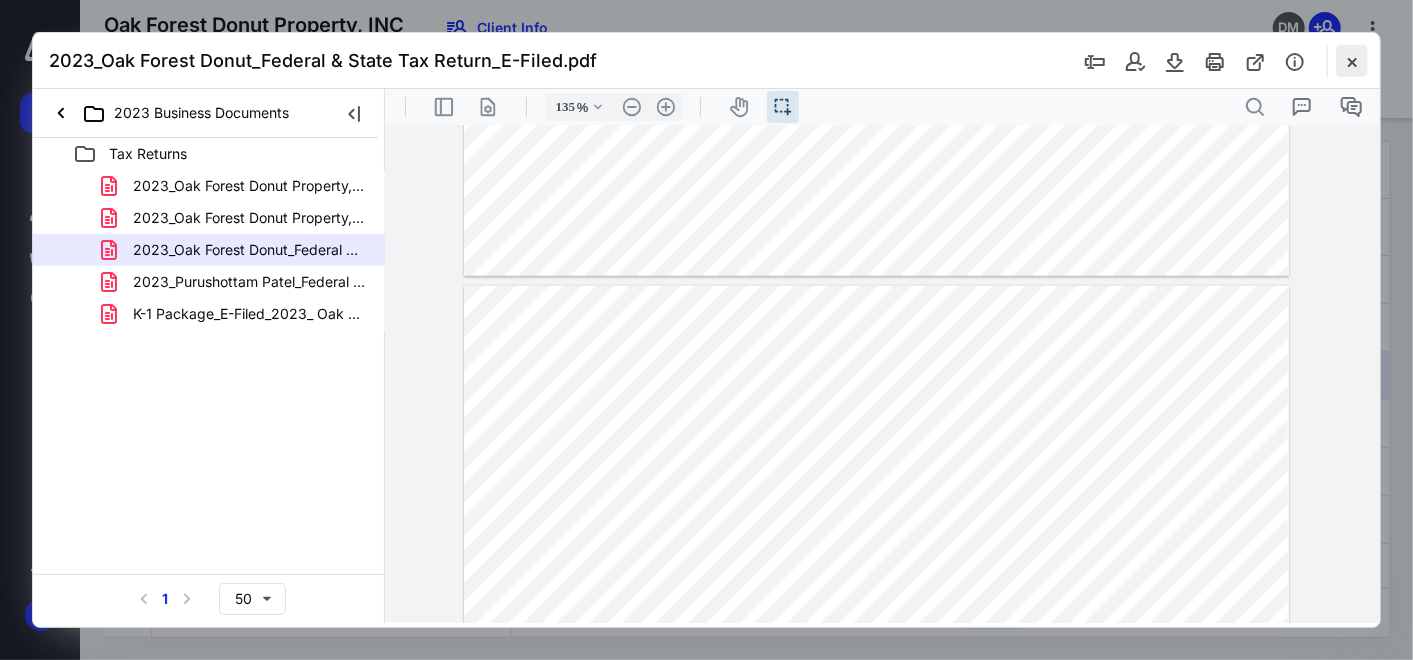 click at bounding box center (1352, 61) 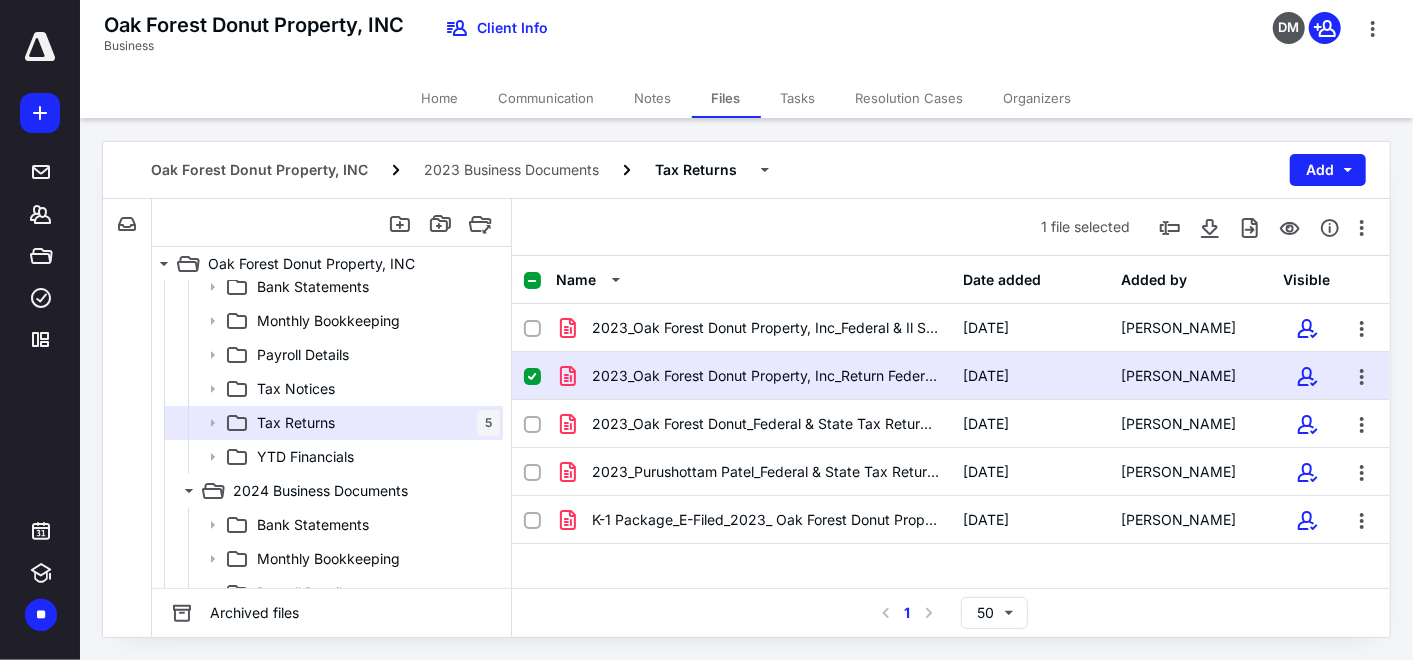 click on "2023_Oak Forest Donut Property, Inc_Return Federal & Il.pdf" at bounding box center (765, 376) 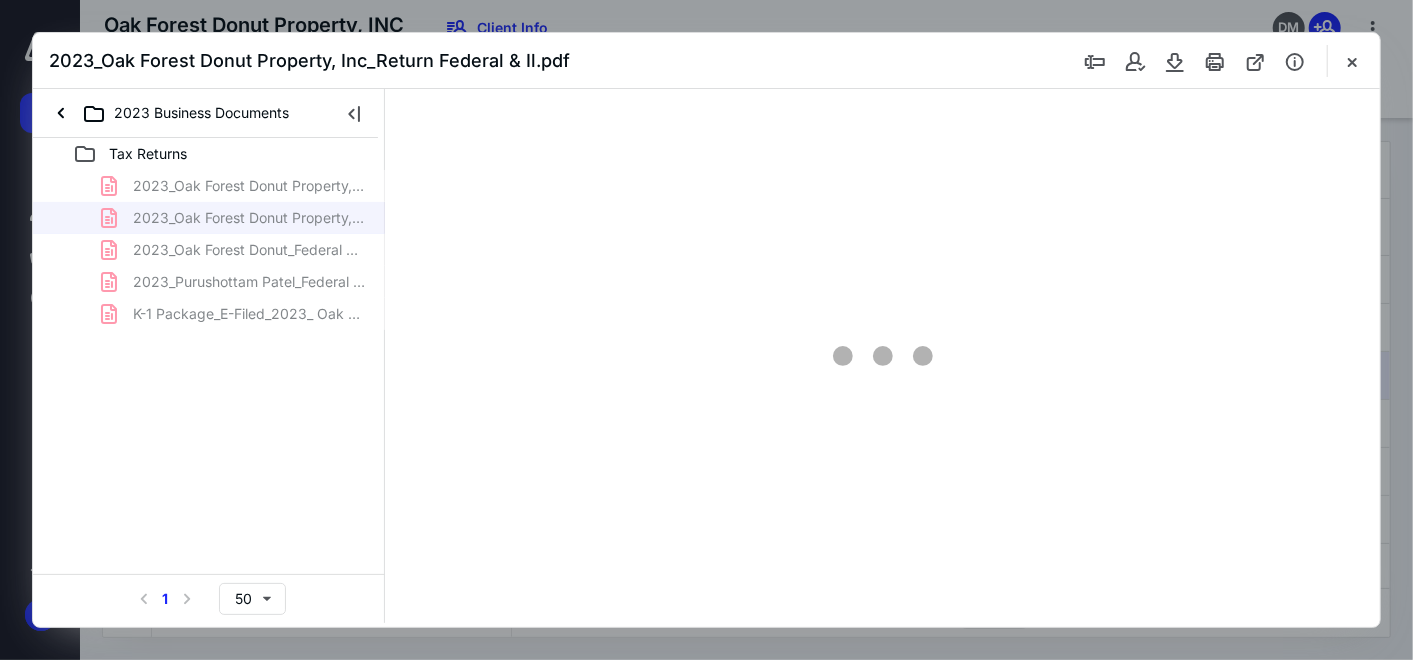 scroll, scrollTop: 0, scrollLeft: 0, axis: both 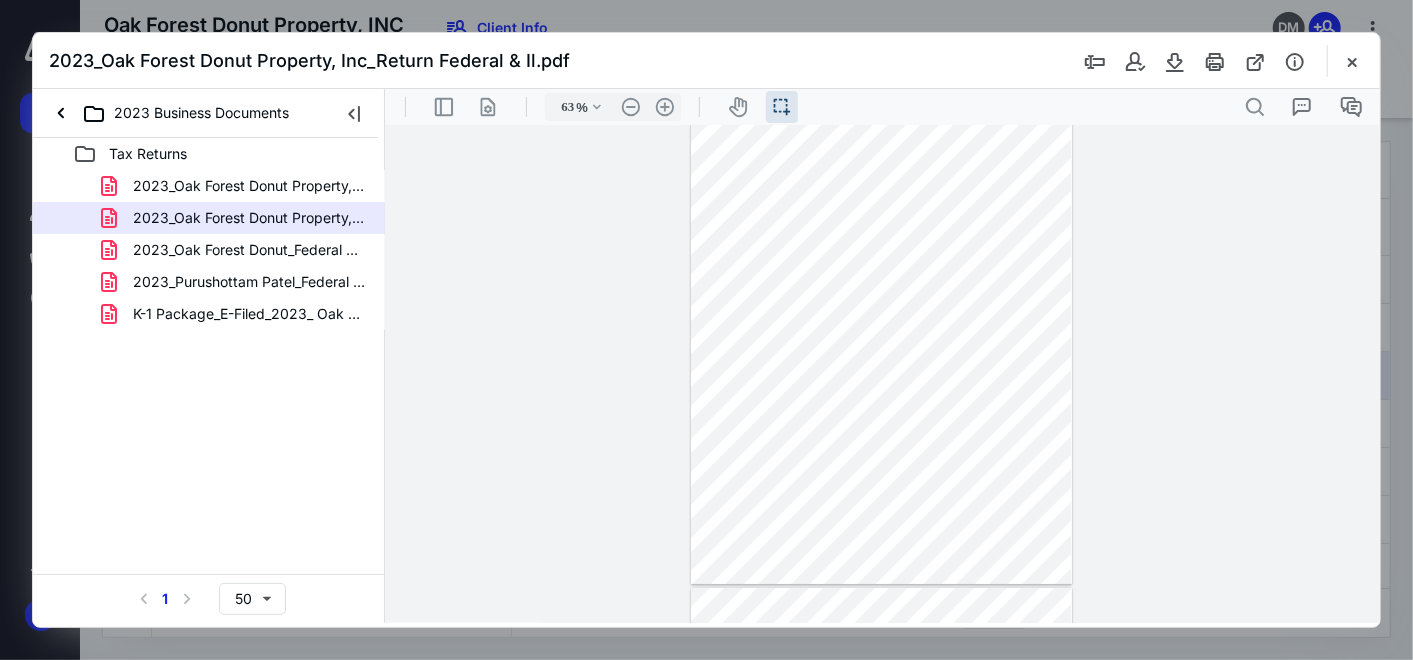click at bounding box center [880, 336] 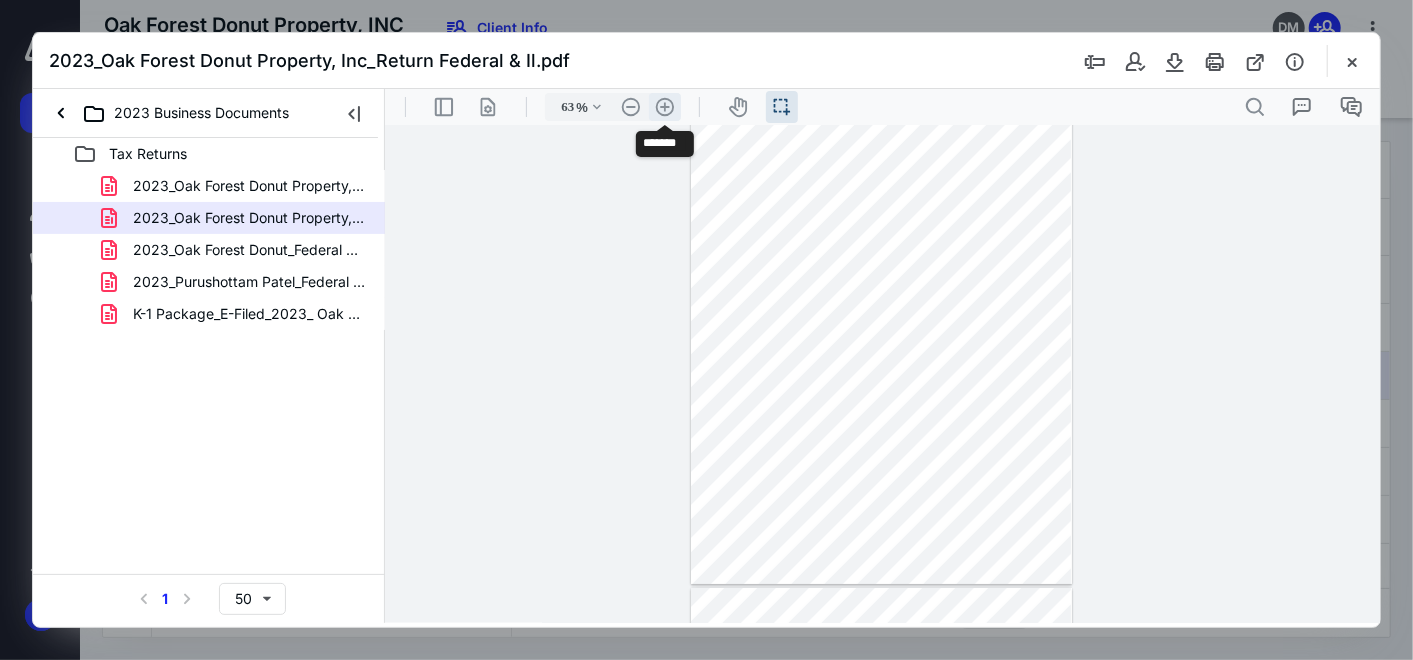 click on ".cls-1{fill:#abb0c4;} icon - header - zoom - in - line" at bounding box center [664, 106] 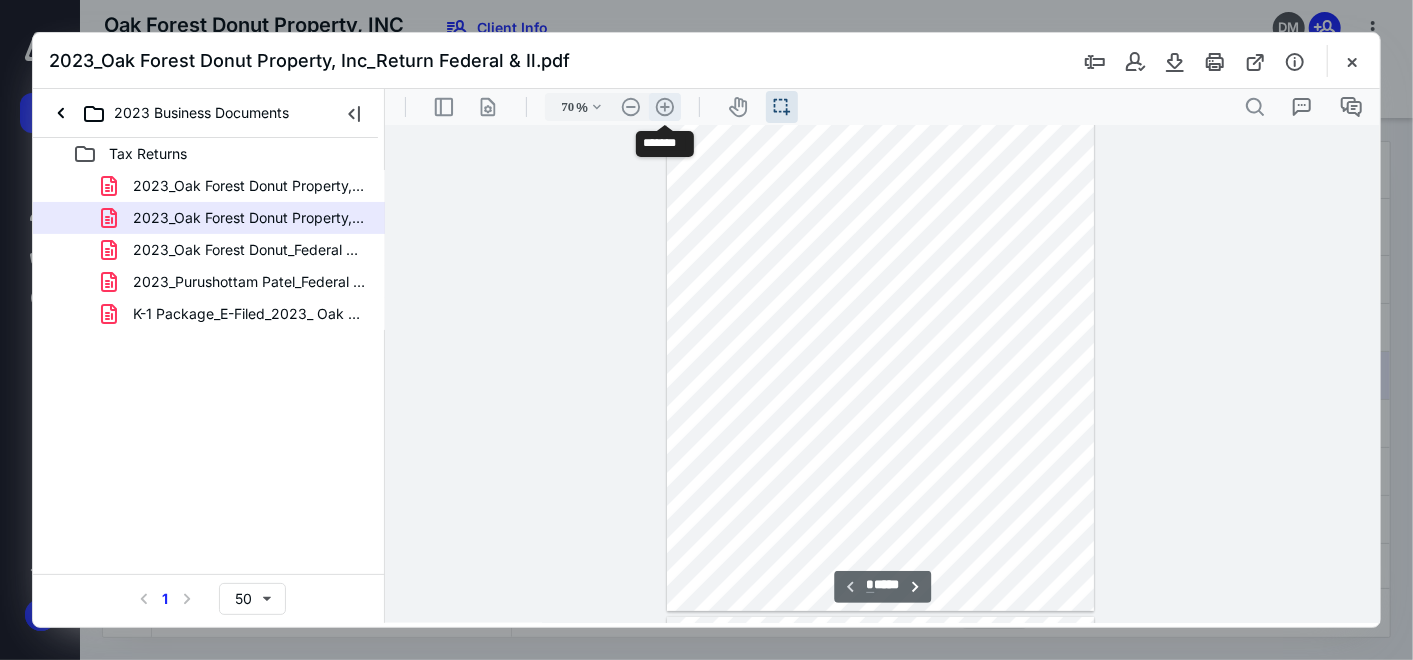 click on ".cls-1{fill:#abb0c4;} icon - header - zoom - in - line" at bounding box center (664, 106) 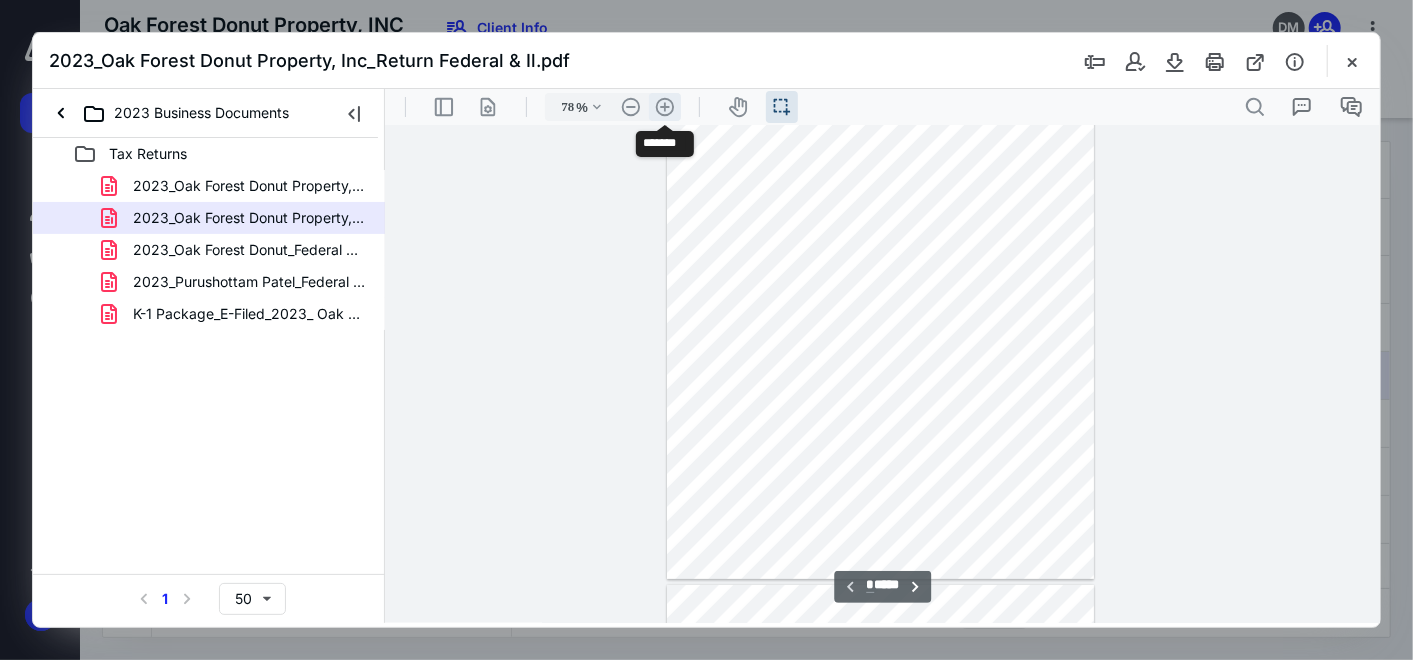 click on ".cls-1{fill:#abb0c4;} icon - header - zoom - in - line" at bounding box center [664, 106] 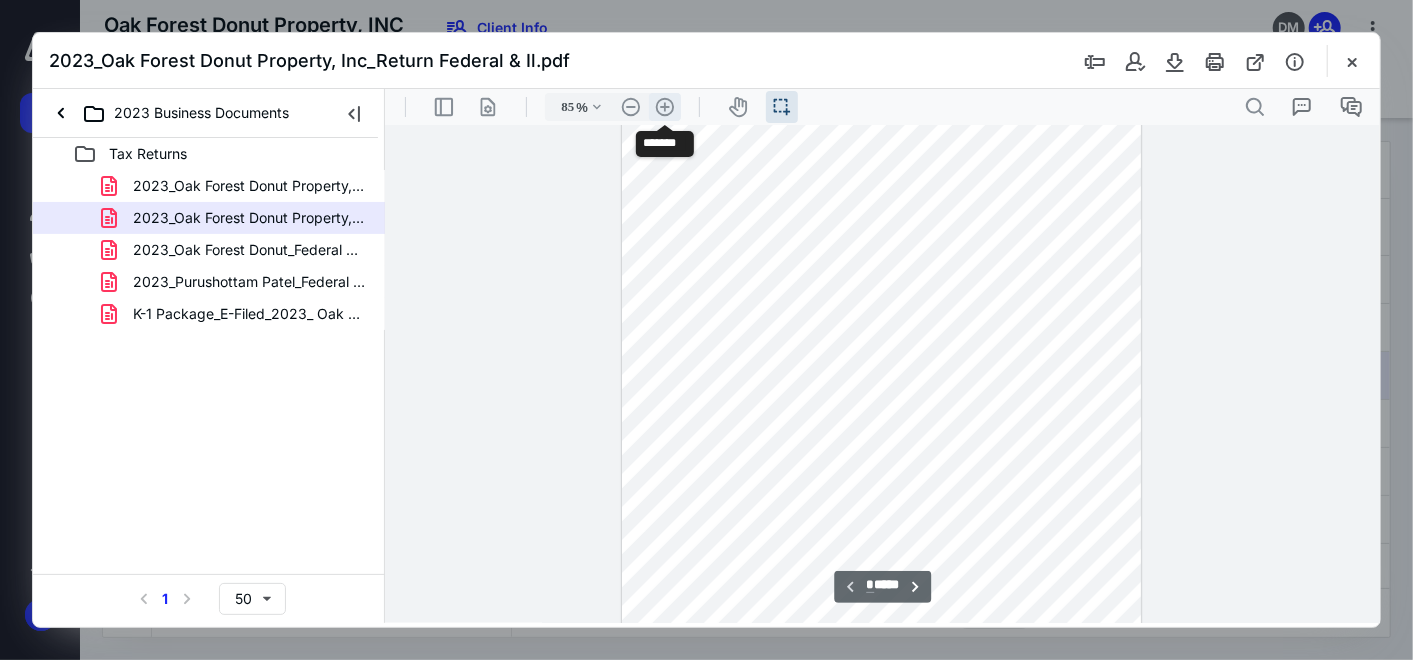 click on ".cls-1{fill:#abb0c4;} icon - header - zoom - in - line" at bounding box center [664, 106] 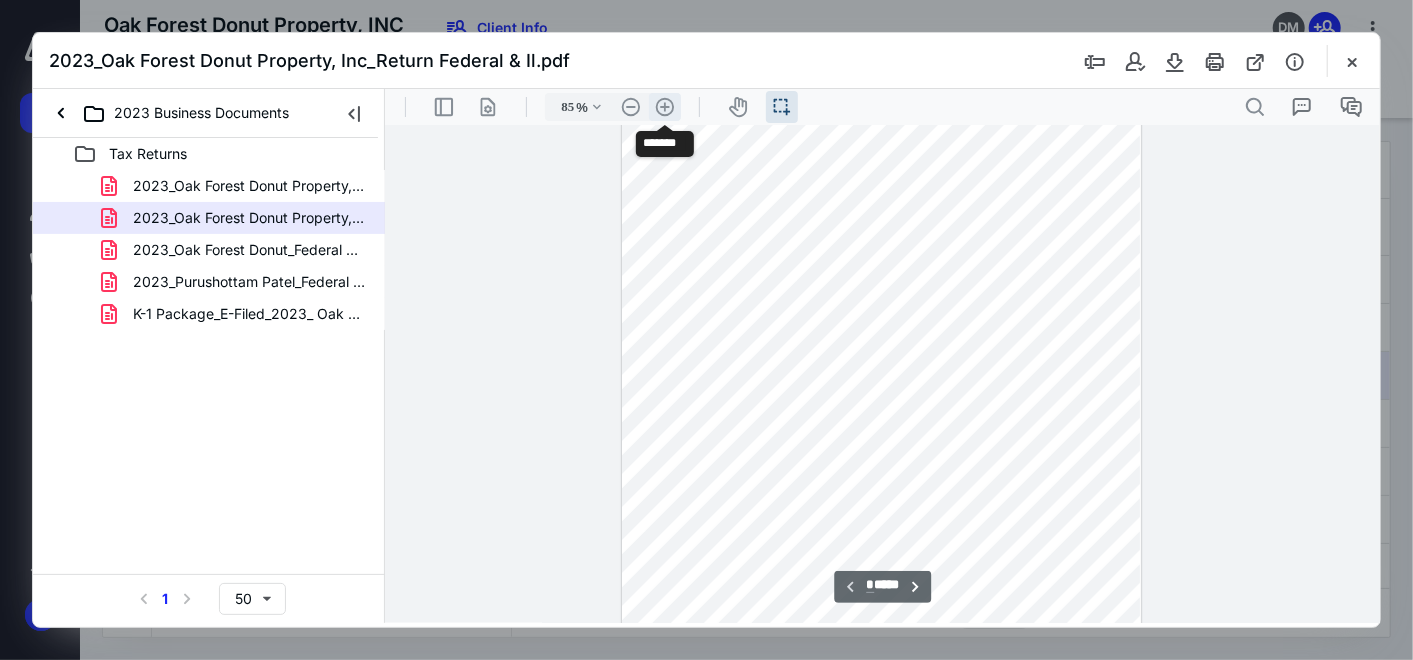 type on "110" 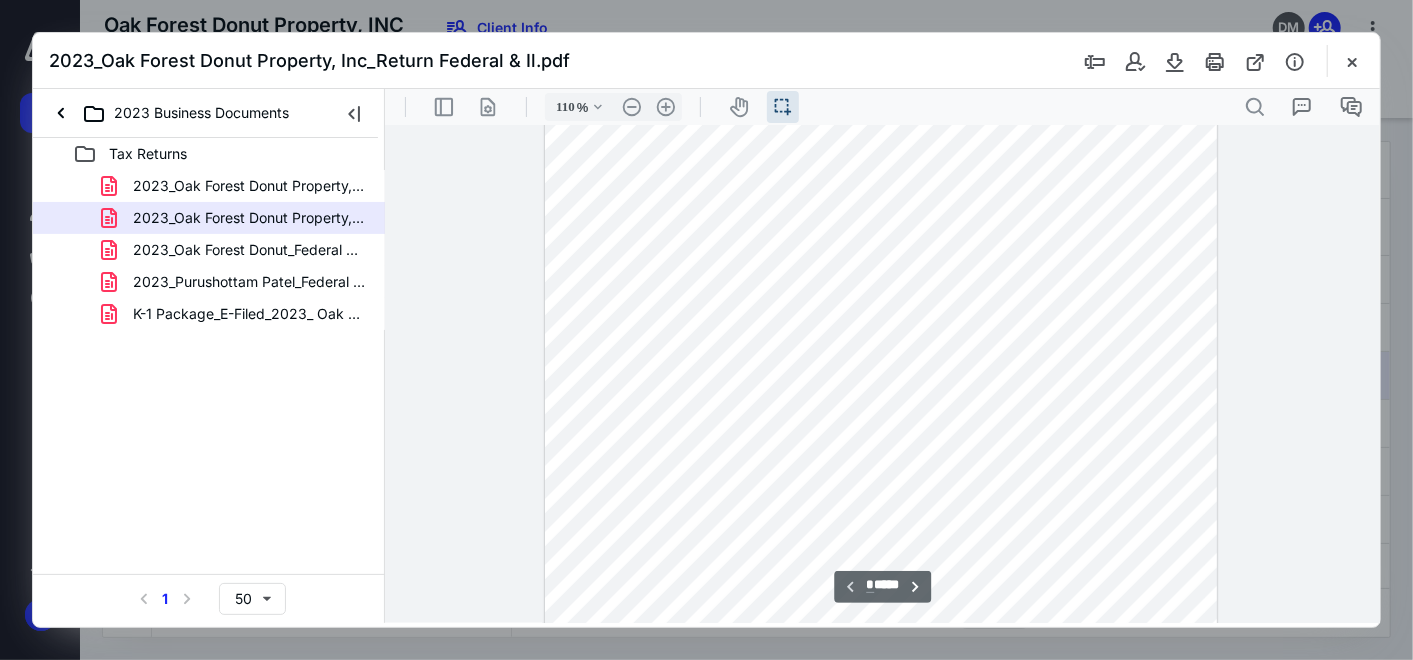 scroll, scrollTop: 0, scrollLeft: 0, axis: both 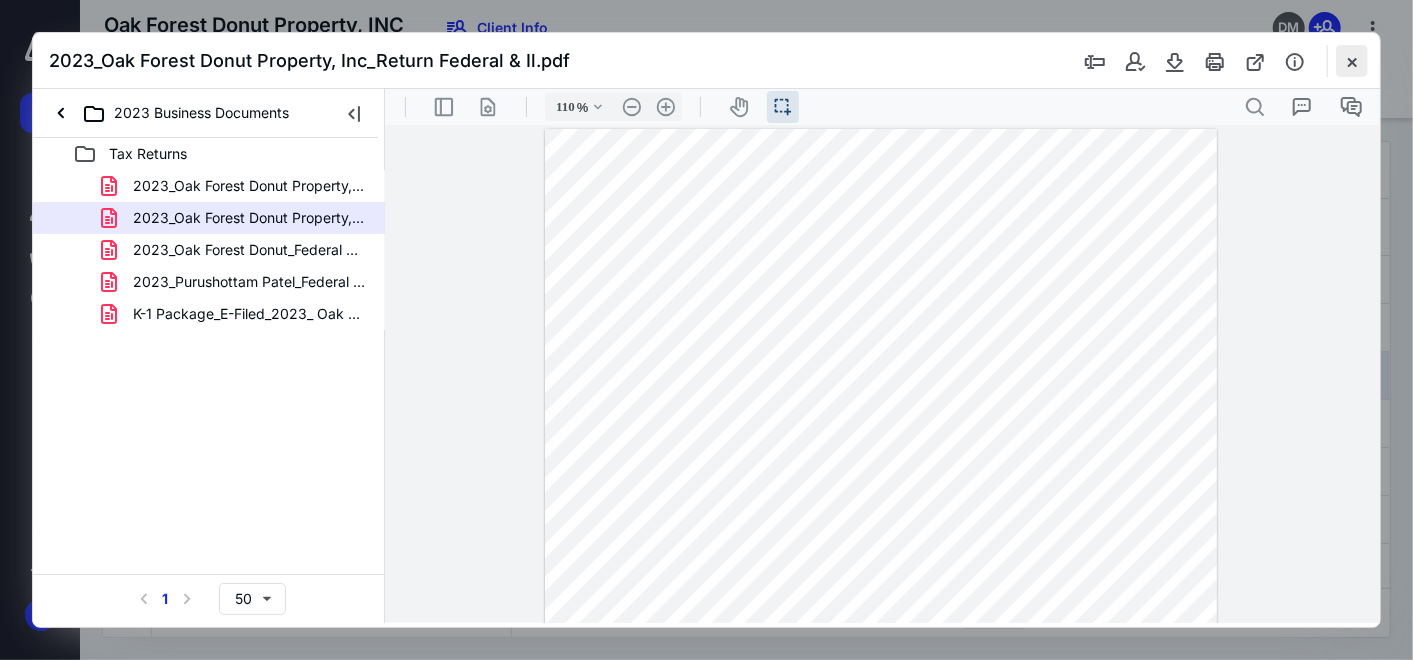 click at bounding box center [1352, 61] 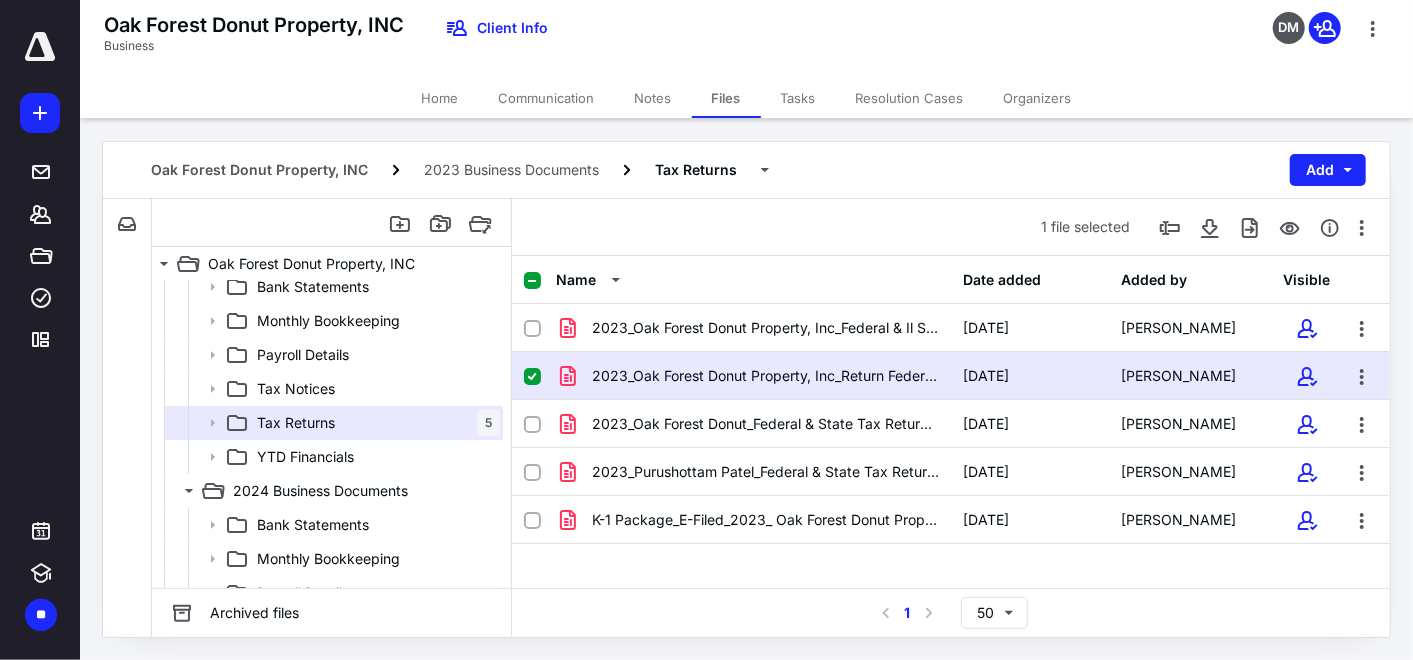 click on "Home" at bounding box center [440, 98] 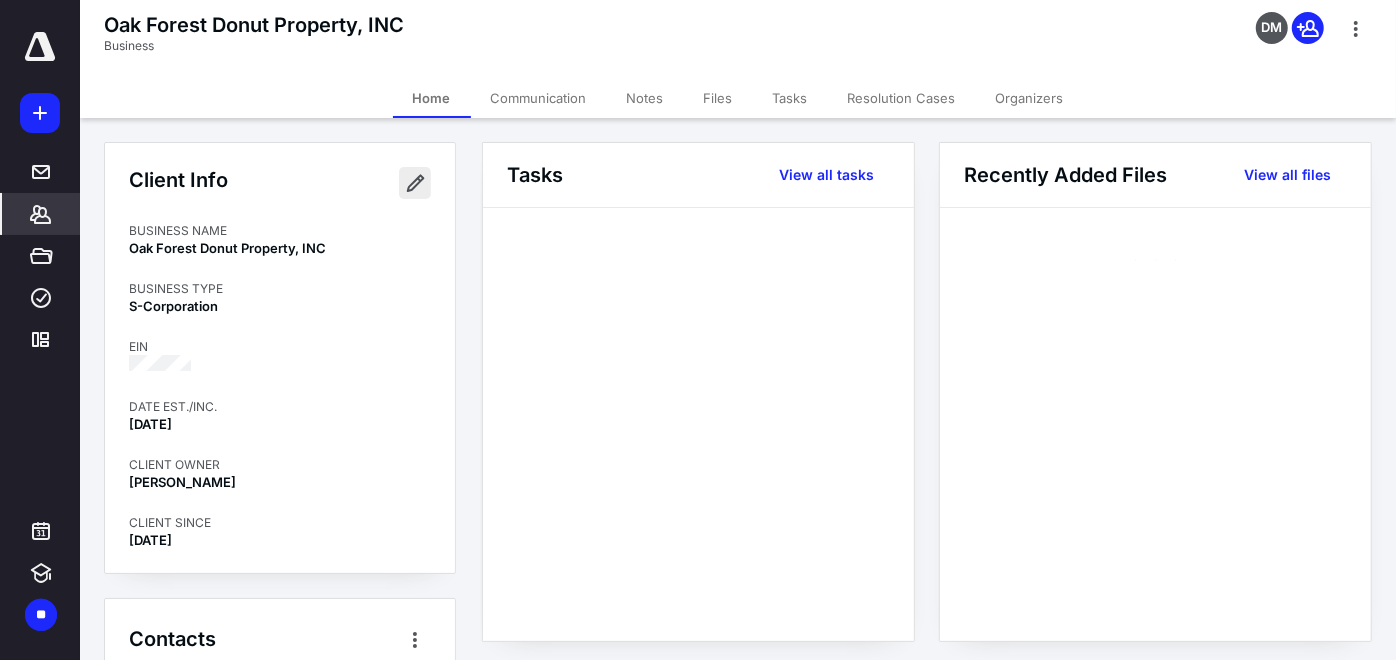 click at bounding box center [415, 183] 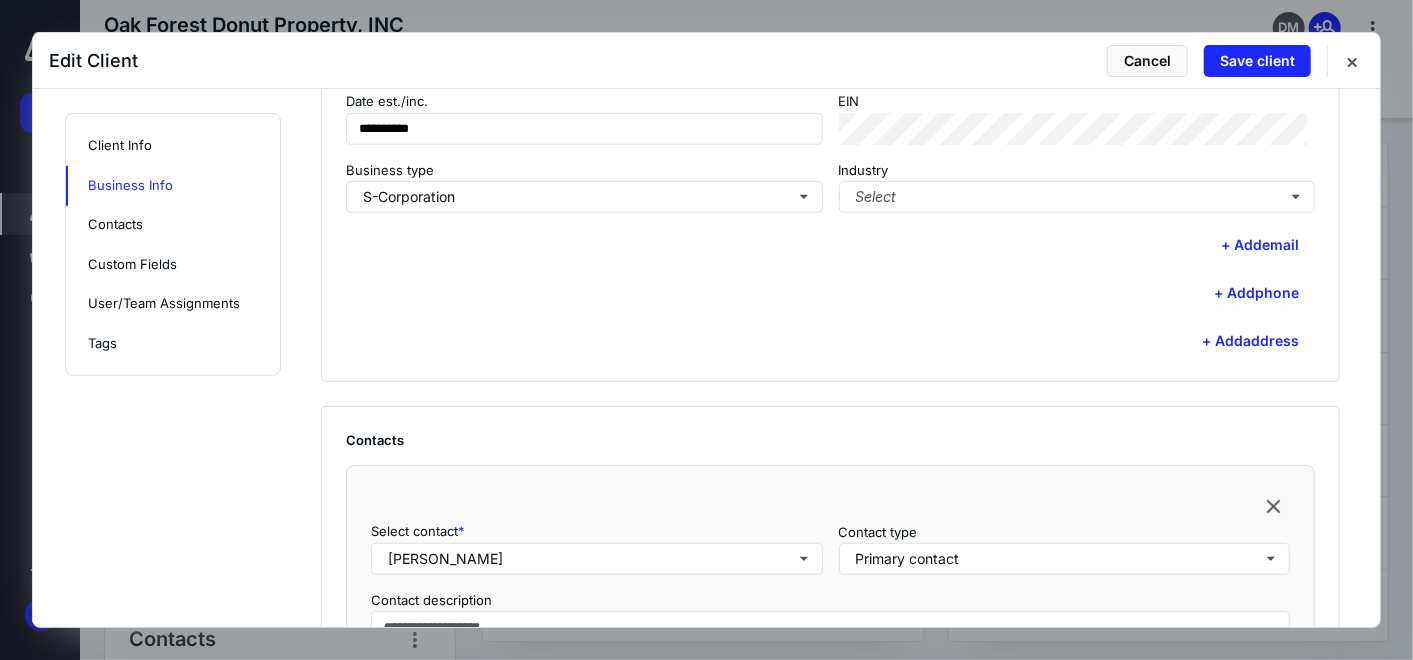 scroll, scrollTop: 777, scrollLeft: 0, axis: vertical 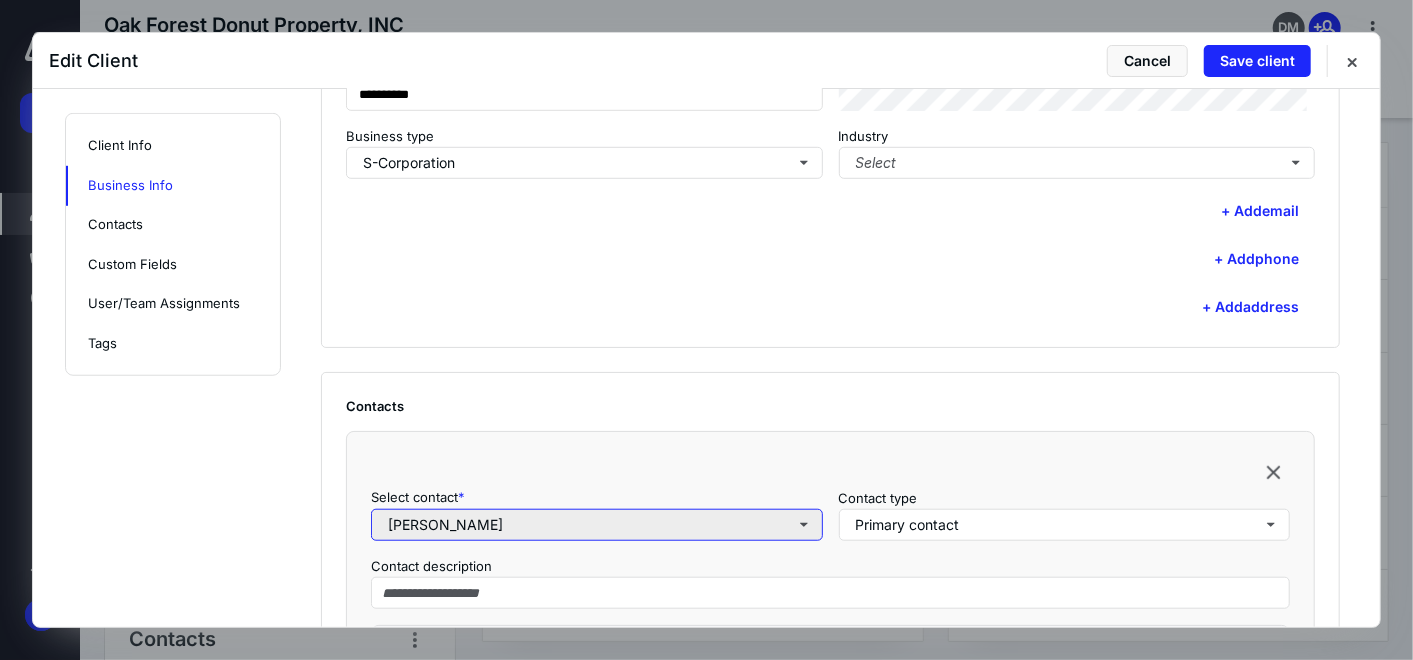 drag, startPoint x: 537, startPoint y: 523, endPoint x: 454, endPoint y: 514, distance: 83.48653 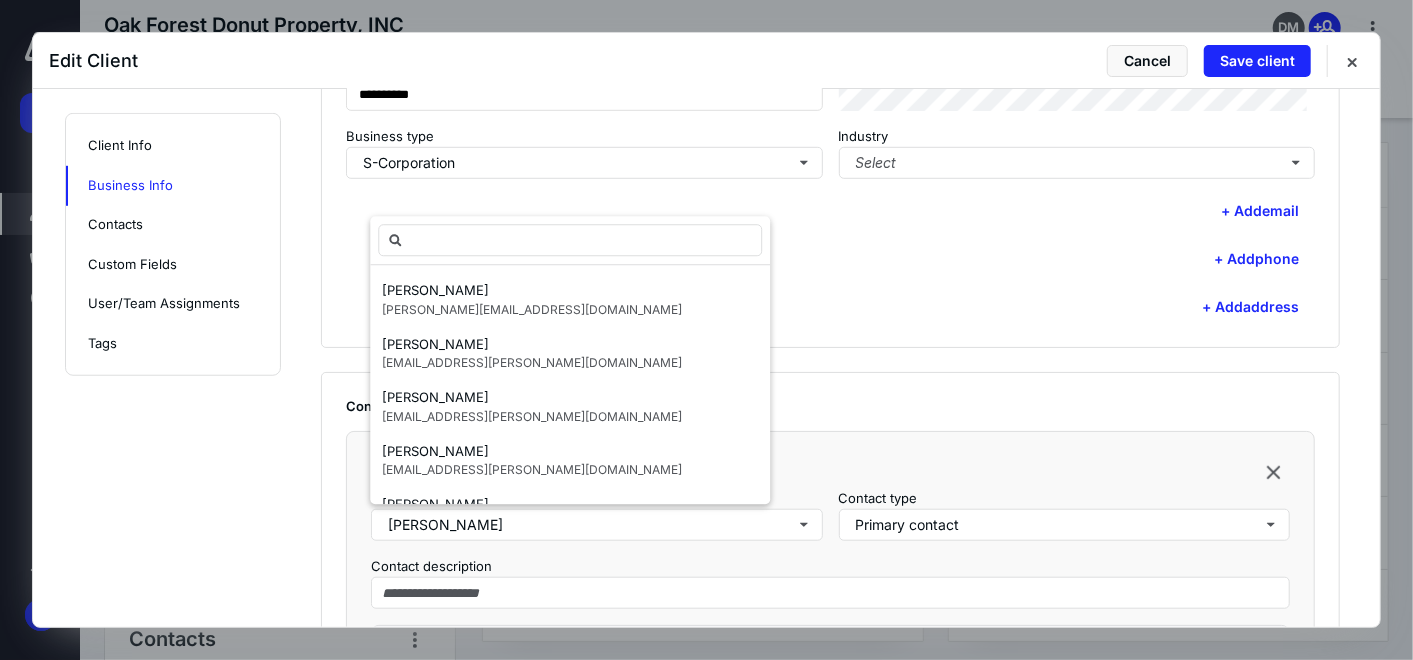 click on "Contacts Select contact  * [PERSON_NAME] Contact type Primary contact Contact description [PERSON_NAME] Edit contact Primary Email [EMAIL_ADDRESS][DOMAIN_NAME] Primary Phone [PHONE_NUMBER] Primary Address - Add existing contact Create new contact" at bounding box center (830, 685) 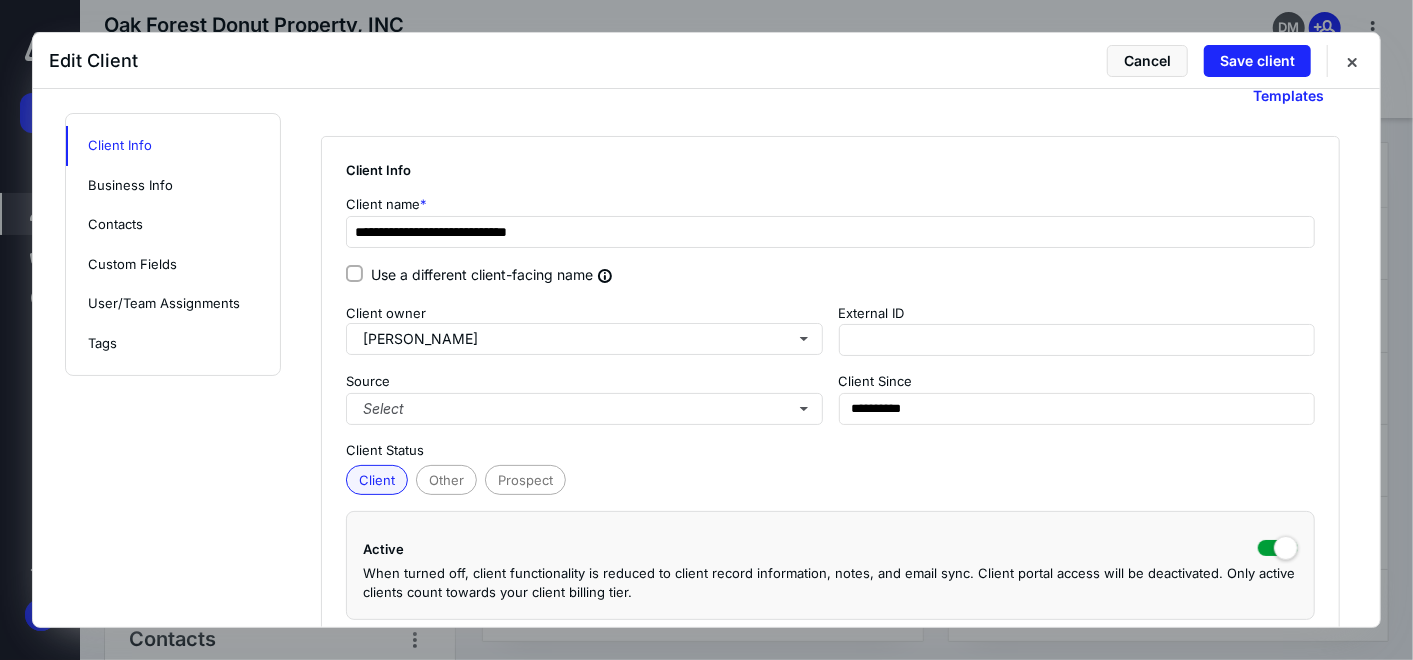 scroll, scrollTop: 0, scrollLeft: 0, axis: both 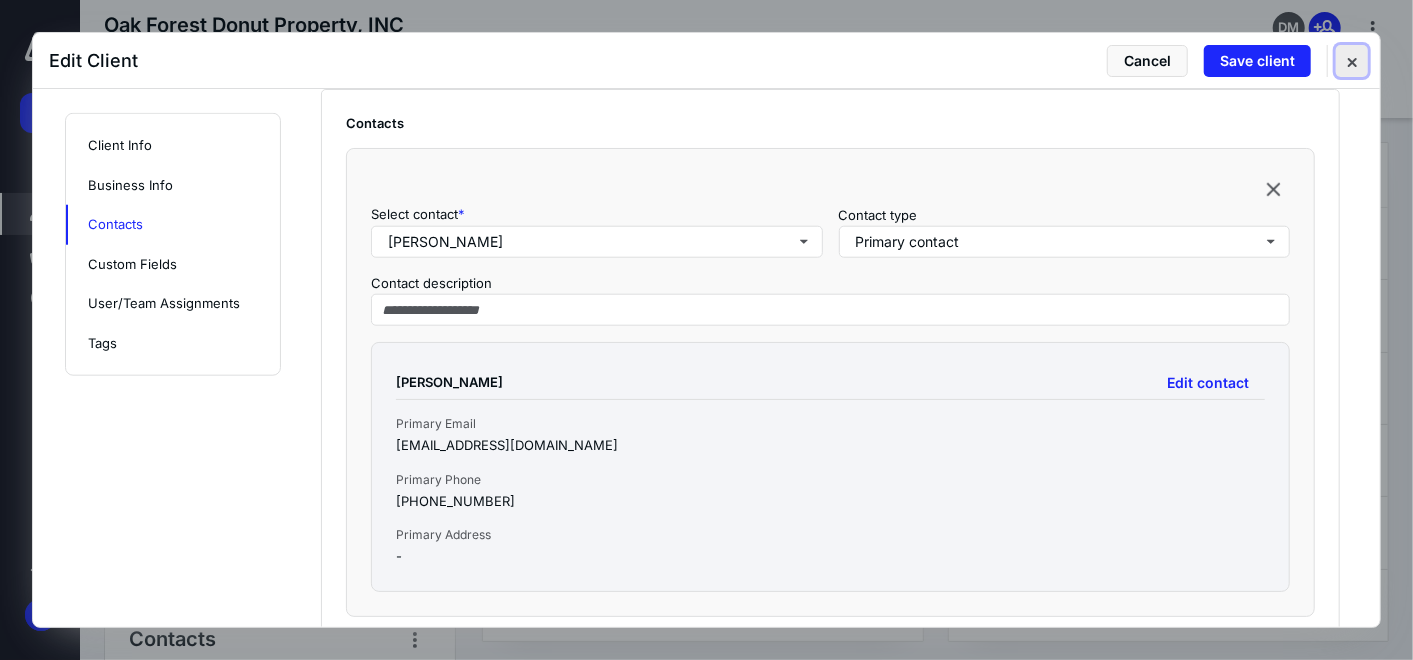 click at bounding box center [1352, 61] 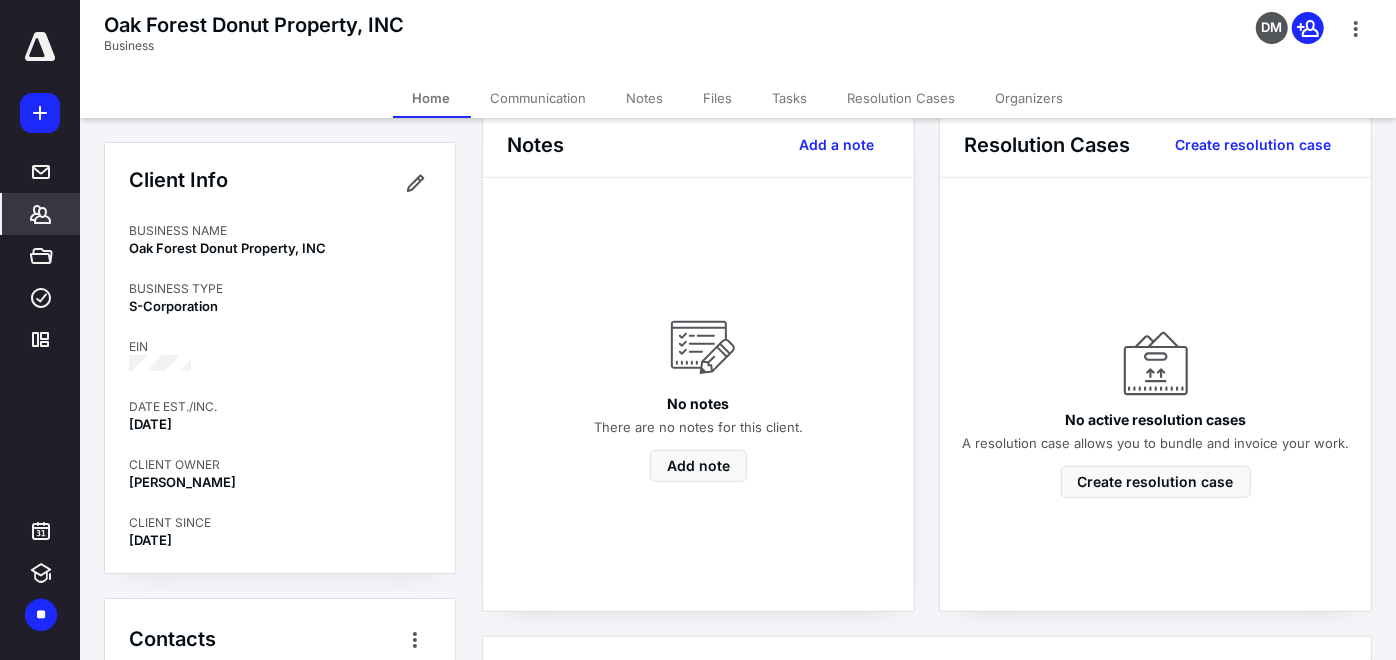 scroll, scrollTop: 555, scrollLeft: 0, axis: vertical 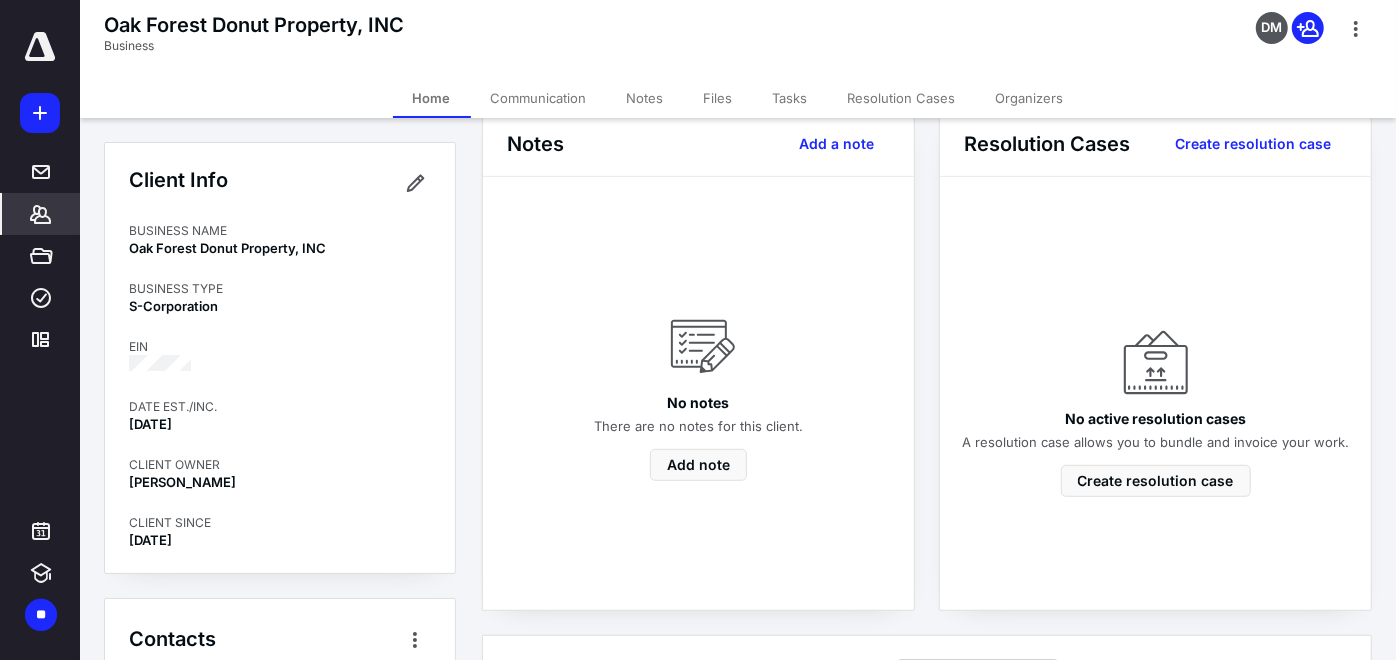 click on "Files" at bounding box center (718, 98) 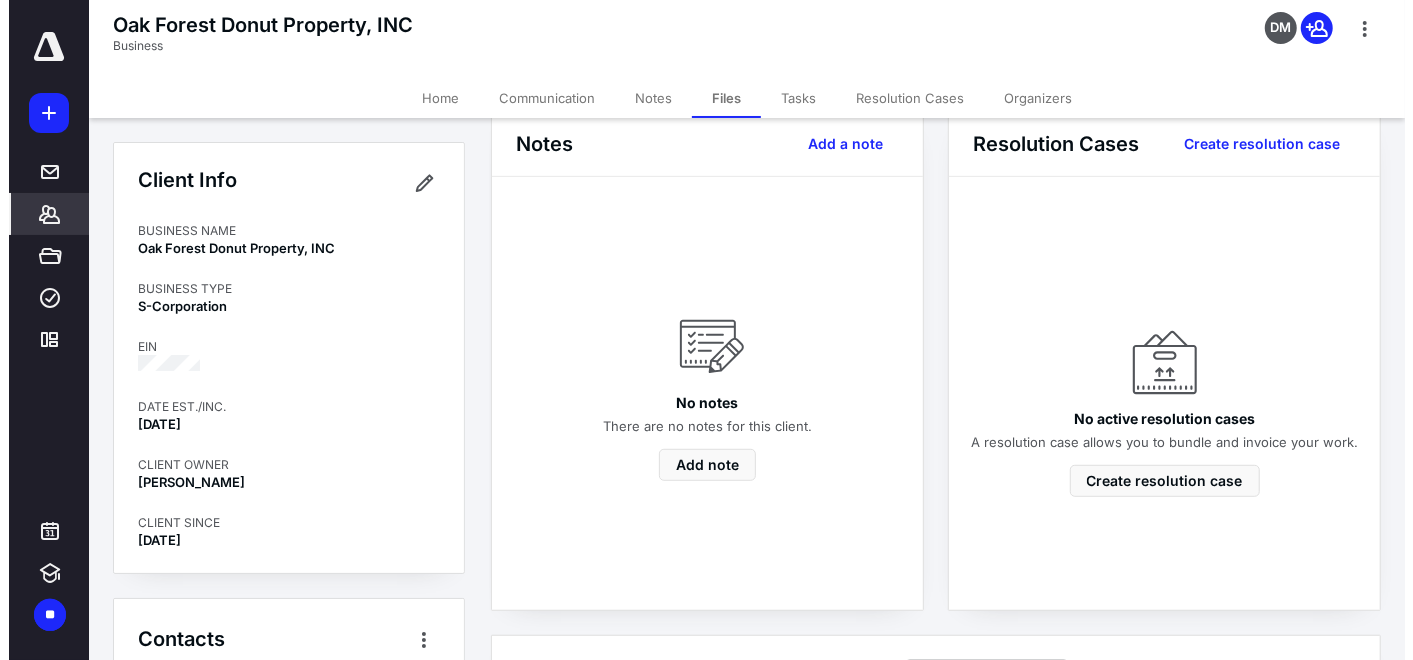 scroll, scrollTop: 0, scrollLeft: 0, axis: both 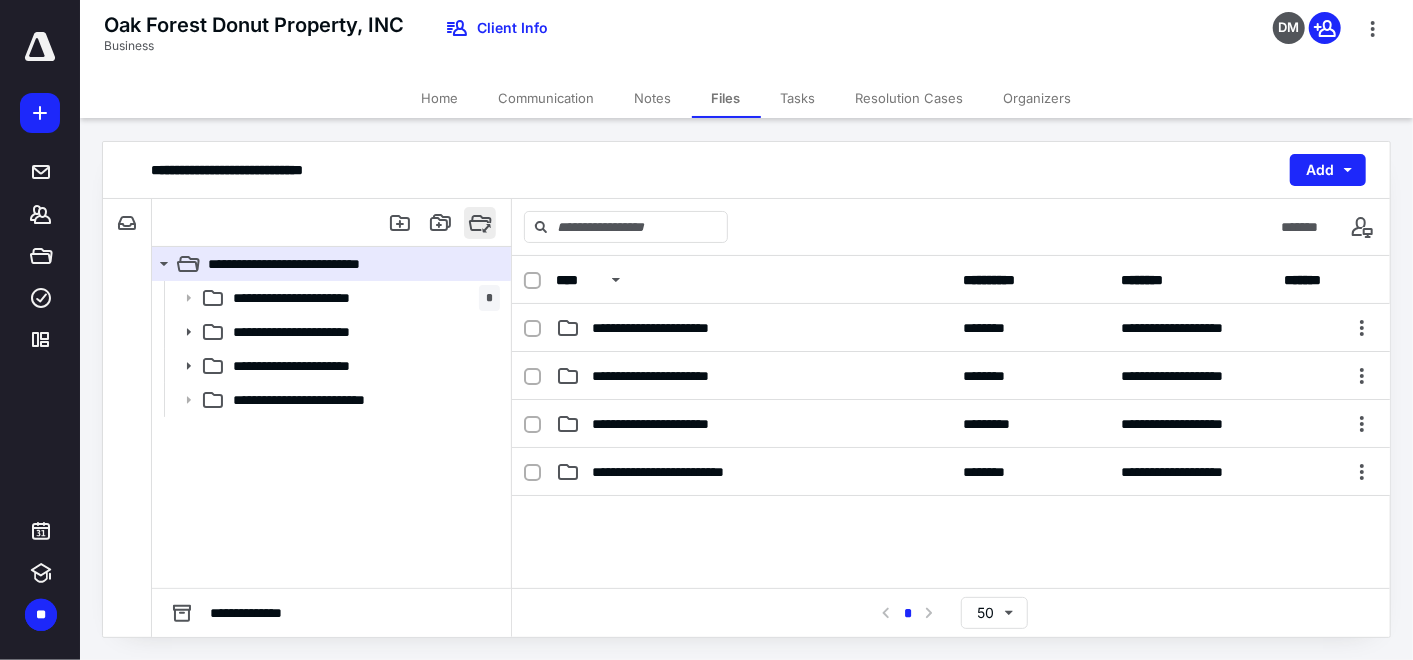 click at bounding box center (480, 223) 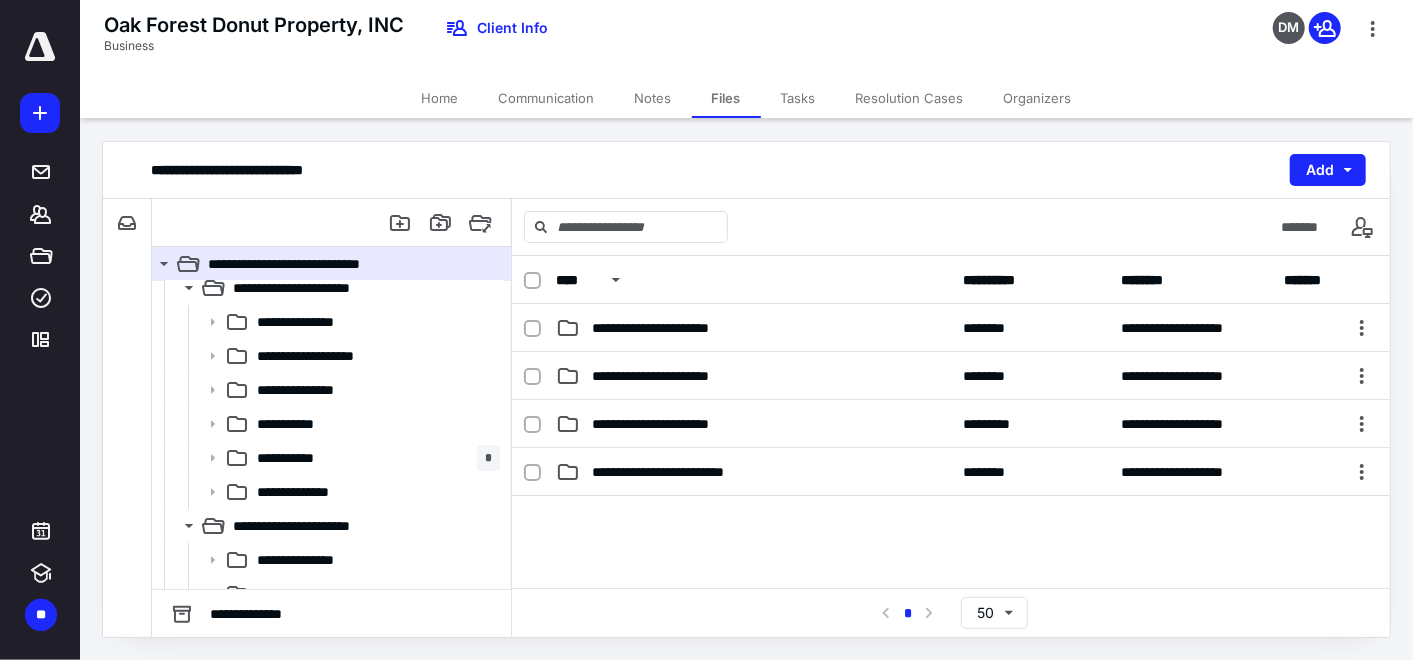scroll, scrollTop: 0, scrollLeft: 0, axis: both 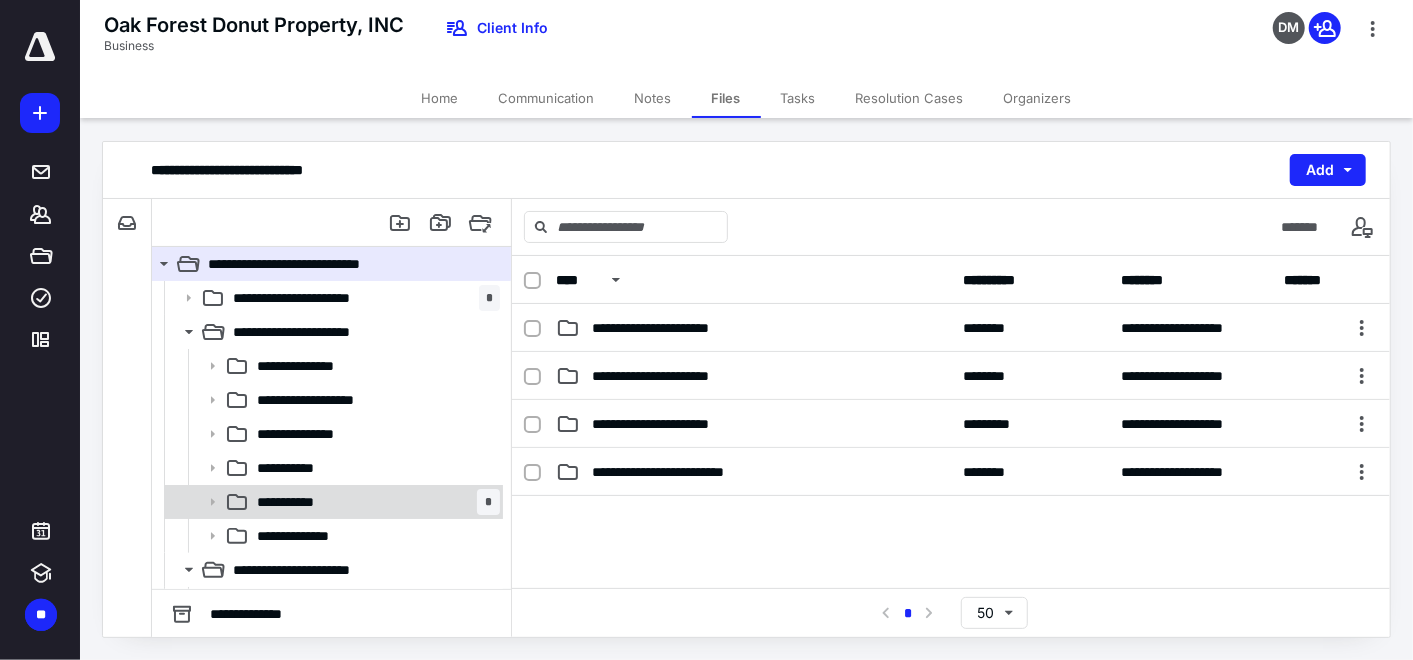 click on "**********" at bounding box center (374, 502) 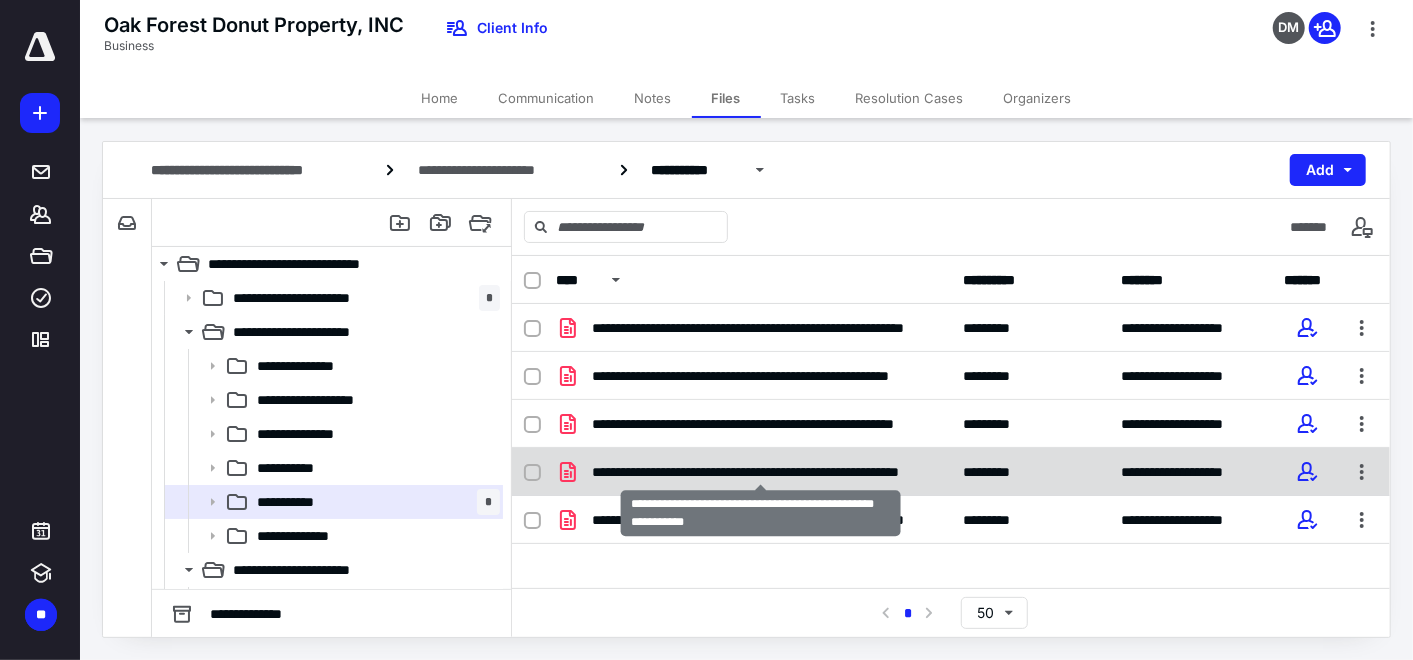 click on "**********" at bounding box center [761, 472] 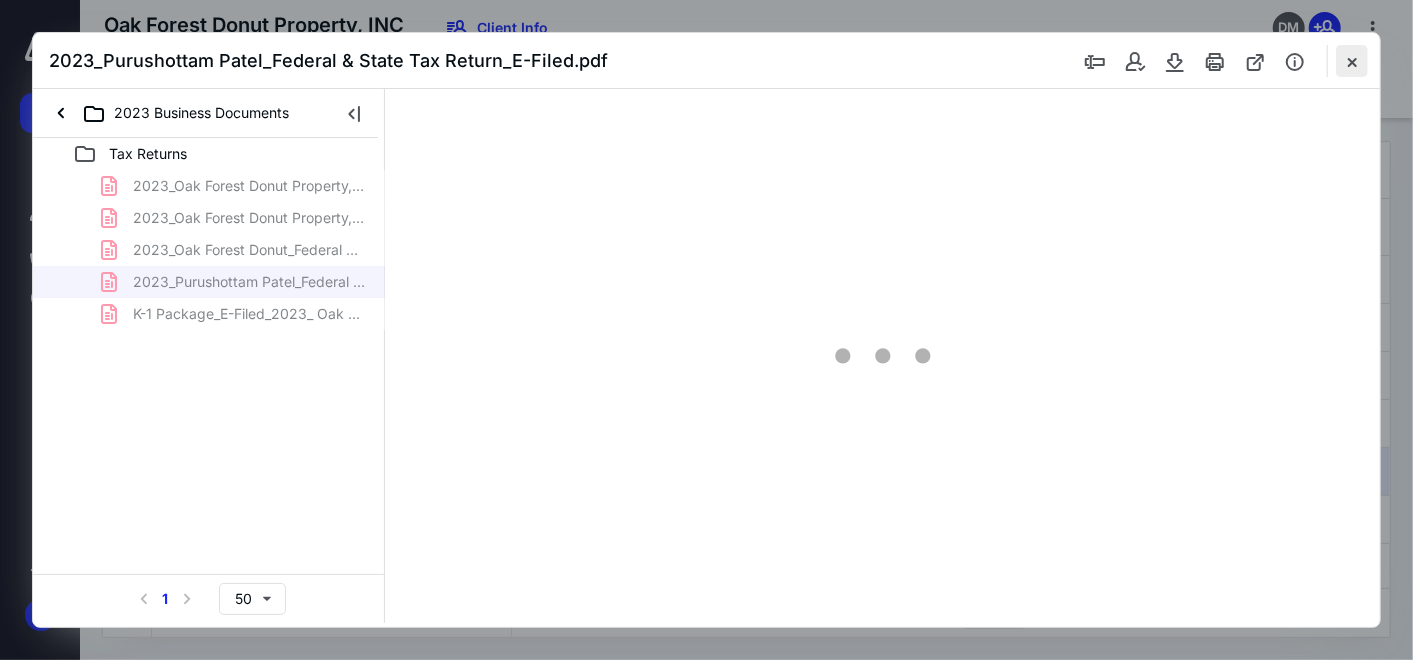 click at bounding box center [1352, 61] 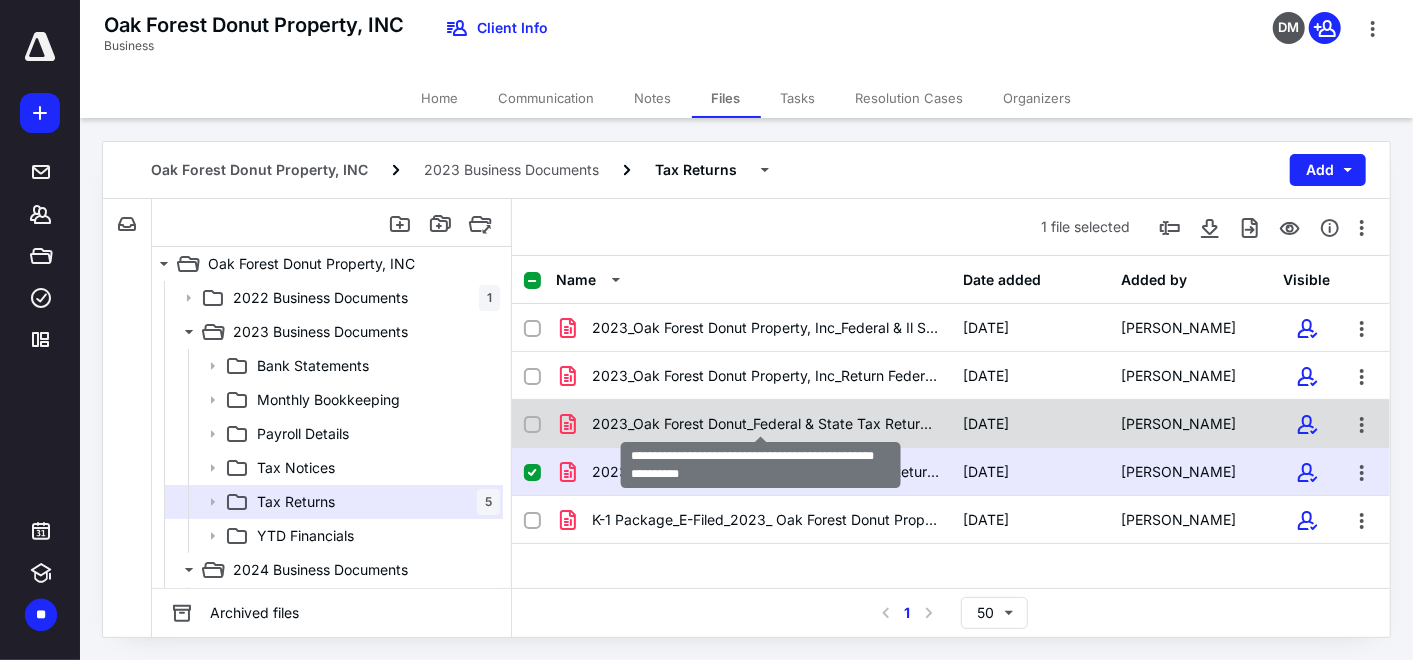 click on "2023_Oak Forest Donut_Federal & State Tax Return_E-Filed.pdf" at bounding box center (765, 424) 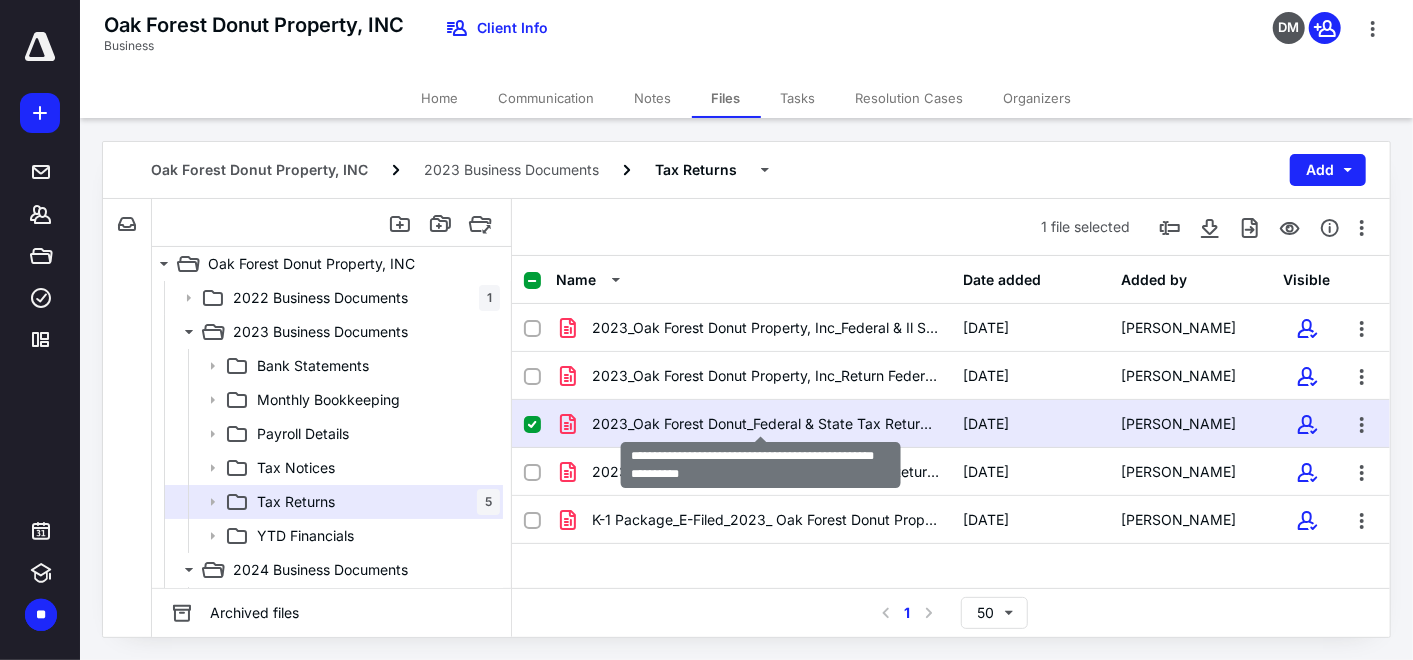 click on "2023_Oak Forest Donut_Federal & State Tax Return_E-Filed.pdf" at bounding box center [765, 424] 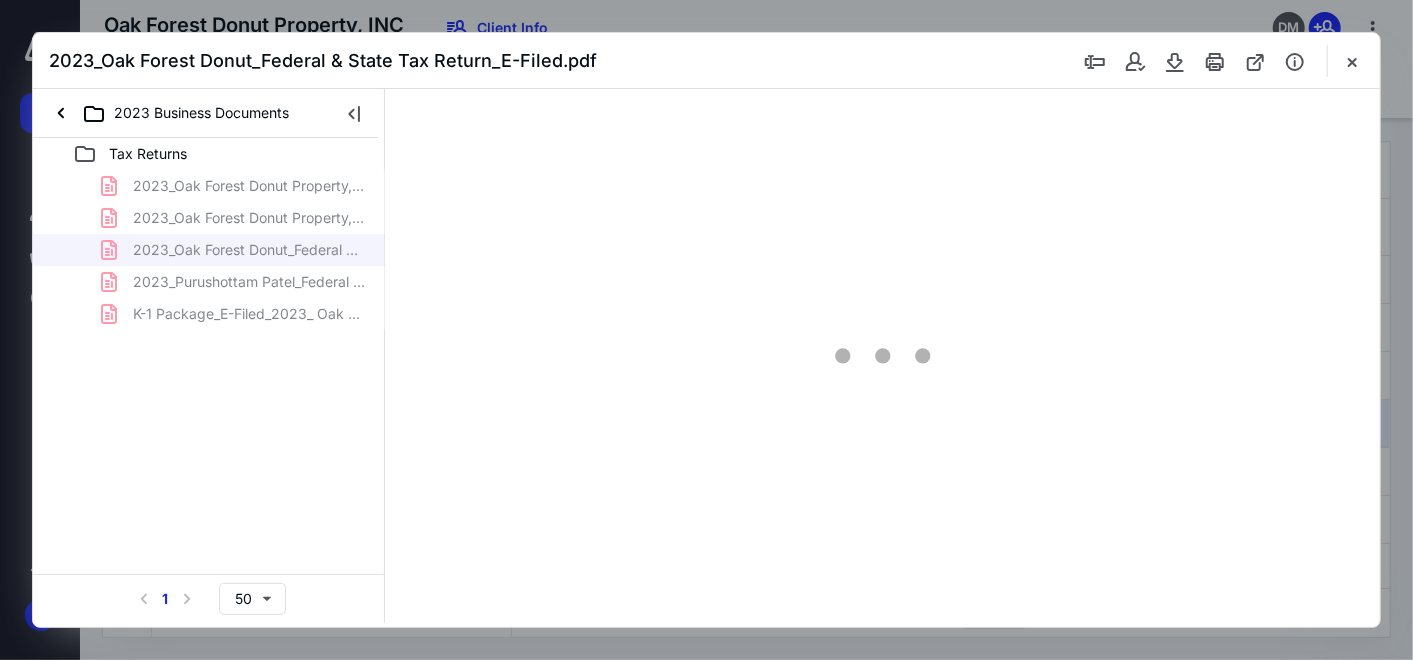scroll, scrollTop: 0, scrollLeft: 0, axis: both 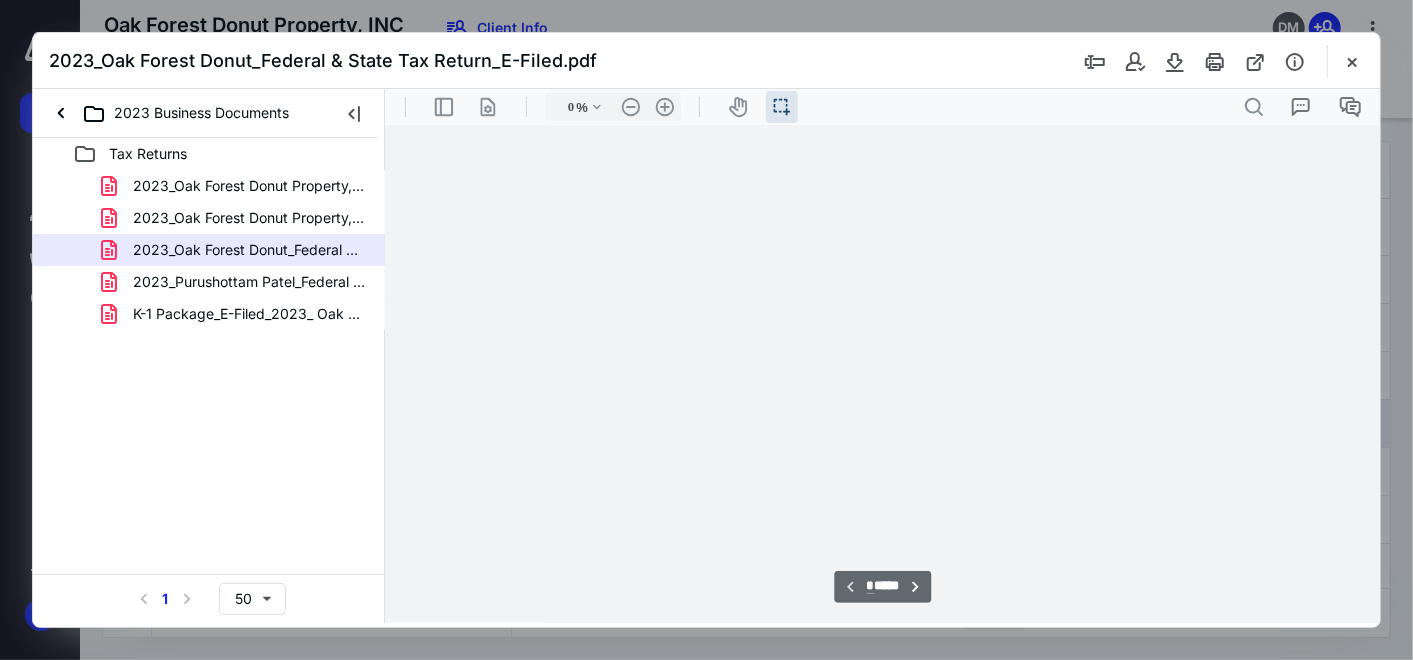 type on "63" 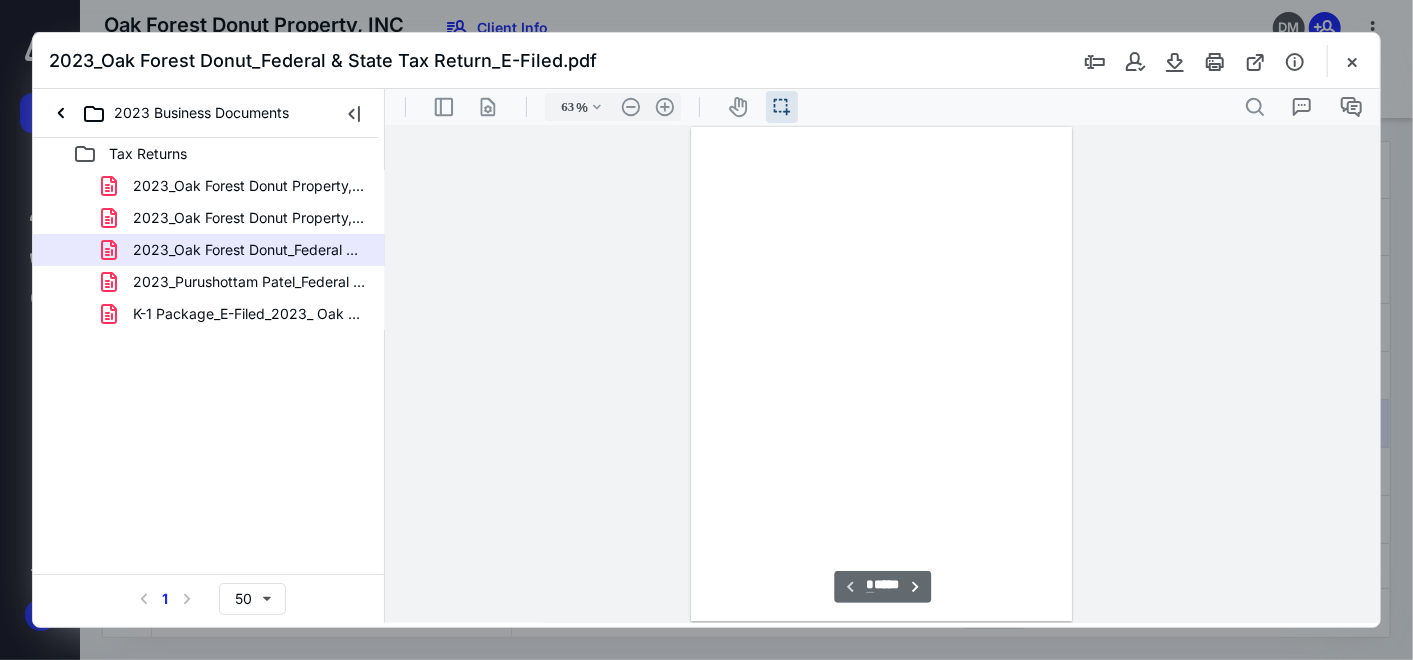 scroll, scrollTop: 37, scrollLeft: 0, axis: vertical 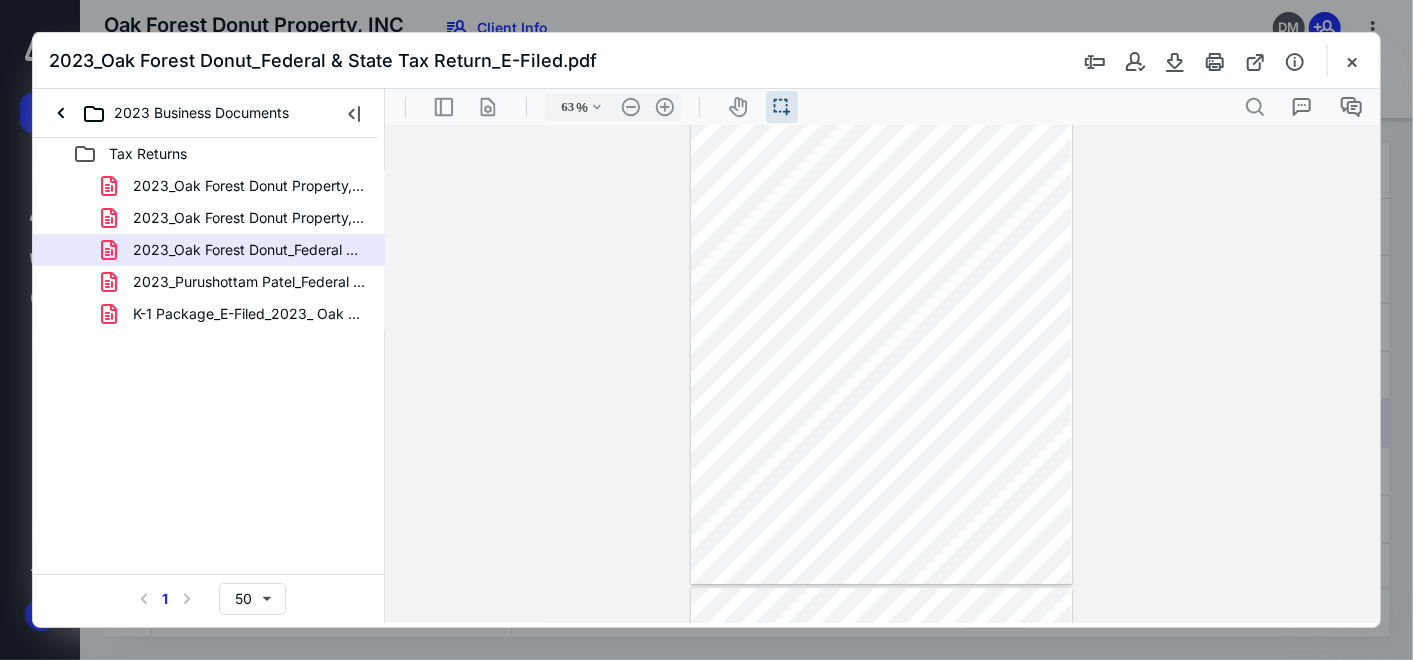 type on "*" 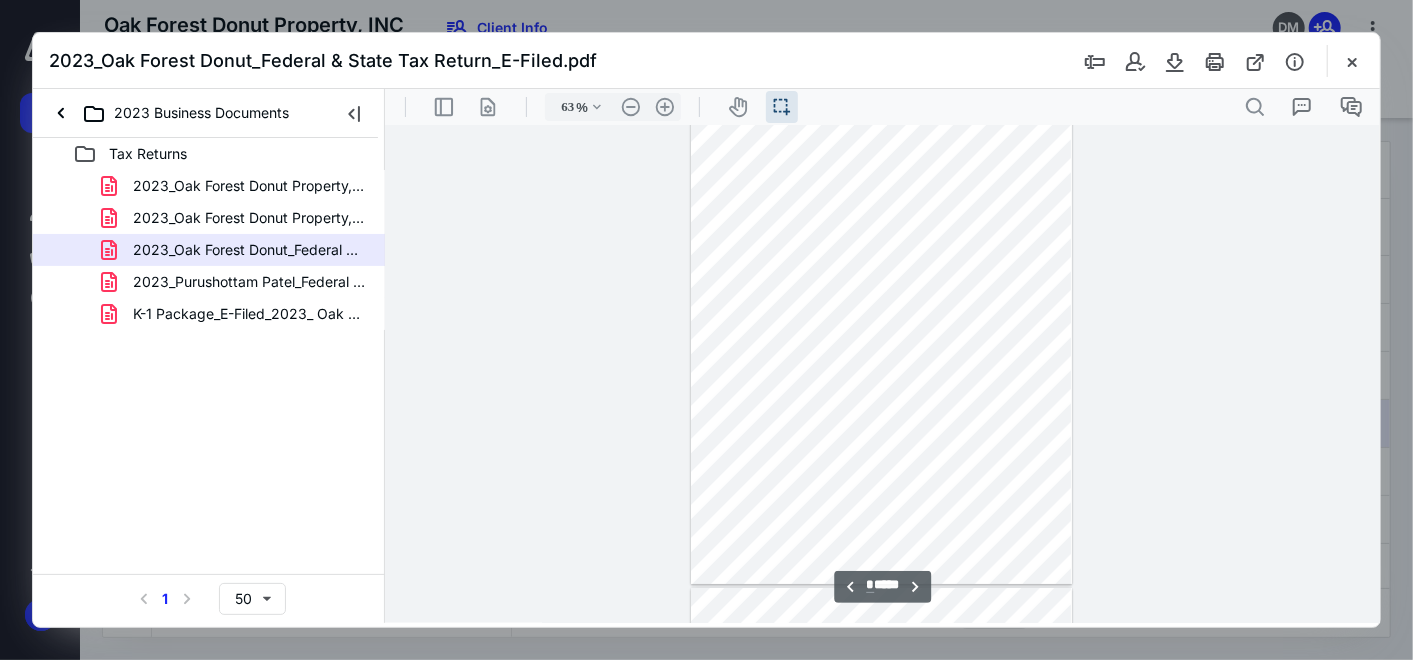 scroll, scrollTop: 482, scrollLeft: 0, axis: vertical 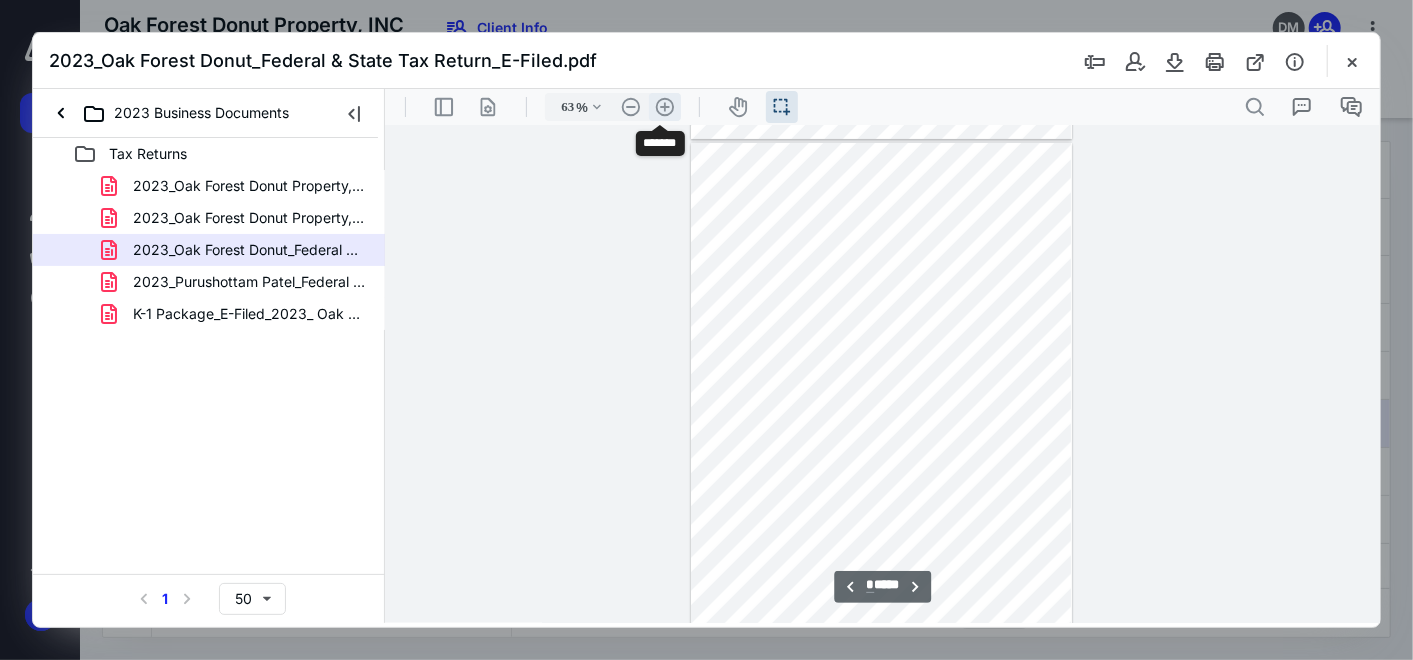 click on ".cls-1{fill:#abb0c4;} icon - header - zoom - in - line" at bounding box center [664, 106] 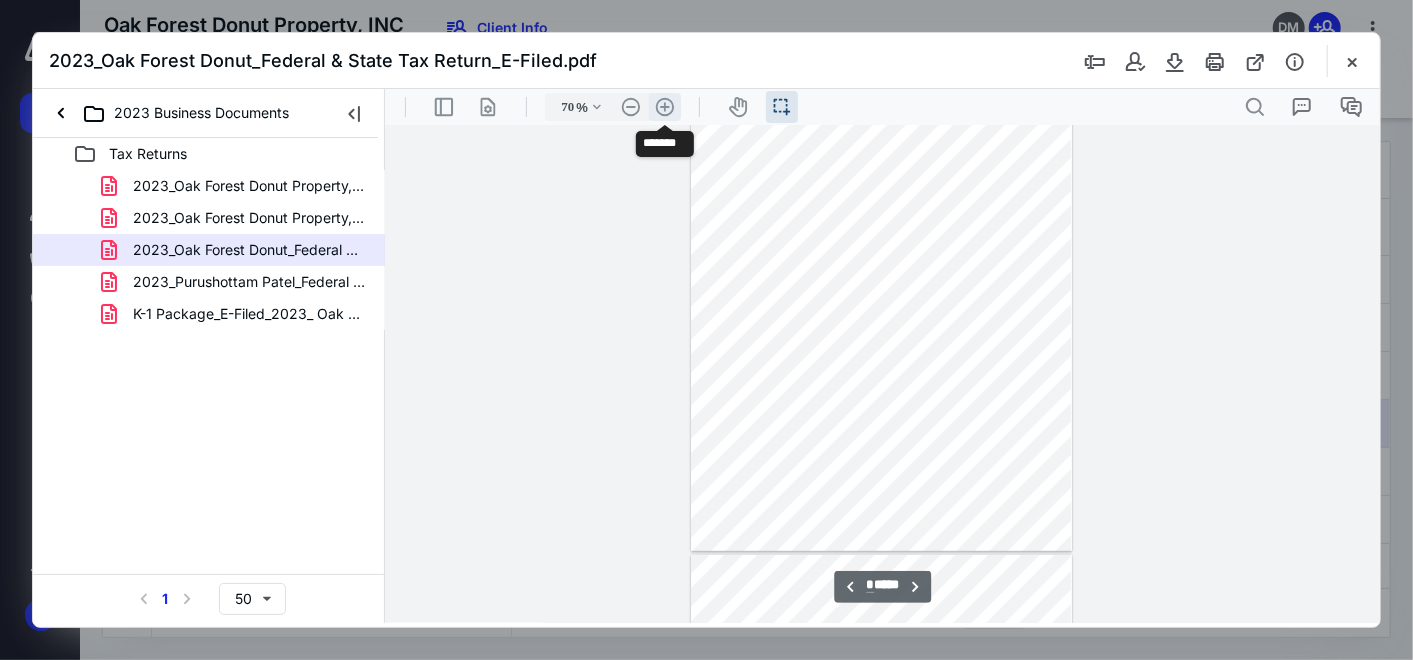 click on ".cls-1{fill:#abb0c4;} icon - header - zoom - in - line" at bounding box center [664, 106] 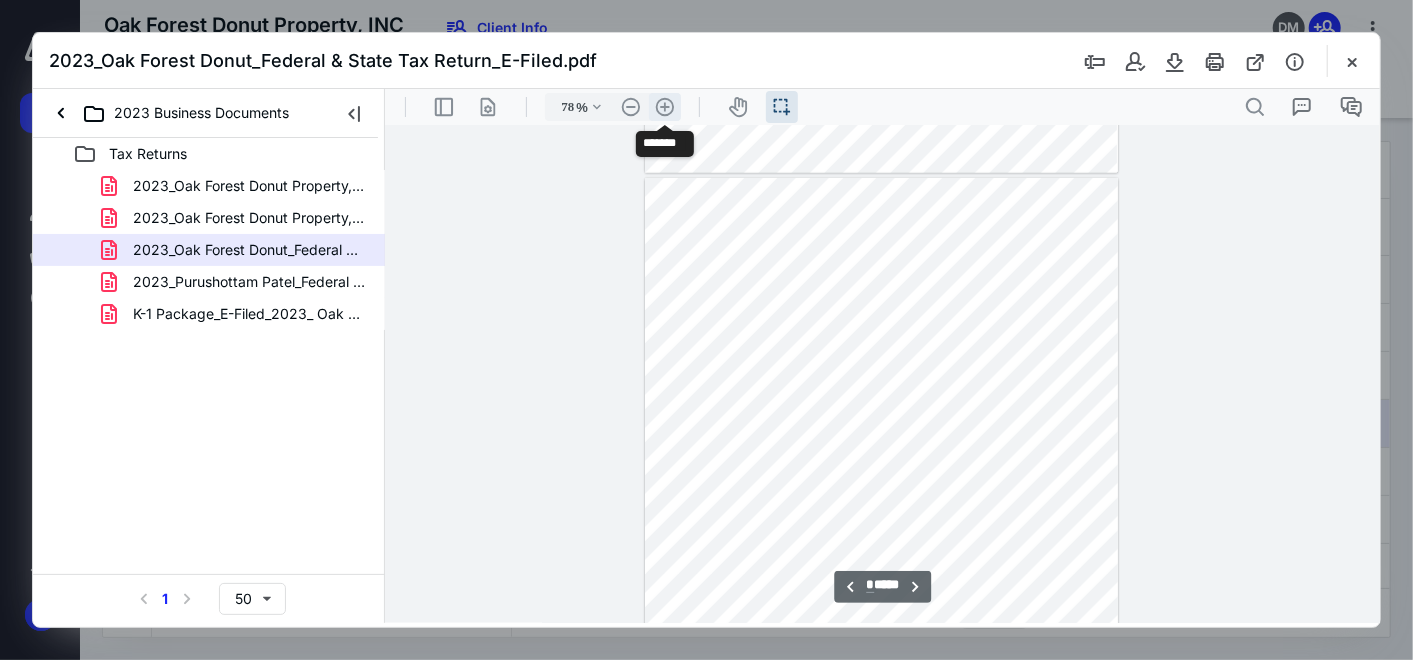 scroll, scrollTop: 654, scrollLeft: 0, axis: vertical 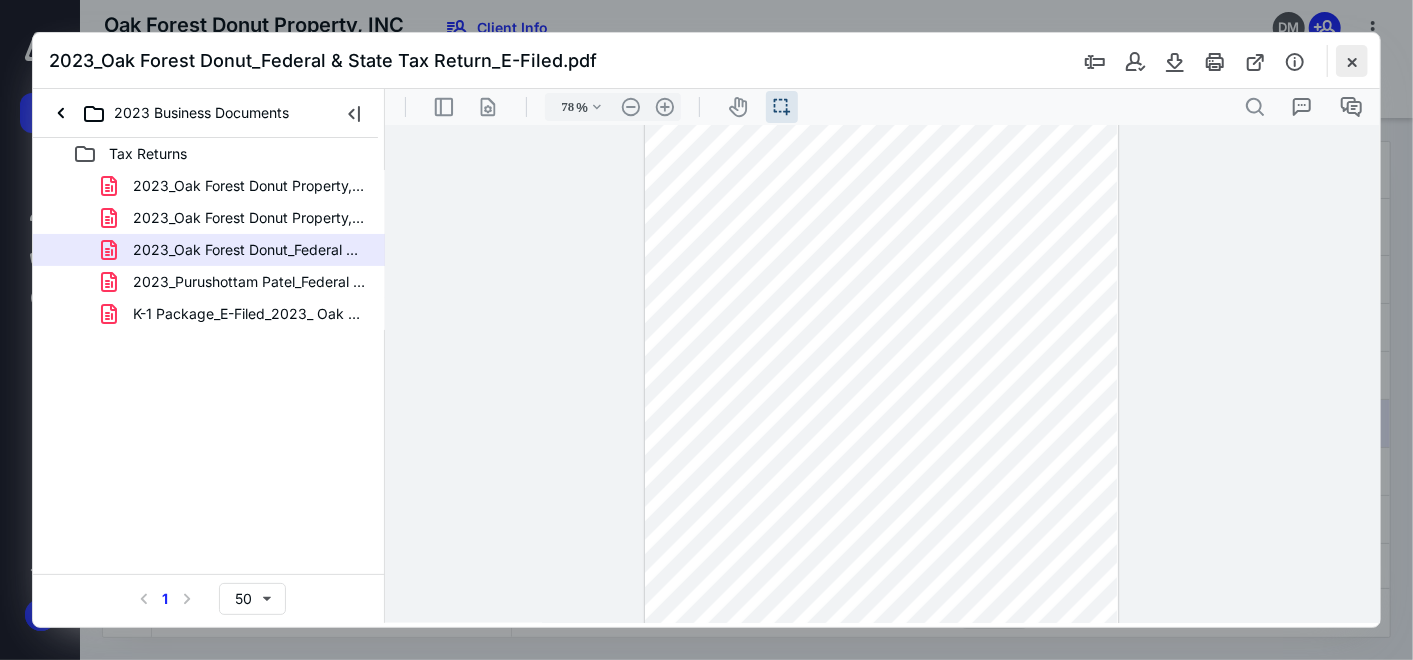 click at bounding box center [1352, 61] 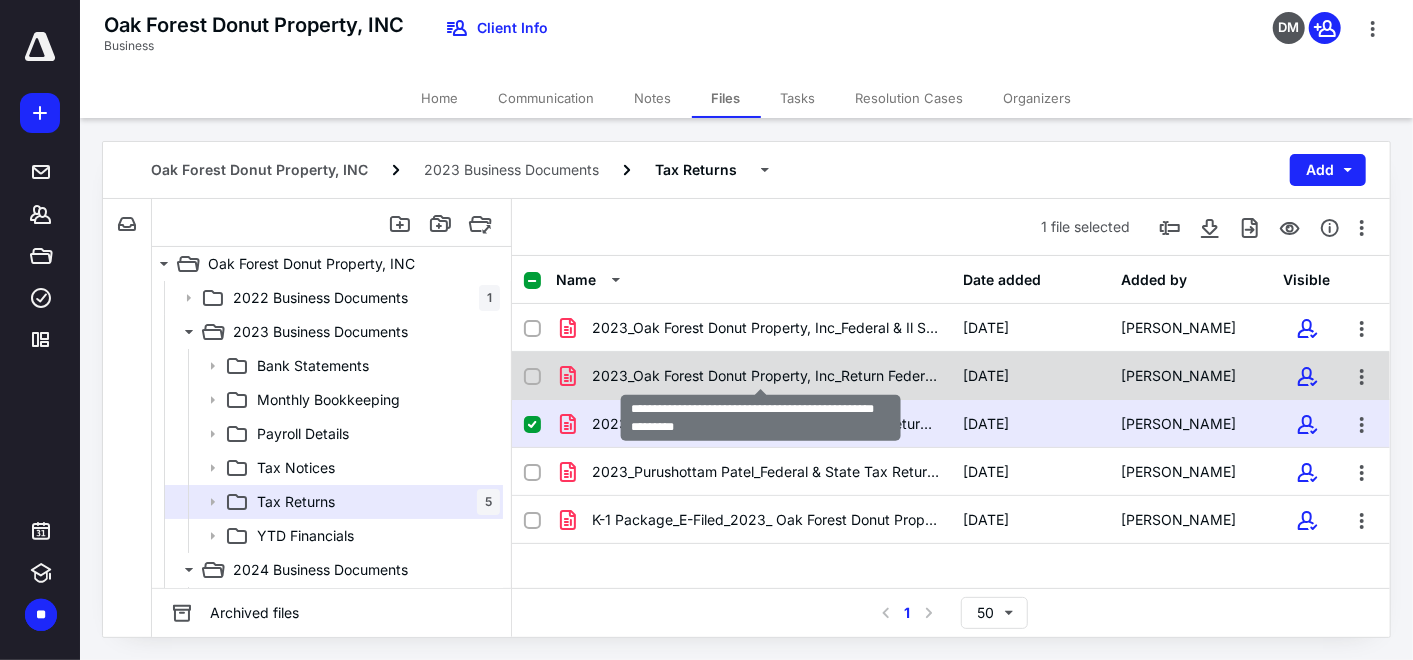 click on "2023_Oak Forest Donut Property, Inc_Return Federal & Il.pdf" at bounding box center (765, 376) 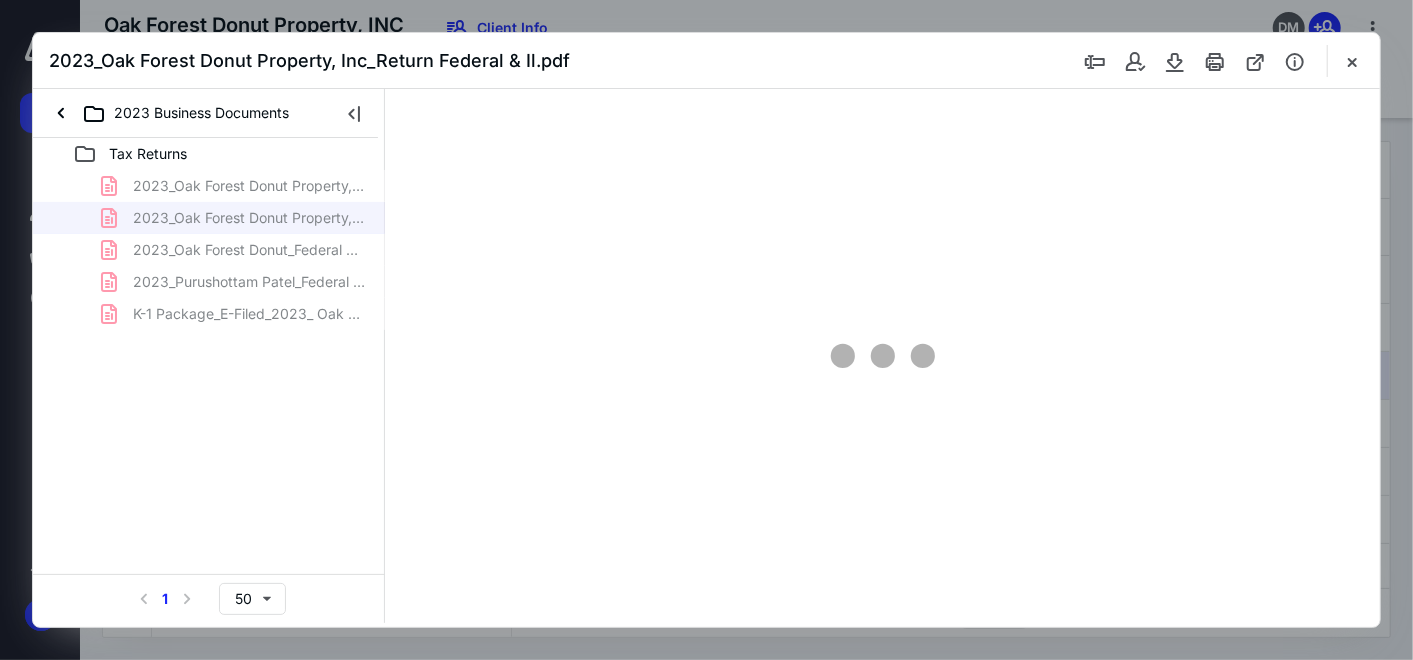scroll, scrollTop: 0, scrollLeft: 0, axis: both 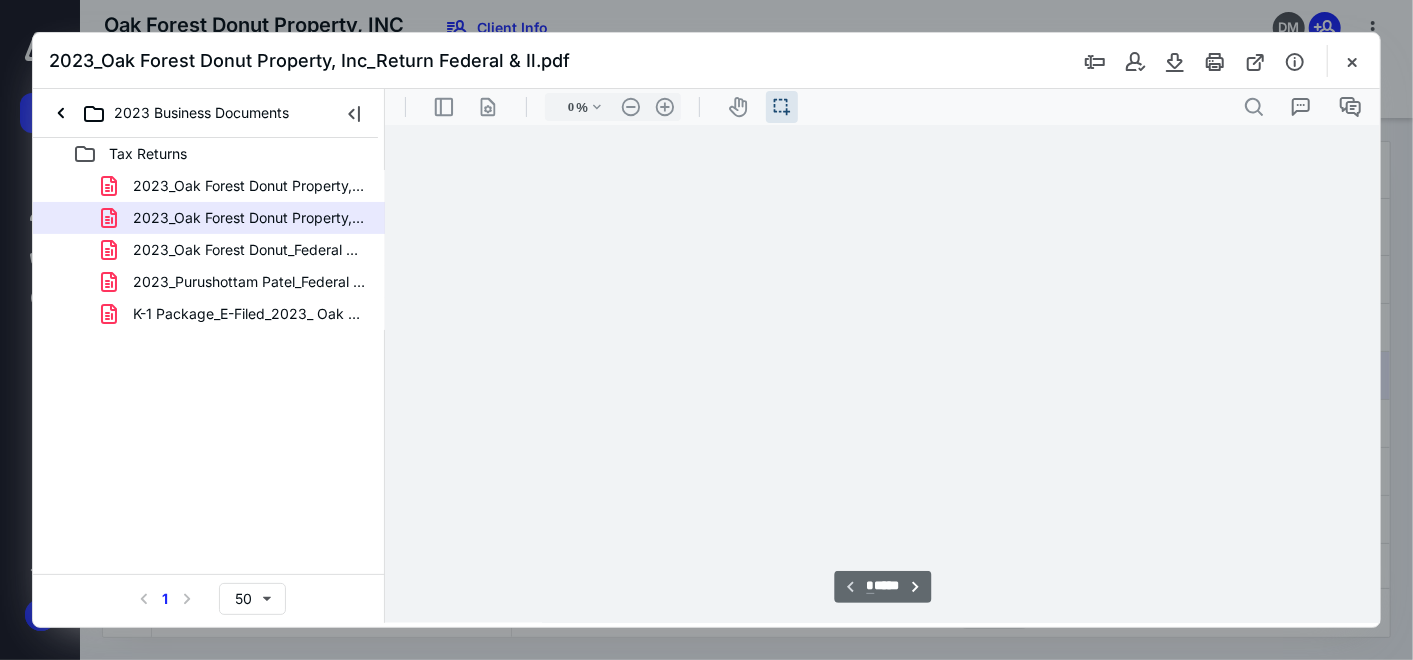 type on "63" 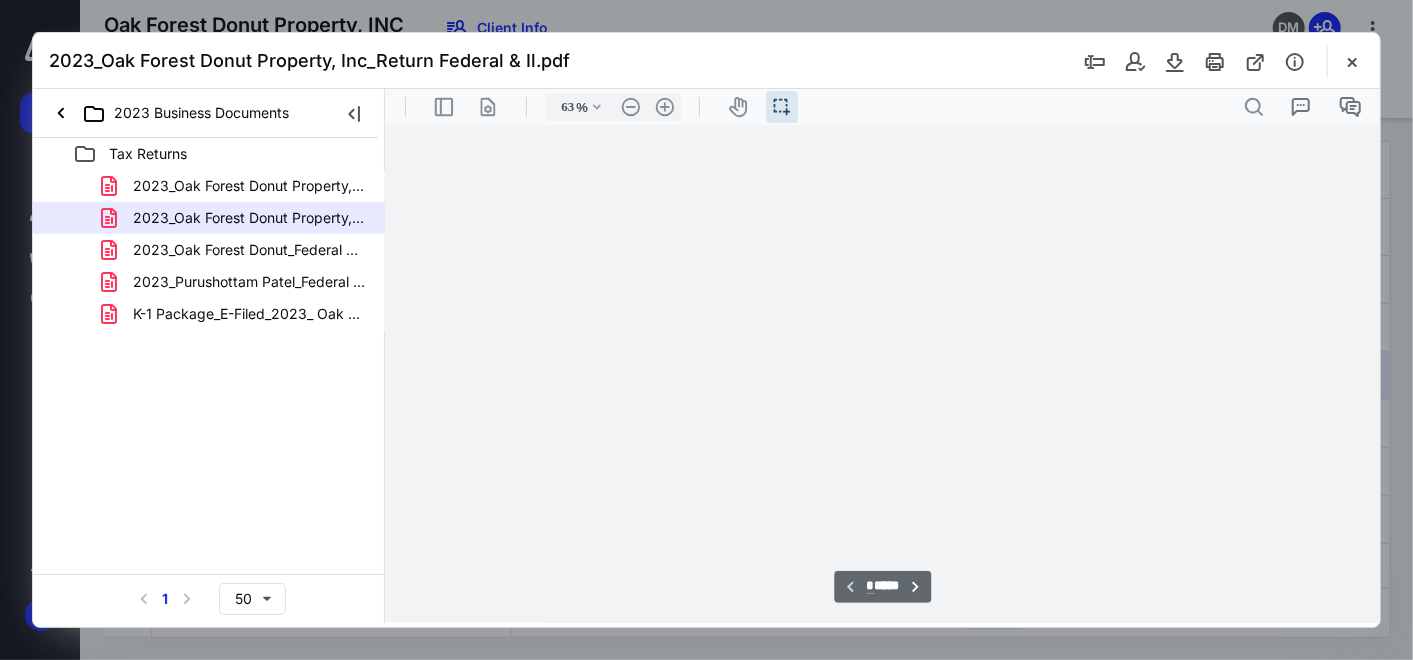 scroll, scrollTop: 37, scrollLeft: 0, axis: vertical 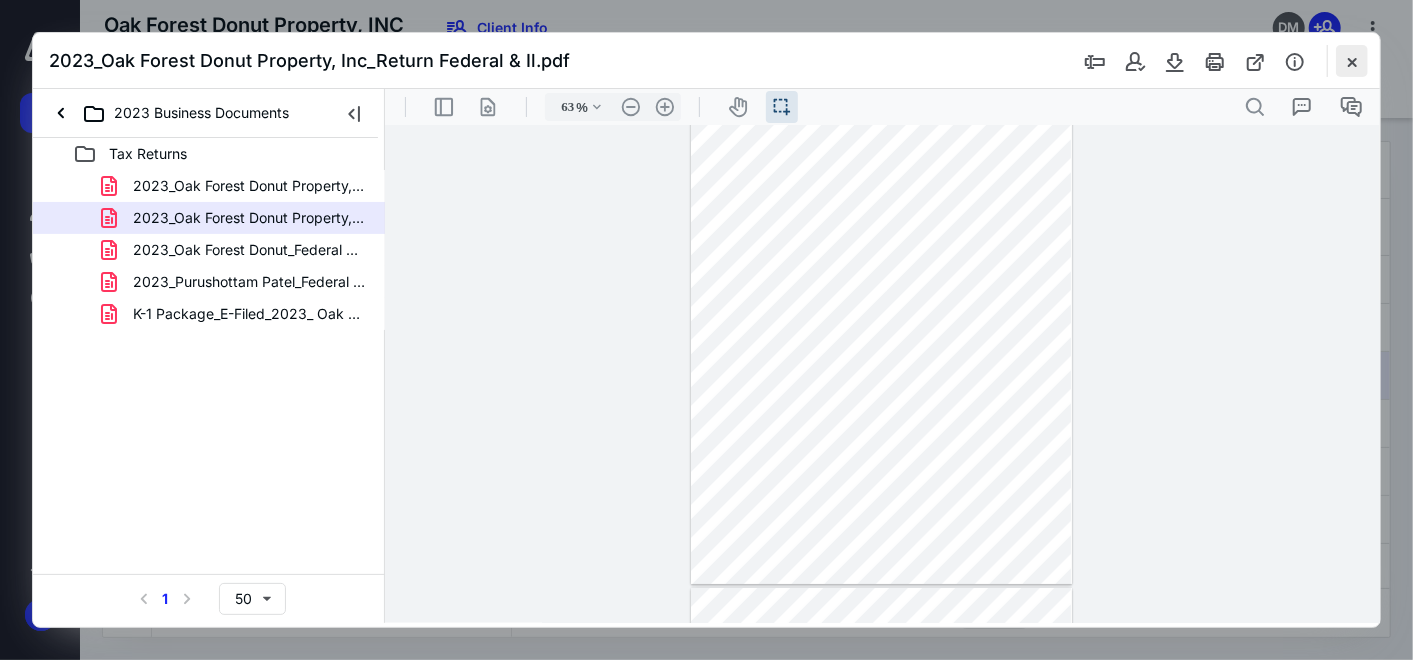 click at bounding box center [1352, 61] 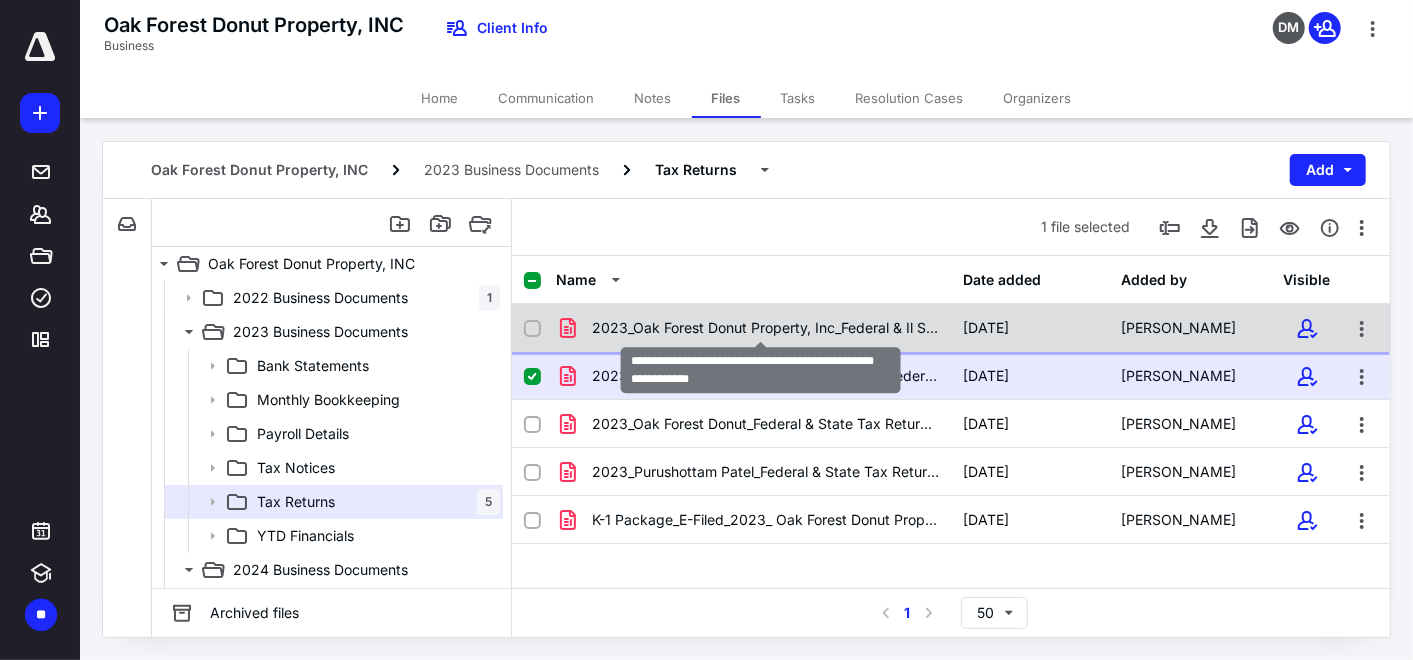 click on "2023_Oak Forest Donut Property, Inc_Federal & Il State Ret.pdf" at bounding box center [765, 328] 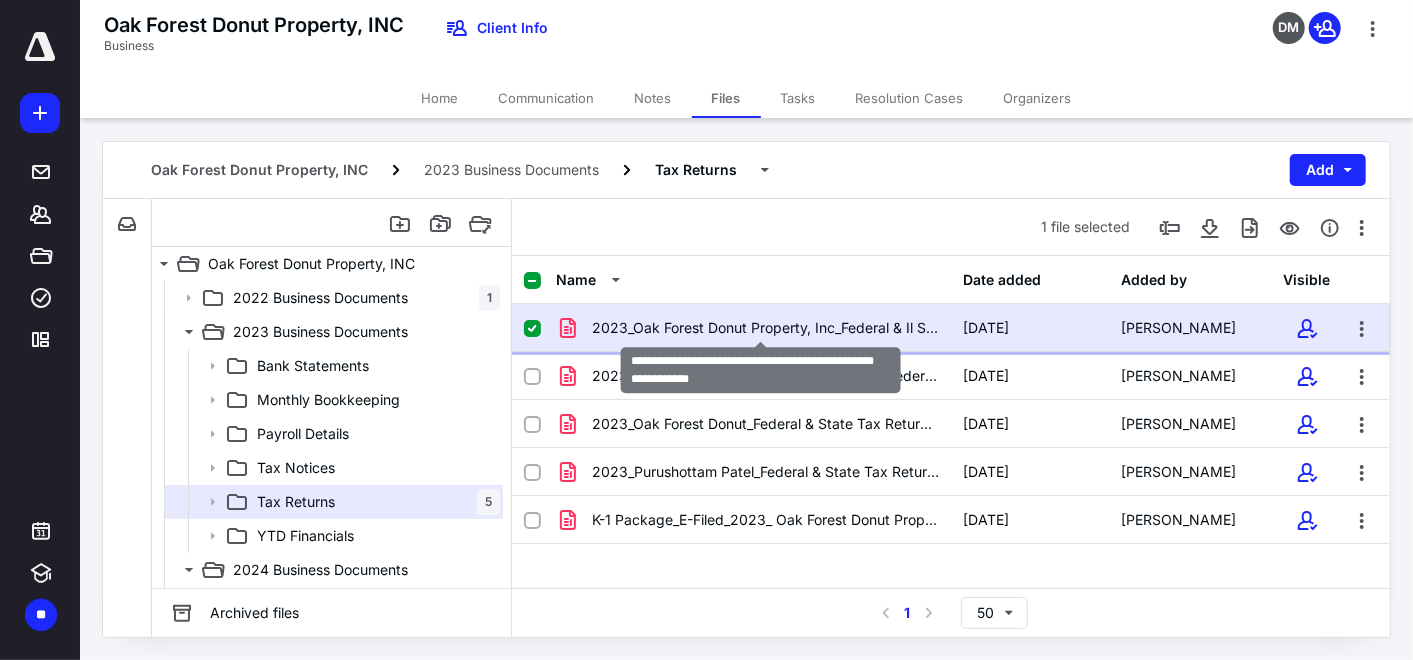click on "2023_Oak Forest Donut Property, Inc_Federal & Il State Ret.pdf" at bounding box center [765, 328] 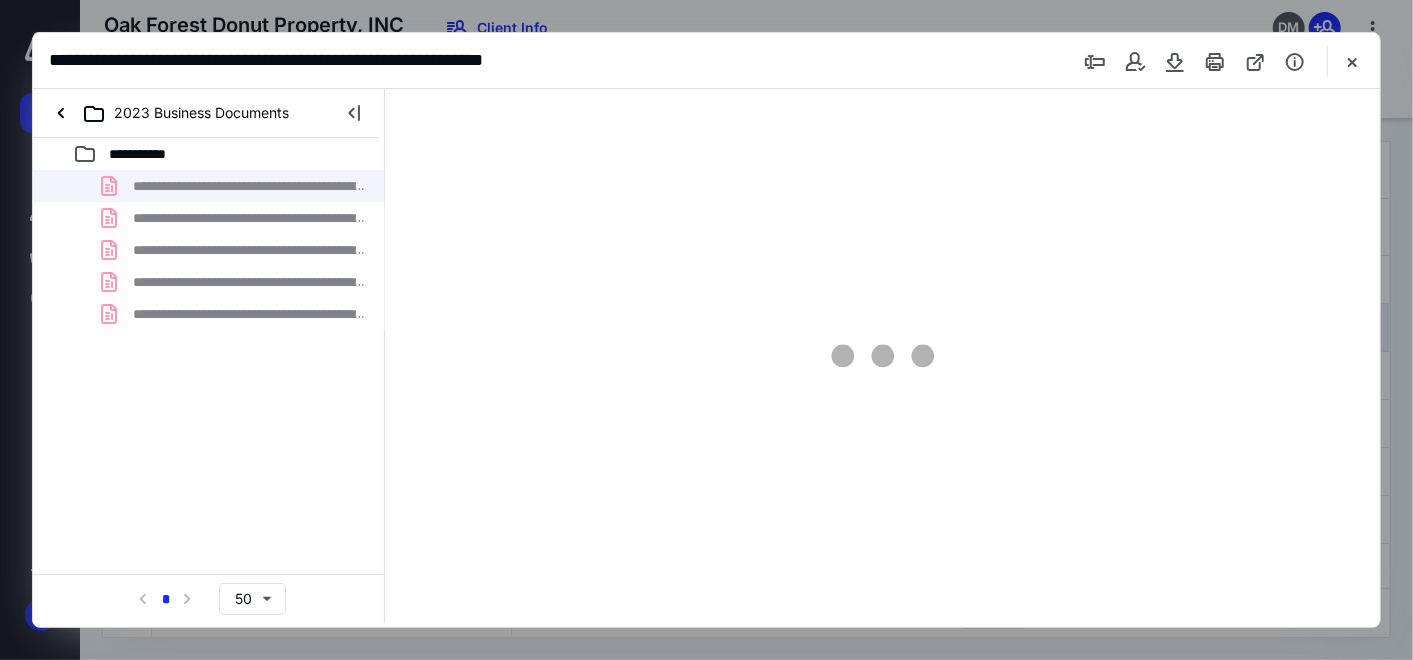 scroll, scrollTop: 0, scrollLeft: 0, axis: both 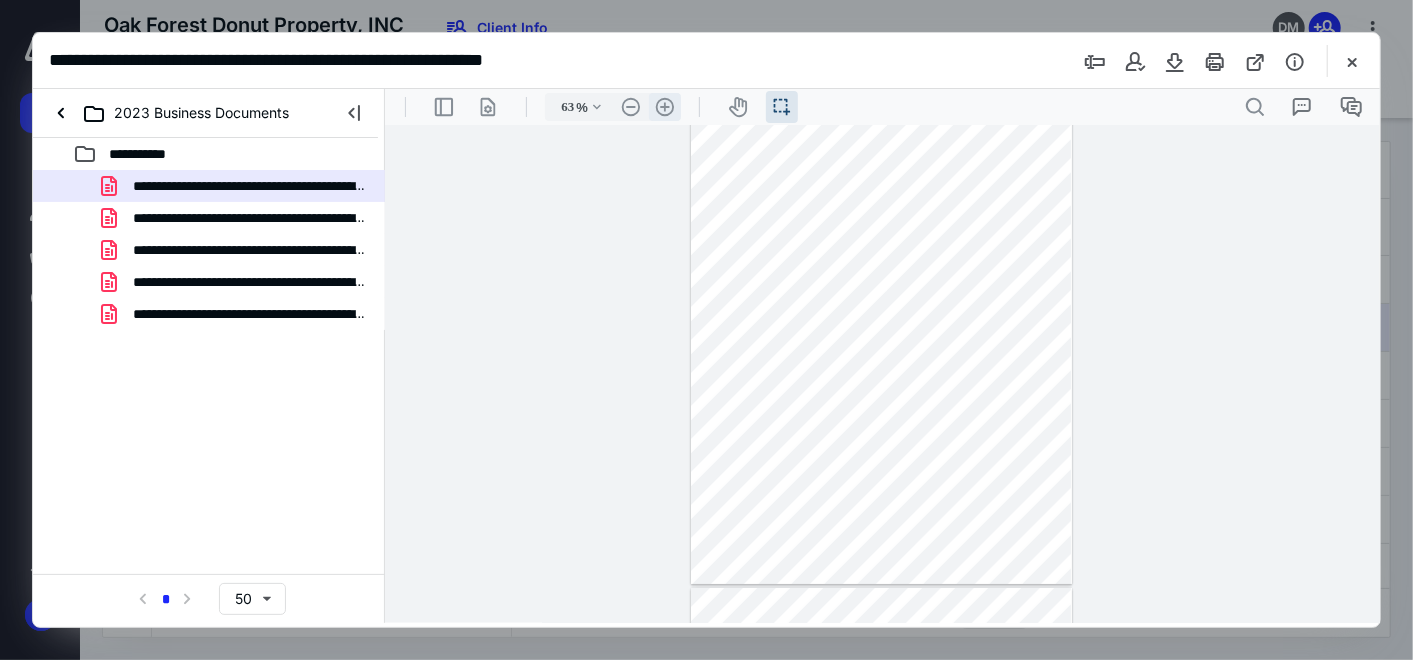click on ".cls-1{fill:#abb0c4;} icon - header - zoom - in - line" at bounding box center [664, 106] 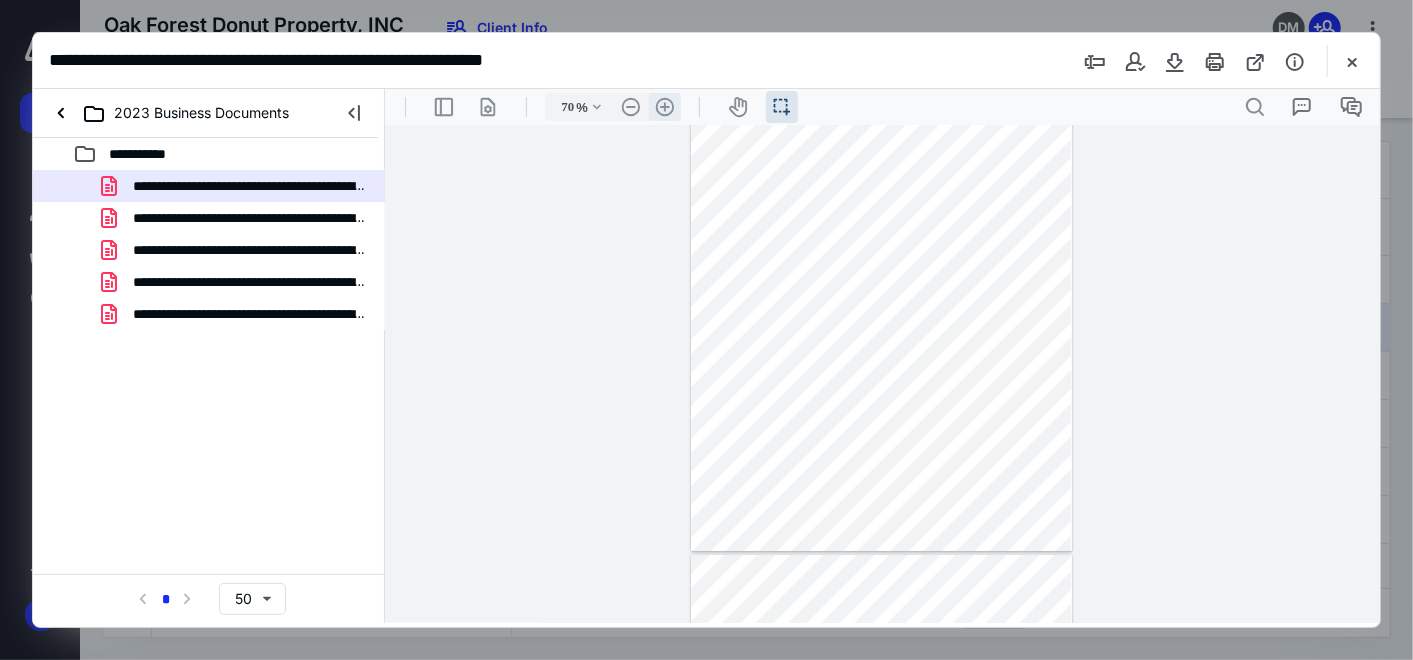 click on ".cls-1{fill:#abb0c4;} icon - header - zoom - in - line" at bounding box center [664, 106] 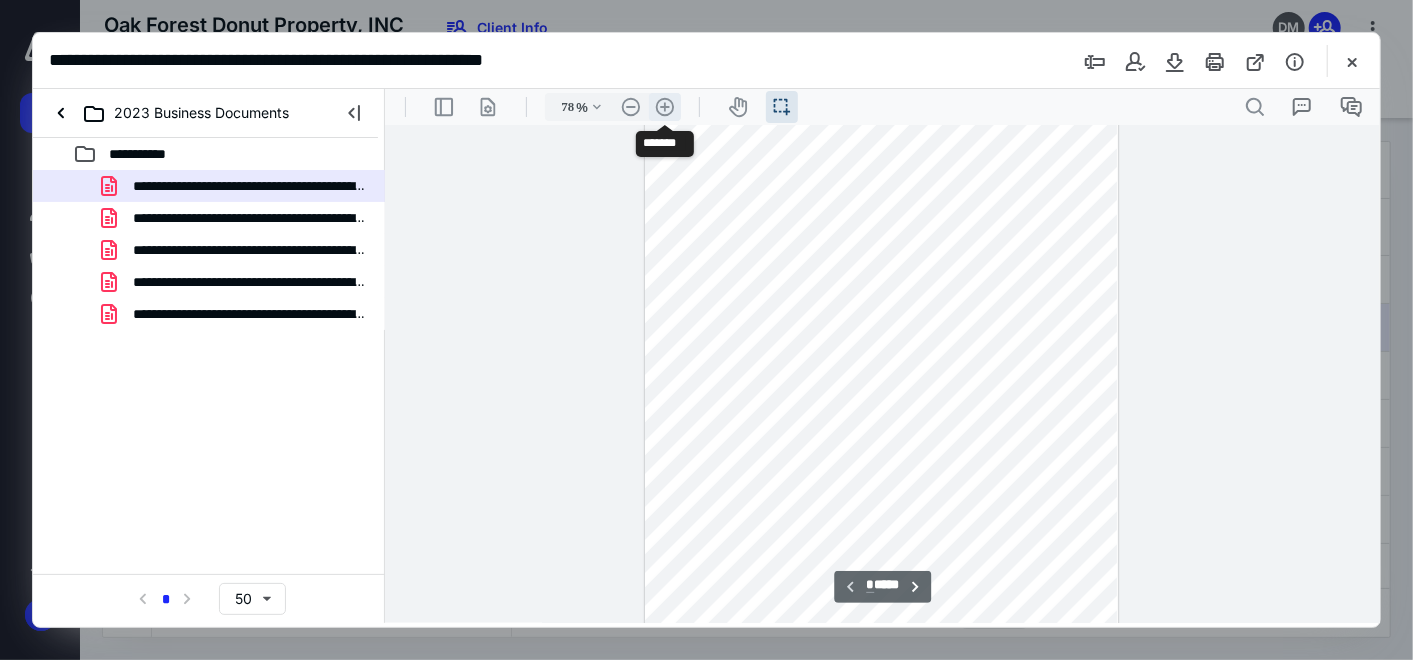 click on ".cls-1{fill:#abb0c4;} icon - header - zoom - in - line" at bounding box center (664, 106) 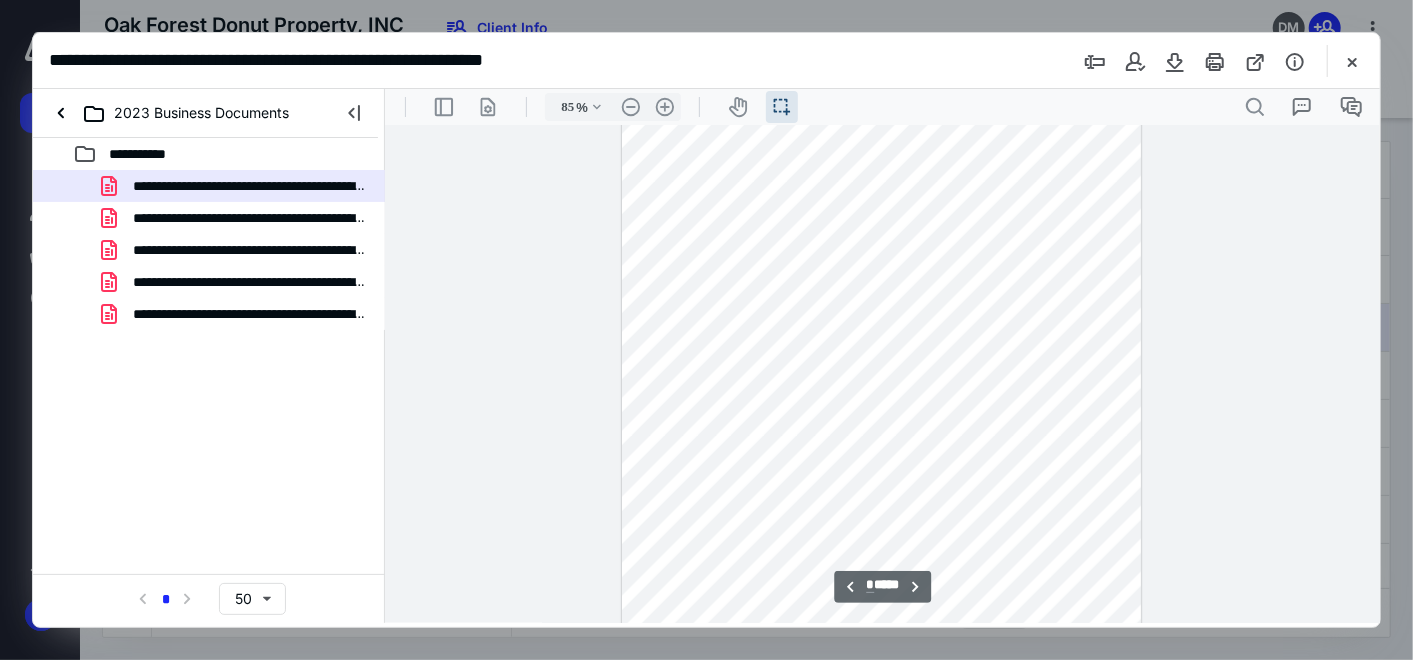 type on "*" 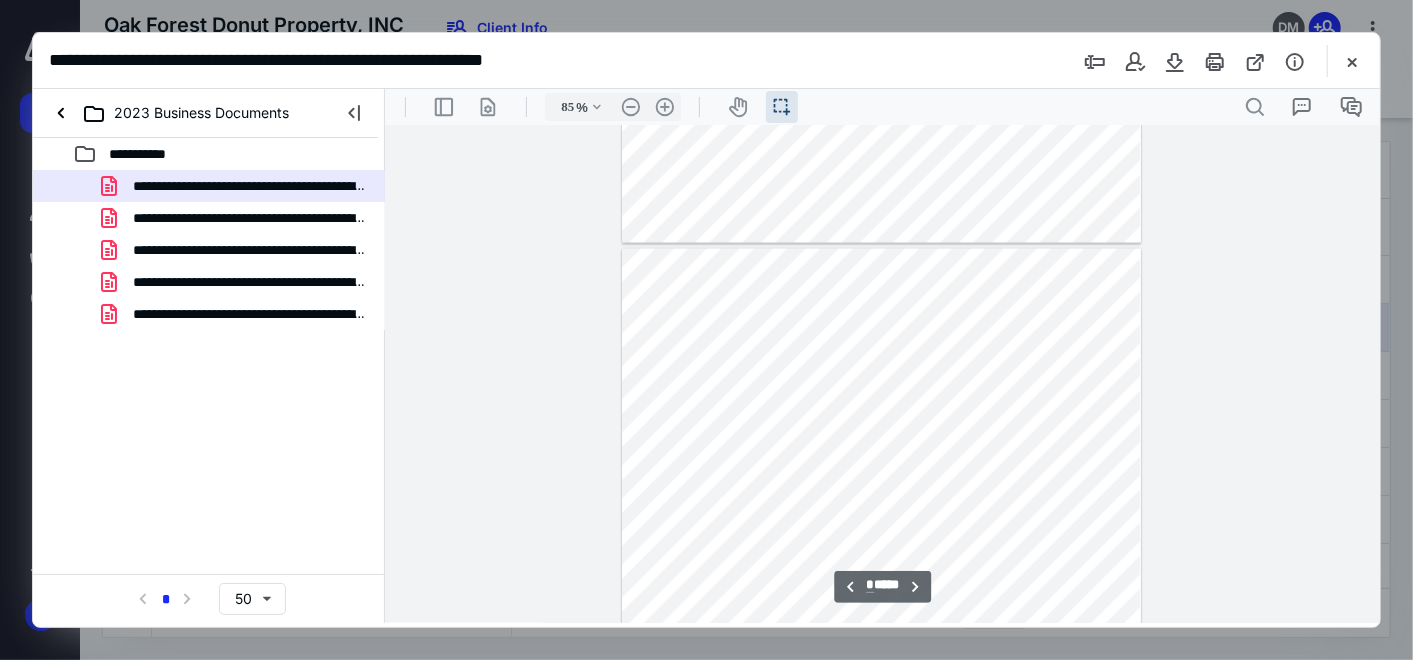 type 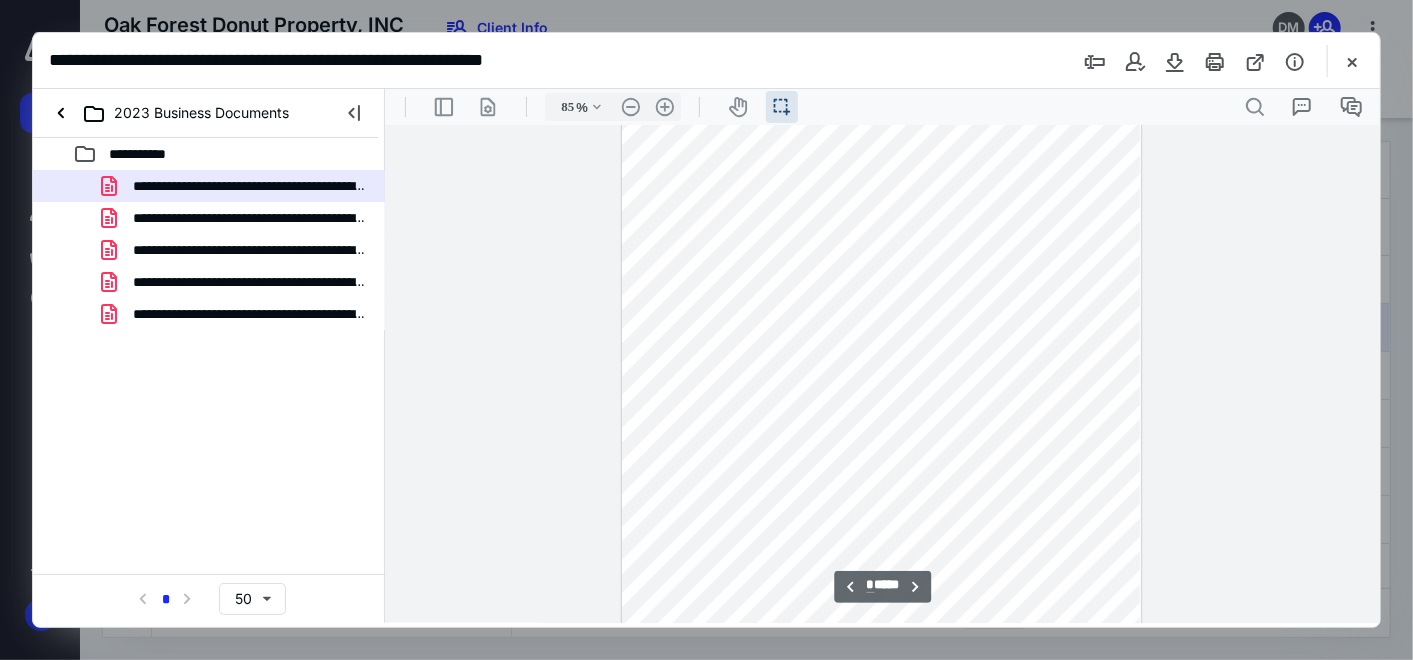 scroll, scrollTop: 4135, scrollLeft: 0, axis: vertical 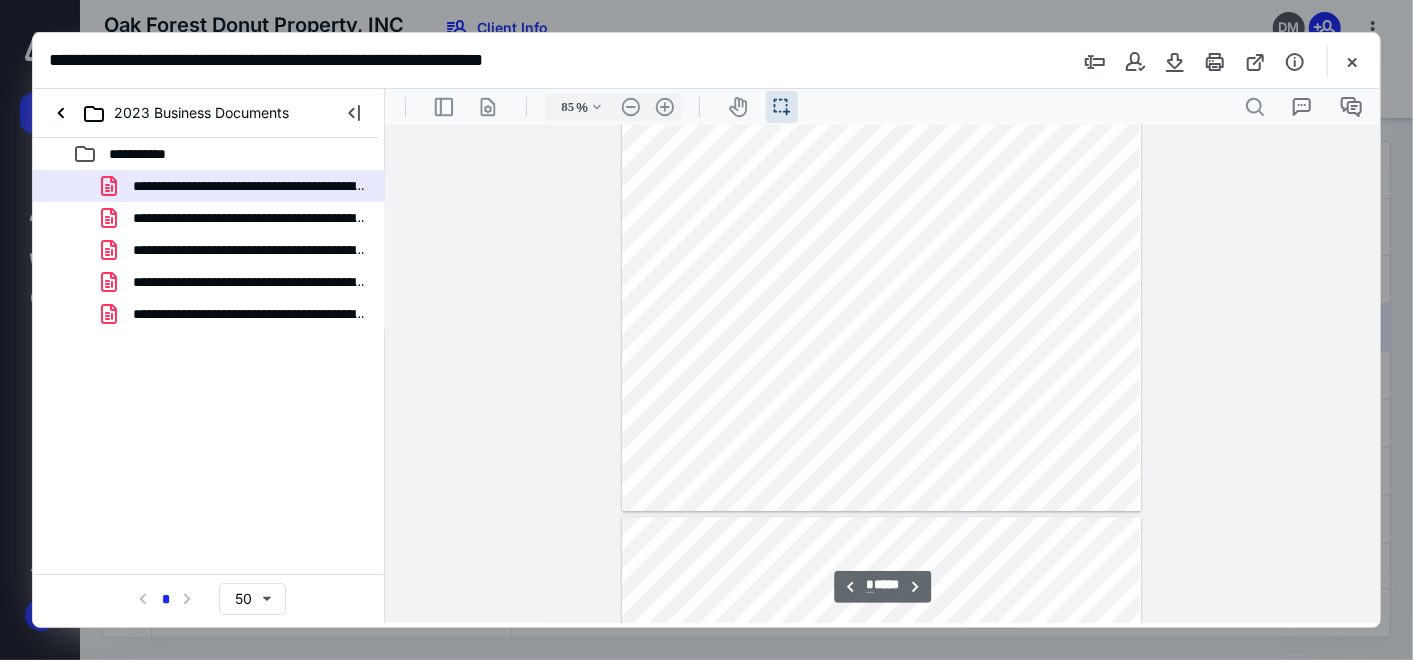 type on "*" 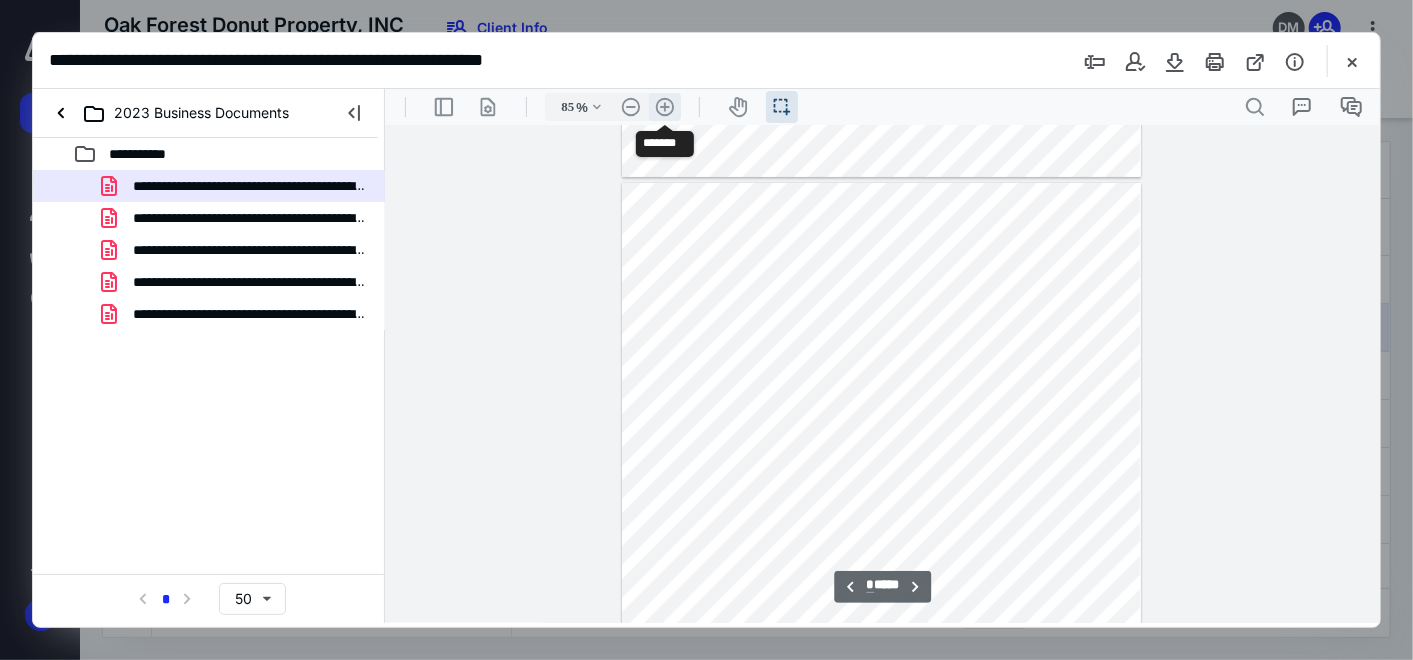 click on ".cls-1{fill:#abb0c4;} icon - header - zoom - in - line" at bounding box center [664, 106] 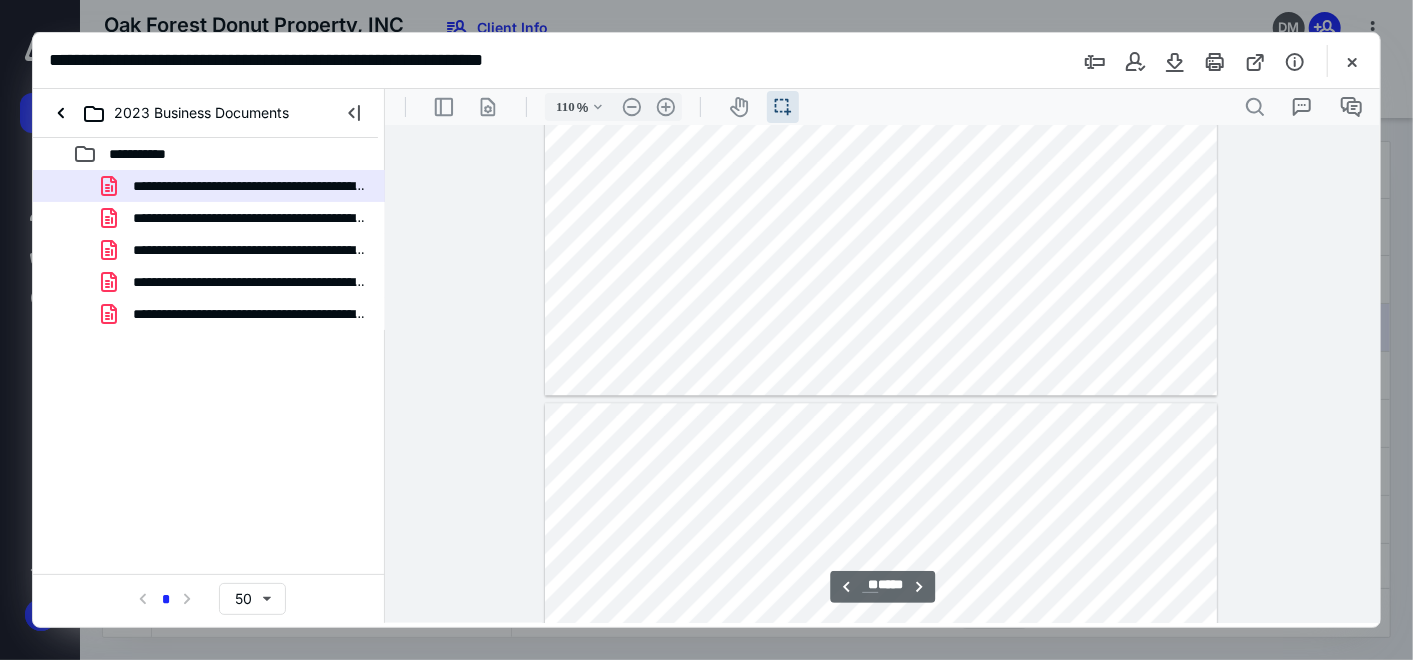 scroll, scrollTop: 11696, scrollLeft: 0, axis: vertical 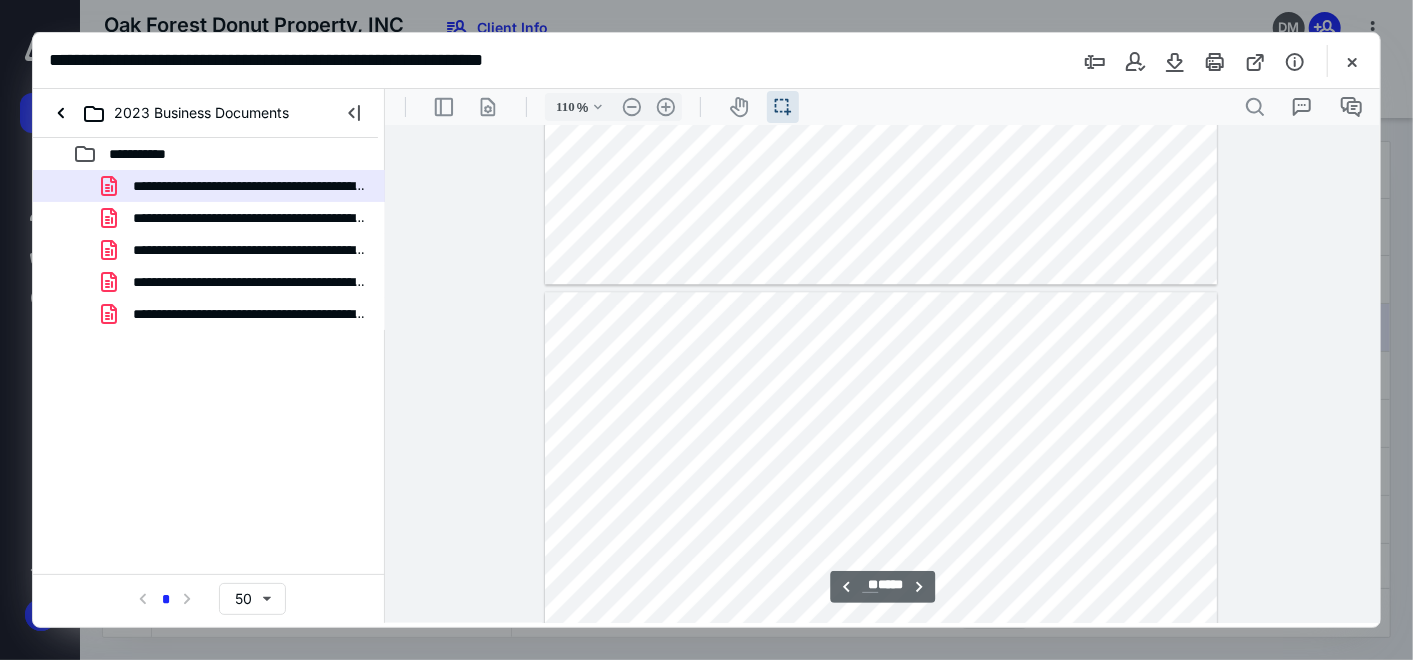 type on "**" 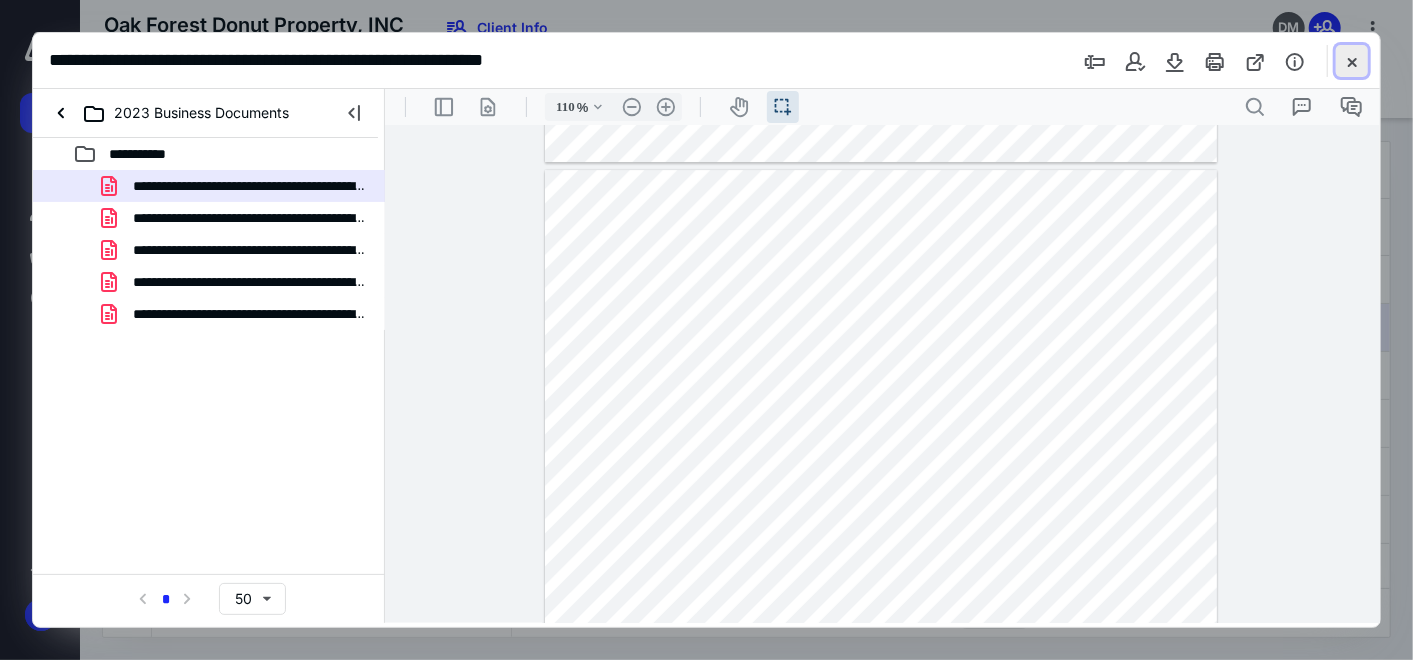 click at bounding box center (1352, 61) 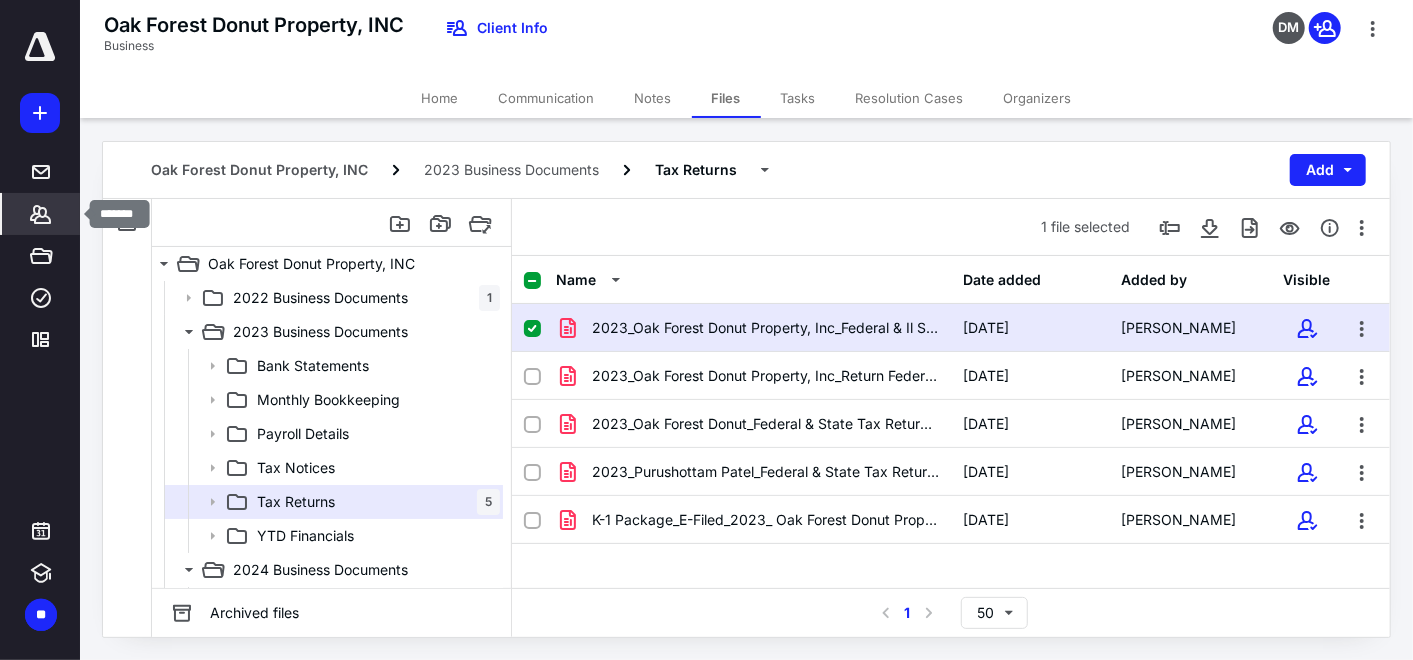 click 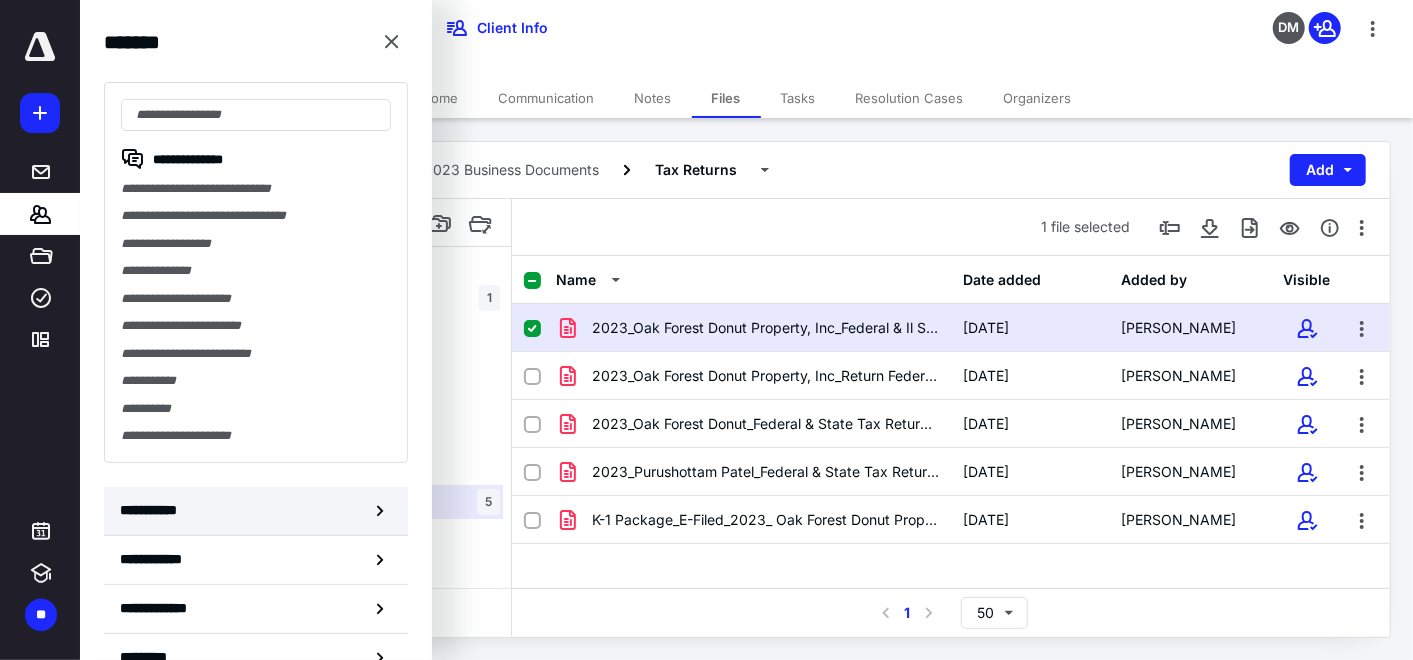 click on "**********" at bounding box center [153, 510] 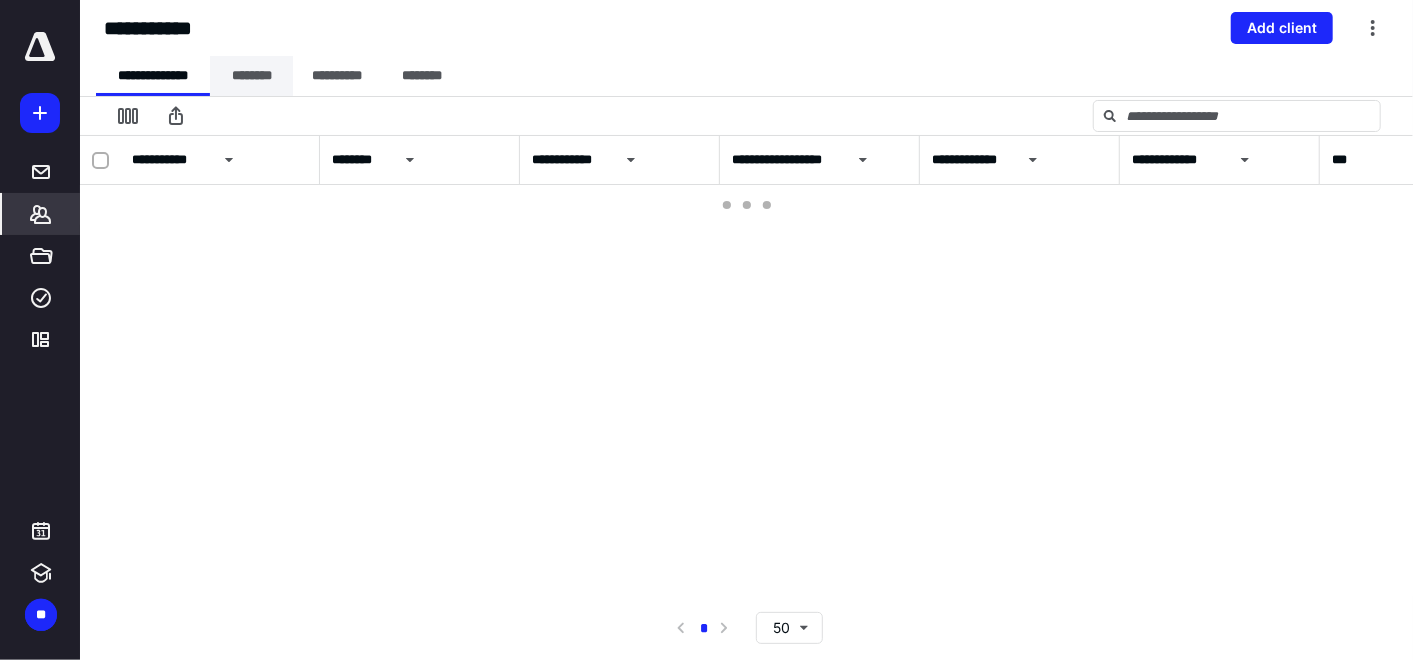 click on "********" at bounding box center [251, 76] 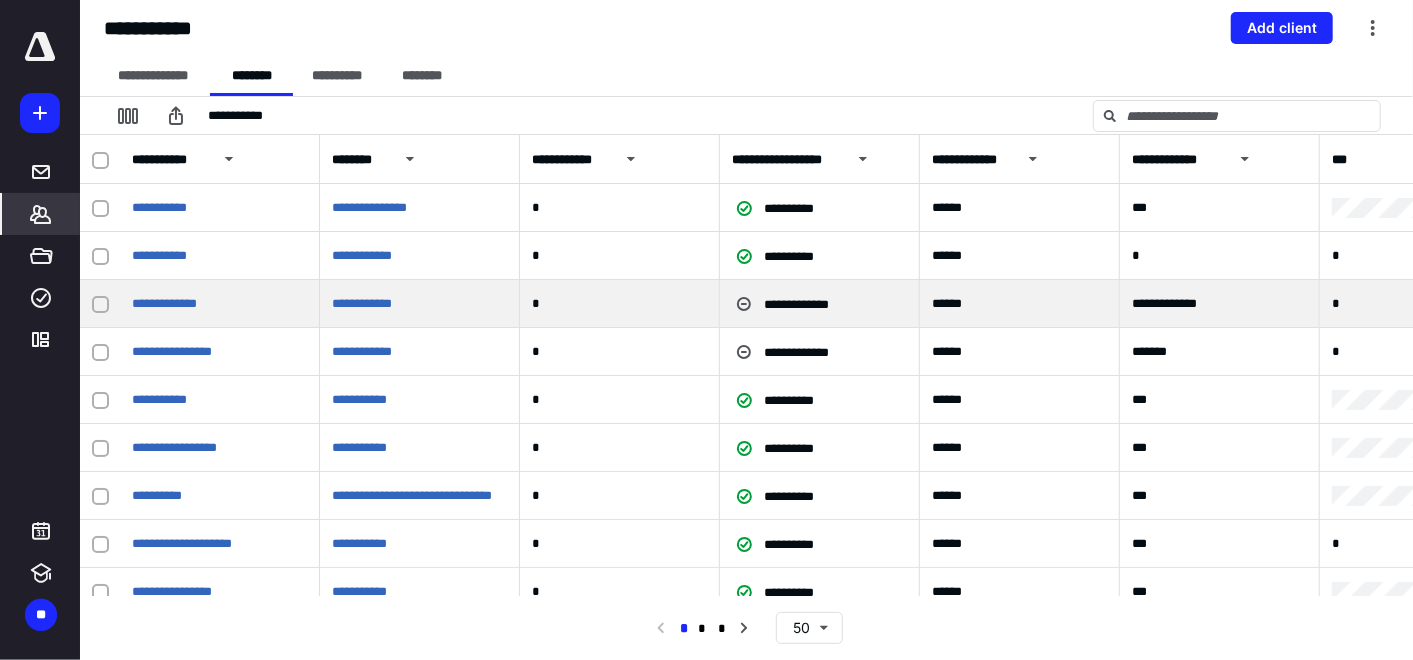 scroll, scrollTop: 888, scrollLeft: 0, axis: vertical 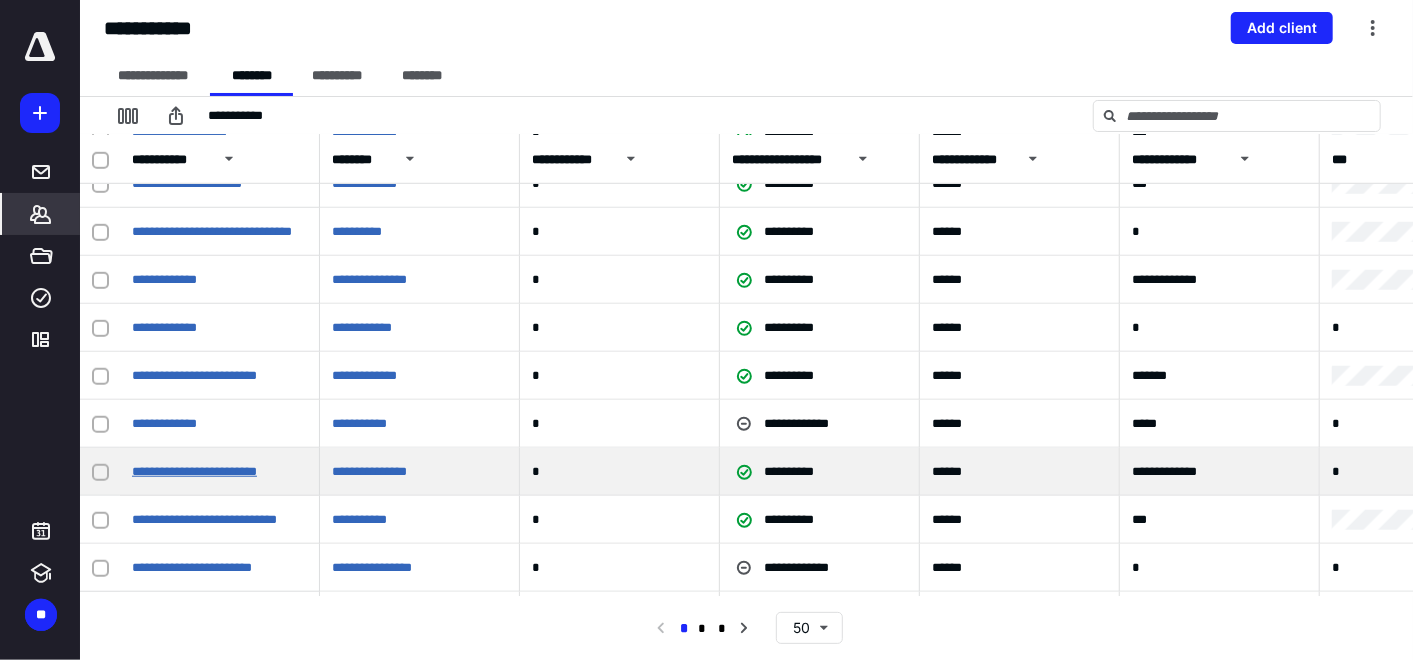 click on "**********" at bounding box center [194, 471] 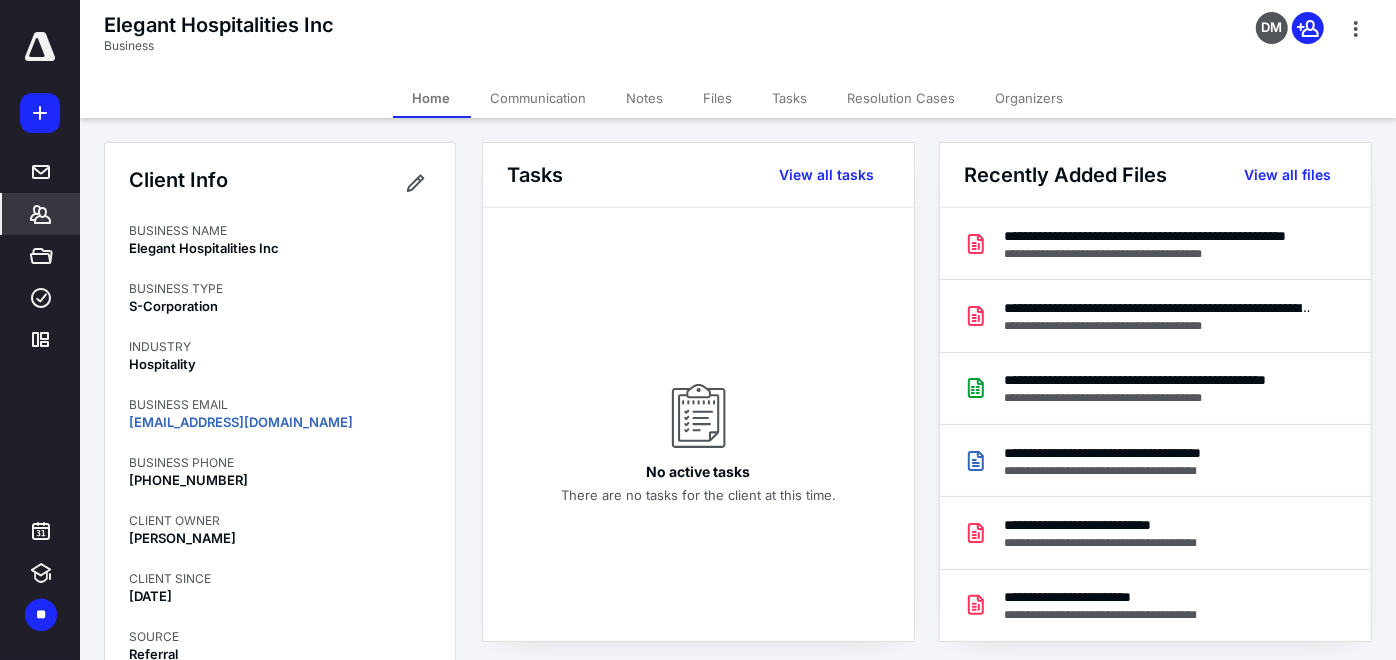 click on "Files" at bounding box center [718, 98] 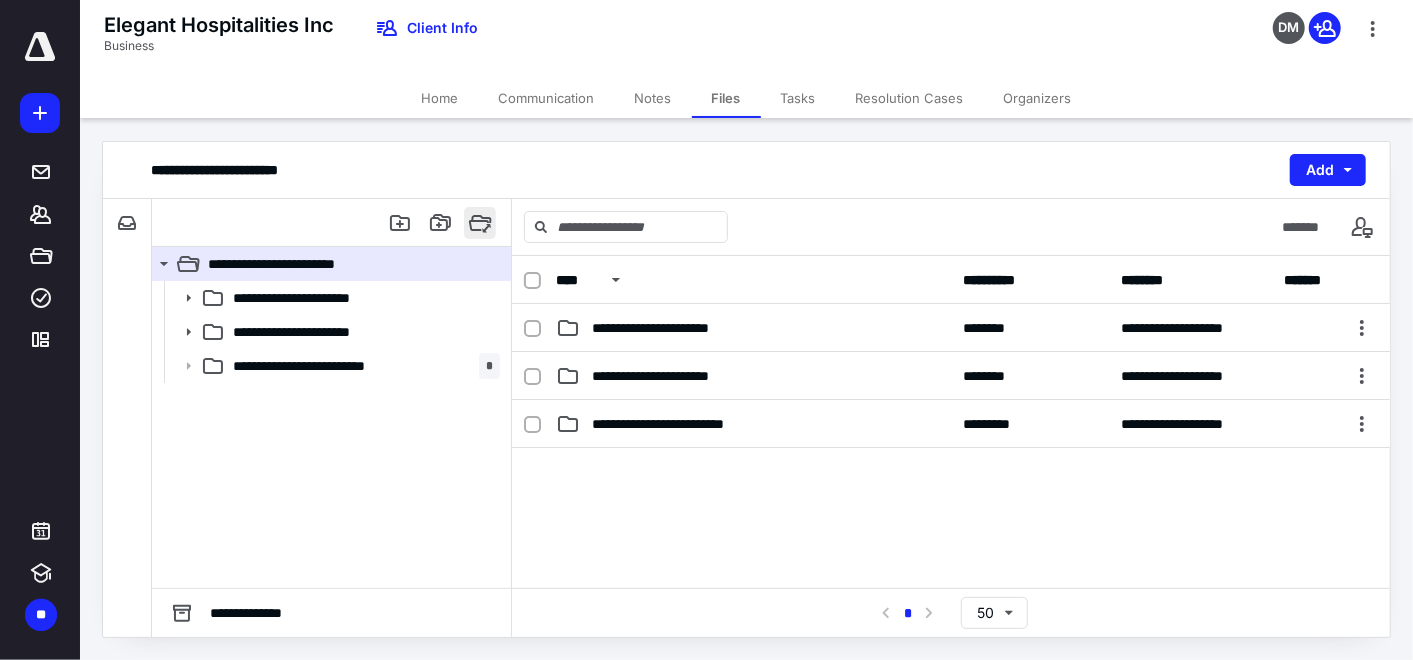 click at bounding box center (480, 223) 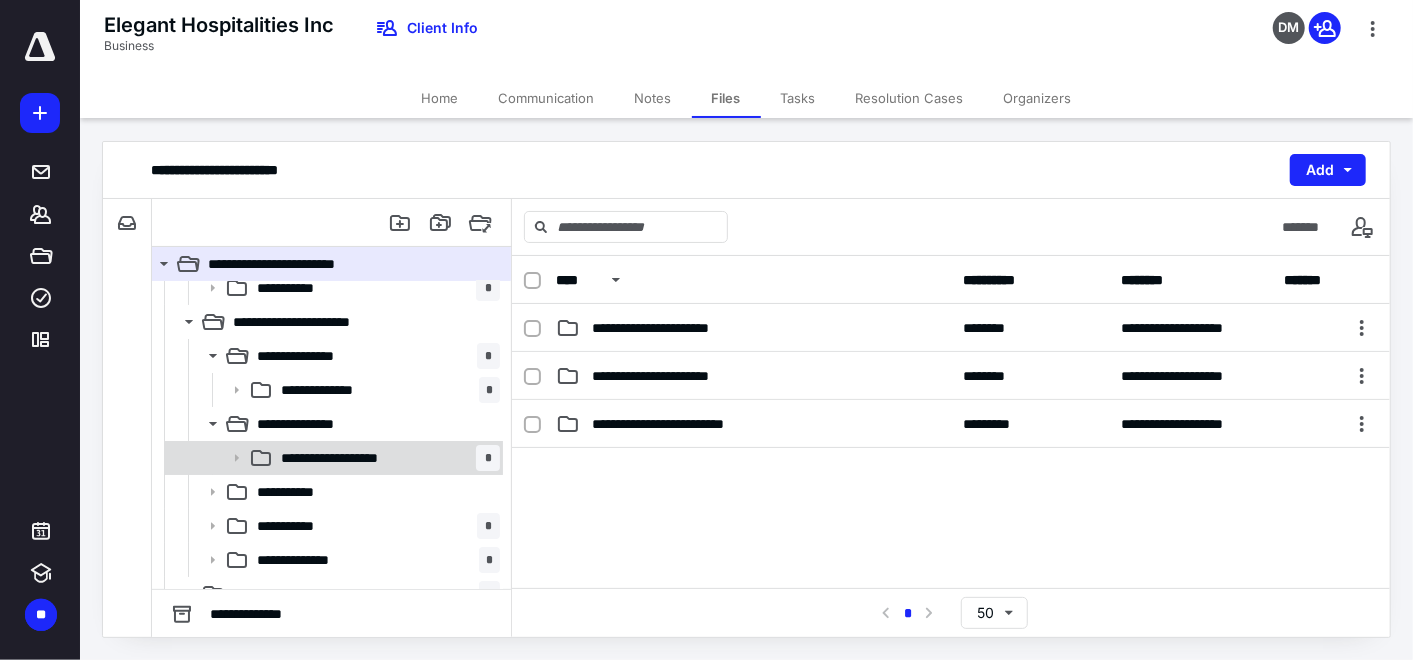 scroll, scrollTop: 65, scrollLeft: 0, axis: vertical 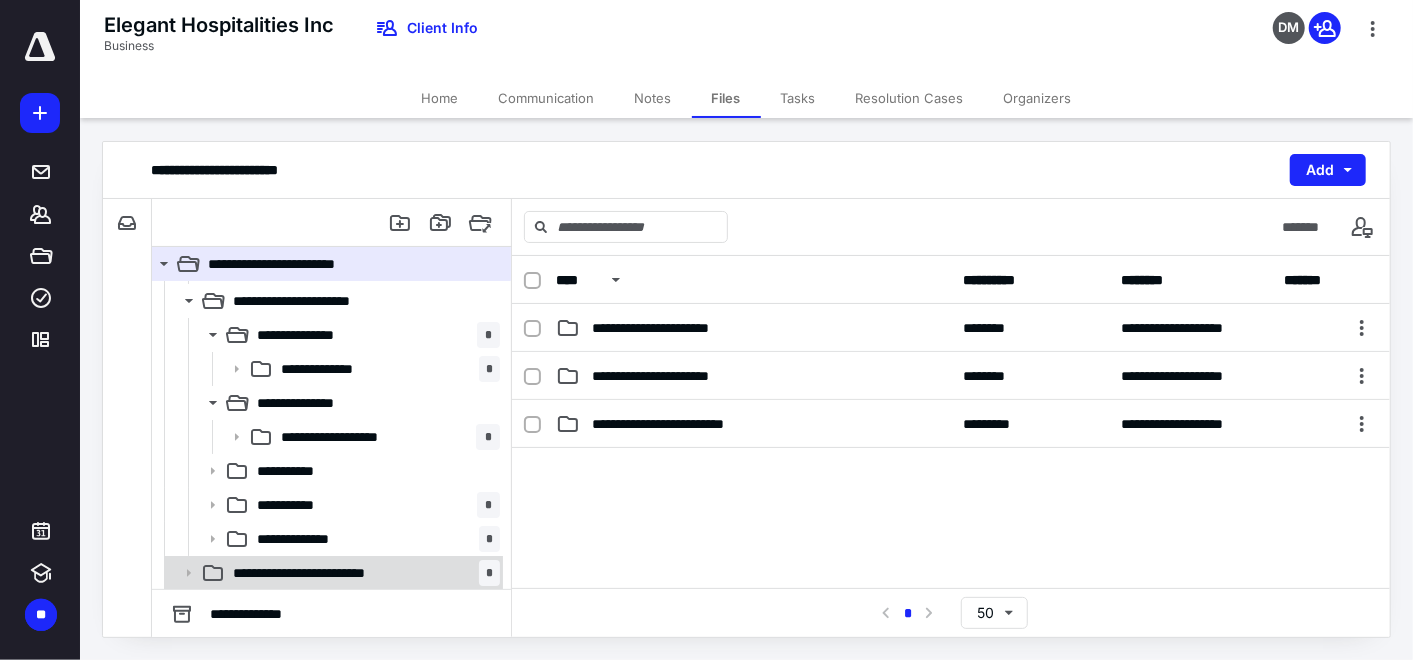 click on "**********" at bounding box center [362, 573] 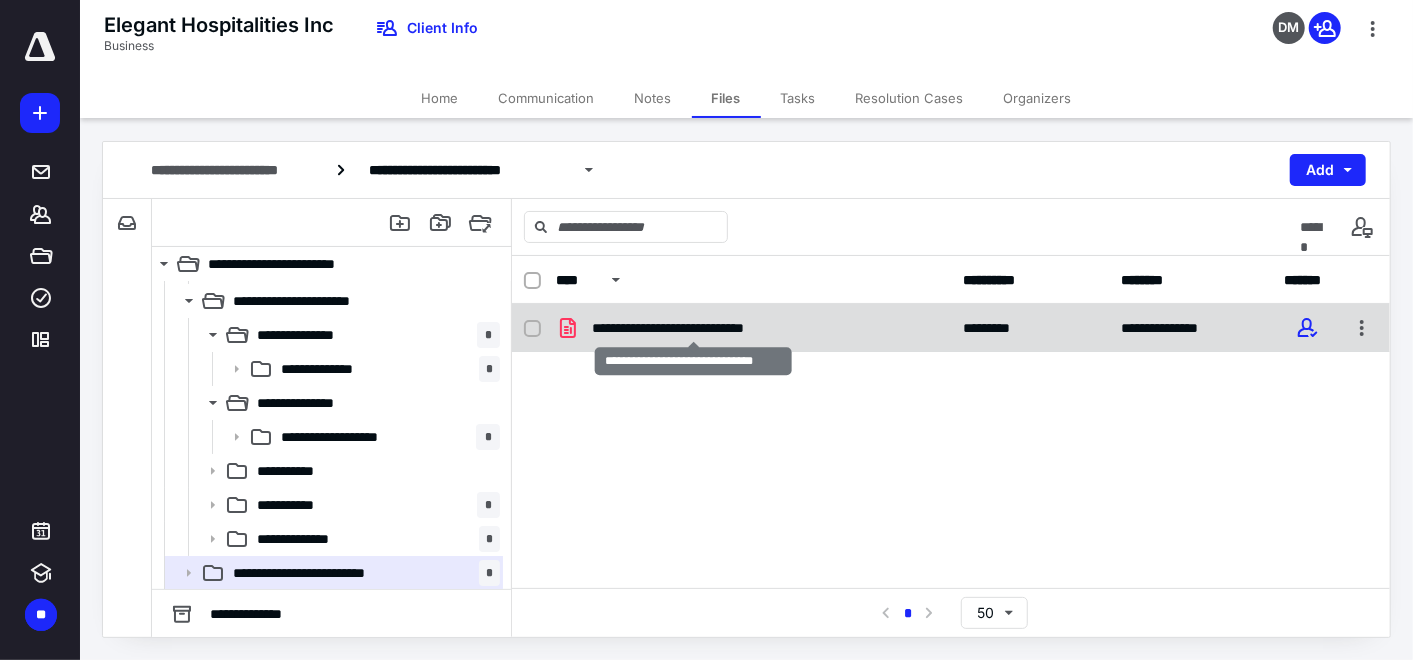 click on "**********" at bounding box center (694, 328) 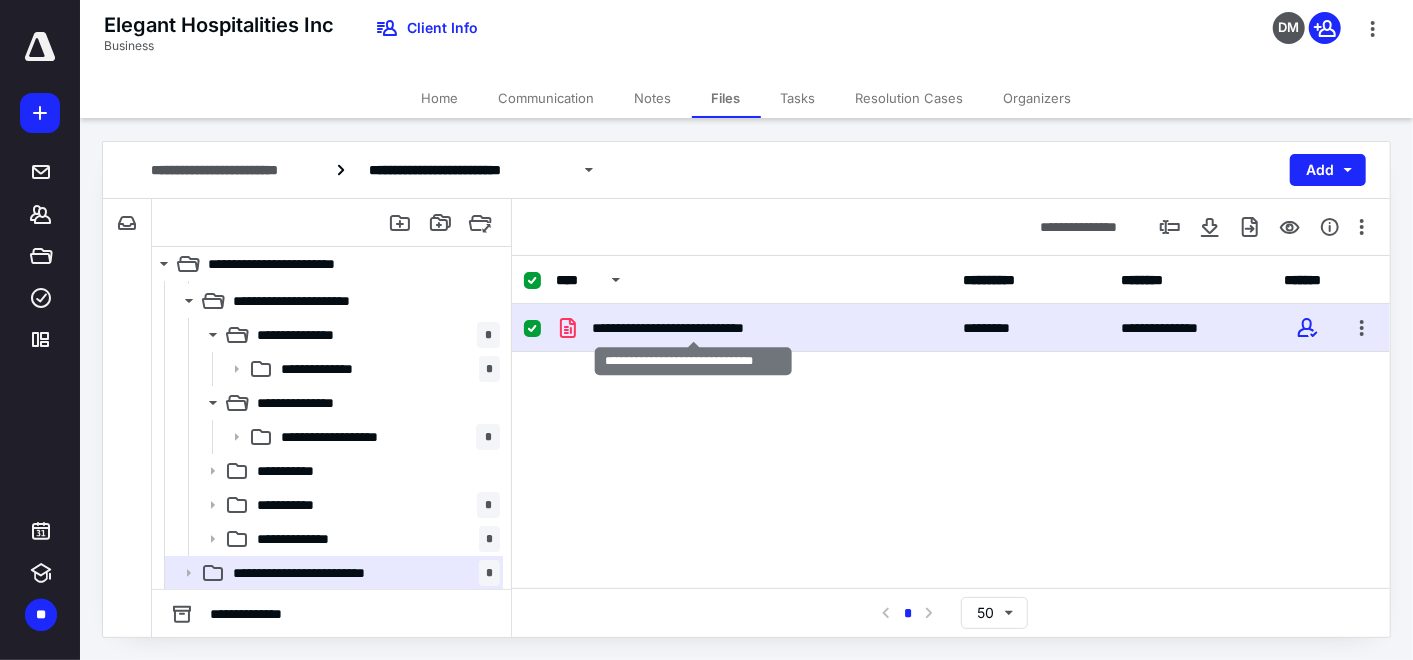 click on "**********" at bounding box center [694, 328] 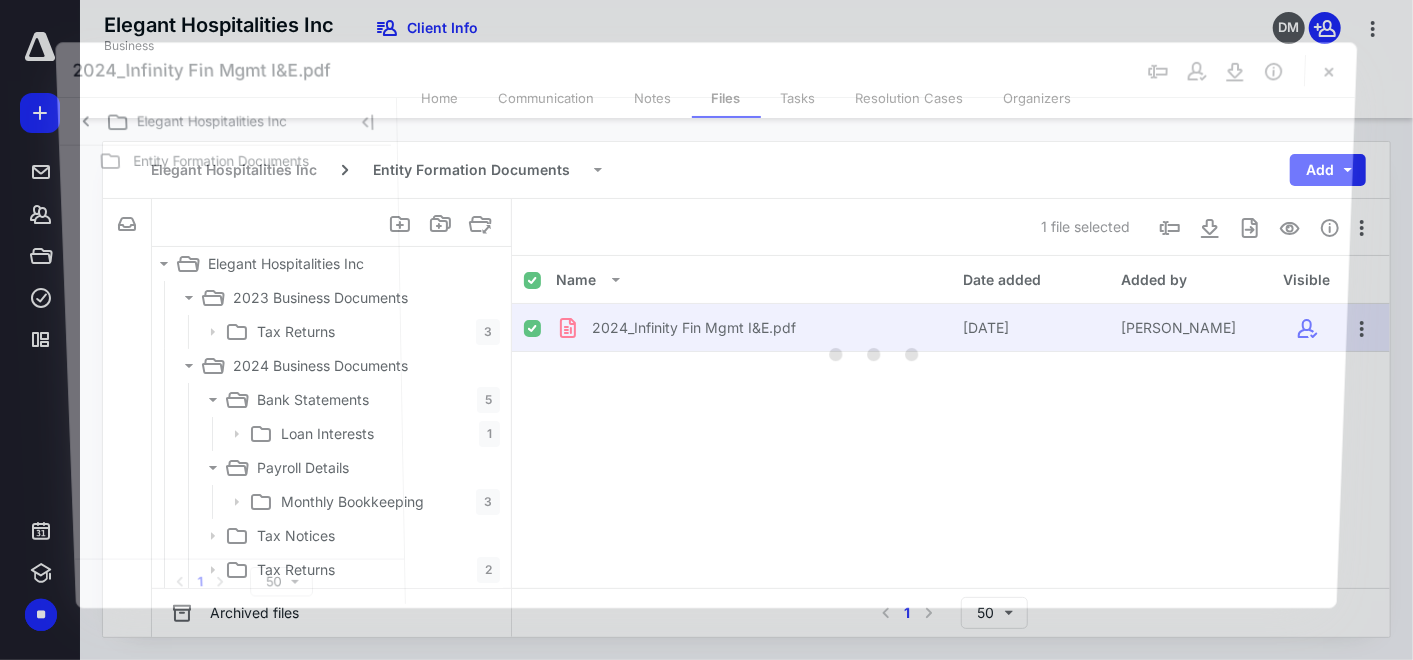 scroll, scrollTop: 65, scrollLeft: 0, axis: vertical 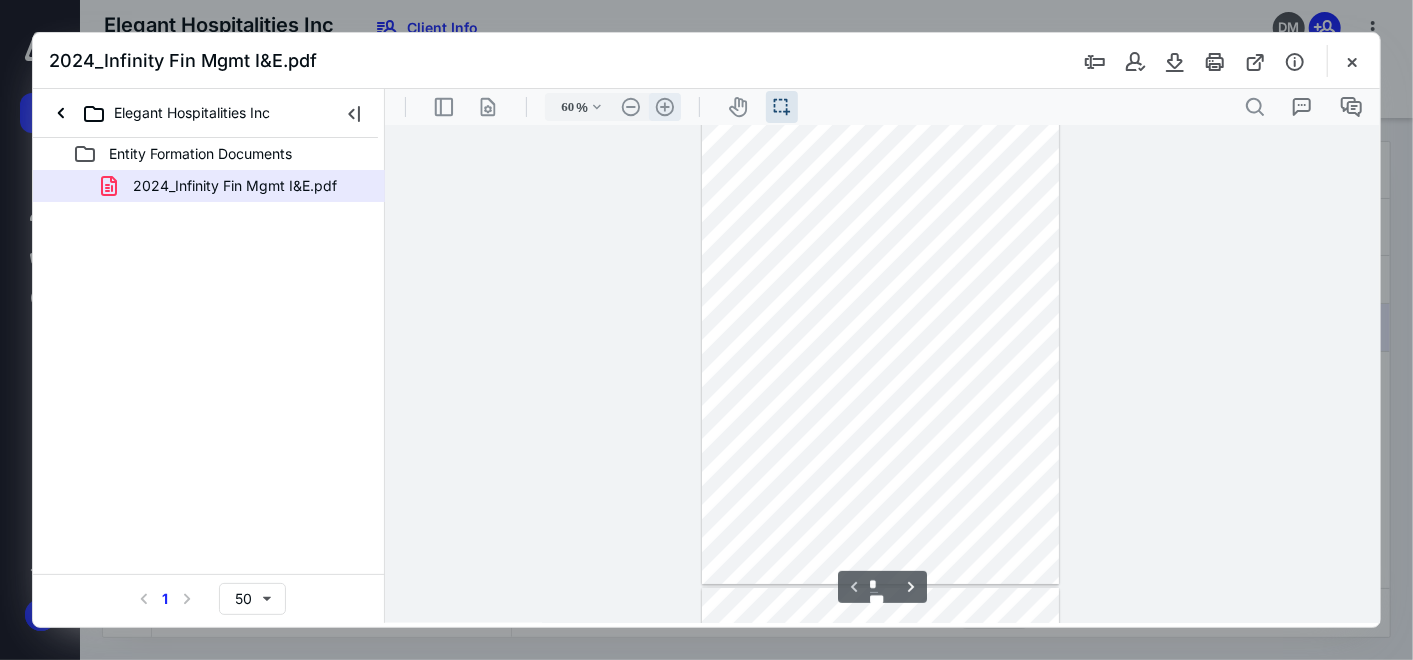 click on ".cls-1{fill:#abb0c4;} icon - header - zoom - in - line" at bounding box center [664, 106] 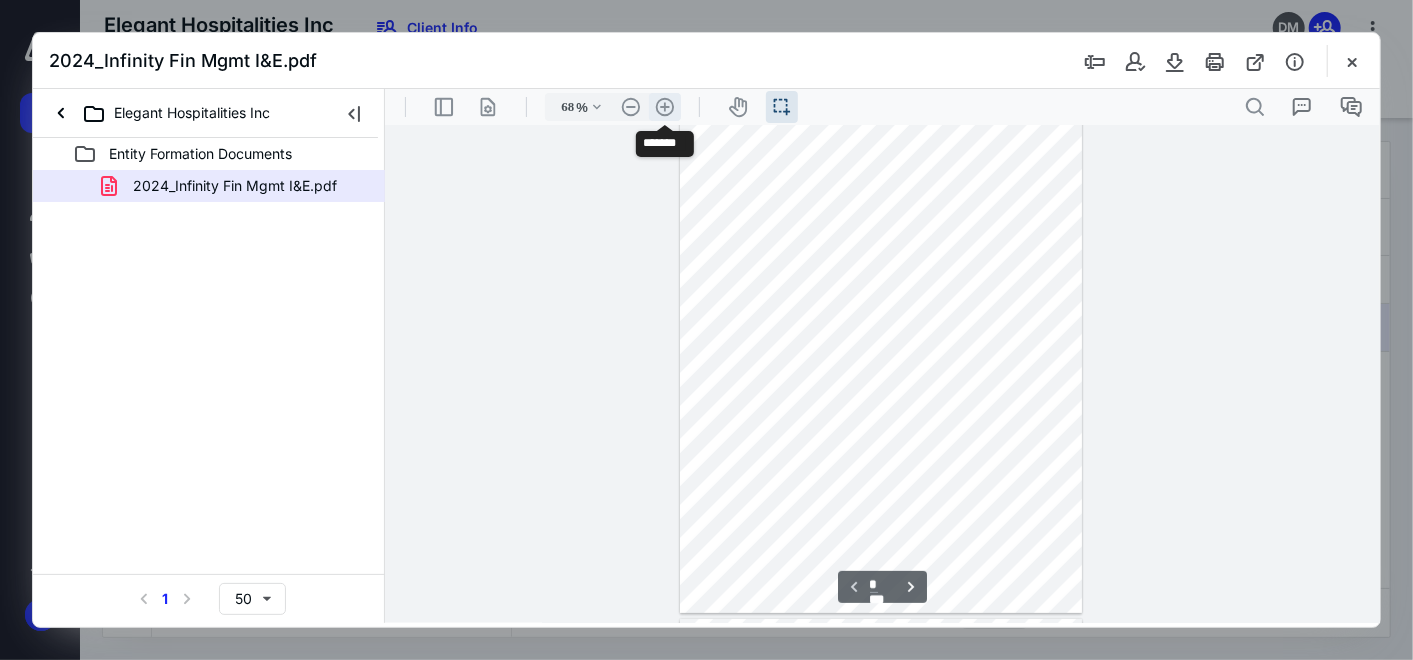 click on ".cls-1{fill:#abb0c4;} icon - header - zoom - in - line" at bounding box center (664, 106) 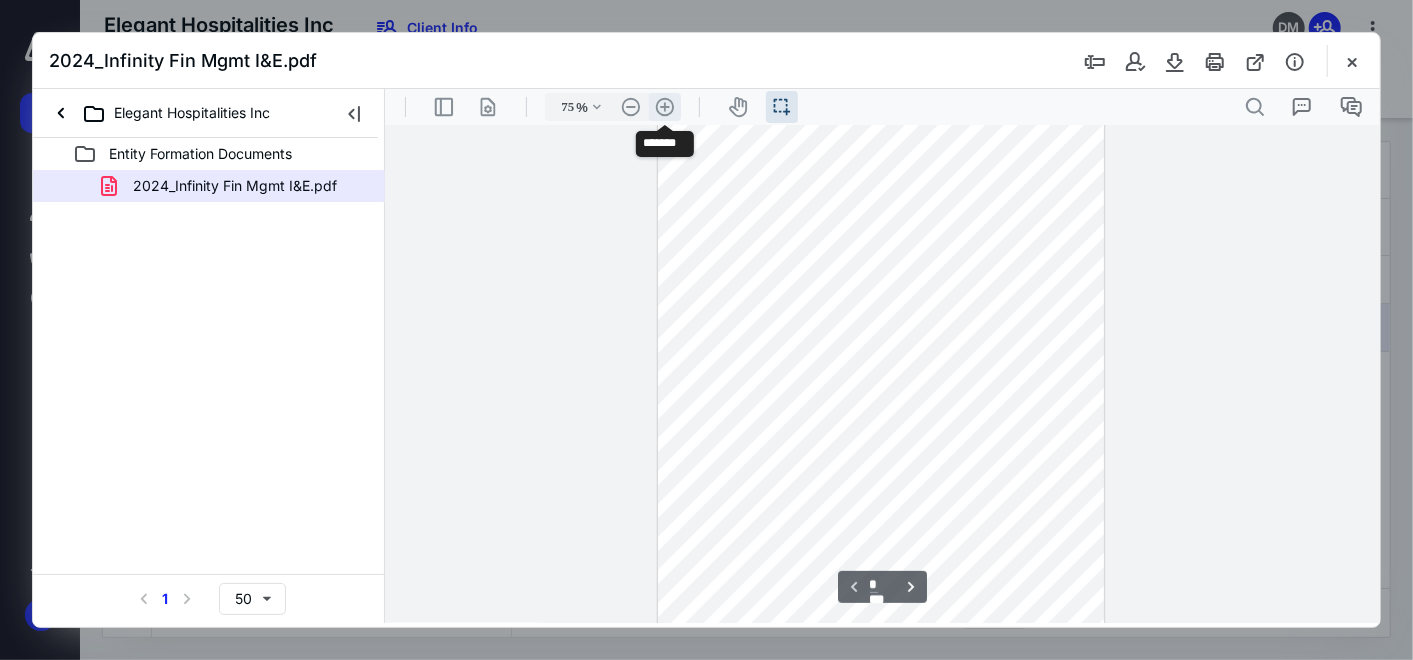 click on ".cls-1{fill:#abb0c4;} icon - header - zoom - in - line" at bounding box center [664, 106] 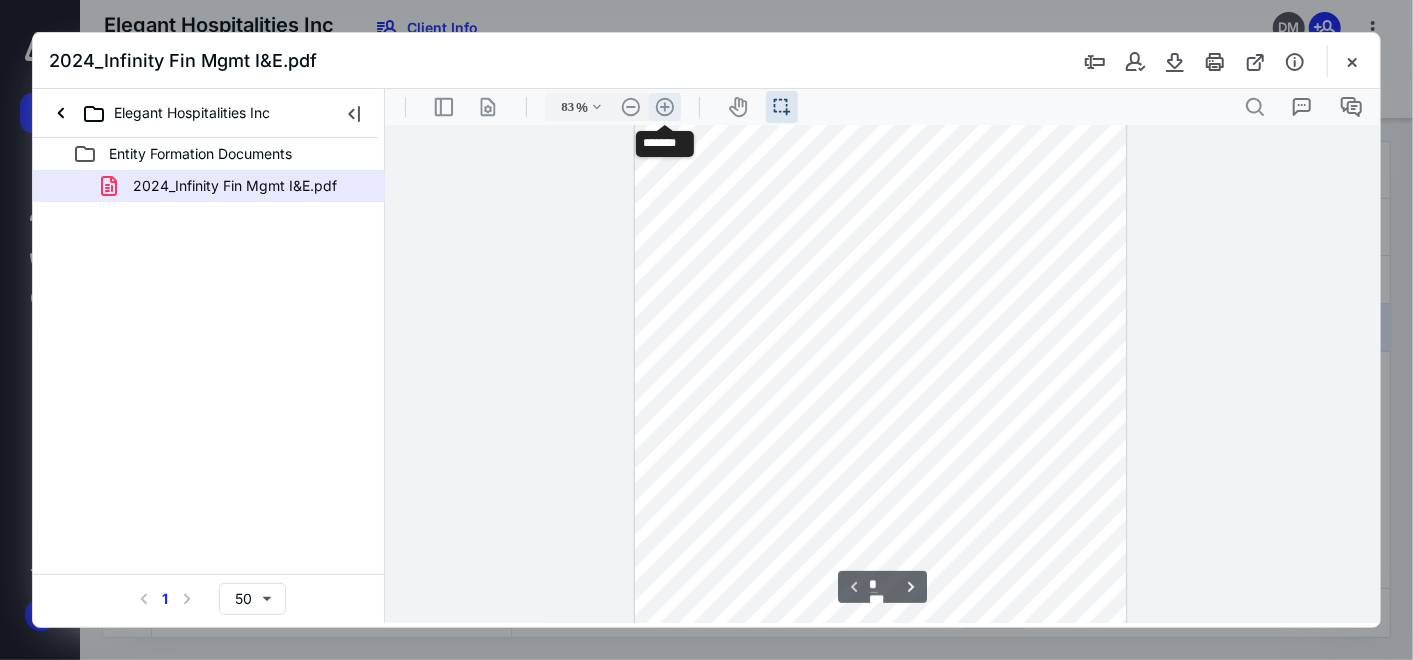 click on ".cls-1{fill:#abb0c4;} icon - header - zoom - in - line" at bounding box center [664, 106] 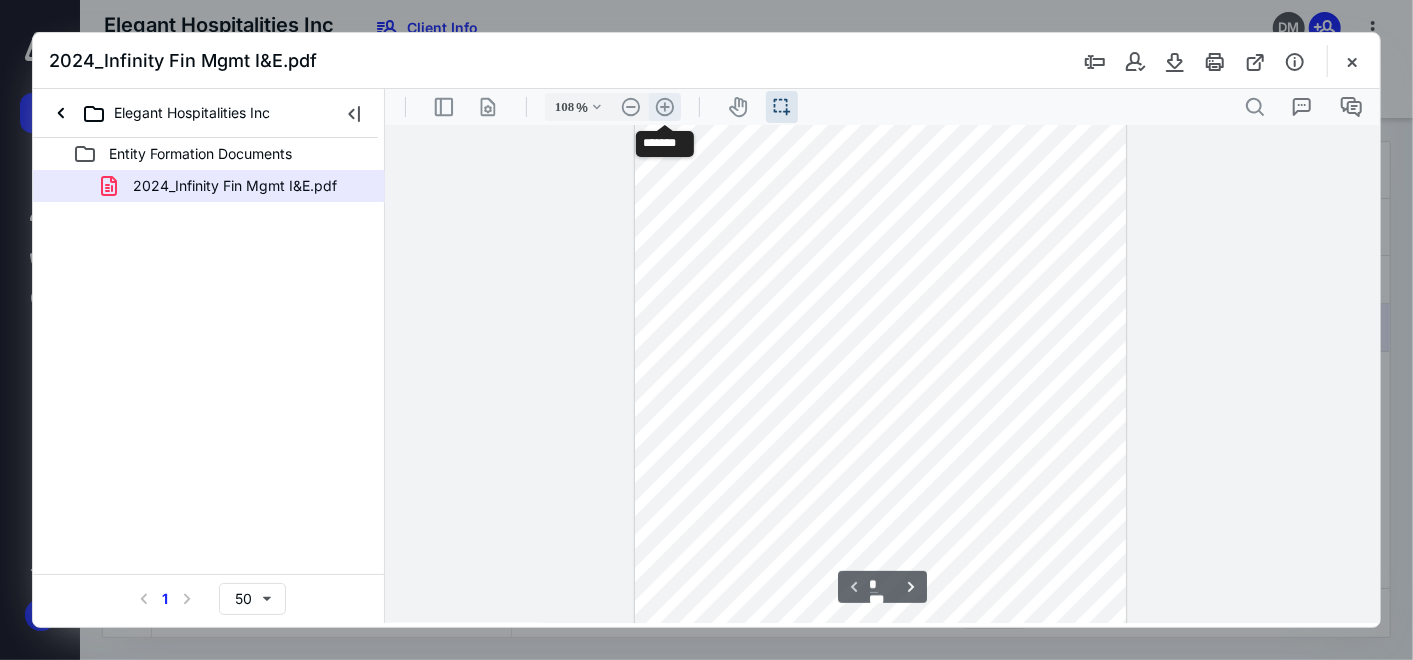 scroll, scrollTop: 253, scrollLeft: 0, axis: vertical 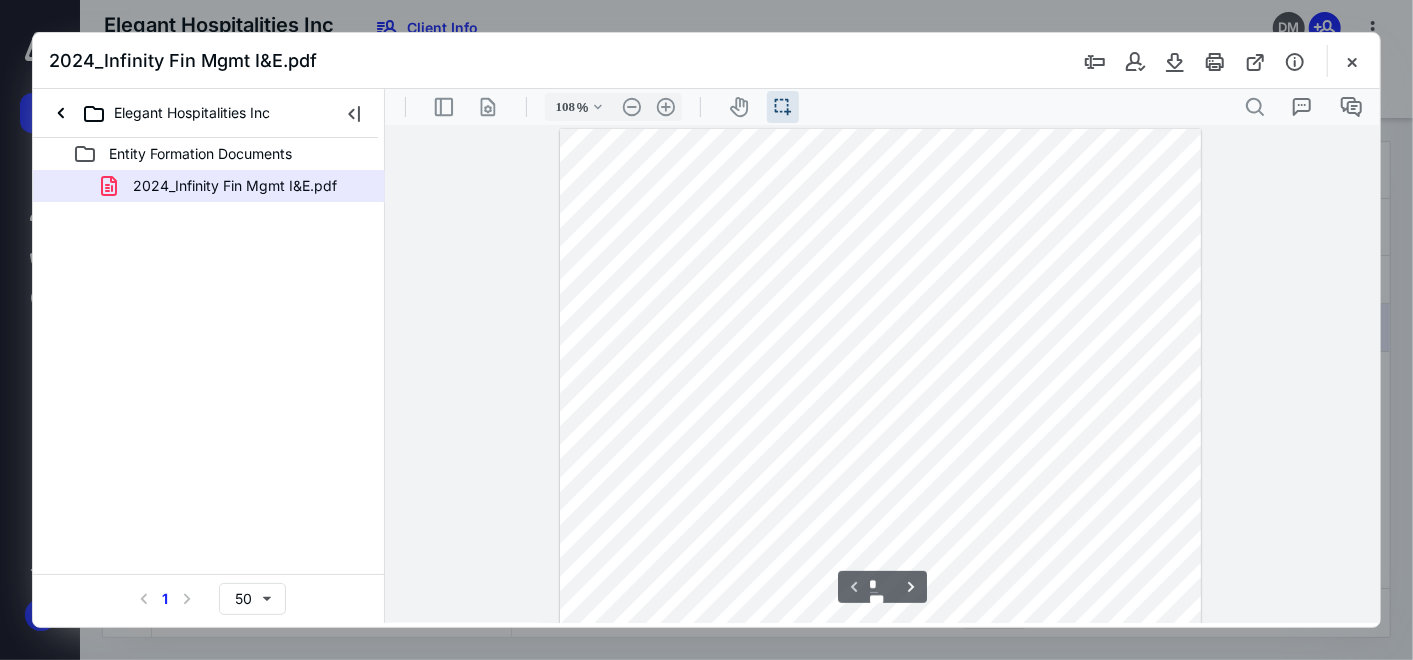drag, startPoint x: 1373, startPoint y: 201, endPoint x: 1764, endPoint y: 237, distance: 392.65378 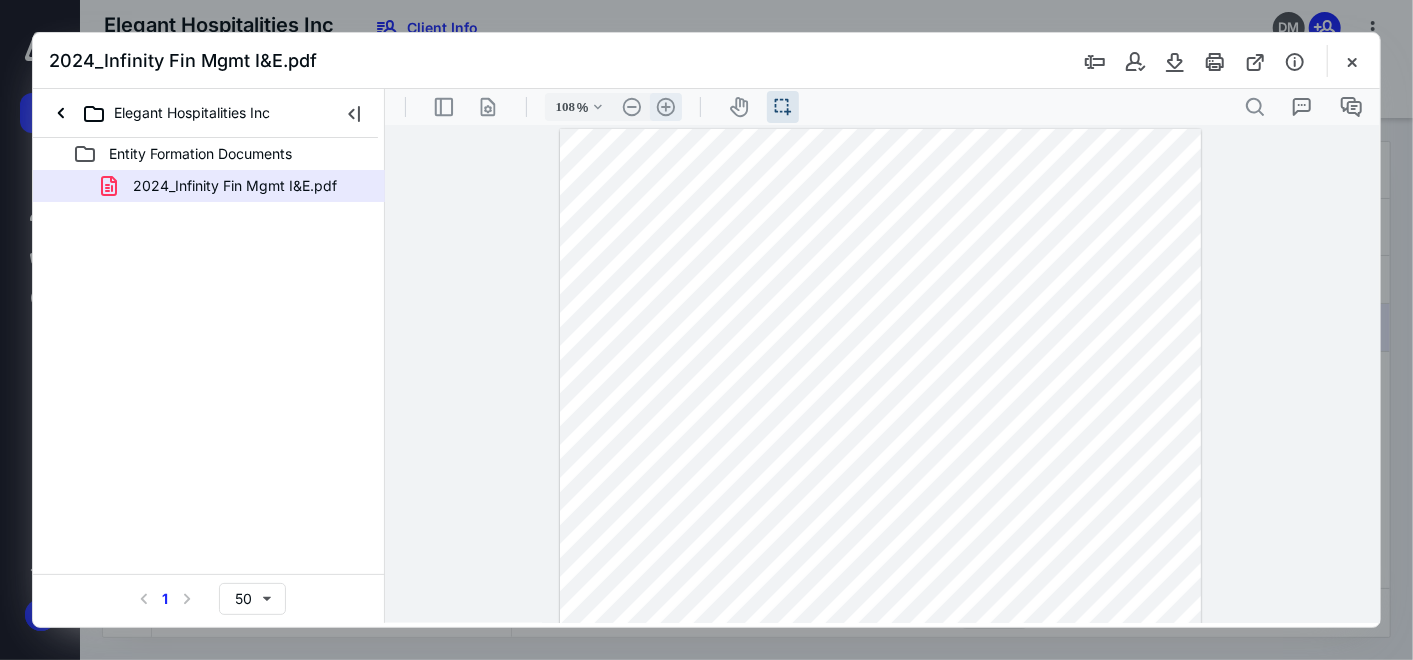 click on ".cls-1{fill:#abb0c4;} icon - header - zoom - in - line" at bounding box center (665, 106) 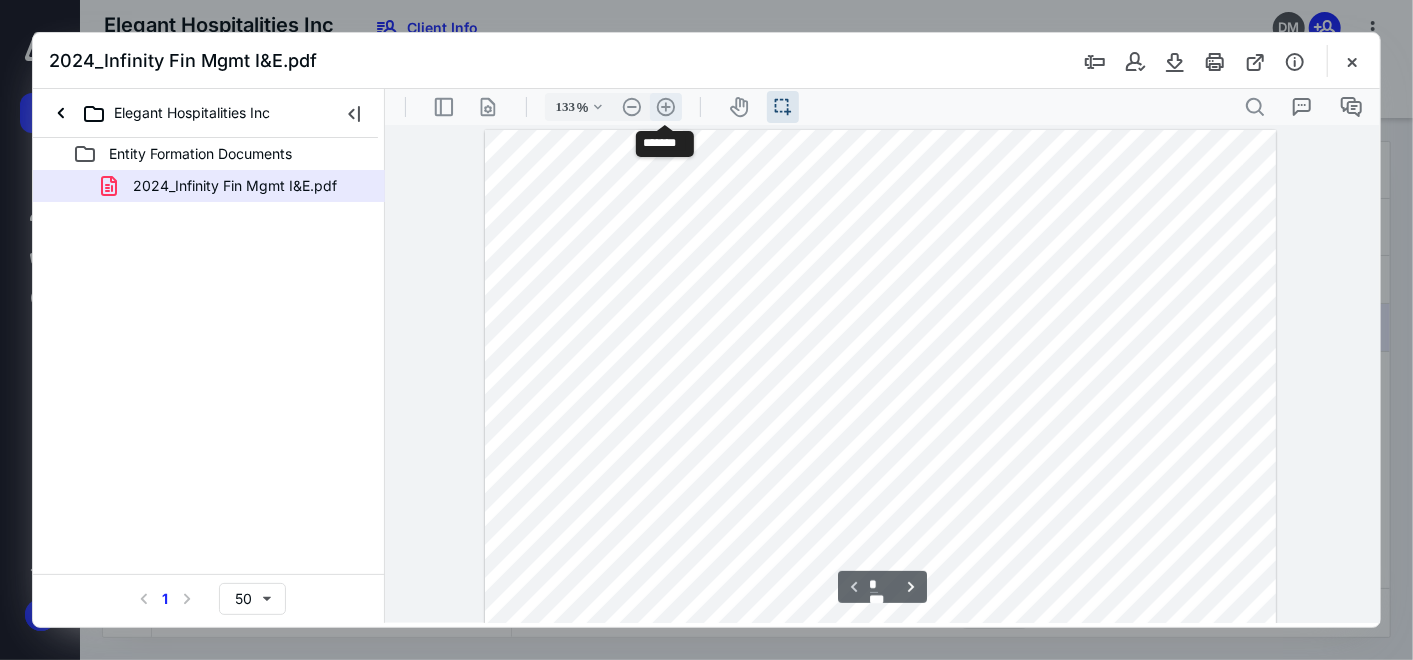 click on ".cls-1{fill:#abb0c4;} icon - header - zoom - in - line" at bounding box center (665, 106) 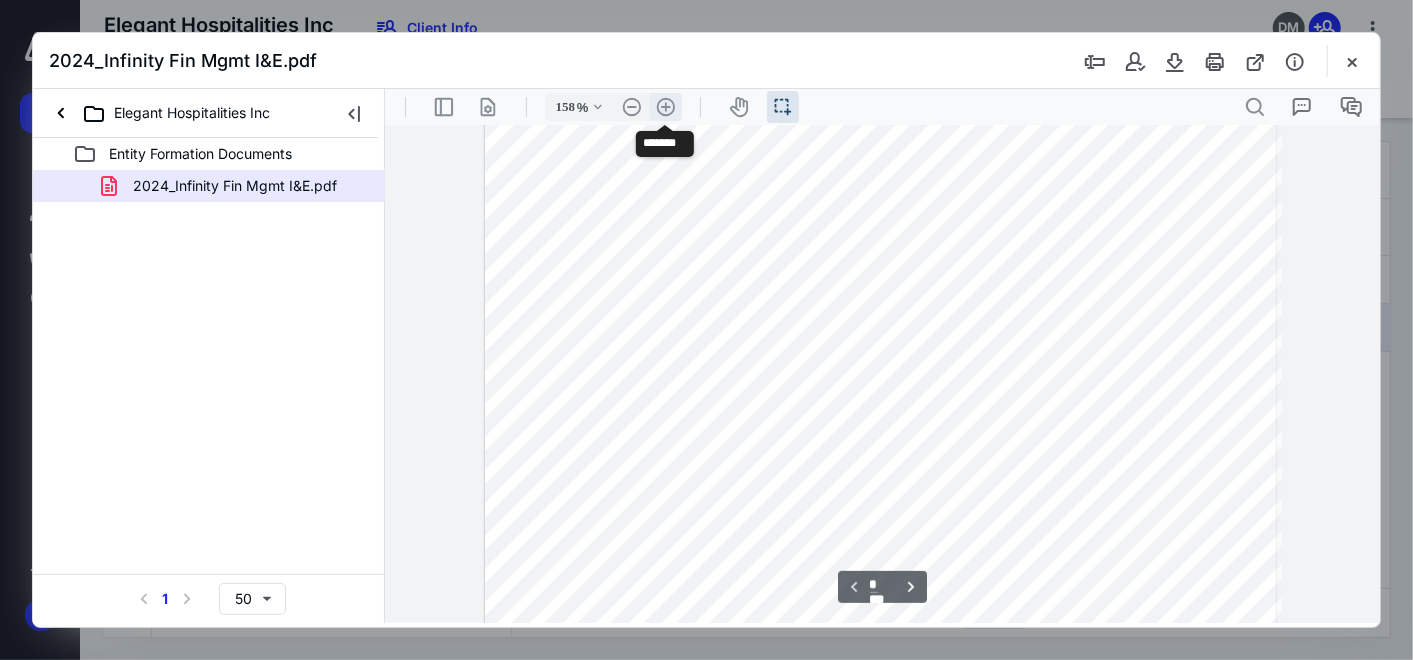 click on ".cls-1{fill:#abb0c4;} icon - header - zoom - in - line" at bounding box center (665, 106) 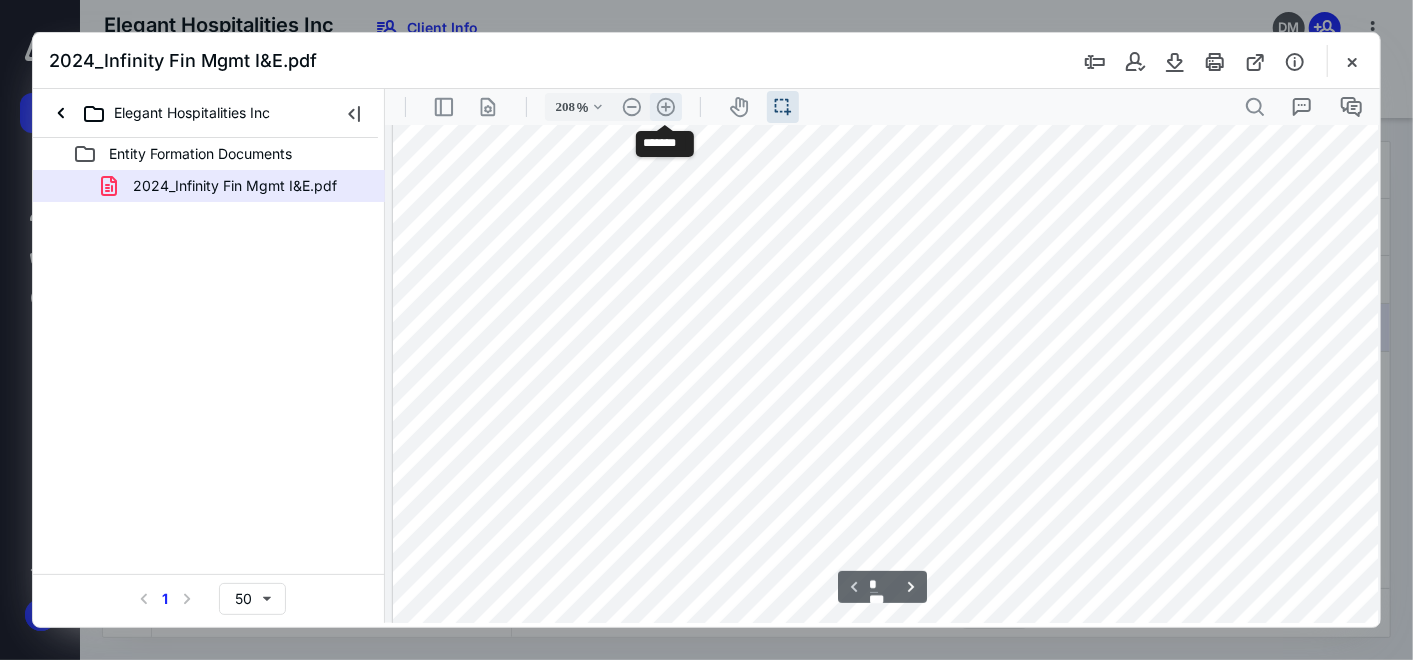 scroll, scrollTop: 216, scrollLeft: 137, axis: both 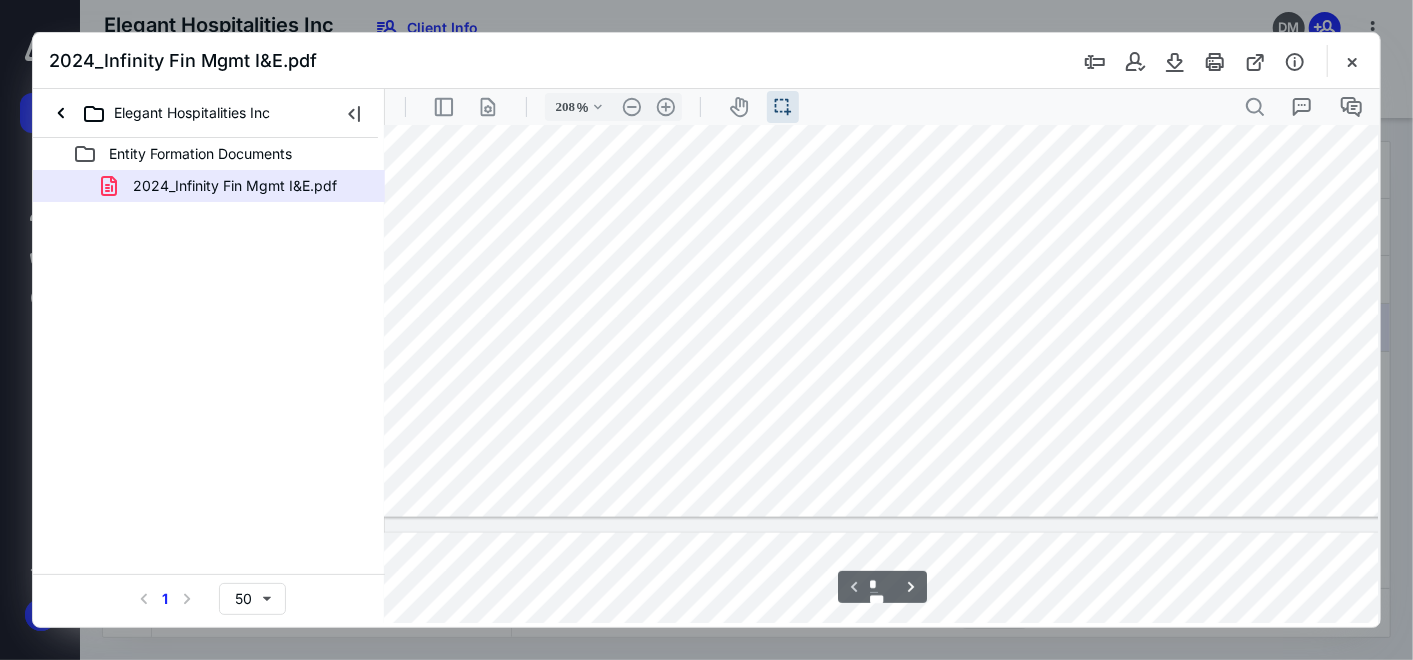 type on "*" 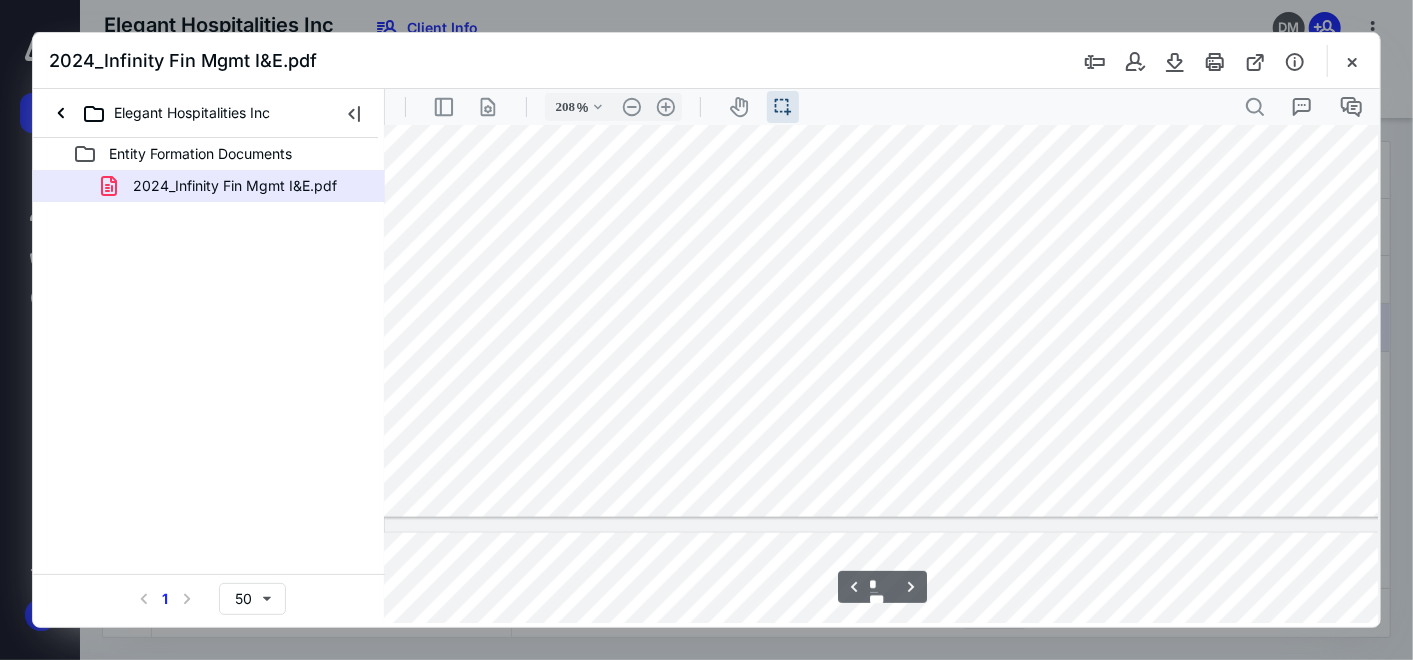 scroll, scrollTop: 1555, scrollLeft: 9, axis: both 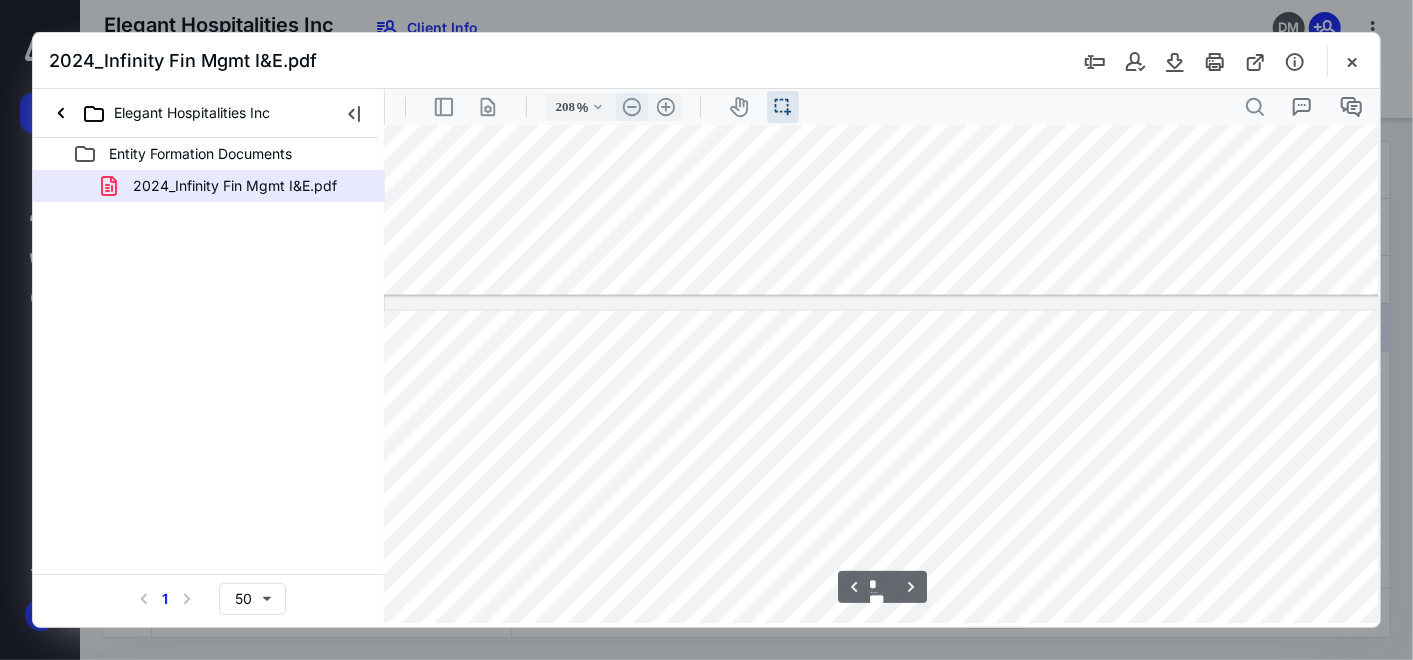 click on ".cls-1{fill:#abb0c4;} icon - header - zoom - out - line" at bounding box center (631, 106) 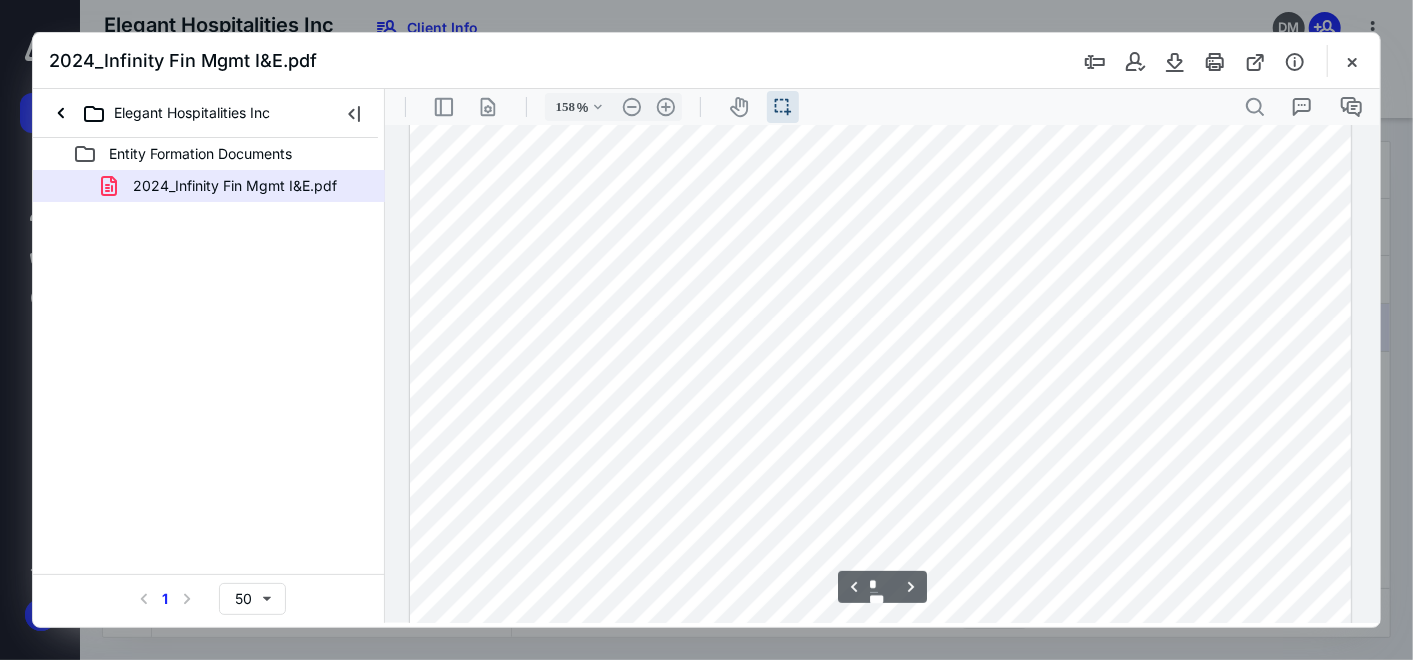scroll, scrollTop: 2902, scrollLeft: 0, axis: vertical 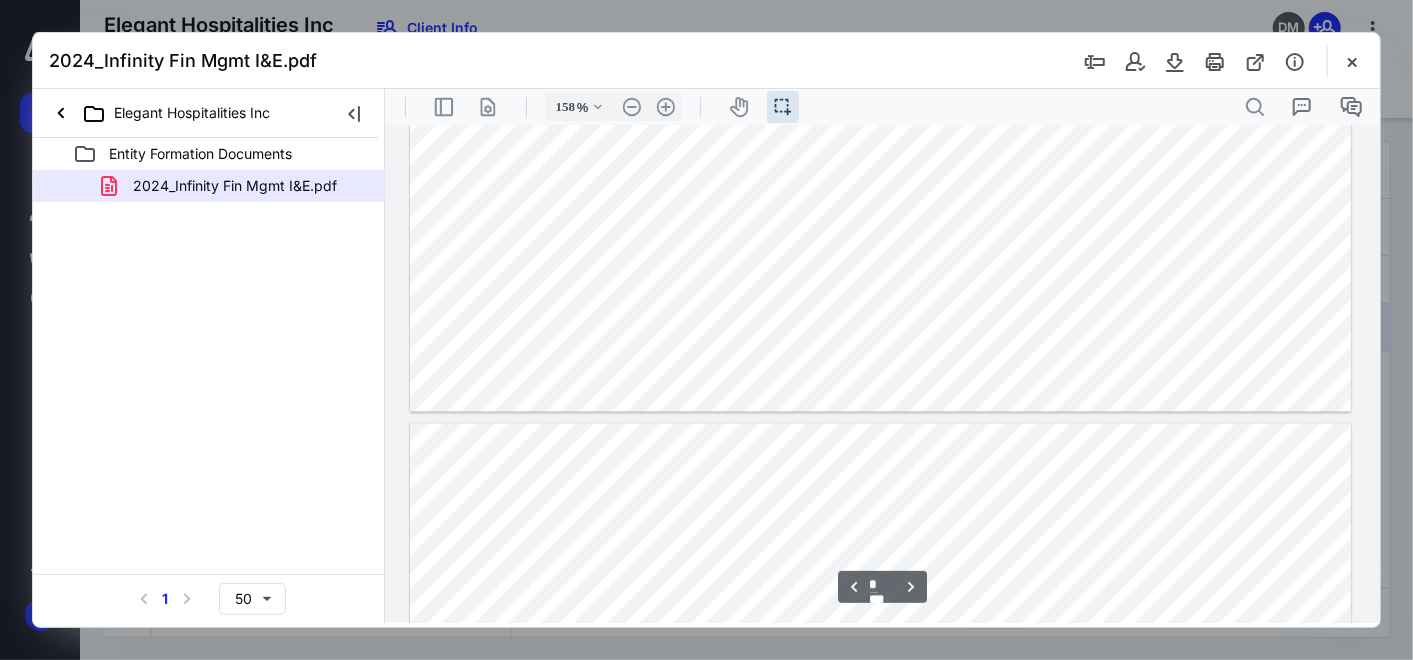 type on "*" 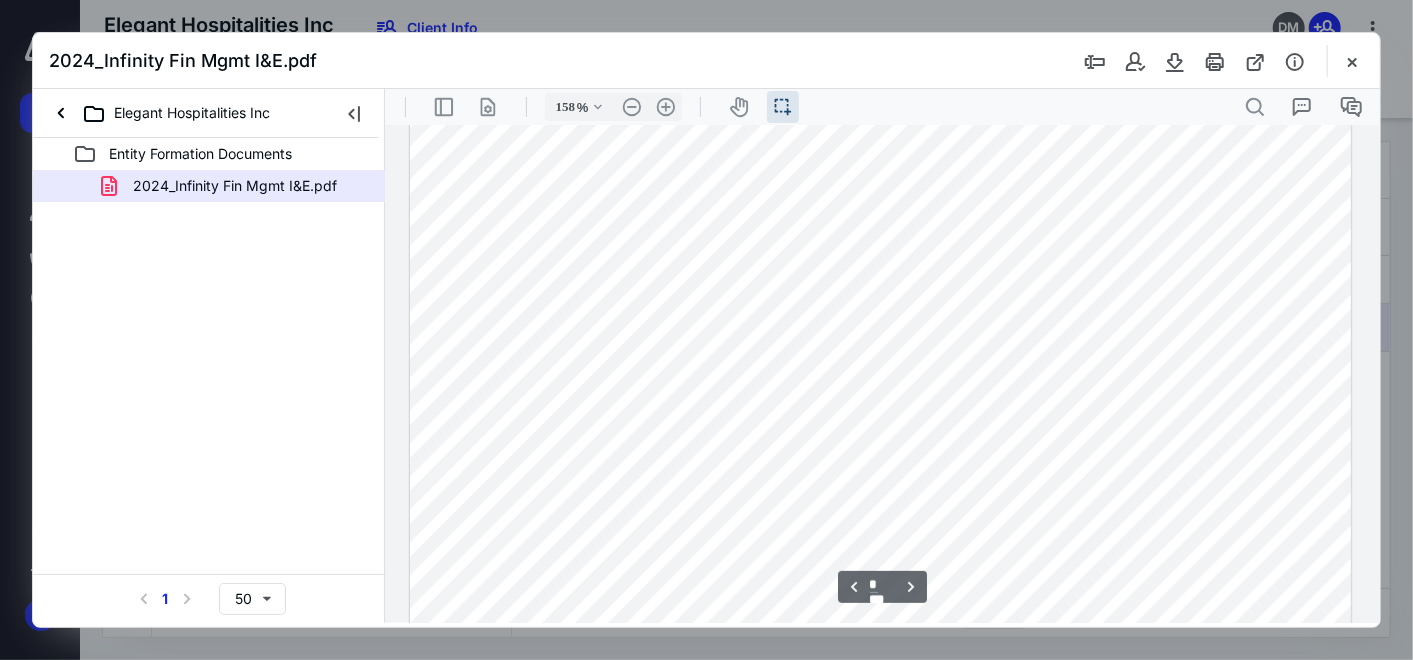 scroll, scrollTop: 1235, scrollLeft: 0, axis: vertical 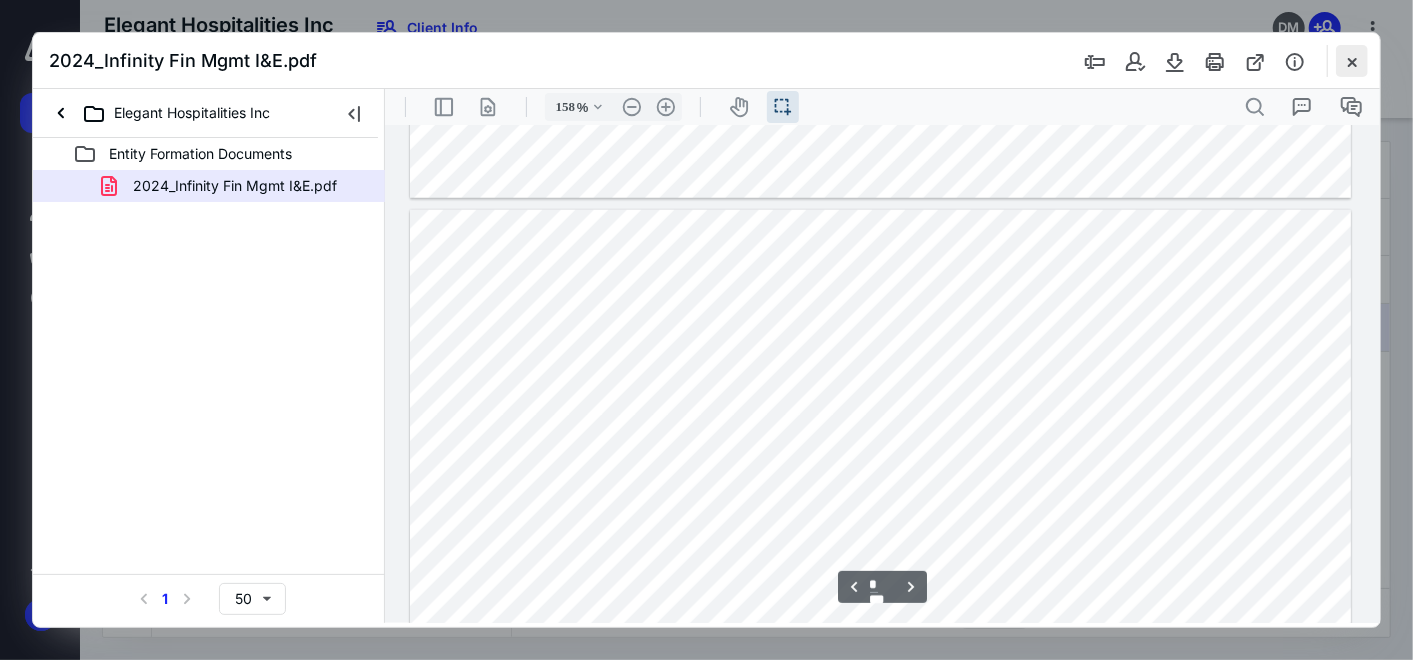 click at bounding box center (1352, 61) 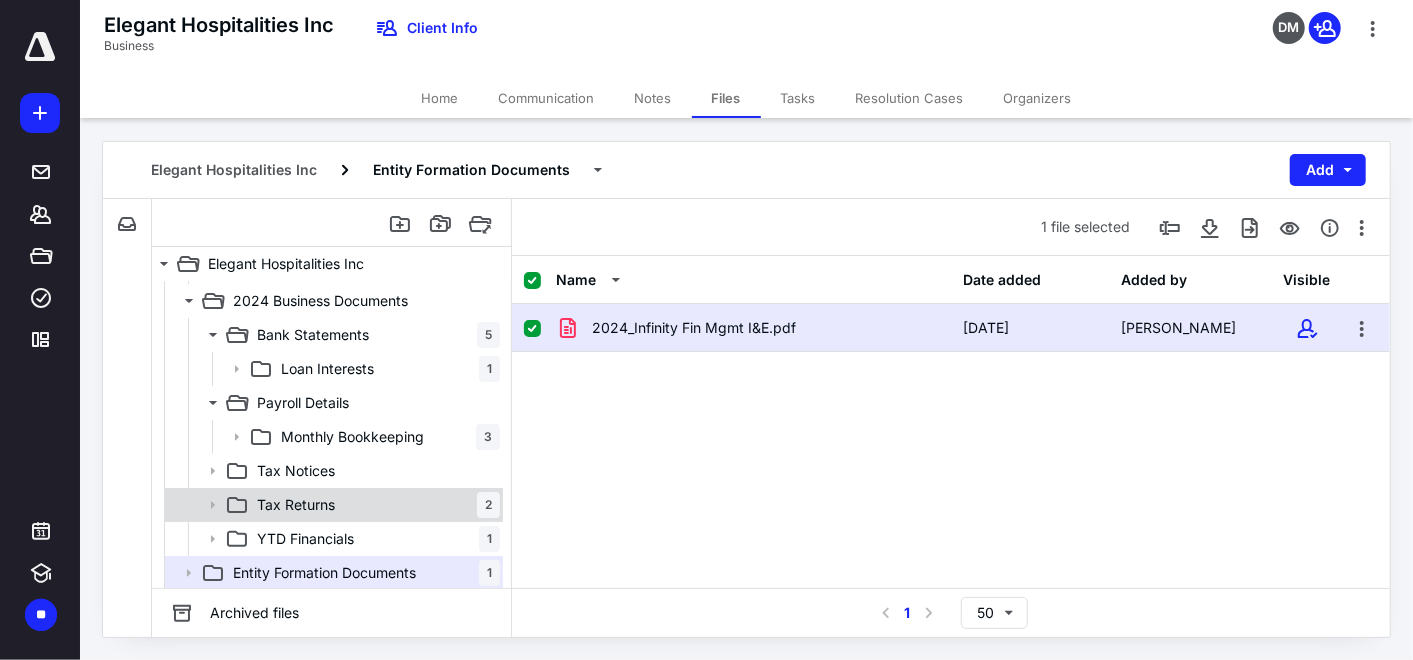 click on "Tax Returns 2" at bounding box center [374, 505] 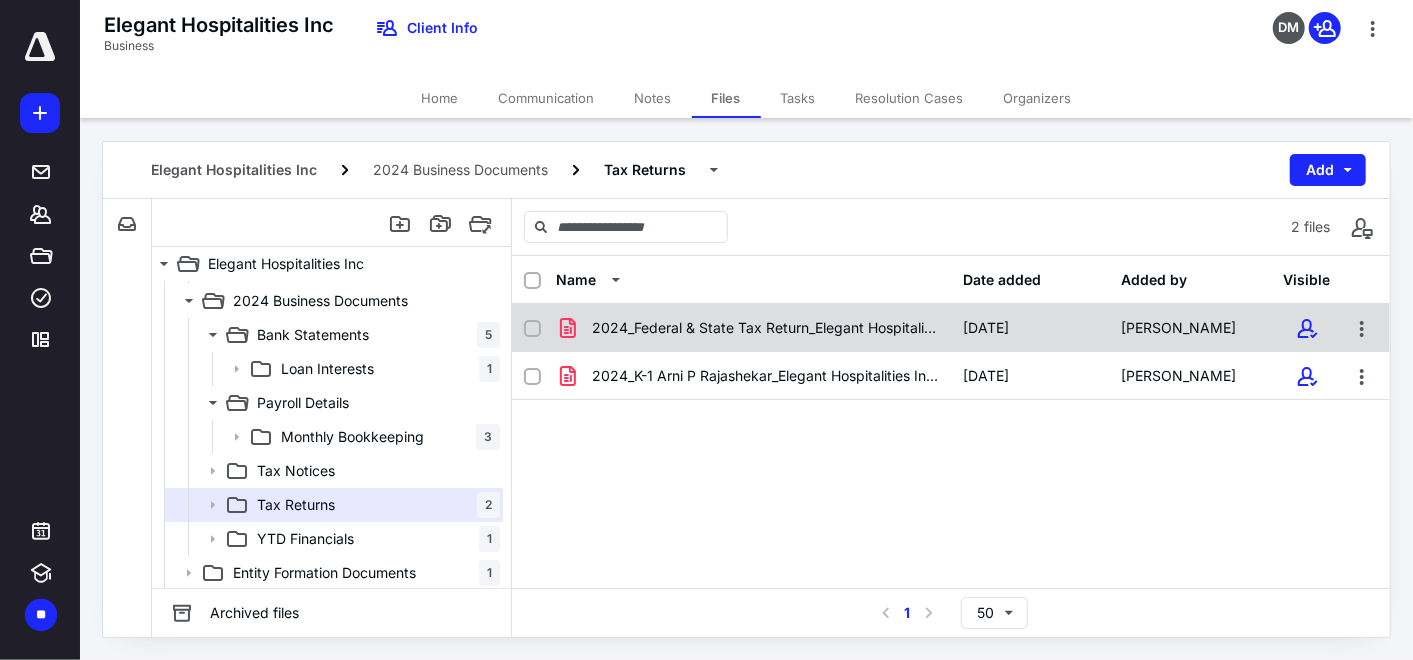 click on "2024_Federal & State Tax Return_Elegant Hospitalities Inc.pdf" at bounding box center (765, 328) 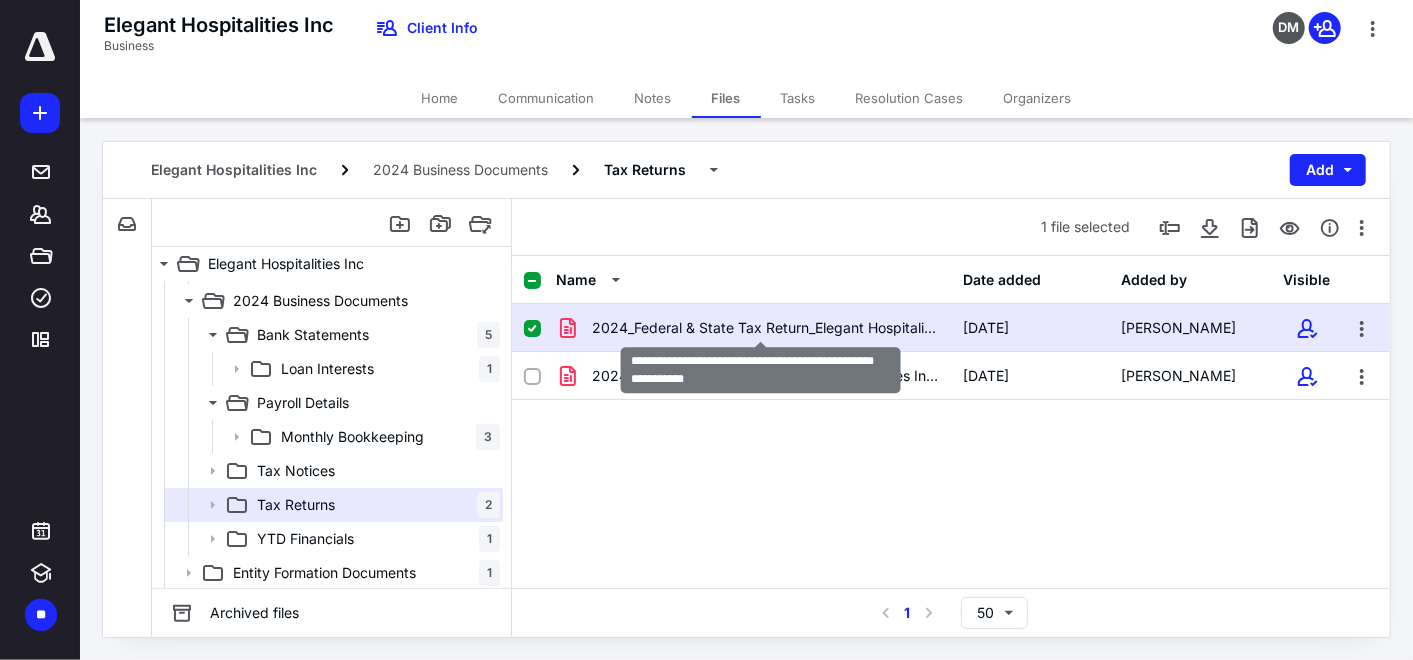 click on "2024_Federal & State Tax Return_Elegant Hospitalities Inc.pdf" at bounding box center (765, 328) 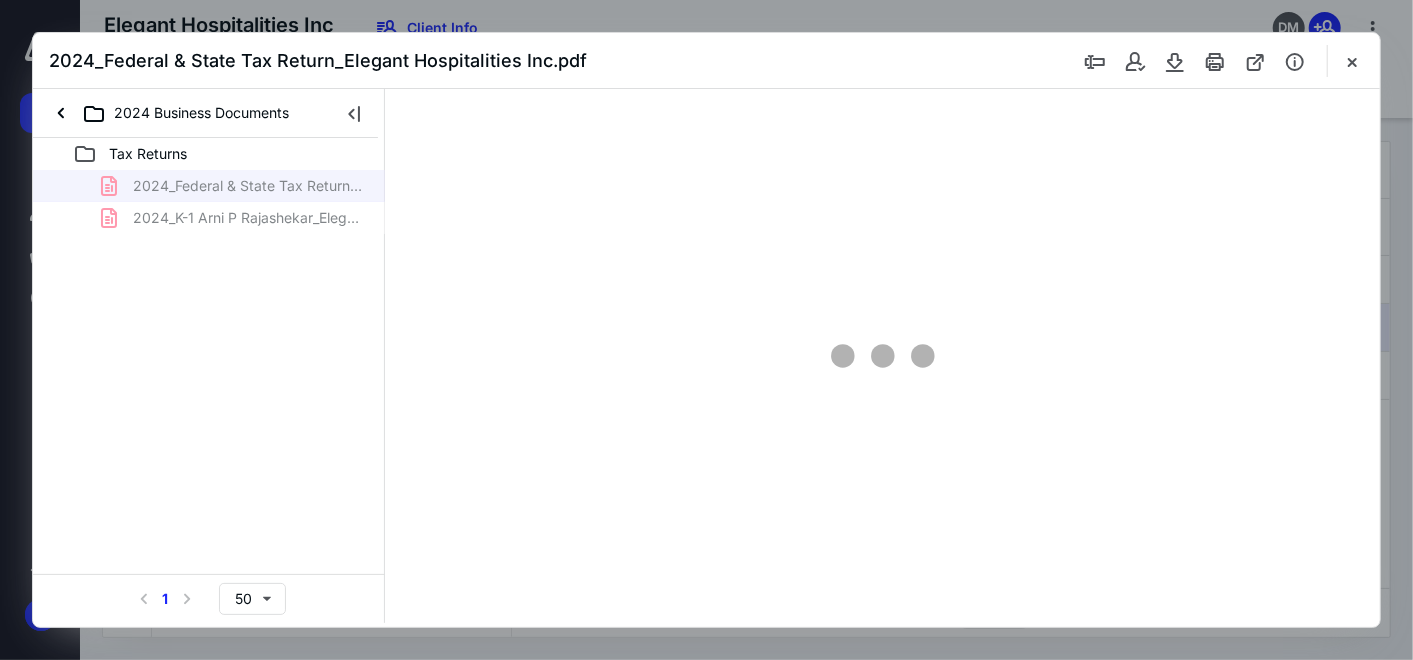 scroll, scrollTop: 0, scrollLeft: 0, axis: both 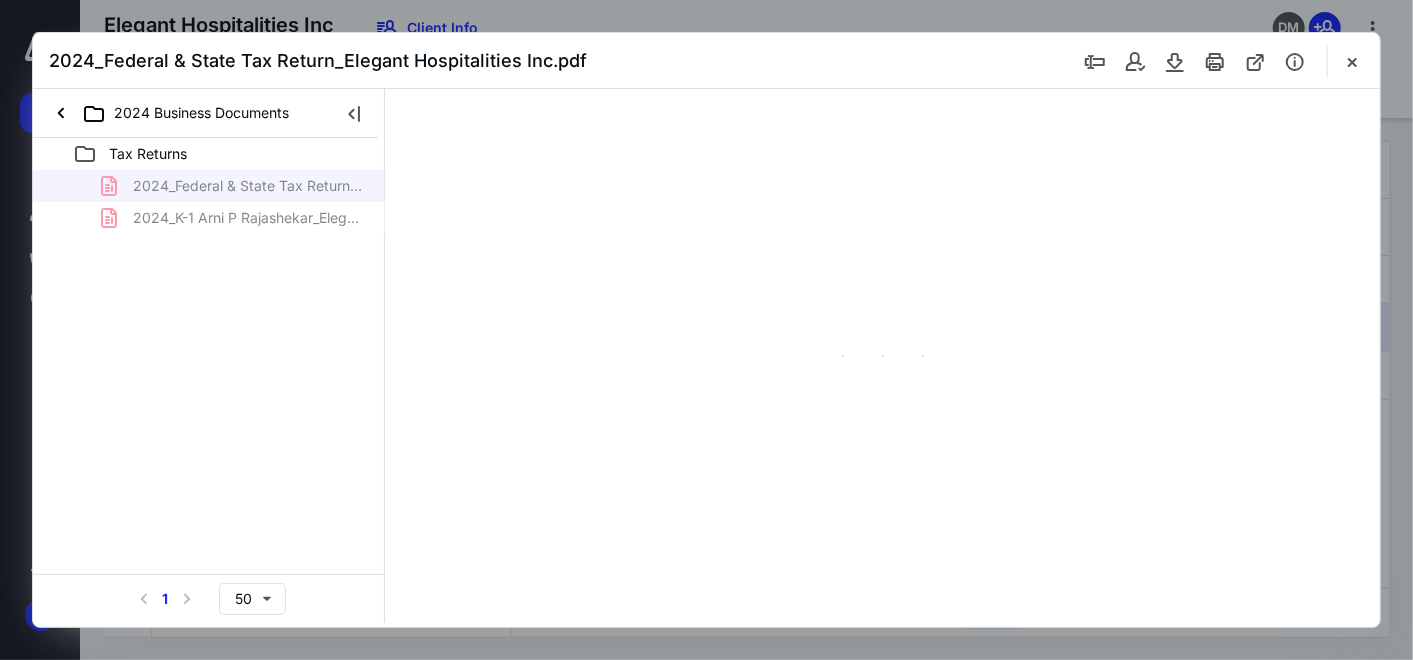 type on "63" 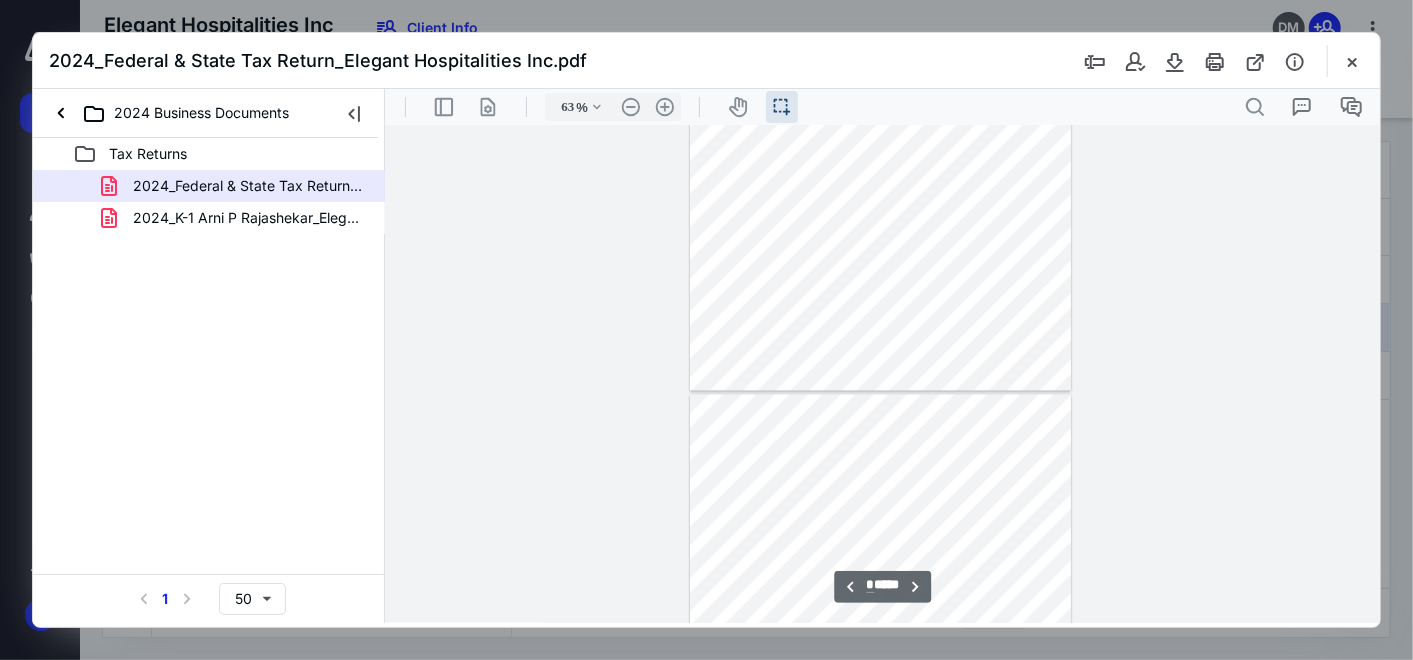 scroll, scrollTop: 2777, scrollLeft: 0, axis: vertical 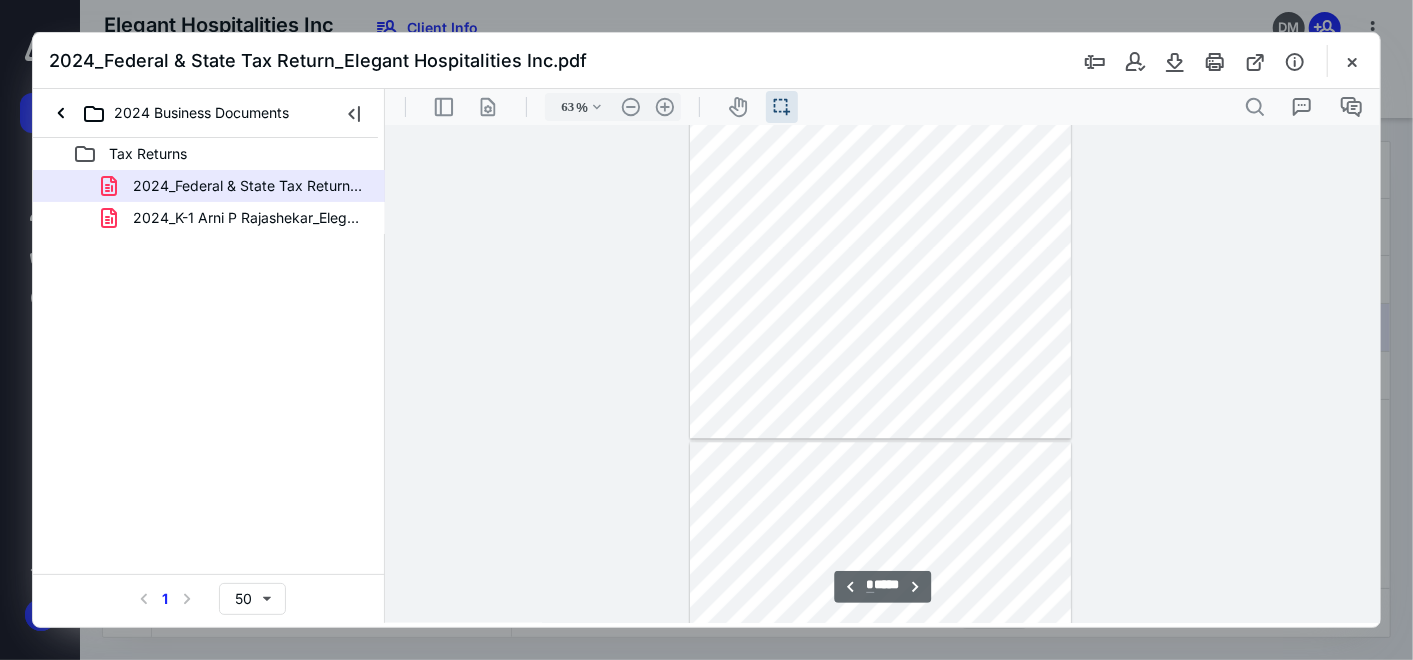 type on "*" 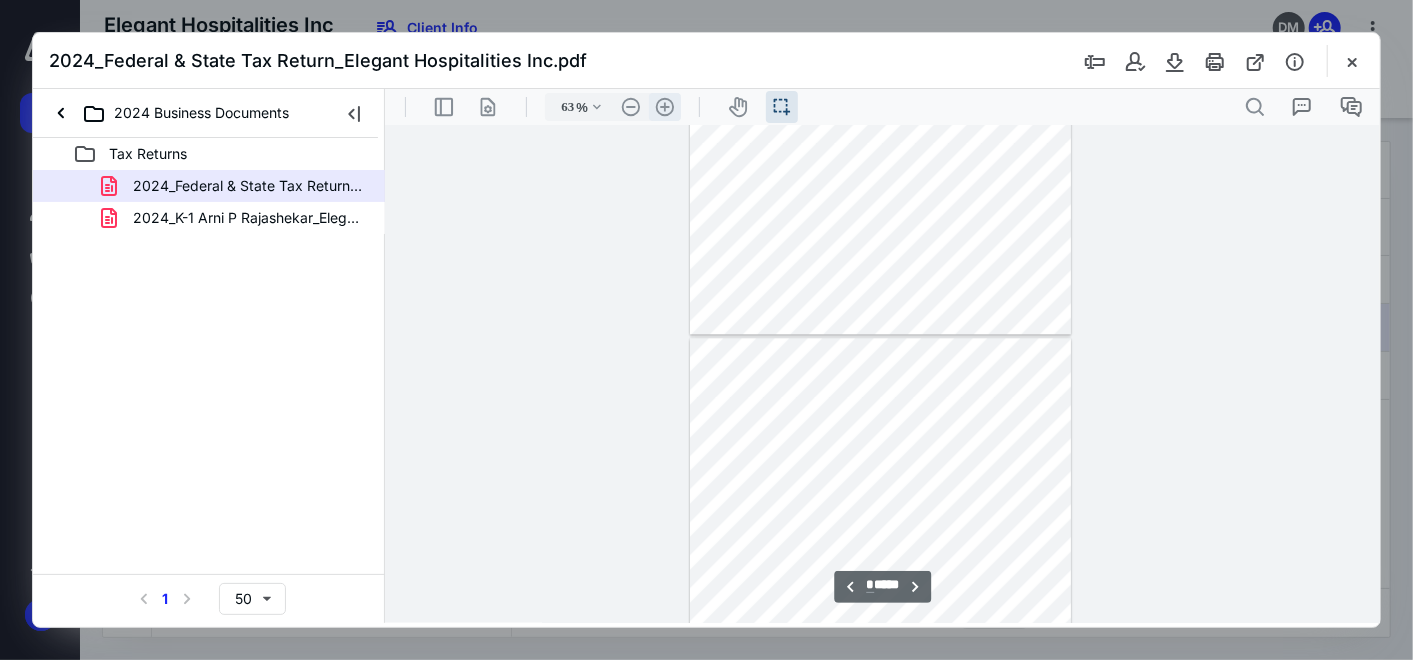 click on ".cls-1{fill:#abb0c4;} icon - header - zoom - in - line" at bounding box center [664, 106] 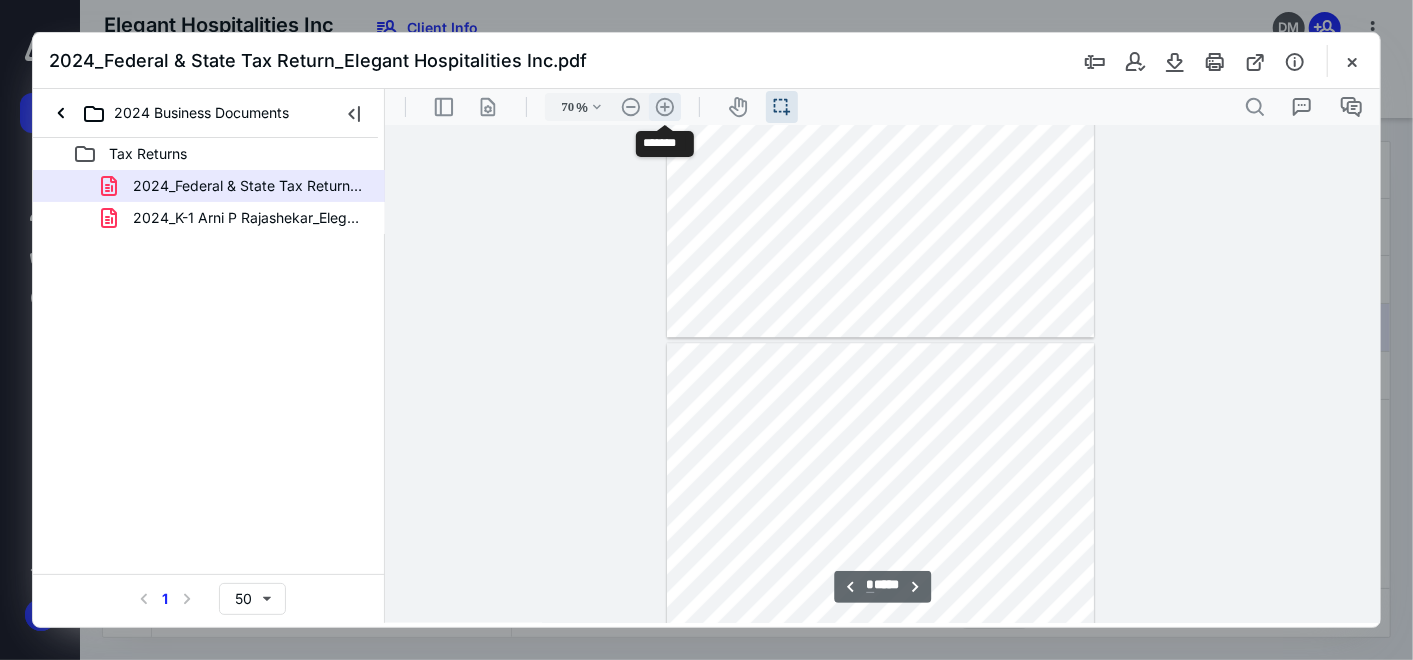 click on ".cls-1{fill:#abb0c4;} icon - header - zoom - in - line" at bounding box center [664, 106] 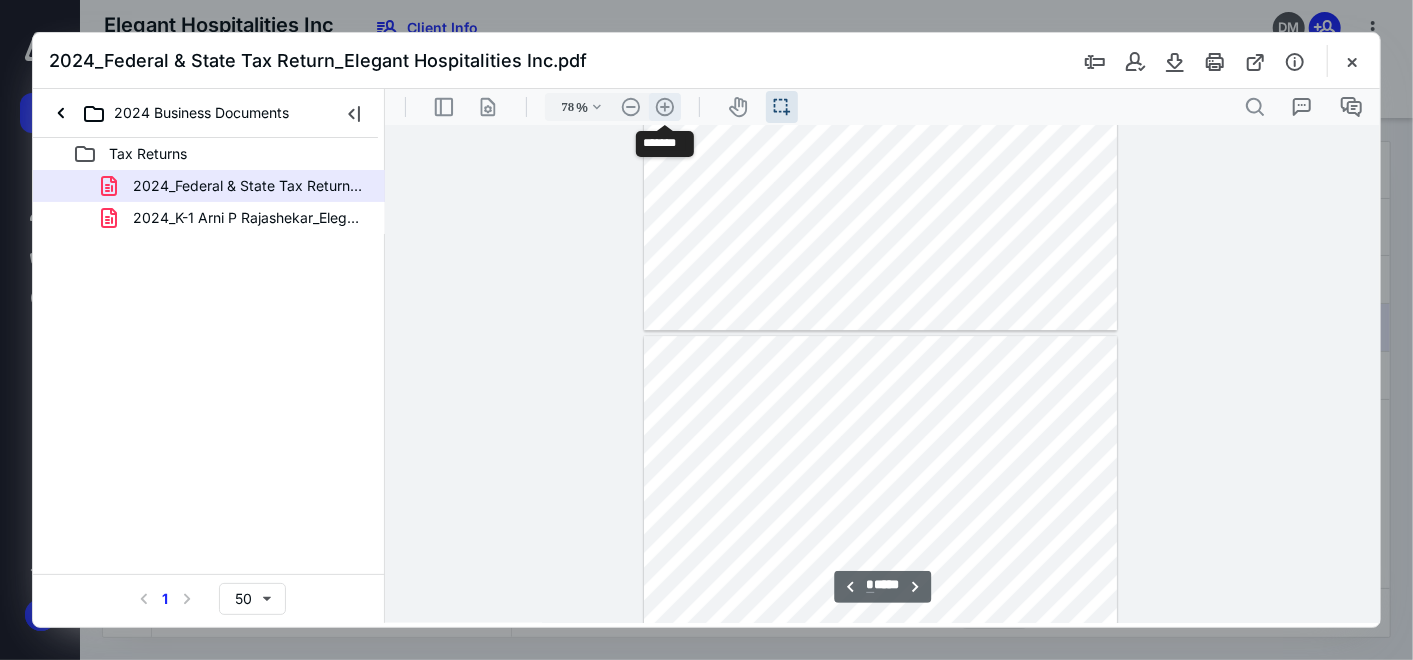 click on ".cls-1{fill:#abb0c4;} icon - header - zoom - in - line" at bounding box center (664, 106) 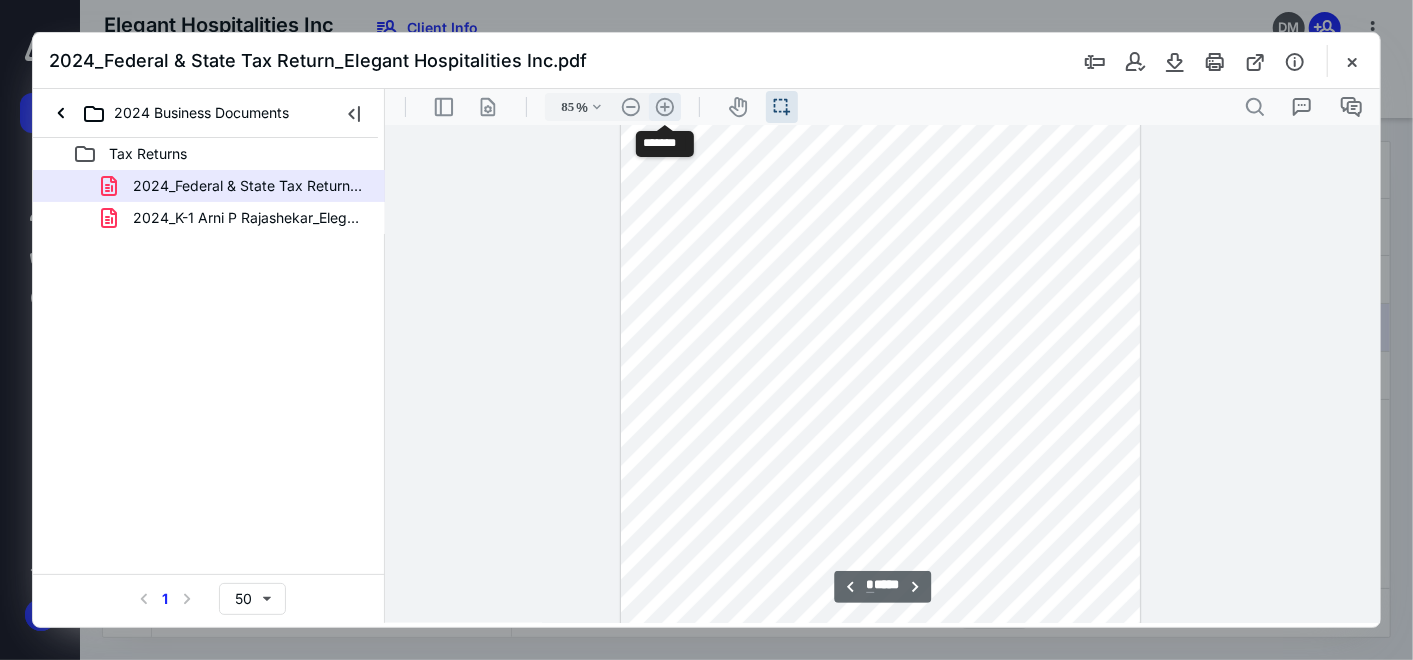 scroll, scrollTop: 3862, scrollLeft: 0, axis: vertical 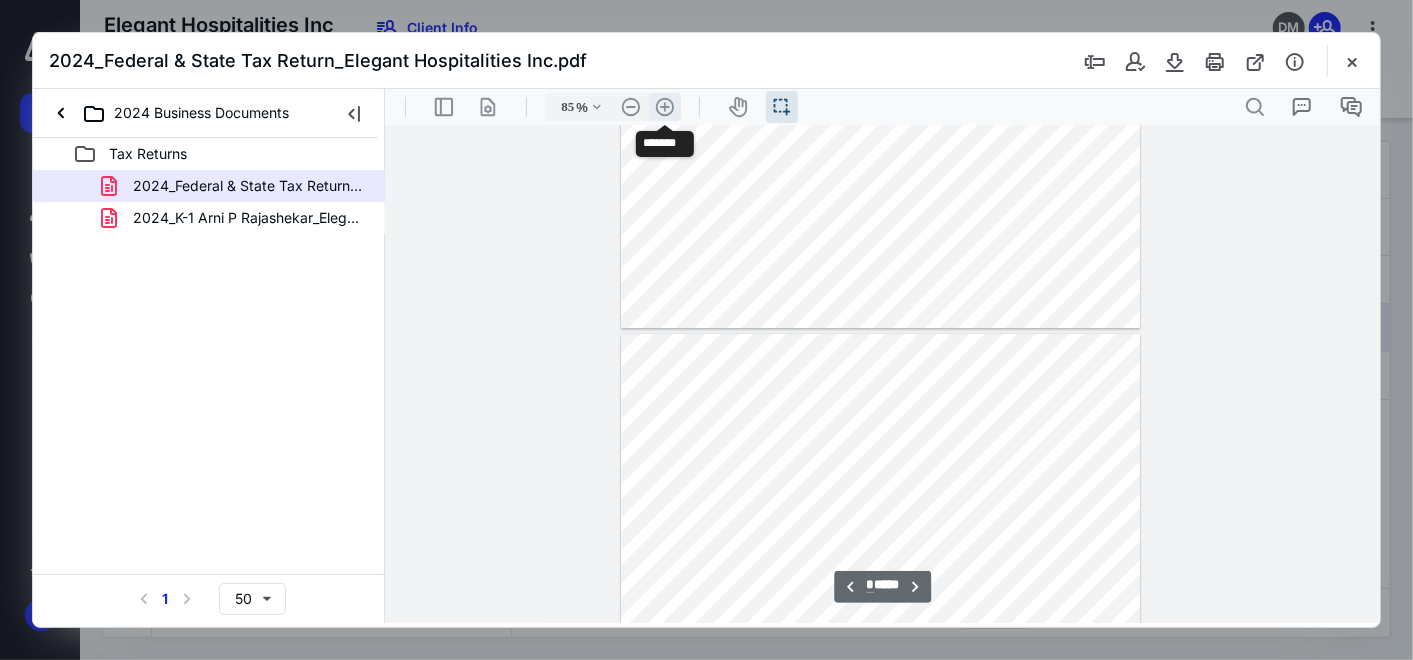 click on ".cls-1{fill:#abb0c4;} icon - header - zoom - in - line" at bounding box center (664, 106) 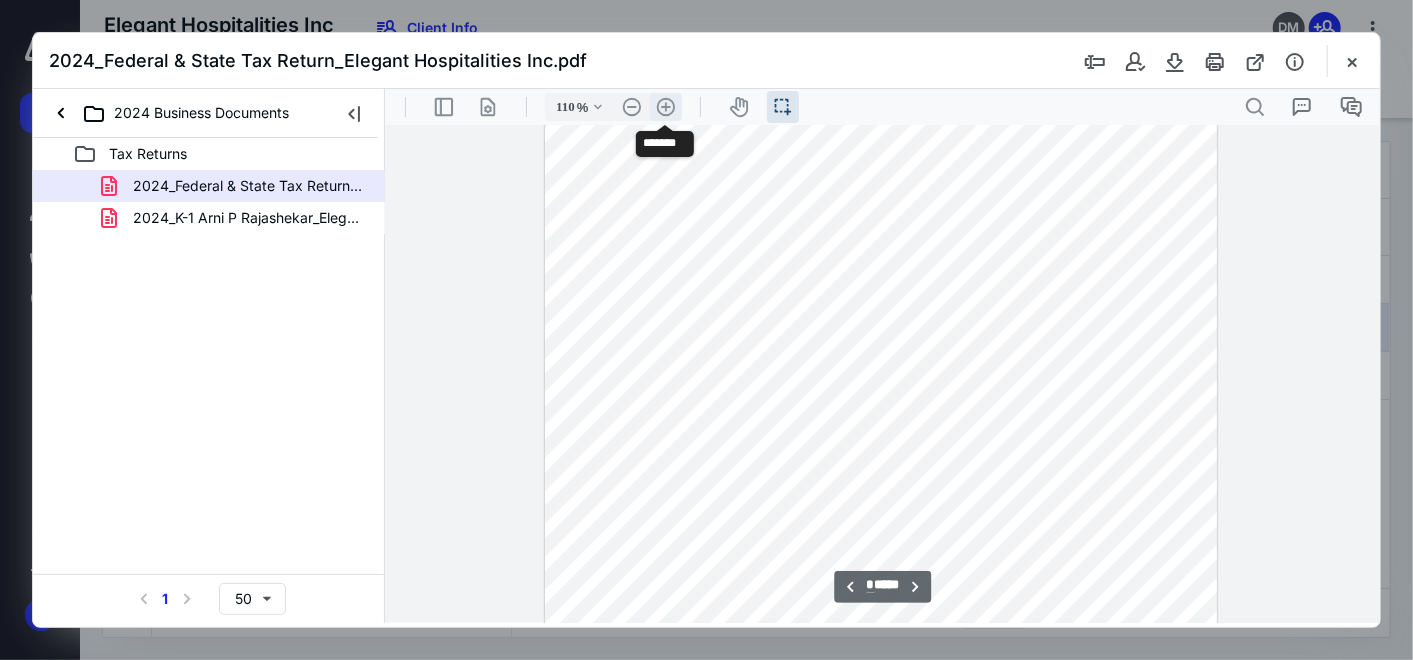 scroll, scrollTop: 5068, scrollLeft: 0, axis: vertical 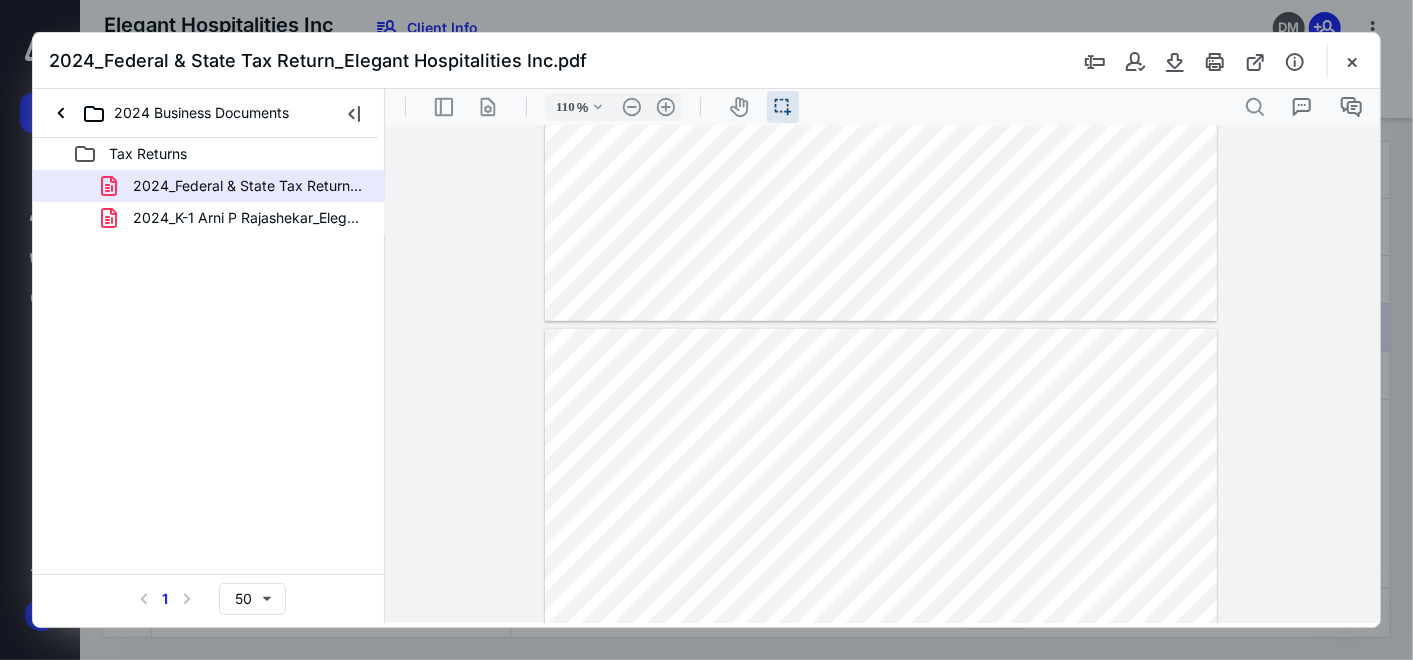 type 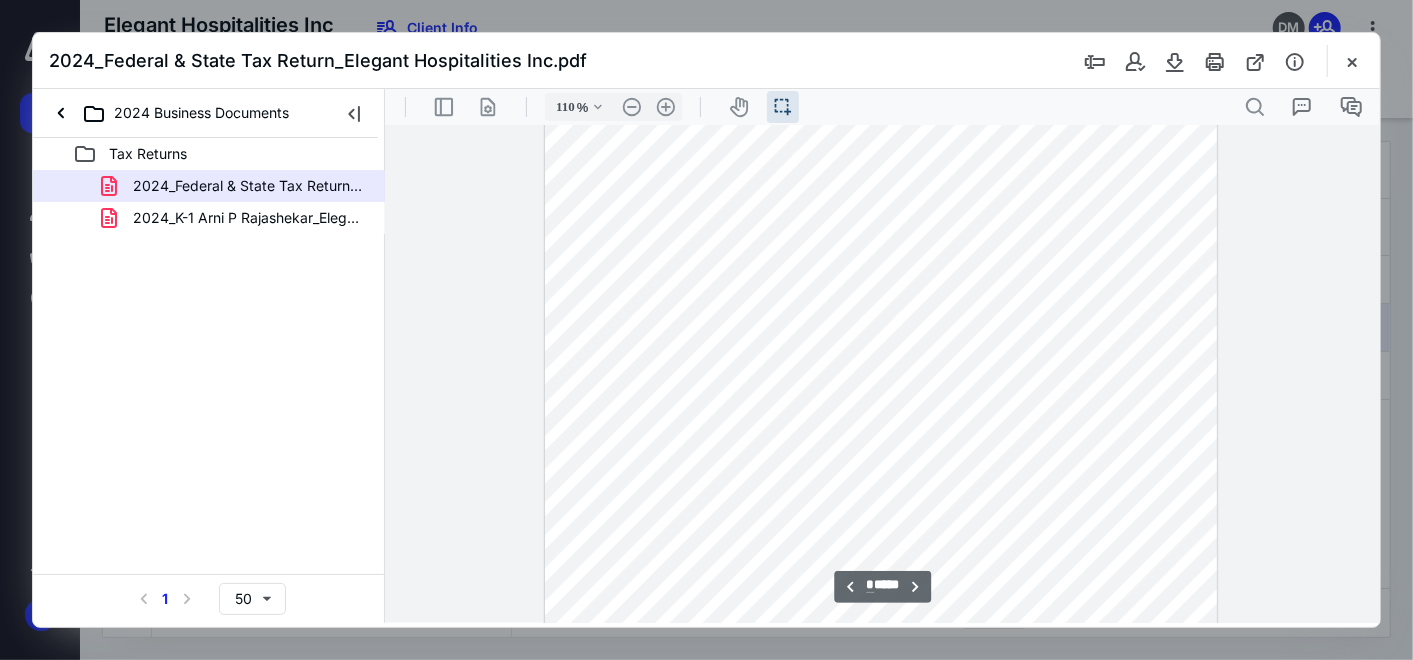 scroll, scrollTop: 3623, scrollLeft: 0, axis: vertical 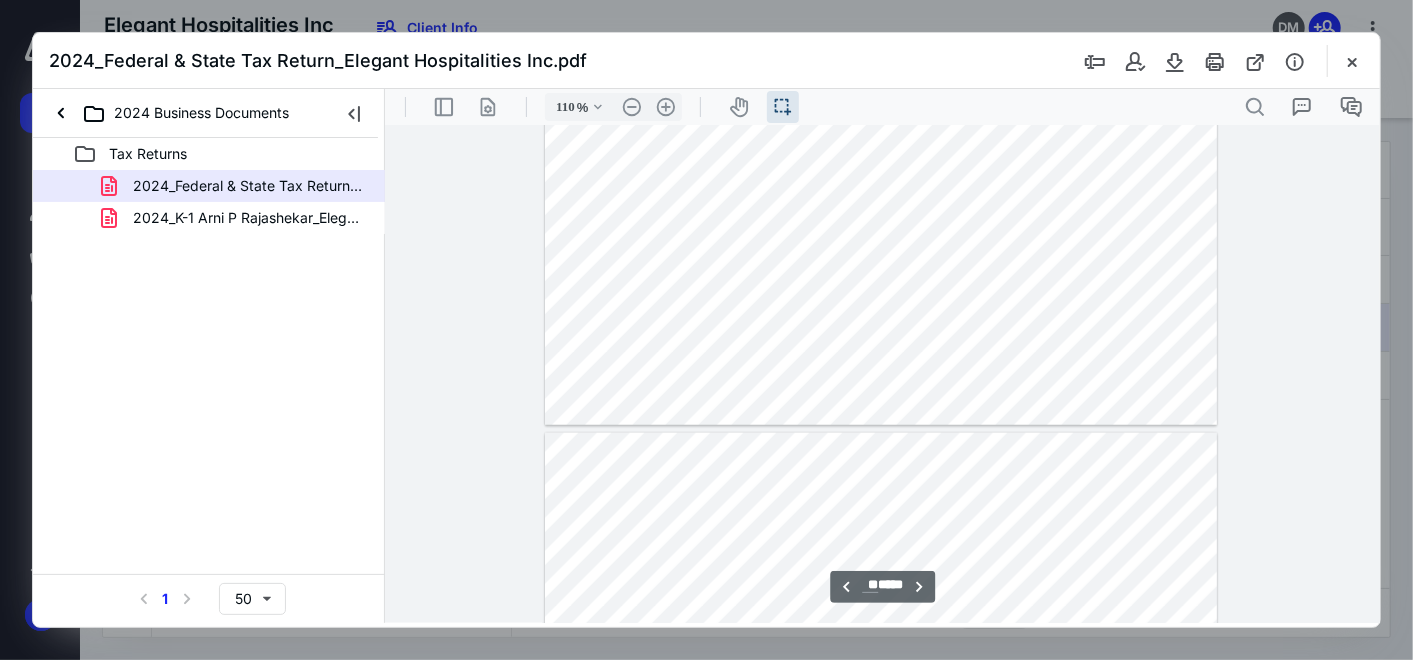 type on "**" 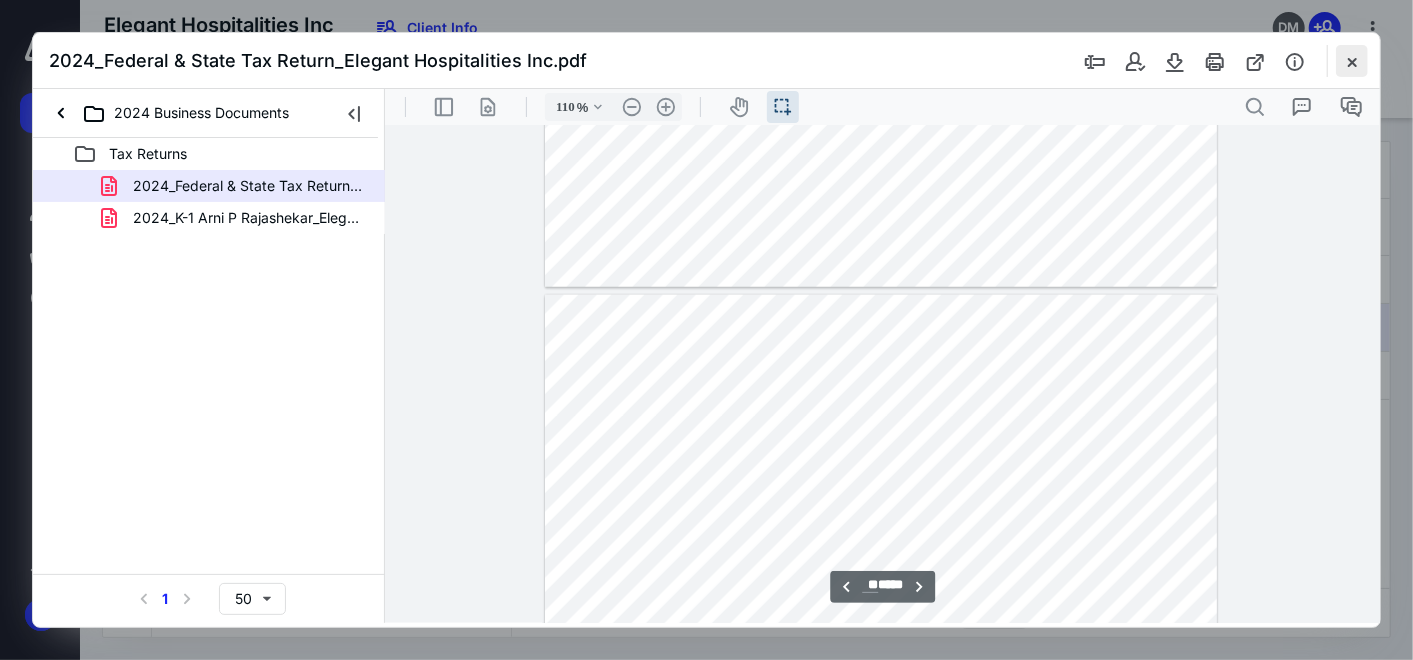 click at bounding box center (1352, 61) 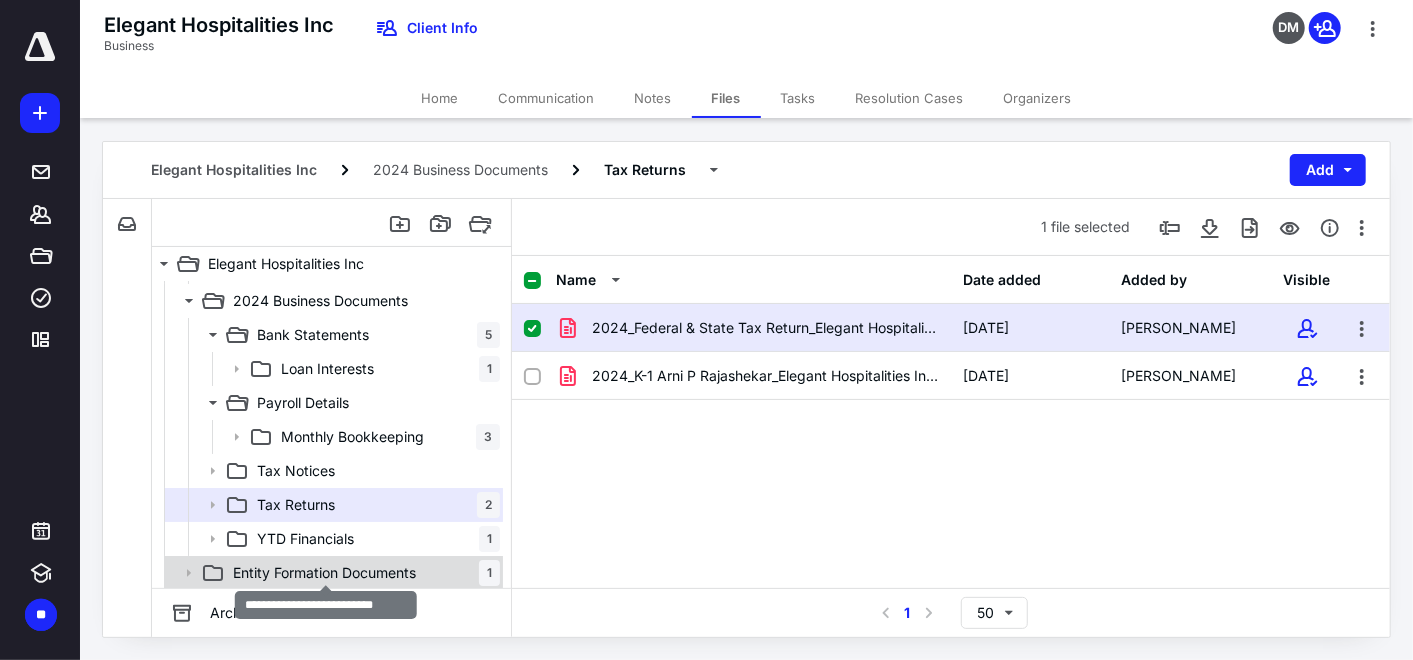 click on "Entity Formation Documents" at bounding box center [324, 573] 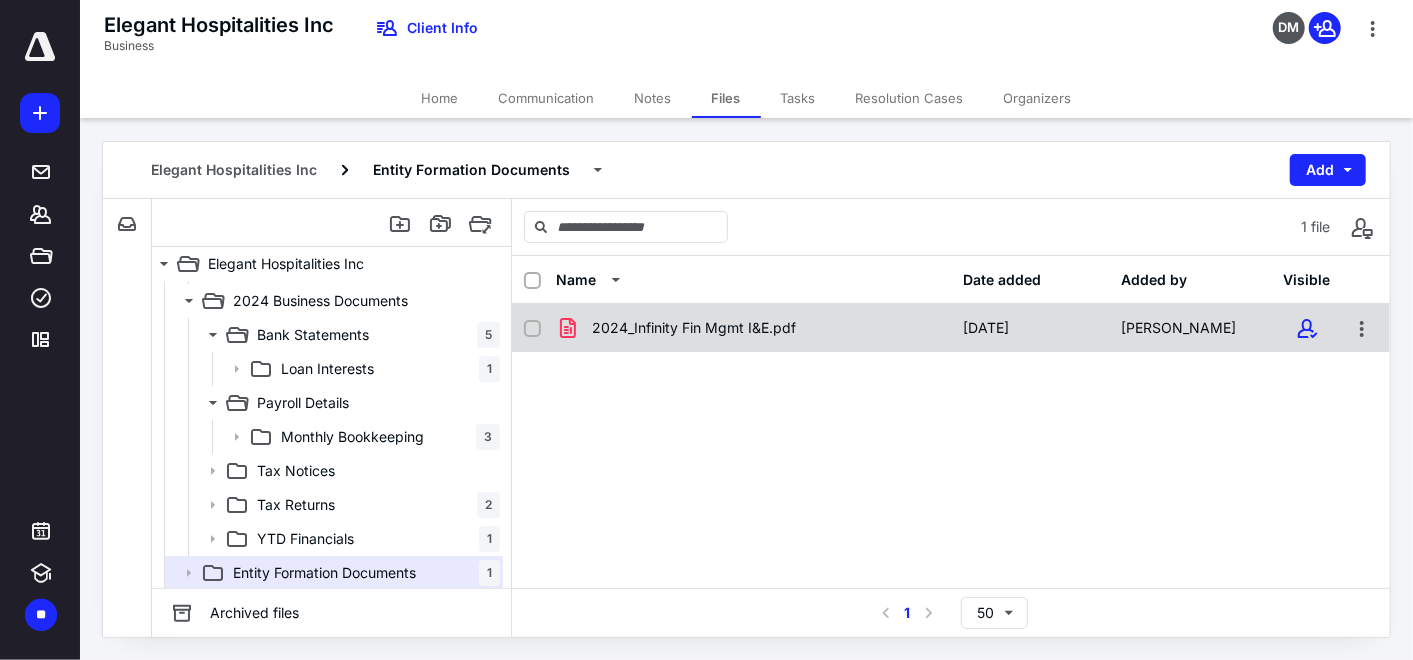 click on "2024_Infinity Fin Mgmt I&E.pdf" at bounding box center [694, 328] 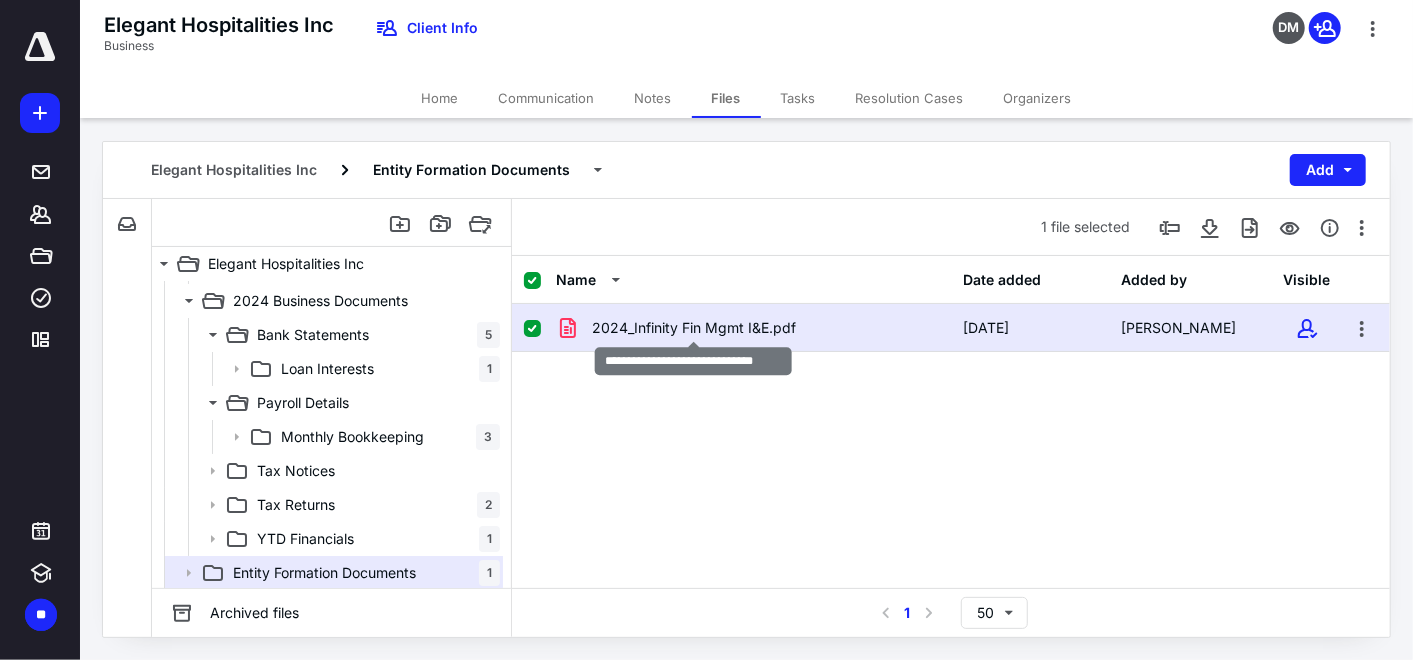 click on "2024_Infinity Fin Mgmt I&E.pdf" at bounding box center (694, 328) 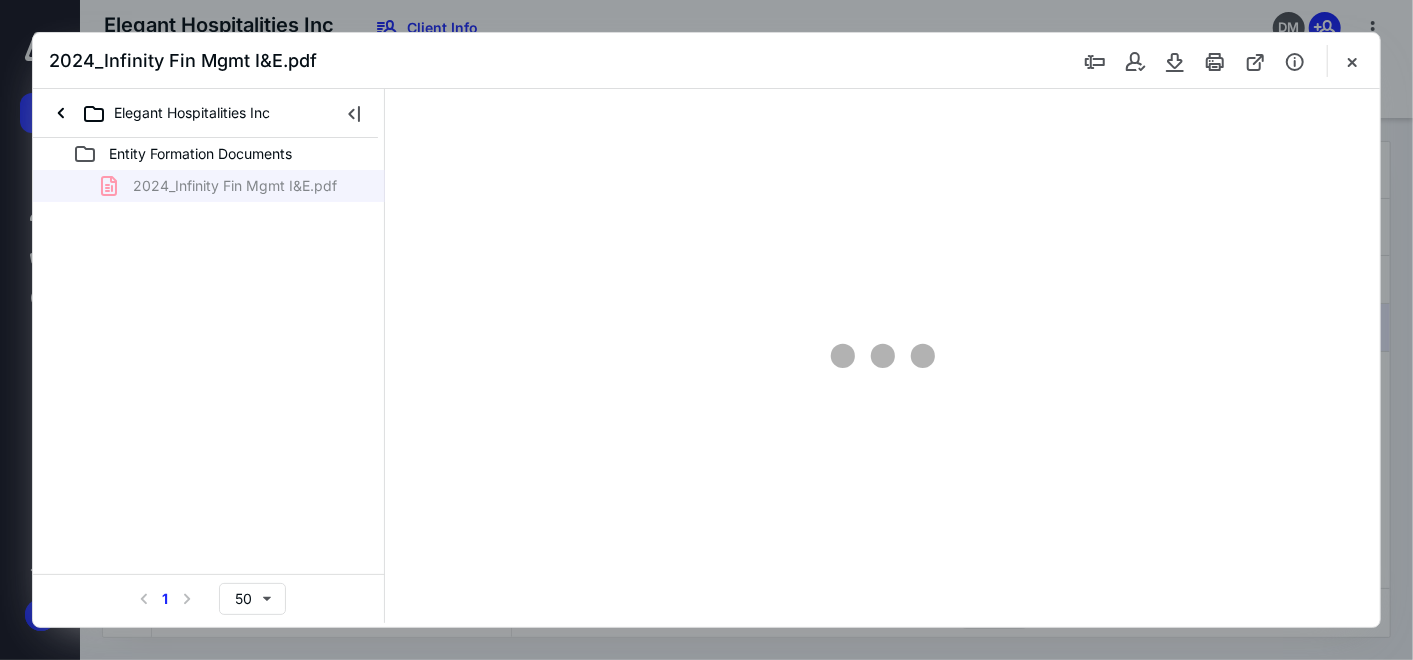 scroll, scrollTop: 0, scrollLeft: 0, axis: both 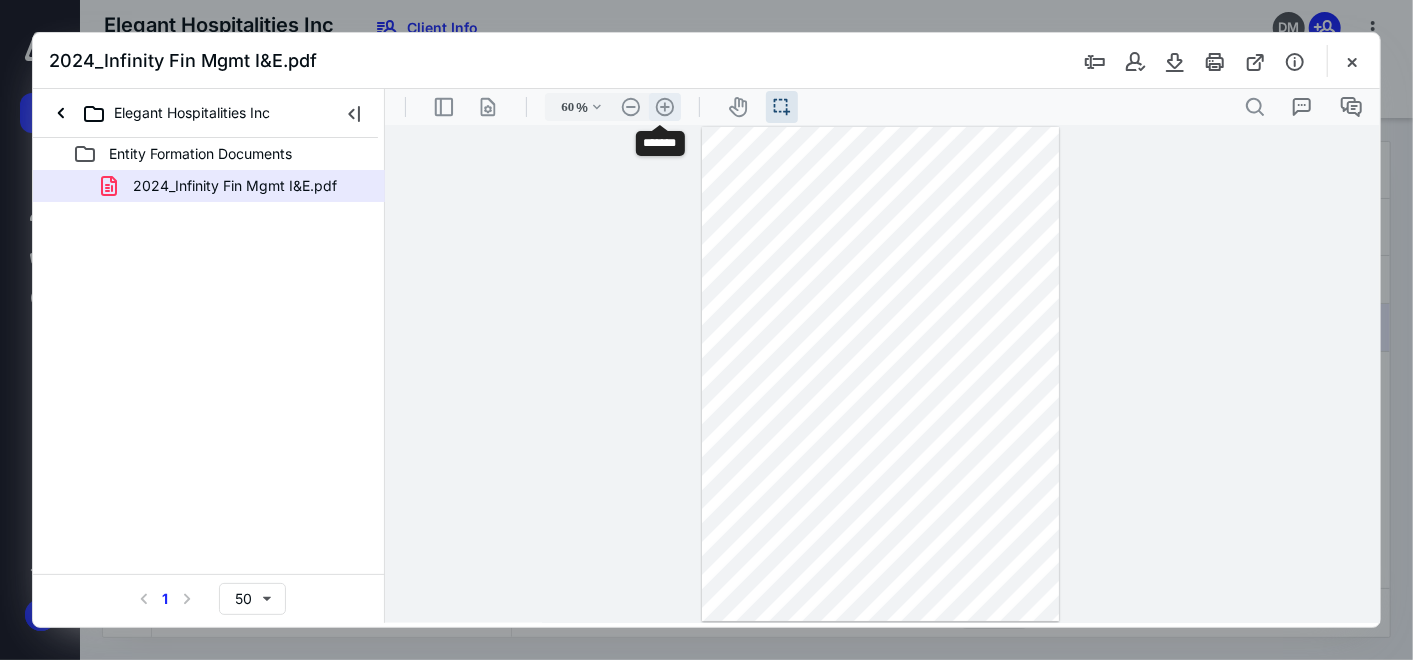 click on ".cls-1{fill:#abb0c4;} icon - header - zoom - in - line" at bounding box center [664, 106] 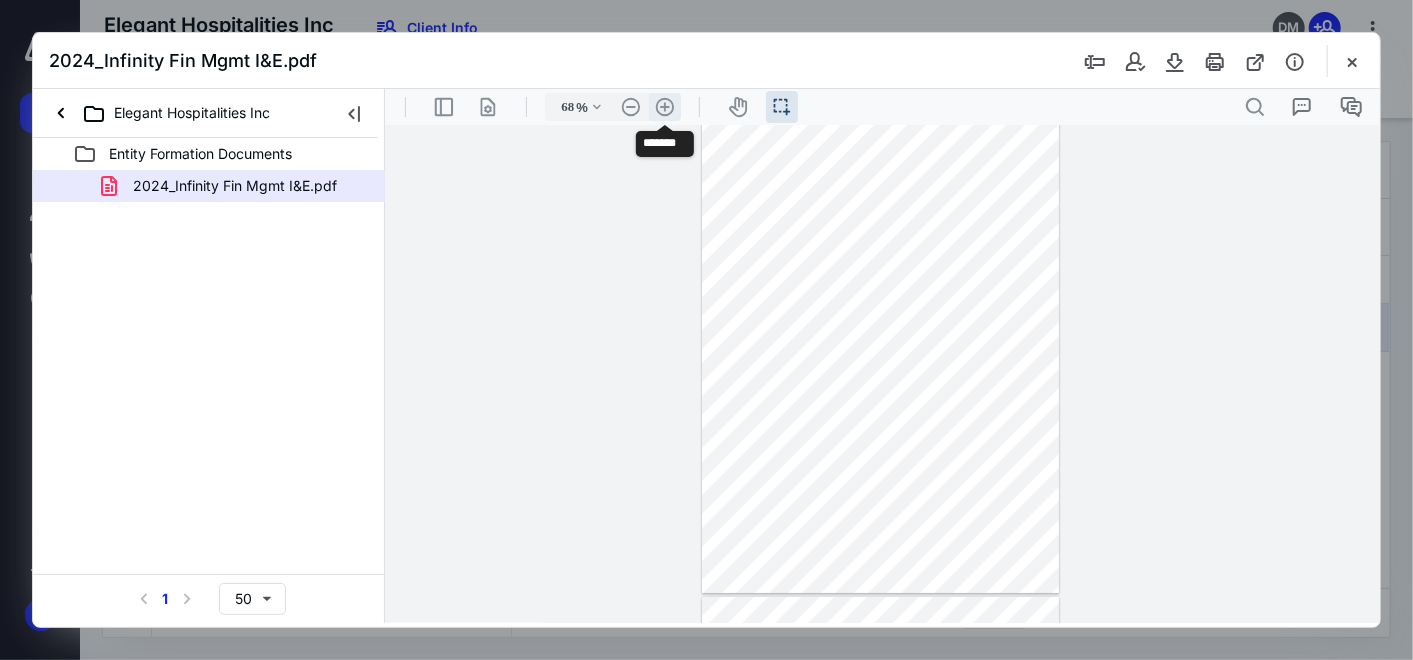 click on ".cls-1{fill:#abb0c4;} icon - header - zoom - in - line" at bounding box center (664, 106) 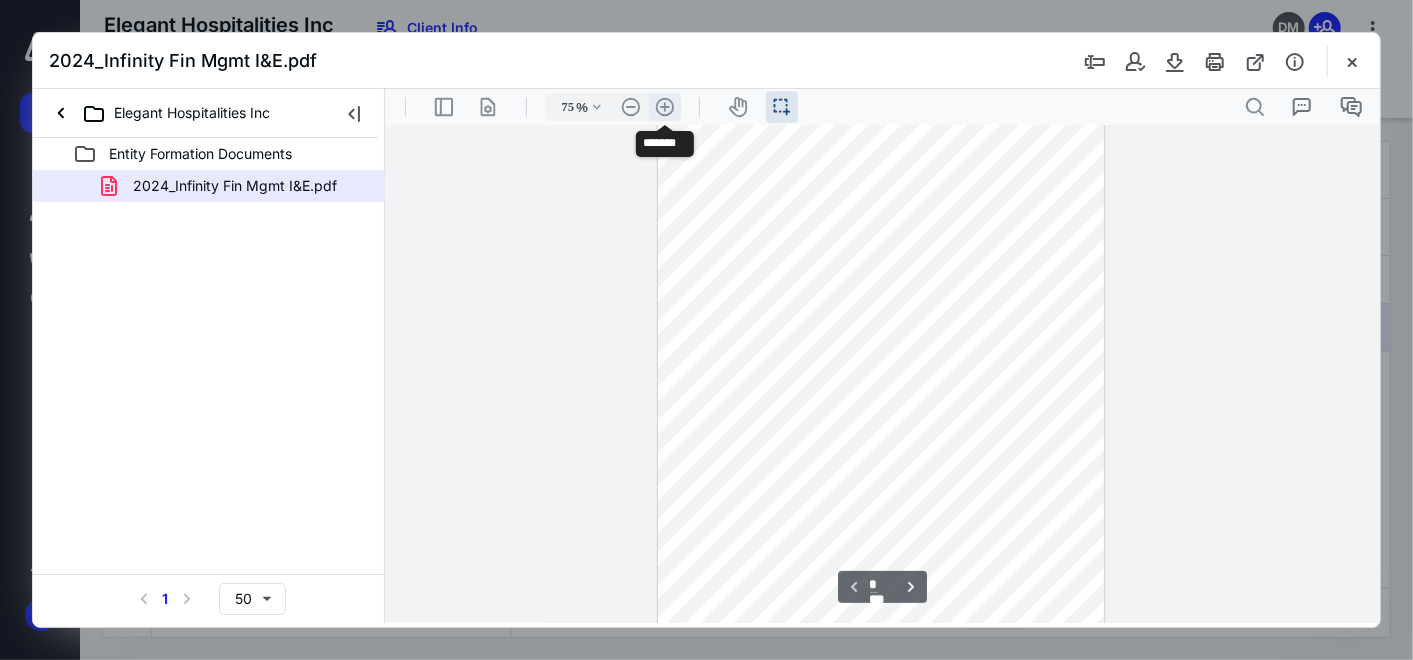 click on ".cls-1{fill:#abb0c4;} icon - header - zoom - in - line" at bounding box center [664, 106] 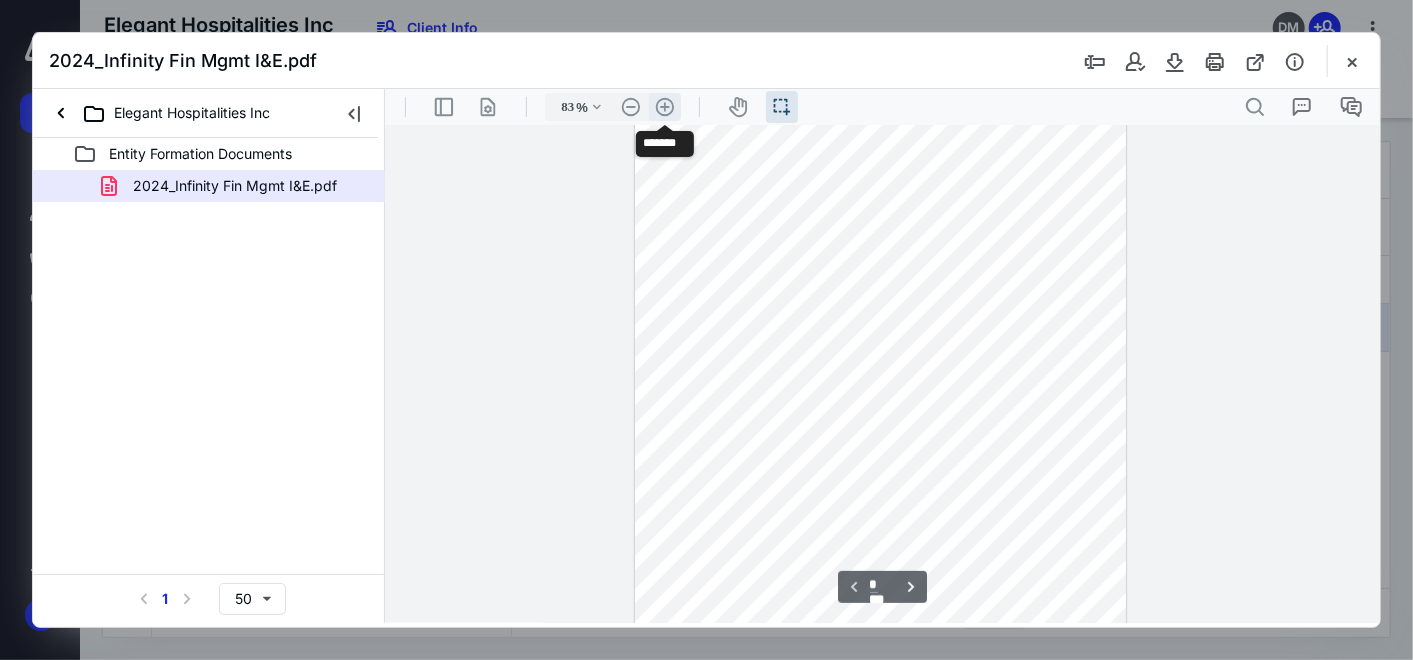 click on ".cls-1{fill:#abb0c4;} icon - header - zoom - in - line" at bounding box center [664, 106] 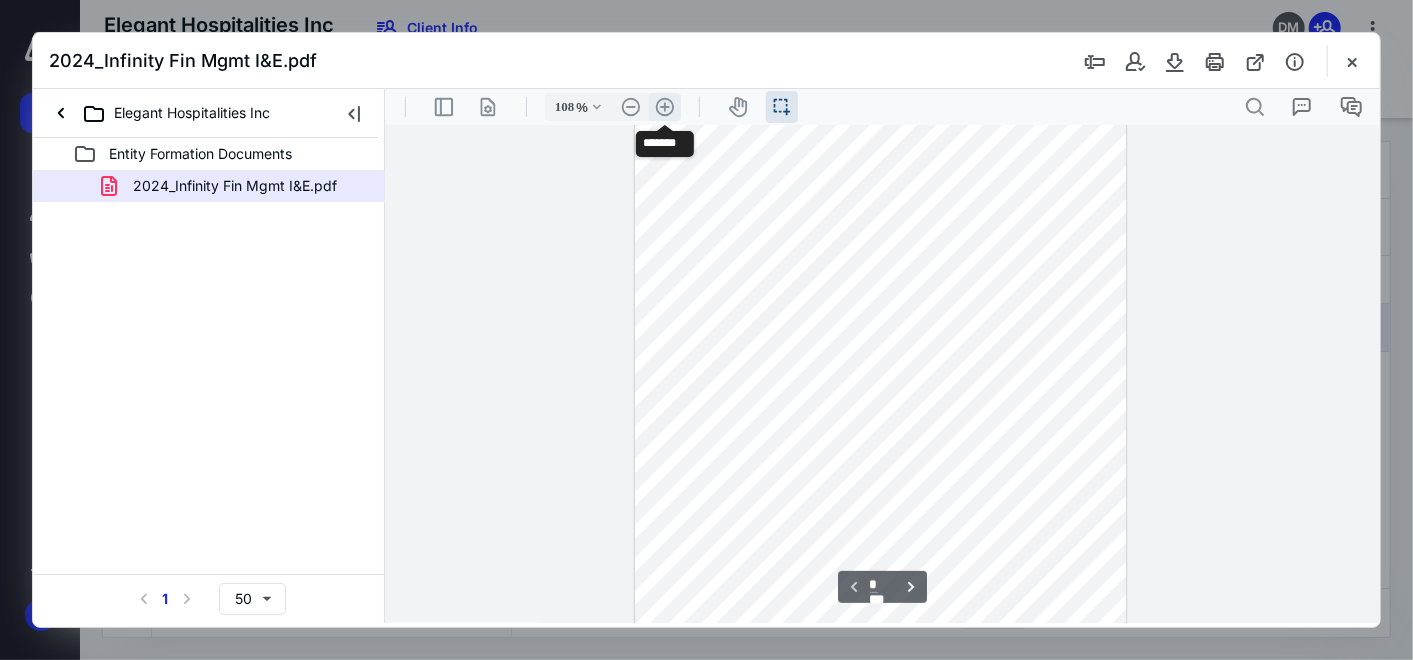 click on ".cls-1{fill:#abb0c4;} icon - header - zoom - in - line" at bounding box center [664, 106] 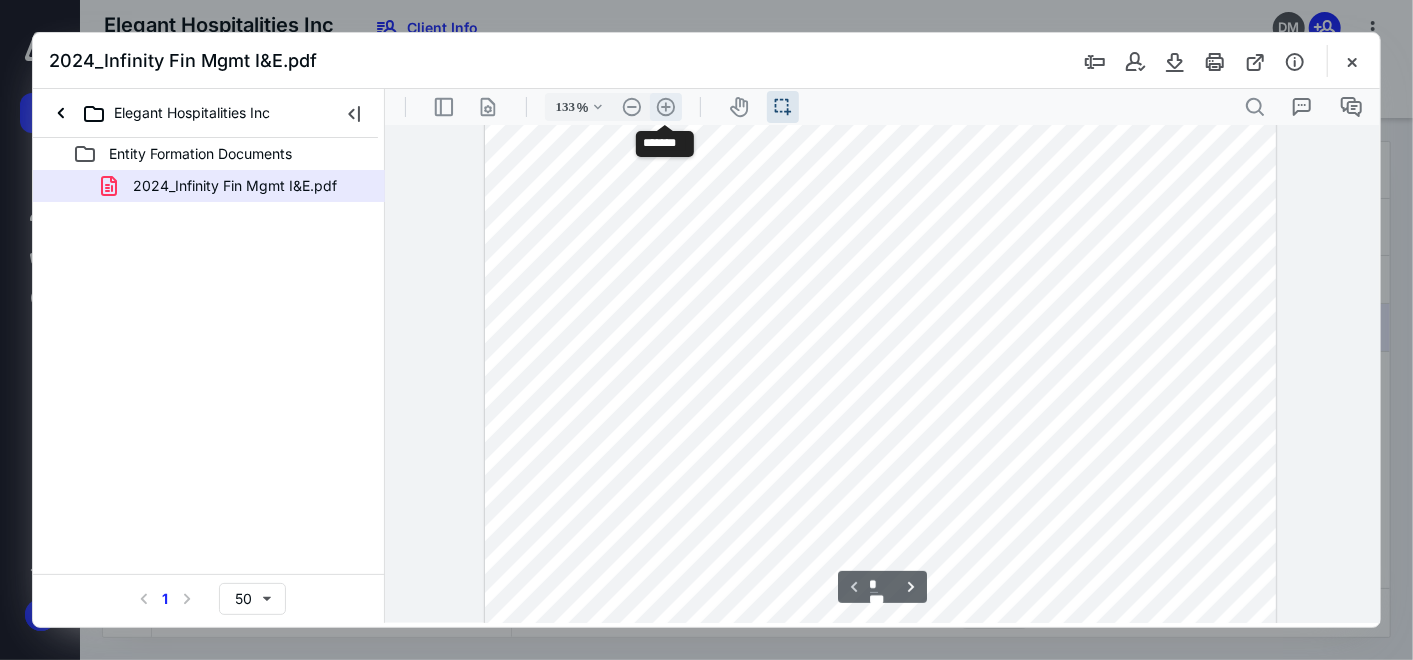 click on ".cls-1{fill:#abb0c4;} icon - header - zoom - in - line" at bounding box center (665, 106) 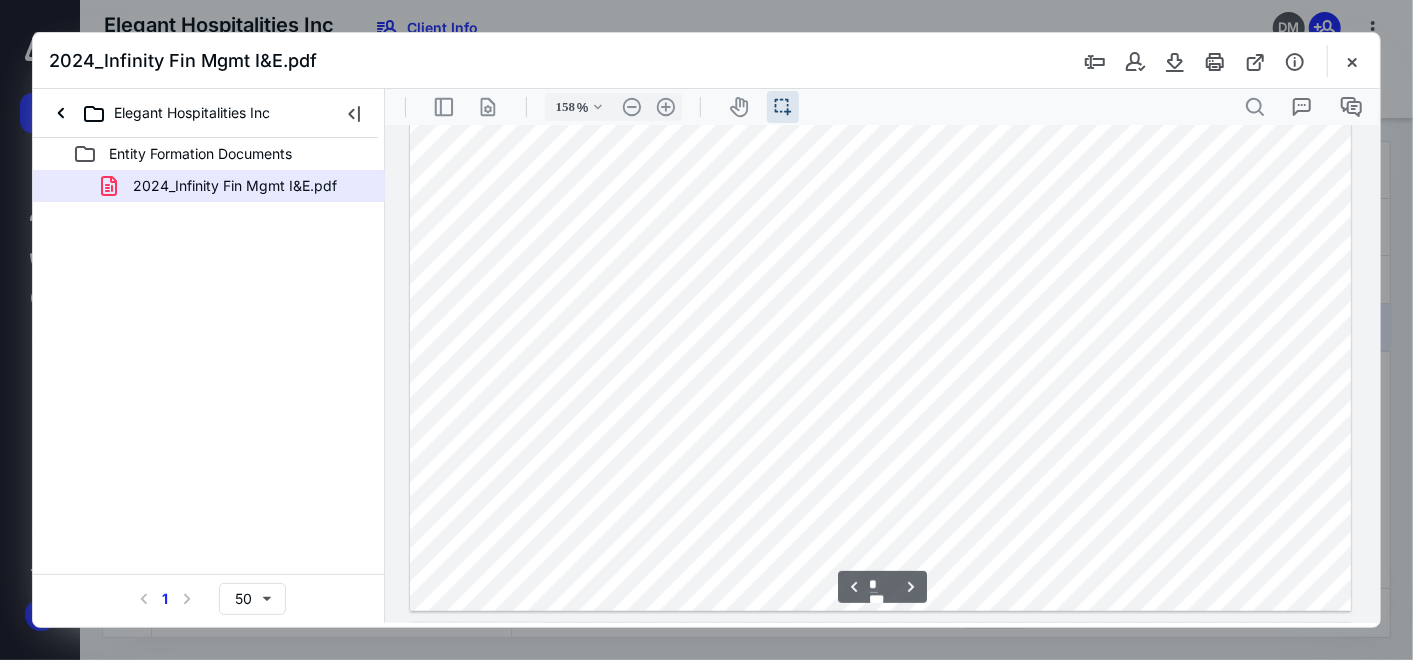 scroll, scrollTop: 1155, scrollLeft: 0, axis: vertical 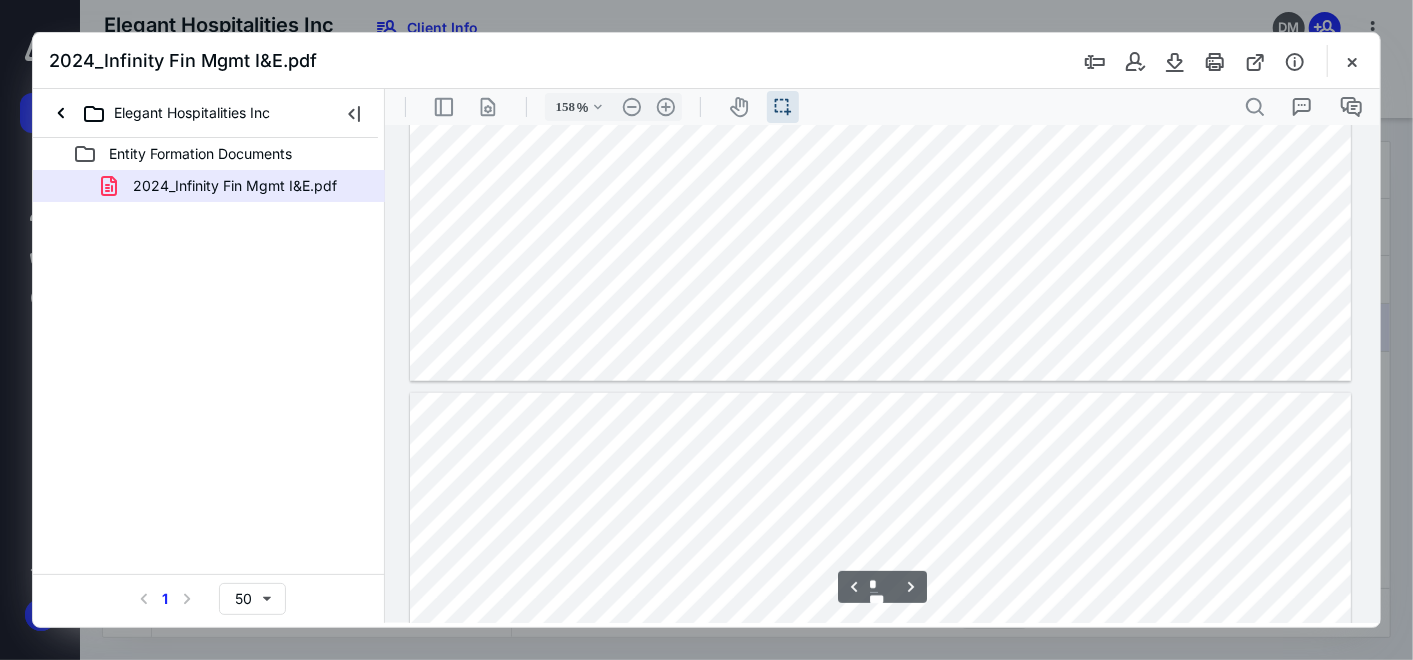 type on "*" 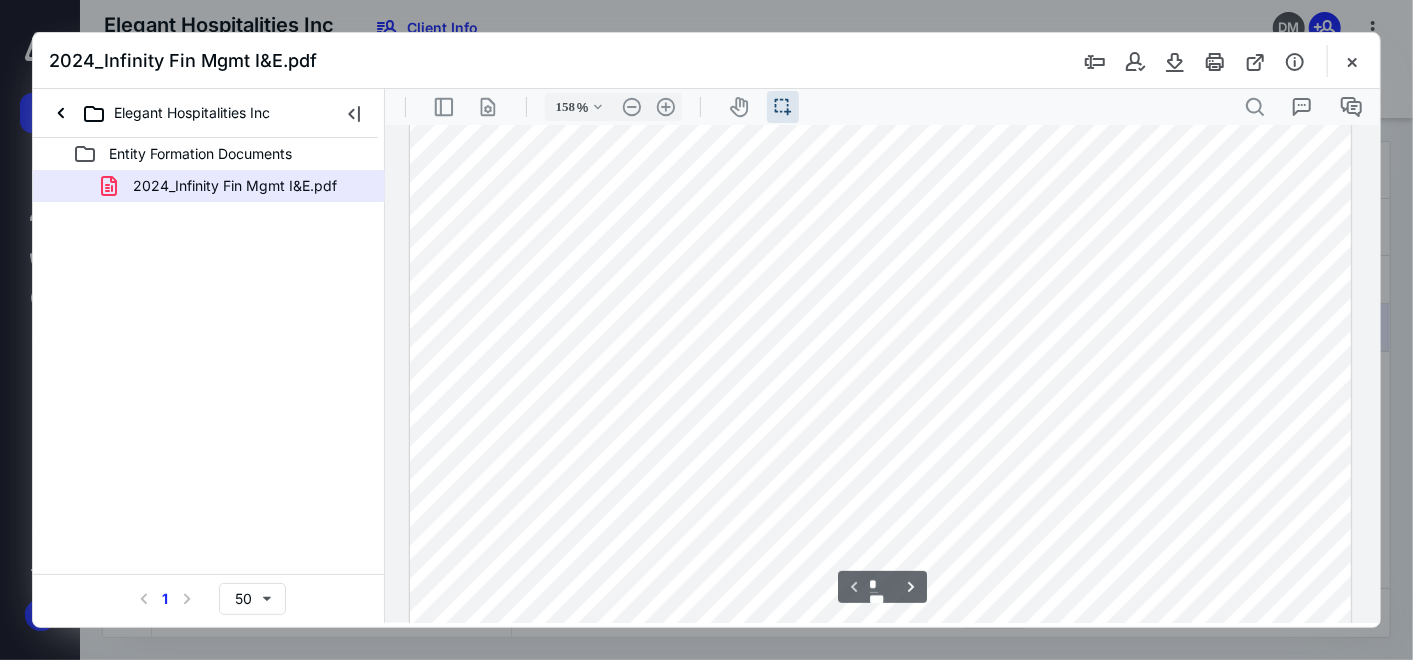 scroll, scrollTop: 0, scrollLeft: 0, axis: both 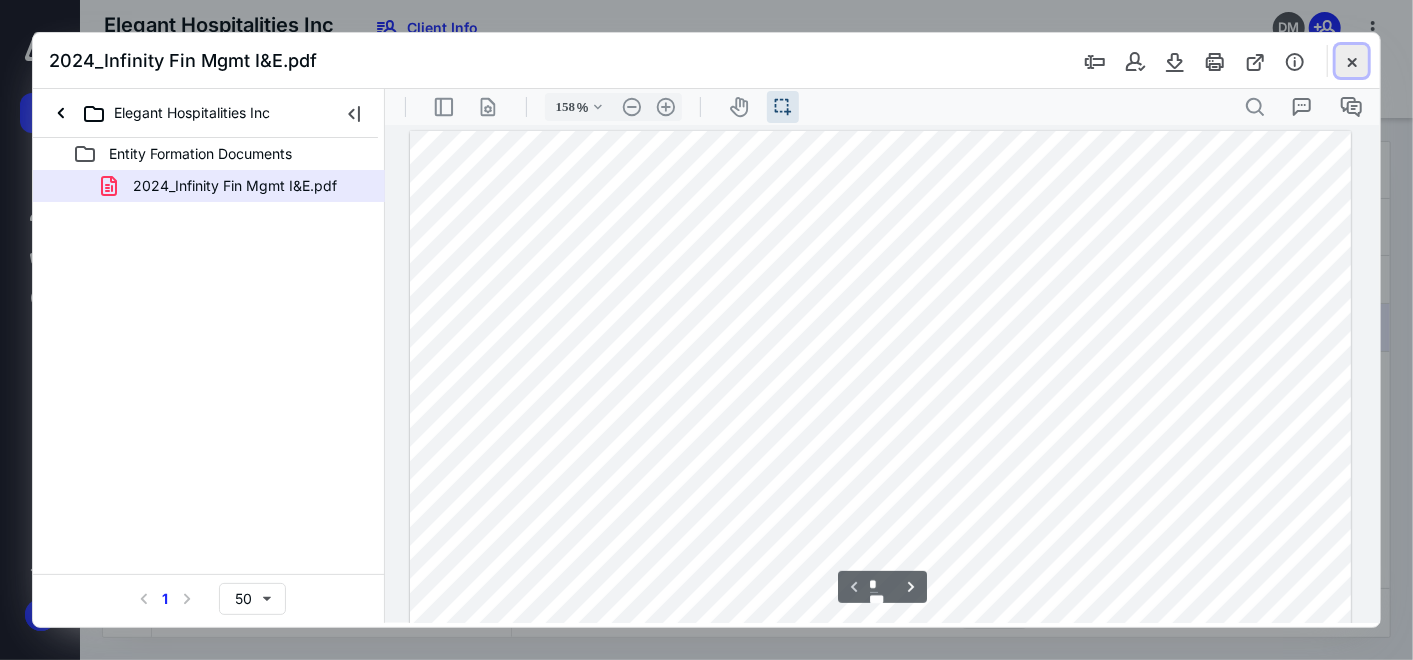 click at bounding box center [1352, 61] 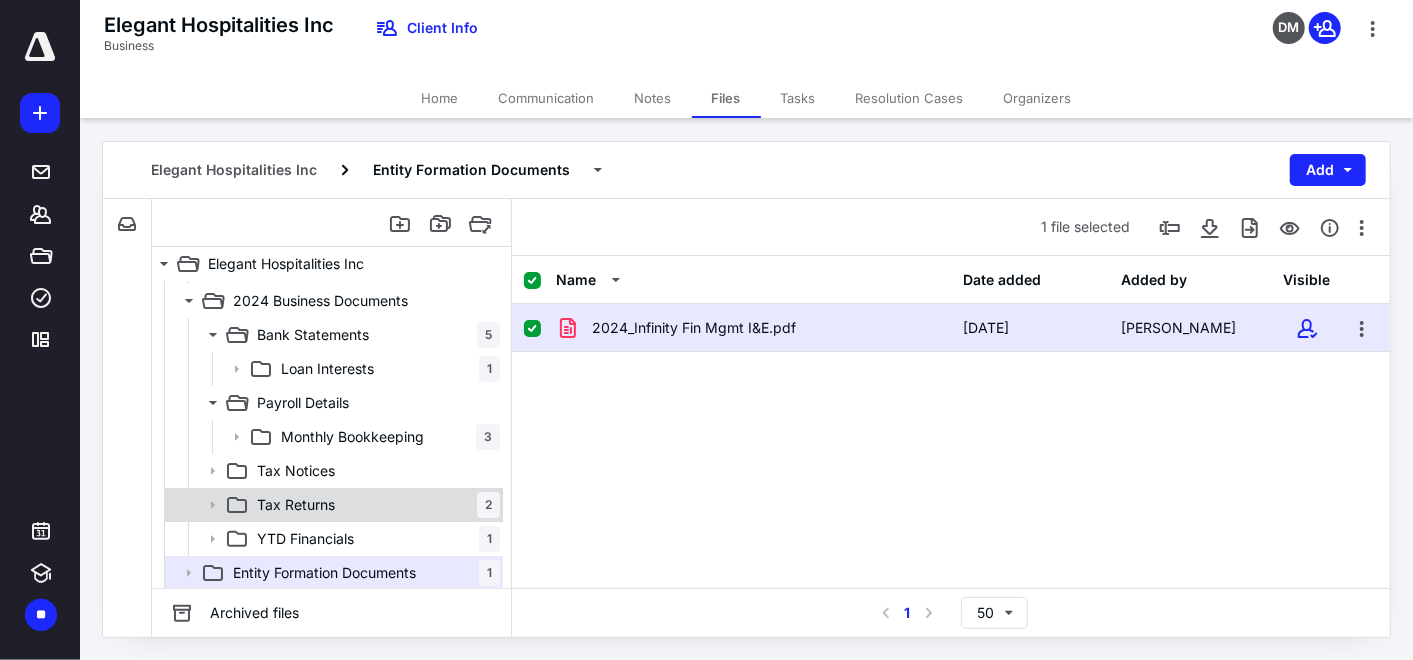 click on "Tax Returns 2" at bounding box center (374, 505) 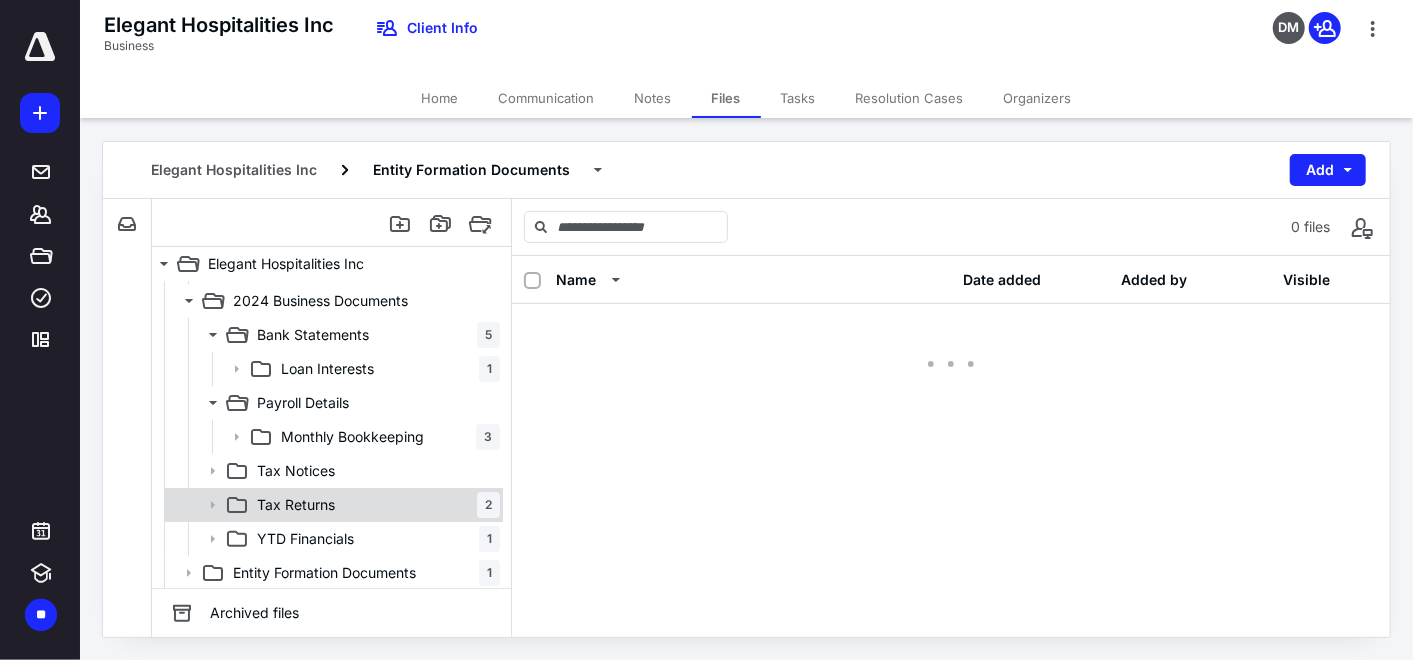 scroll, scrollTop: 0, scrollLeft: 0, axis: both 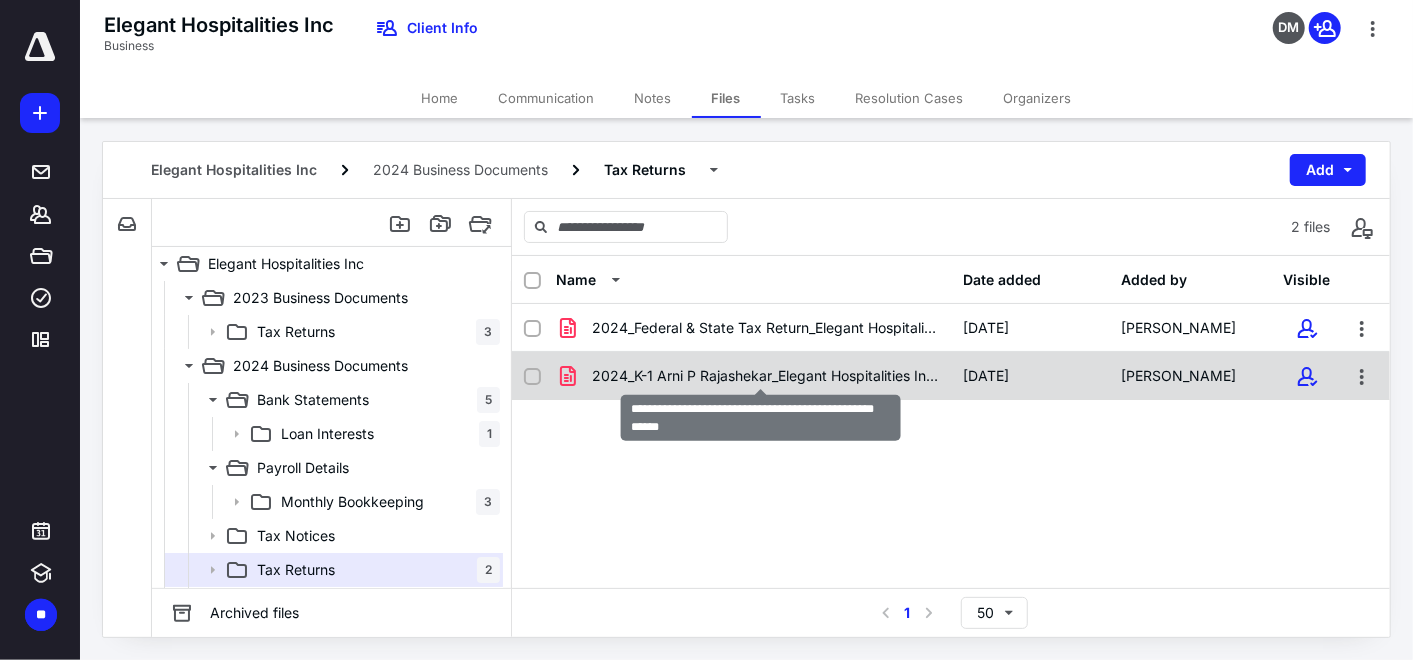 click on "2024_K-1 Arni P Rajashekar_Elegant Hospitalities Inc.pdf" at bounding box center [765, 376] 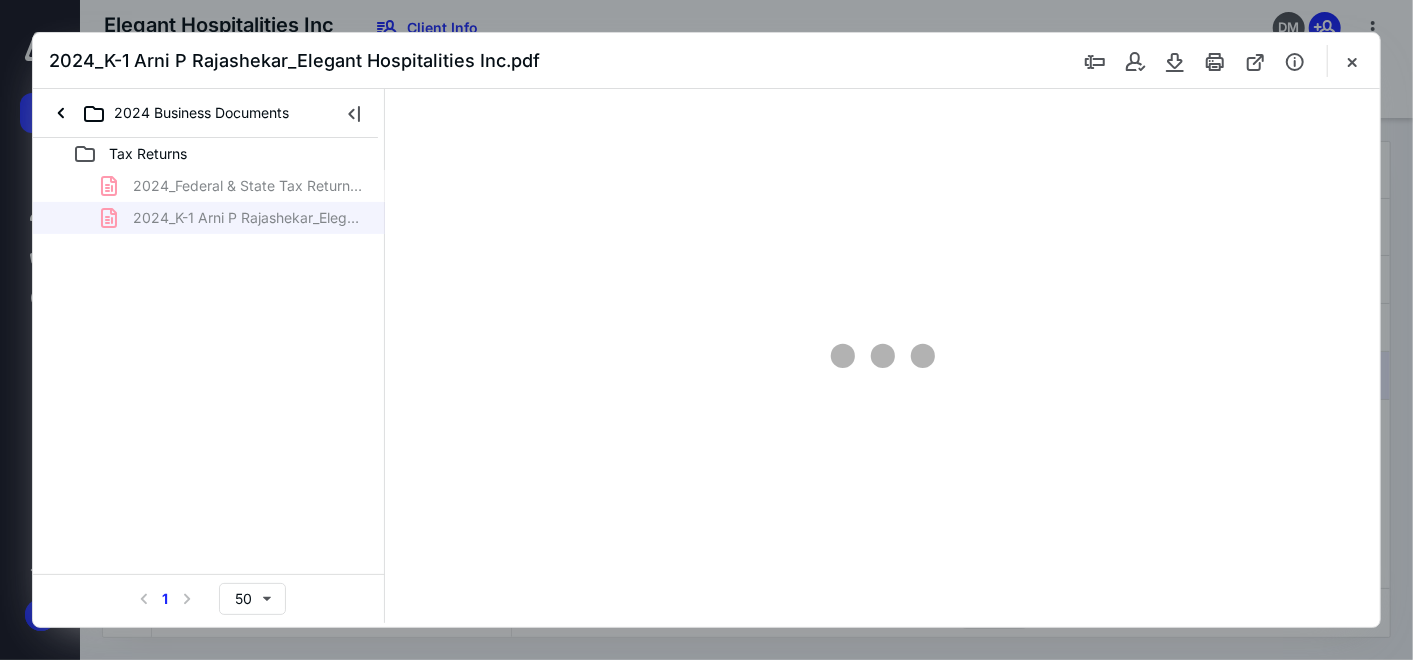 scroll, scrollTop: 0, scrollLeft: 0, axis: both 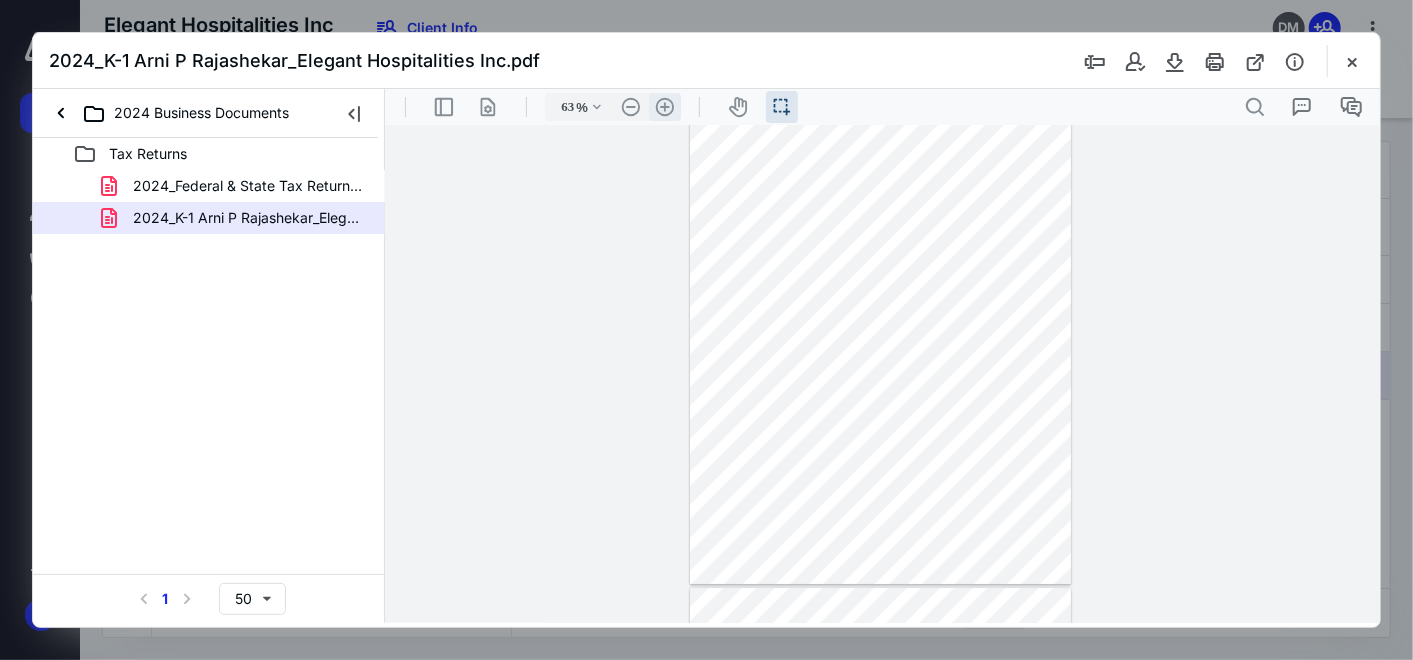 click on ".cls-1{fill:#abb0c4;} icon - header - zoom - in - line" at bounding box center [664, 106] 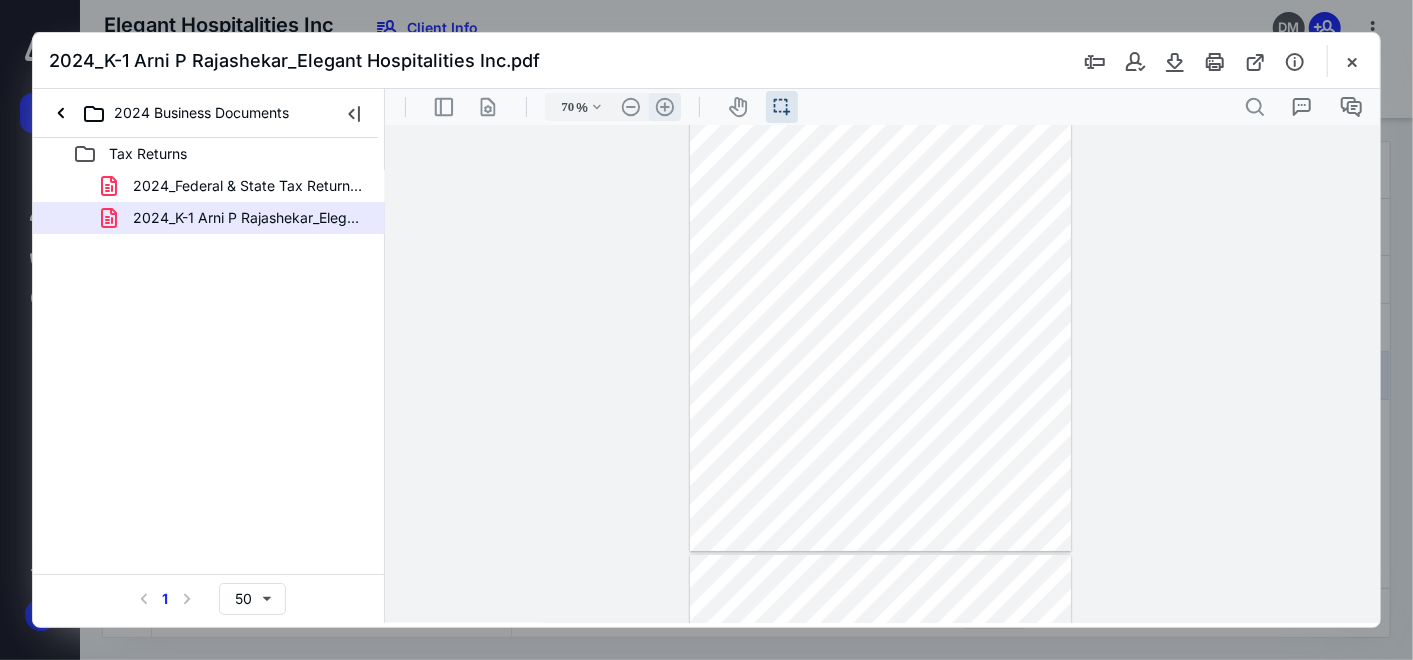 click on ".cls-1{fill:#abb0c4;} icon - header - zoom - in - line" at bounding box center (664, 106) 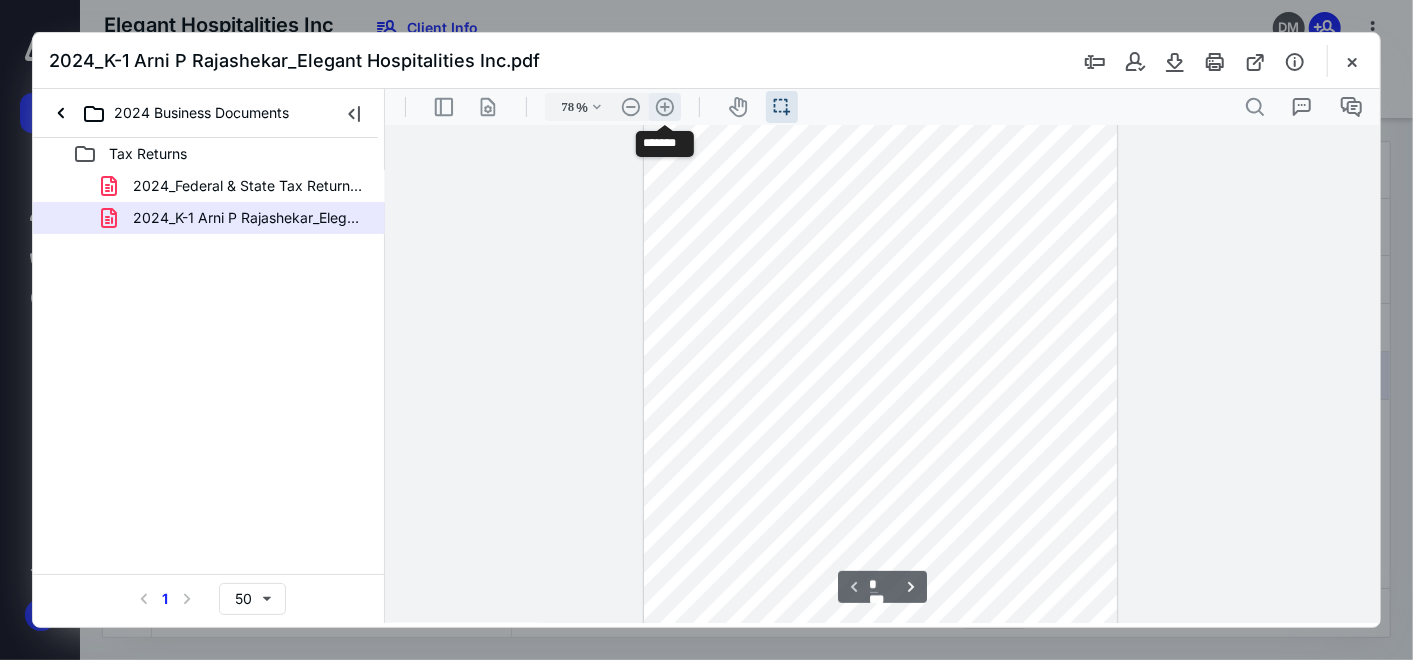 click on ".cls-1{fill:#abb0c4;} icon - header - zoom - in - line" at bounding box center (664, 106) 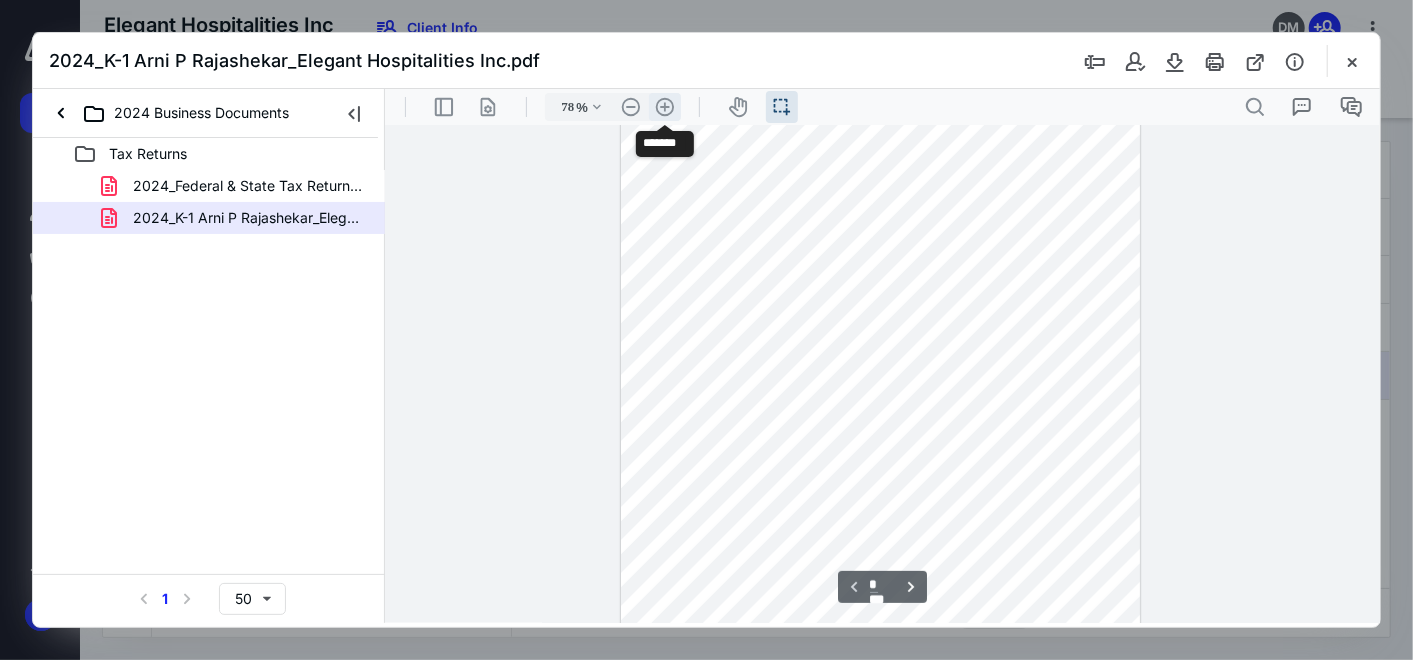 type on "85" 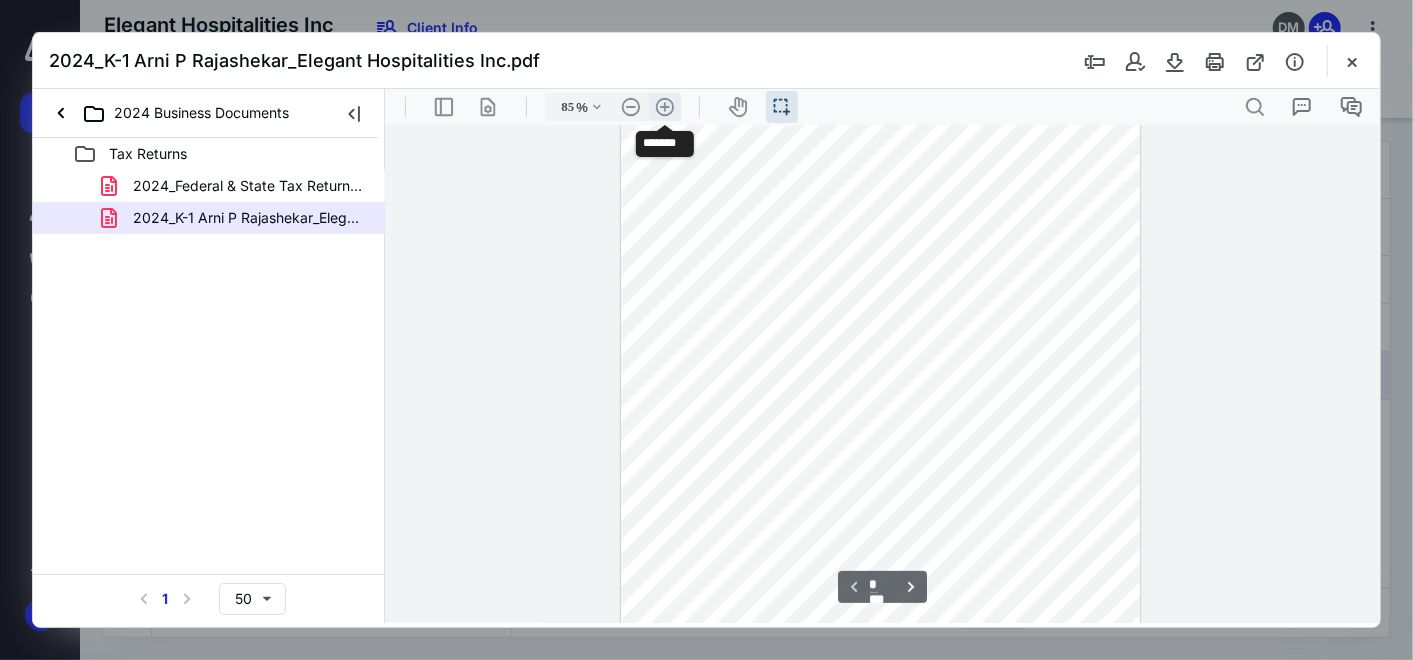scroll, scrollTop: 135, scrollLeft: 0, axis: vertical 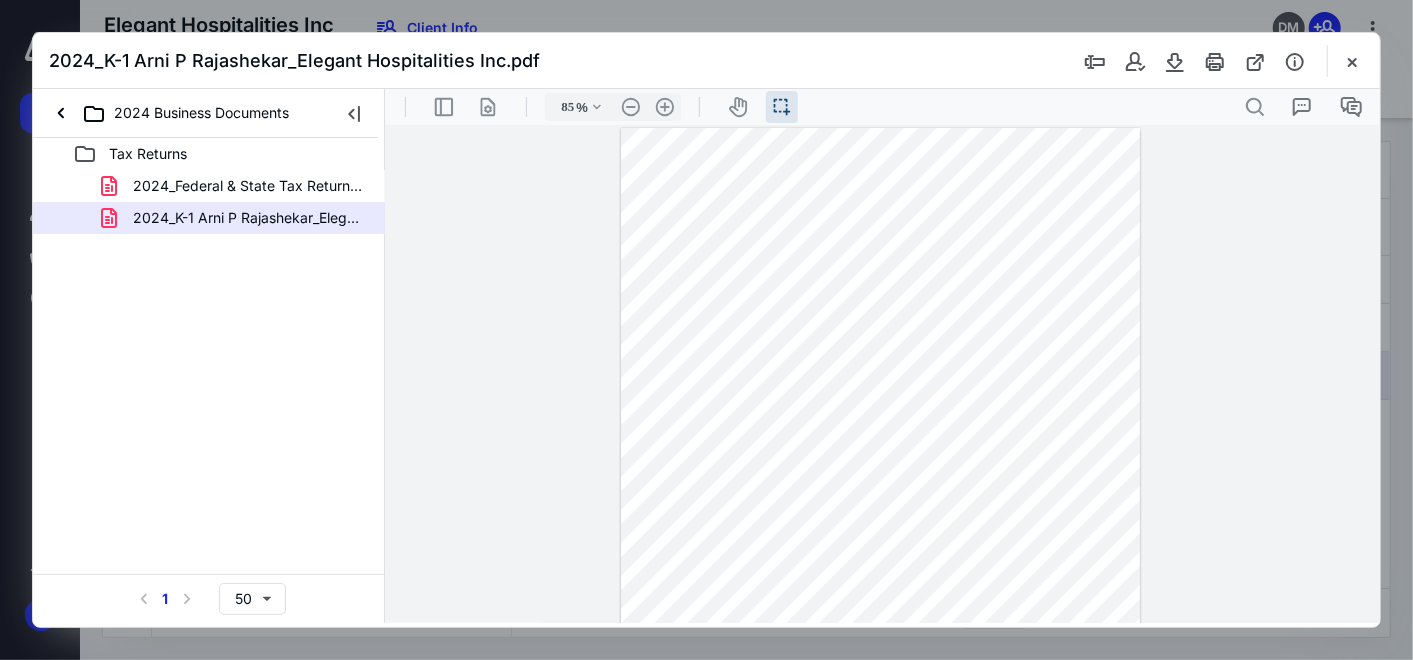 type on "*" 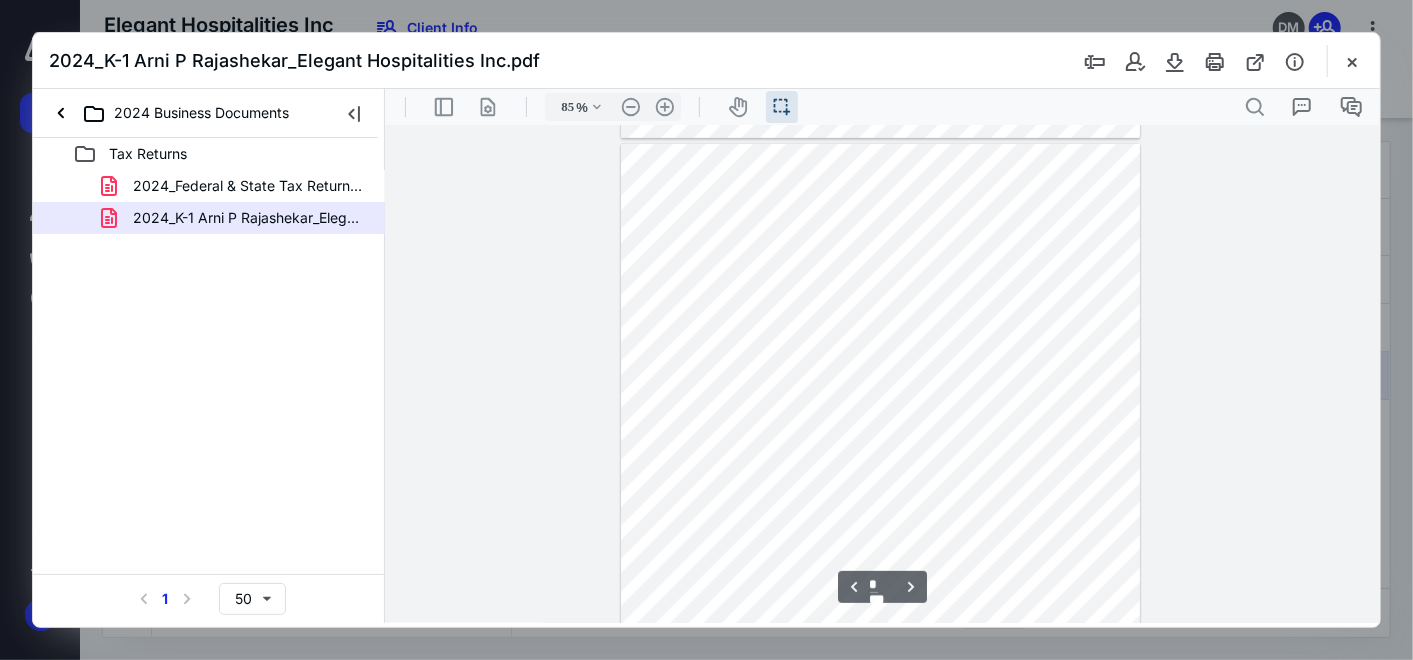 scroll, scrollTop: 666, scrollLeft: 0, axis: vertical 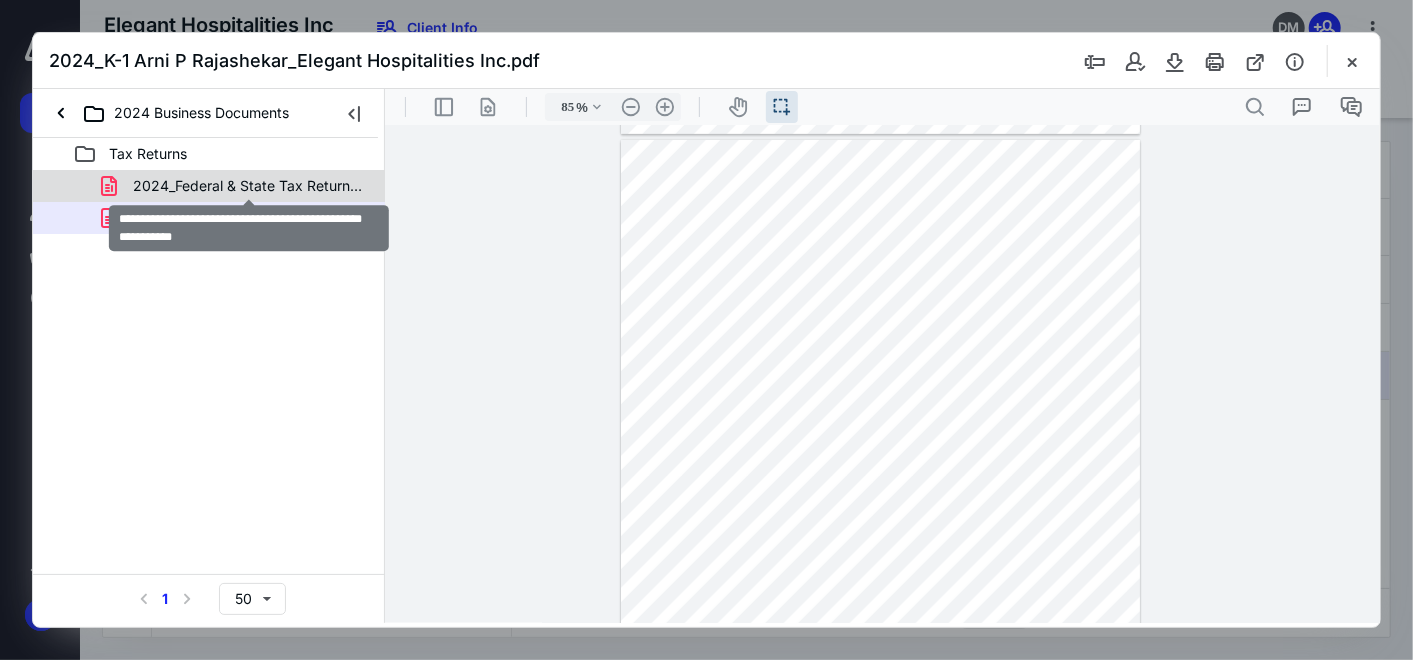 click on "2024_Federal & State Tax Return_Elegant Hospitalities Inc.pdf" at bounding box center (249, 186) 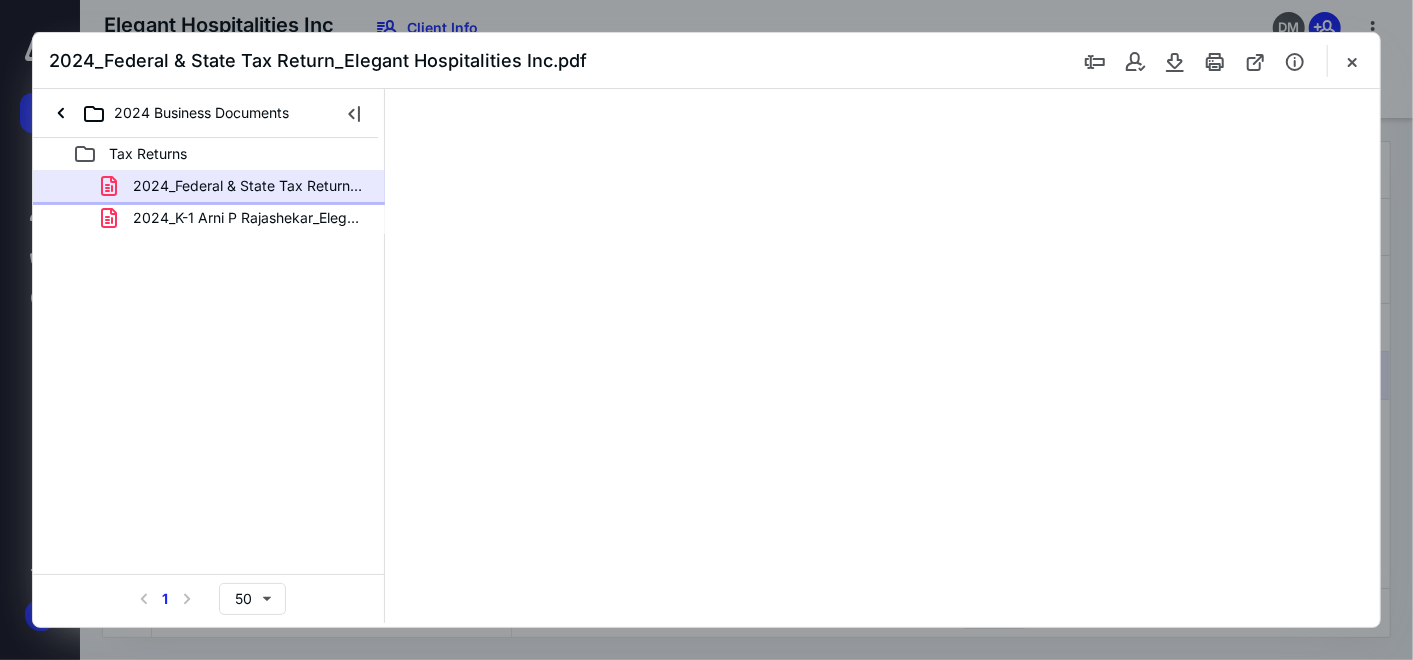 type on "63" 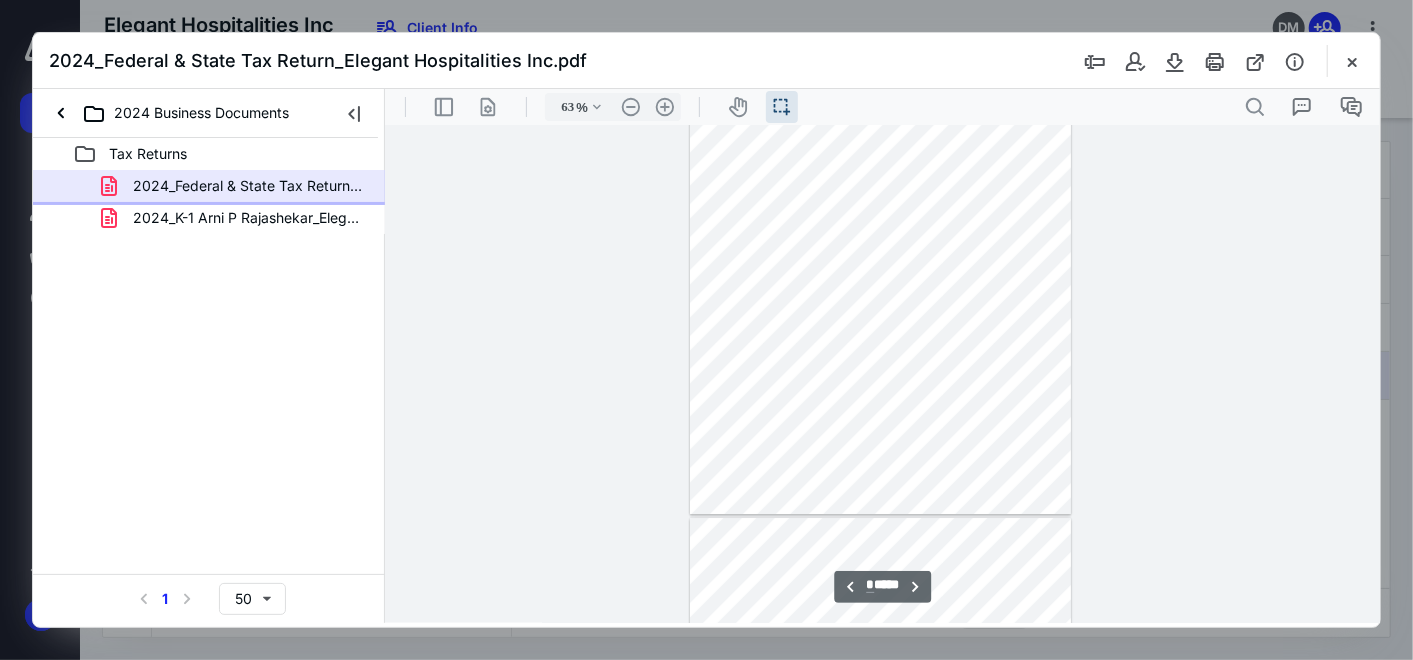 scroll, scrollTop: 3815, scrollLeft: 0, axis: vertical 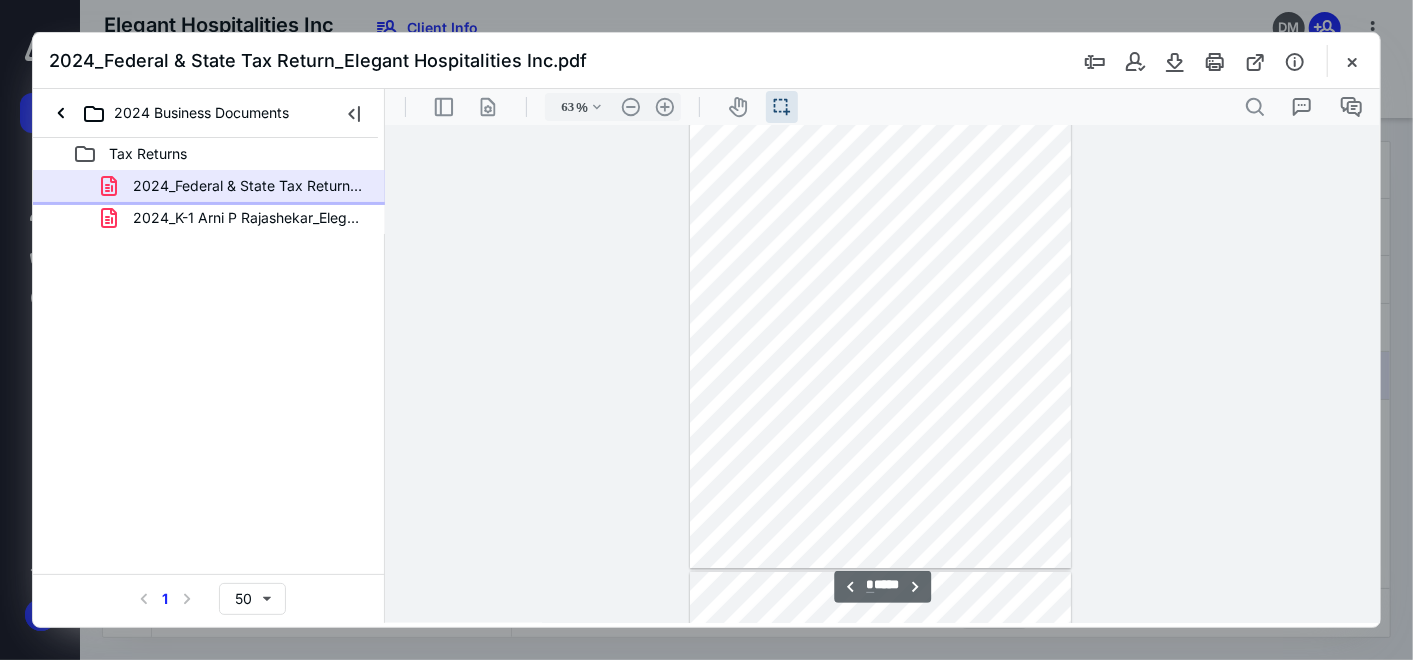 type on "*" 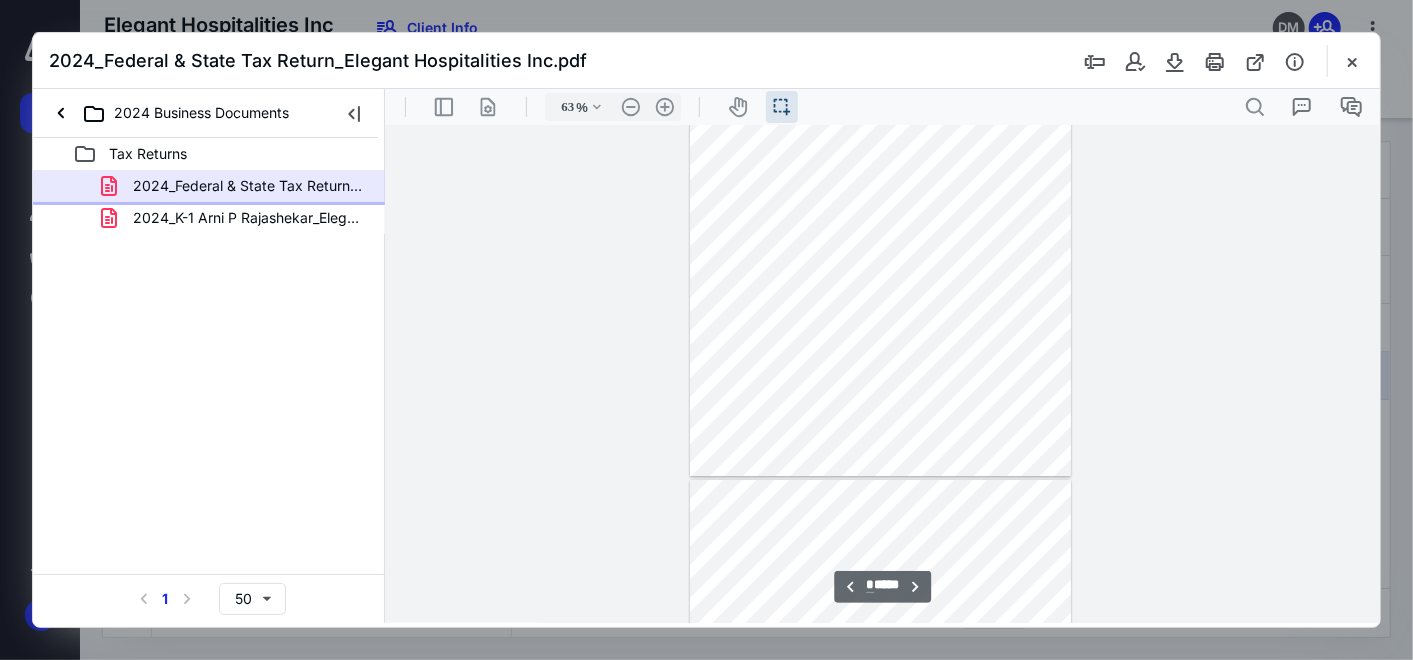scroll, scrollTop: 4148, scrollLeft: 0, axis: vertical 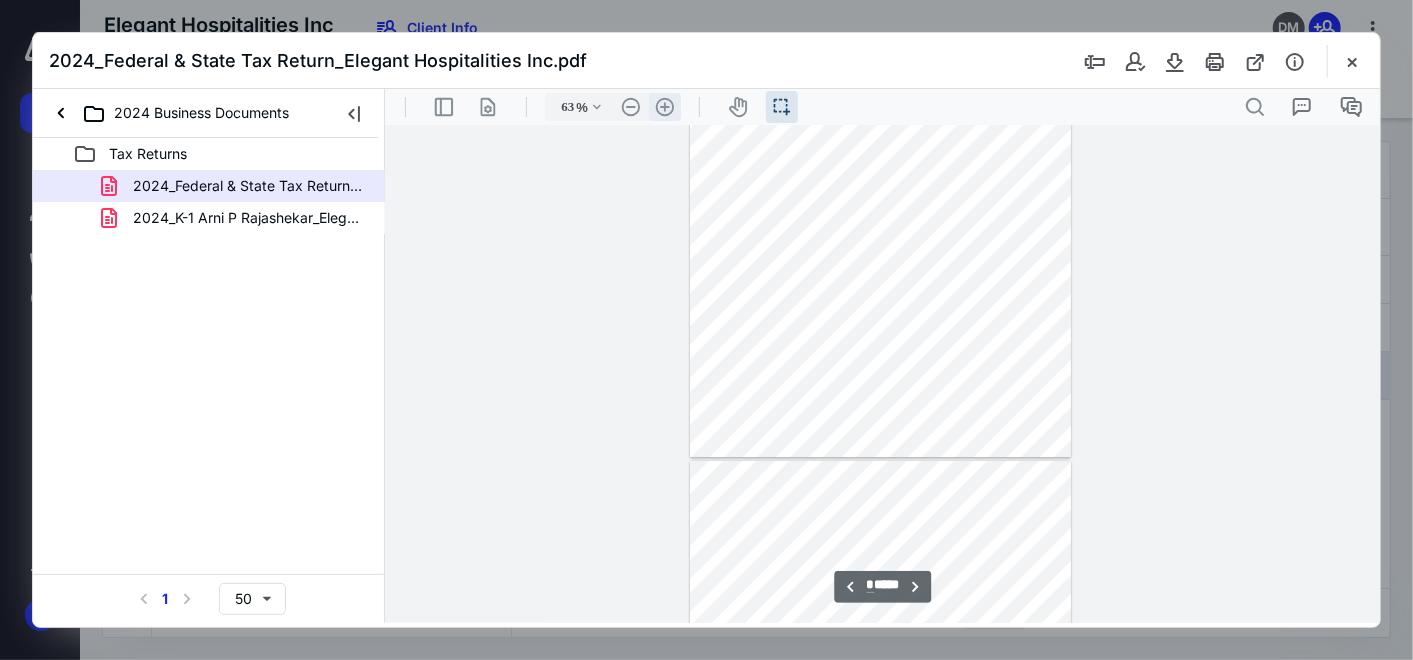 click on ".cls-1{fill:#abb0c4;} icon - header - zoom - in - line" at bounding box center [664, 106] 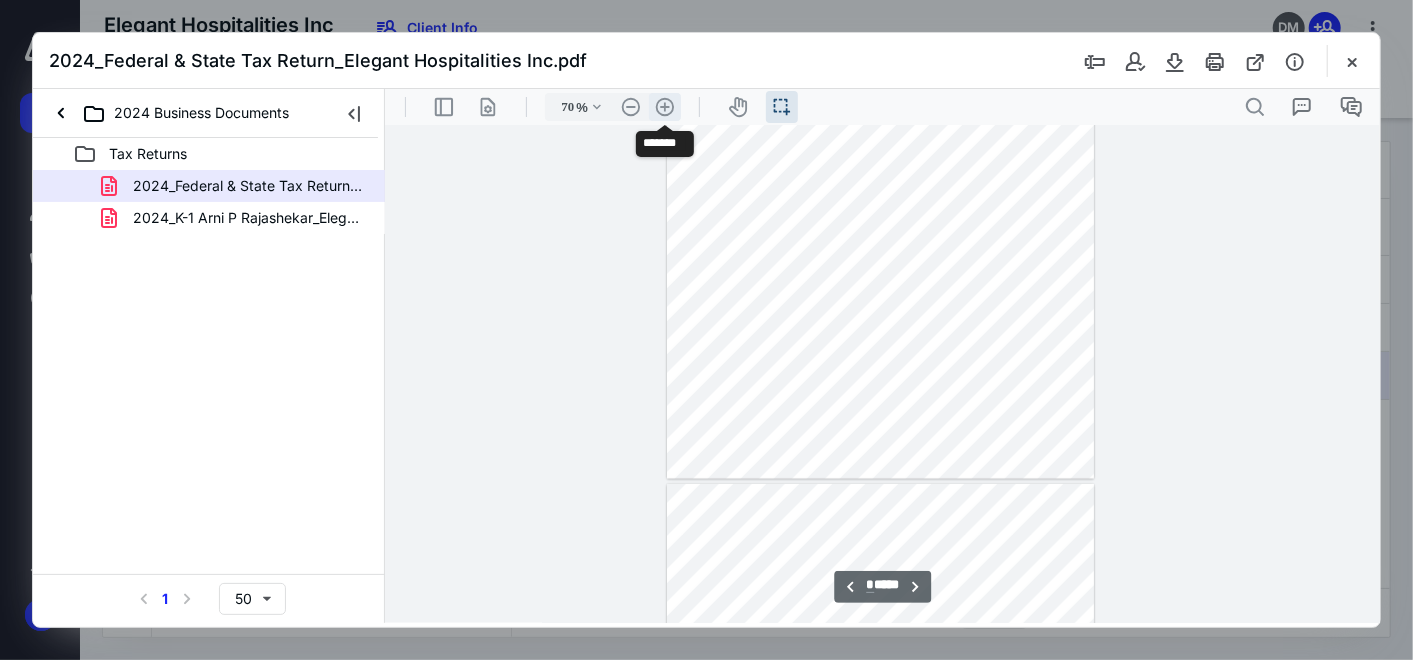 click on ".cls-1{fill:#abb0c4;} icon - header - zoom - in - line" at bounding box center (664, 106) 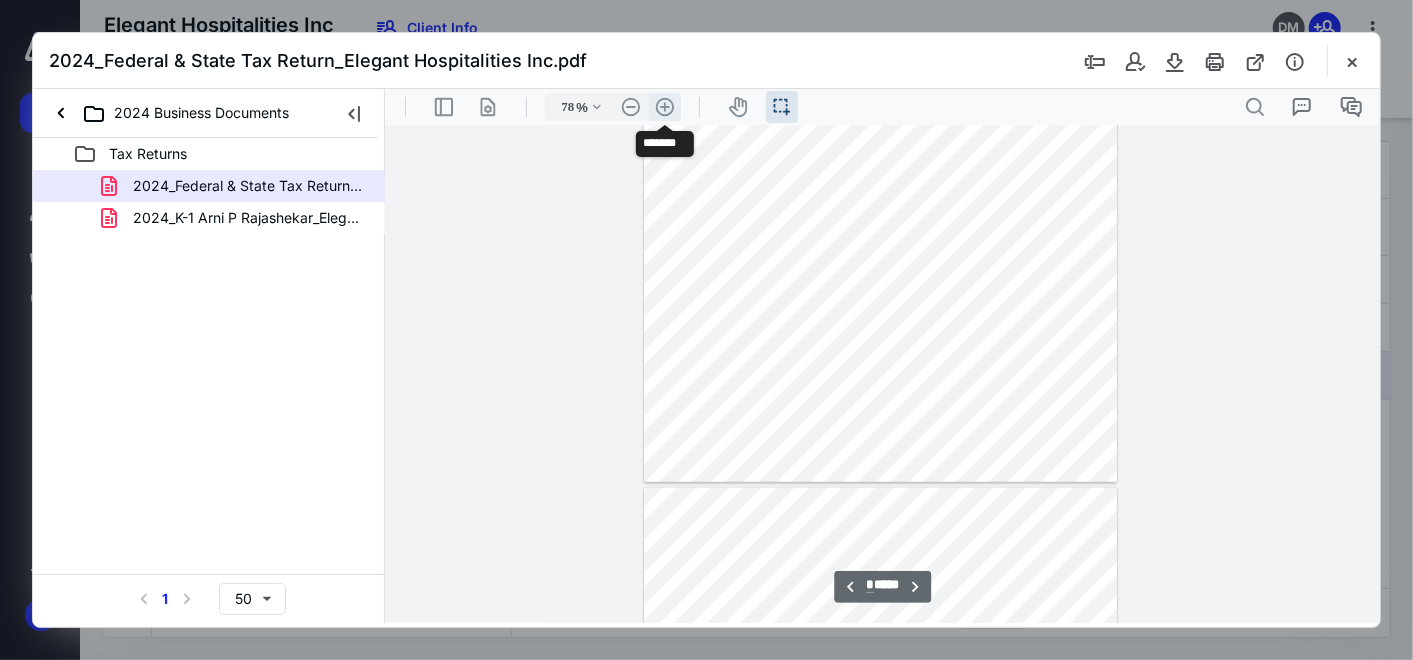 click on ".cls-1{fill:#abb0c4;} icon - header - zoom - in - line" at bounding box center (664, 106) 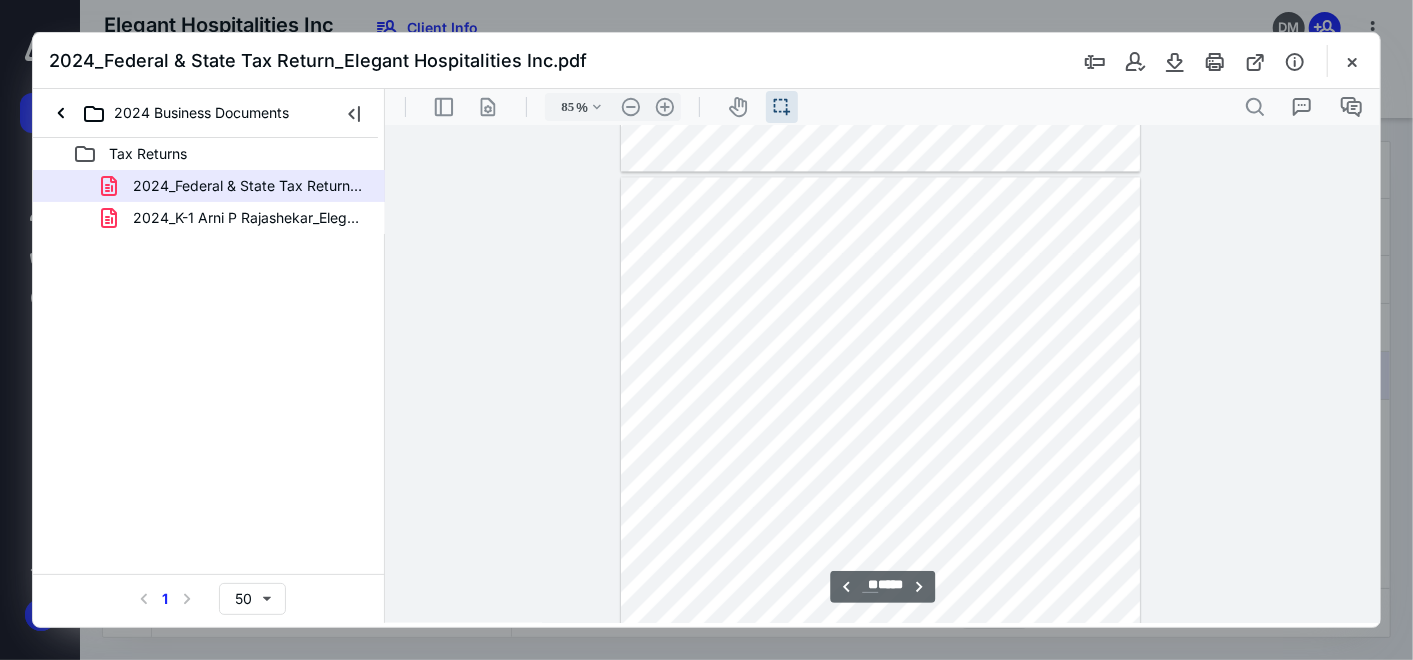 scroll, scrollTop: 6728, scrollLeft: 0, axis: vertical 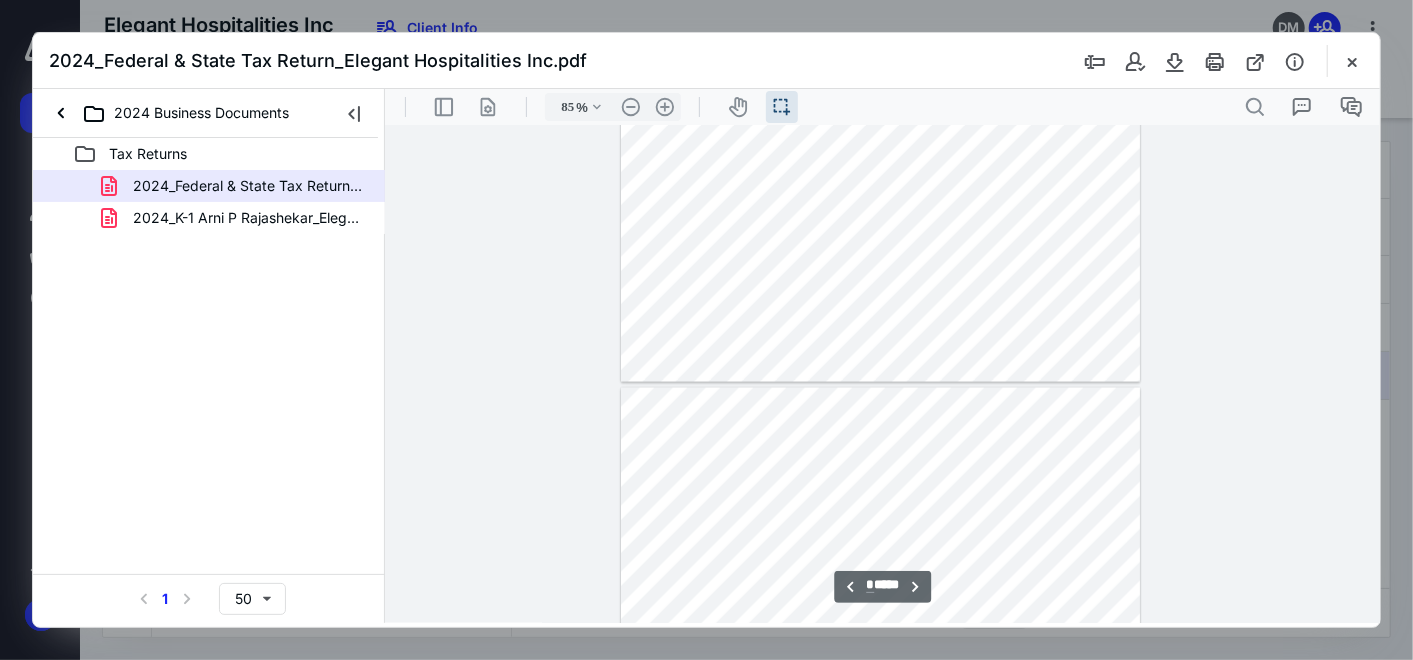 type on "**" 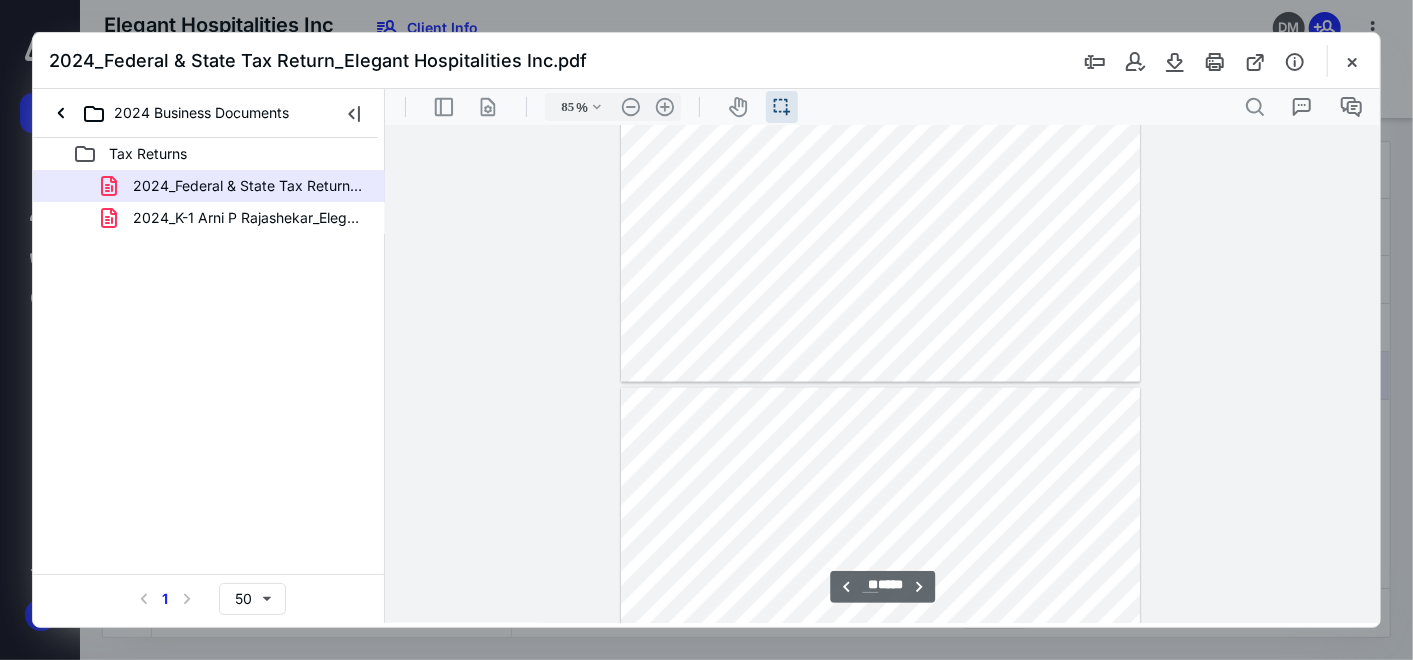 scroll, scrollTop: 6012, scrollLeft: 0, axis: vertical 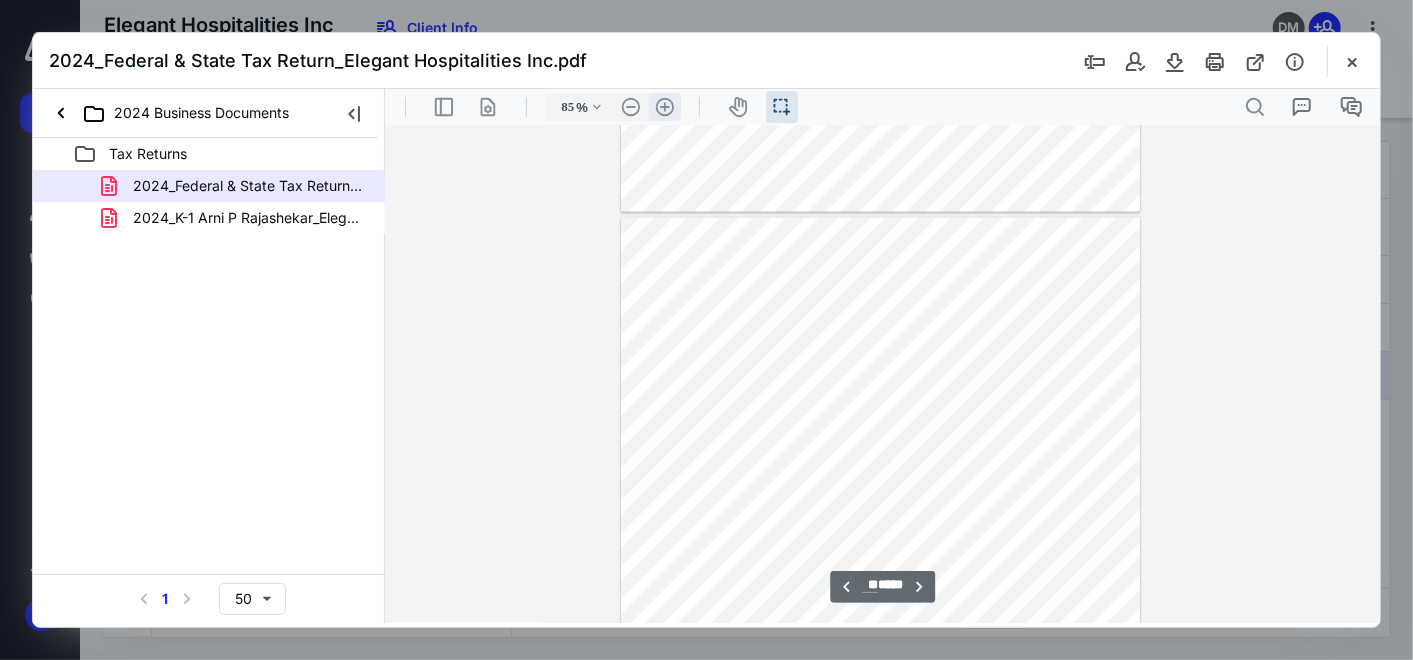 click on ".cls-1{fill:#abb0c4;} icon - header - zoom - in - line" at bounding box center [664, 106] 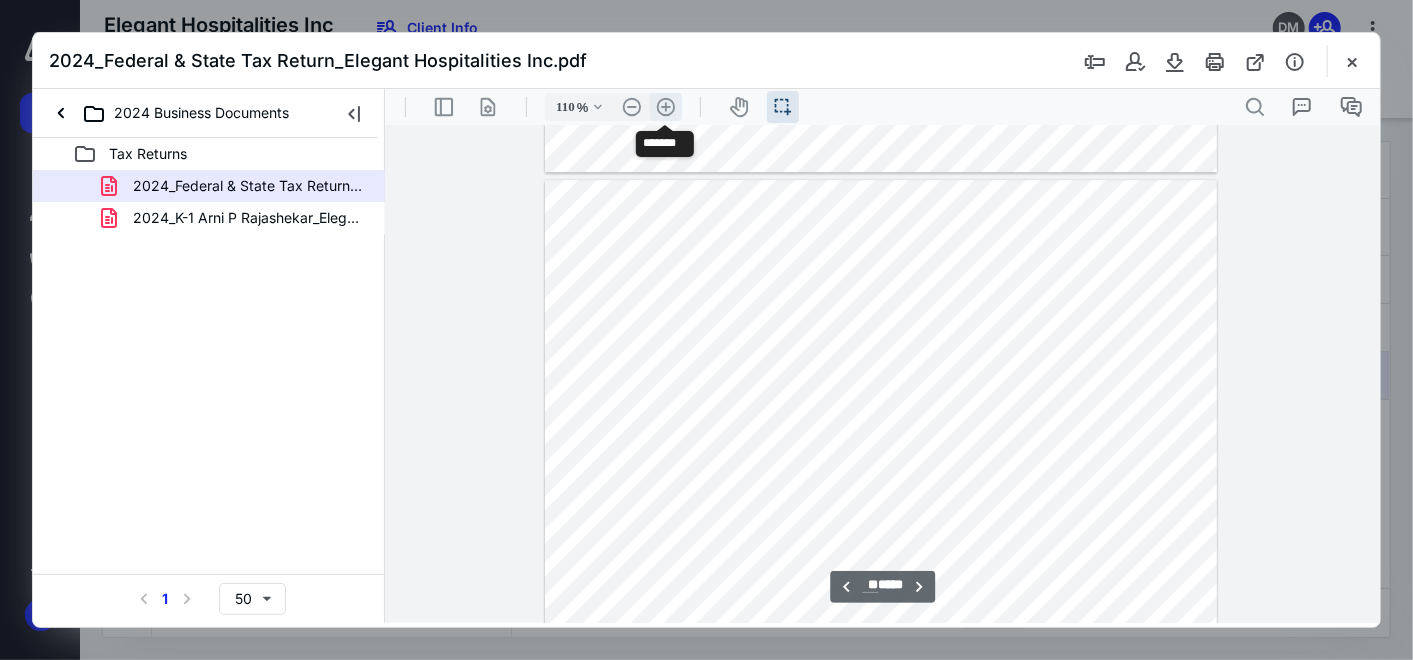 click on ".cls-1{fill:#abb0c4;} icon - header - zoom - in - line" at bounding box center [665, 106] 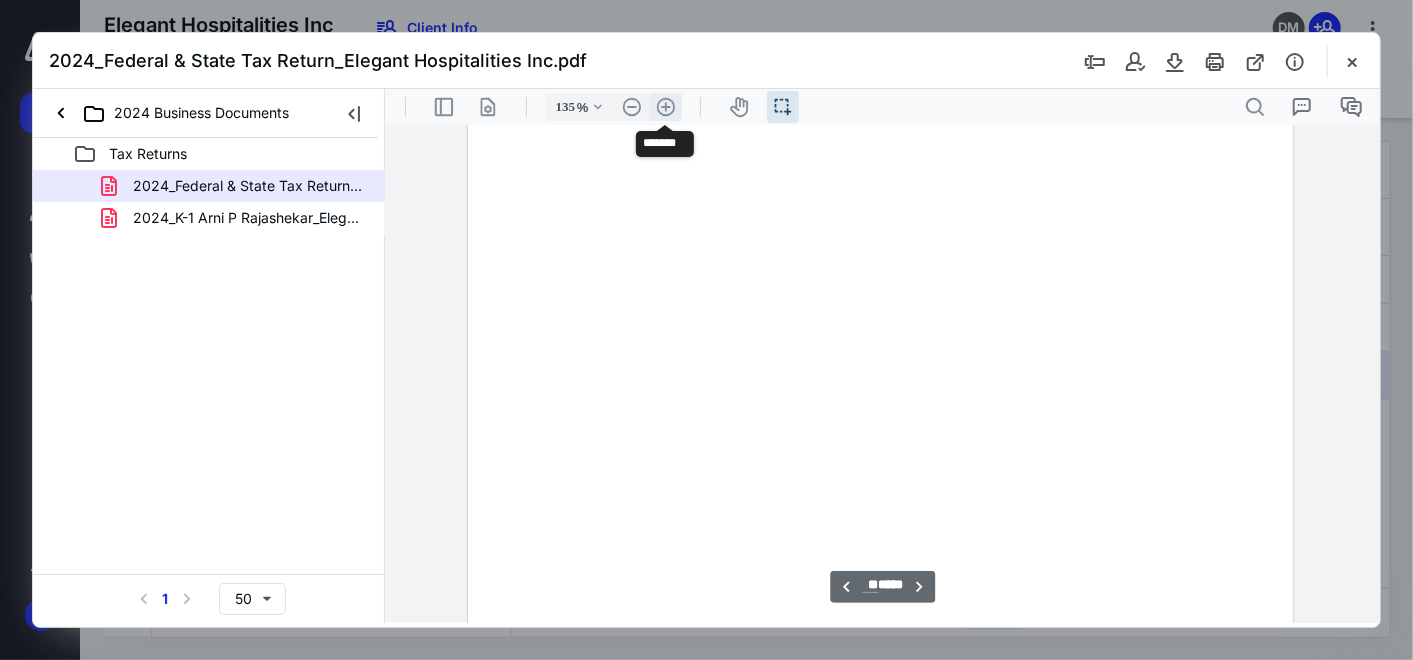 scroll, scrollTop: 9691, scrollLeft: 0, axis: vertical 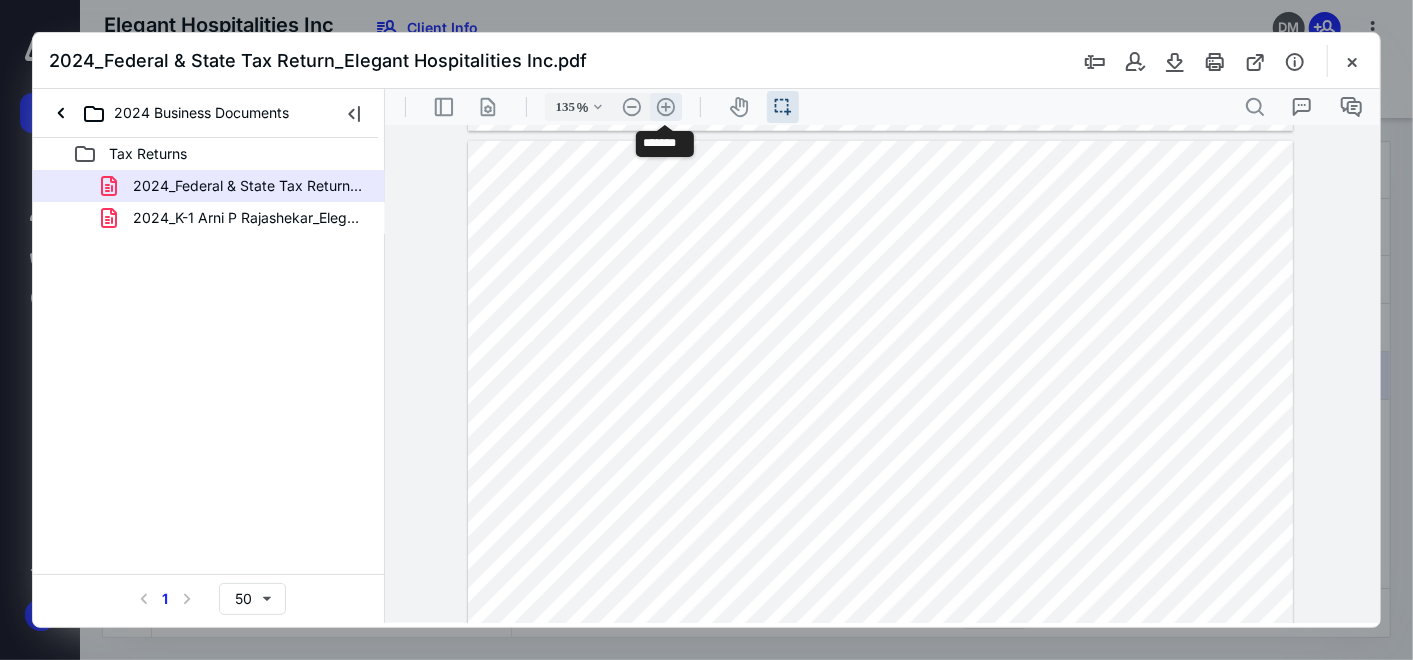 type 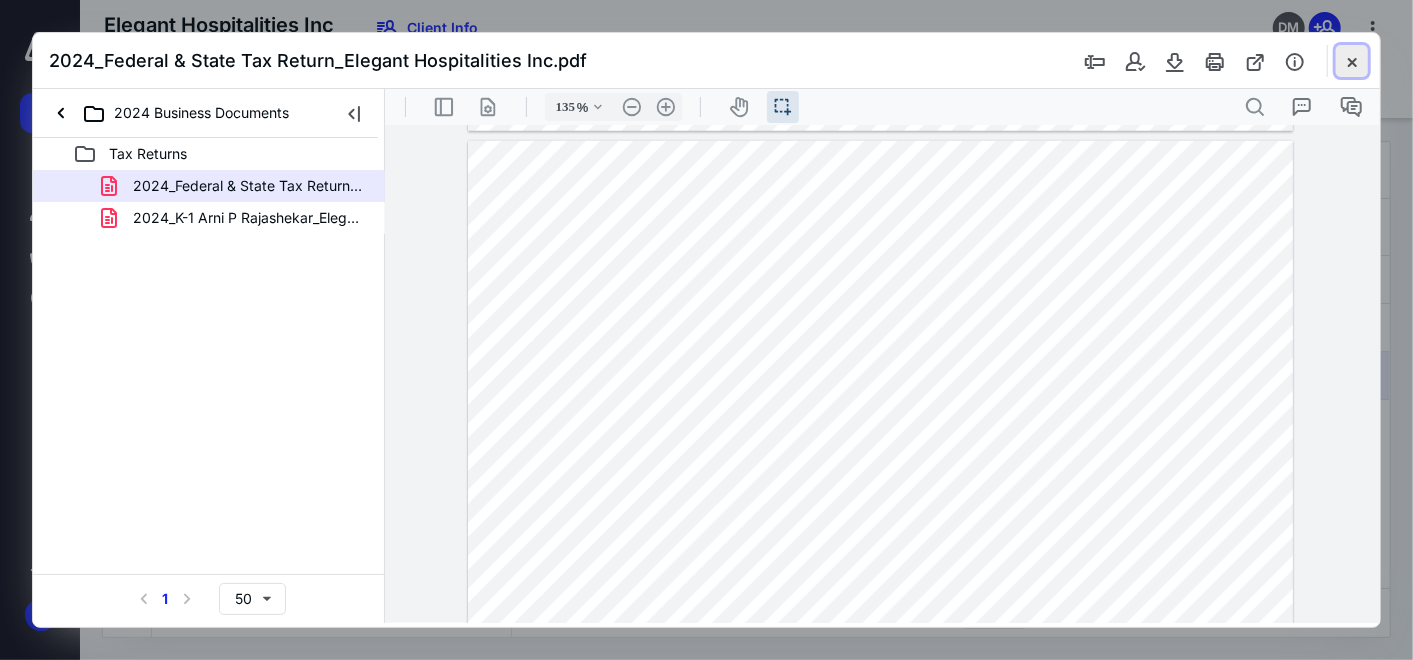 click at bounding box center (1352, 61) 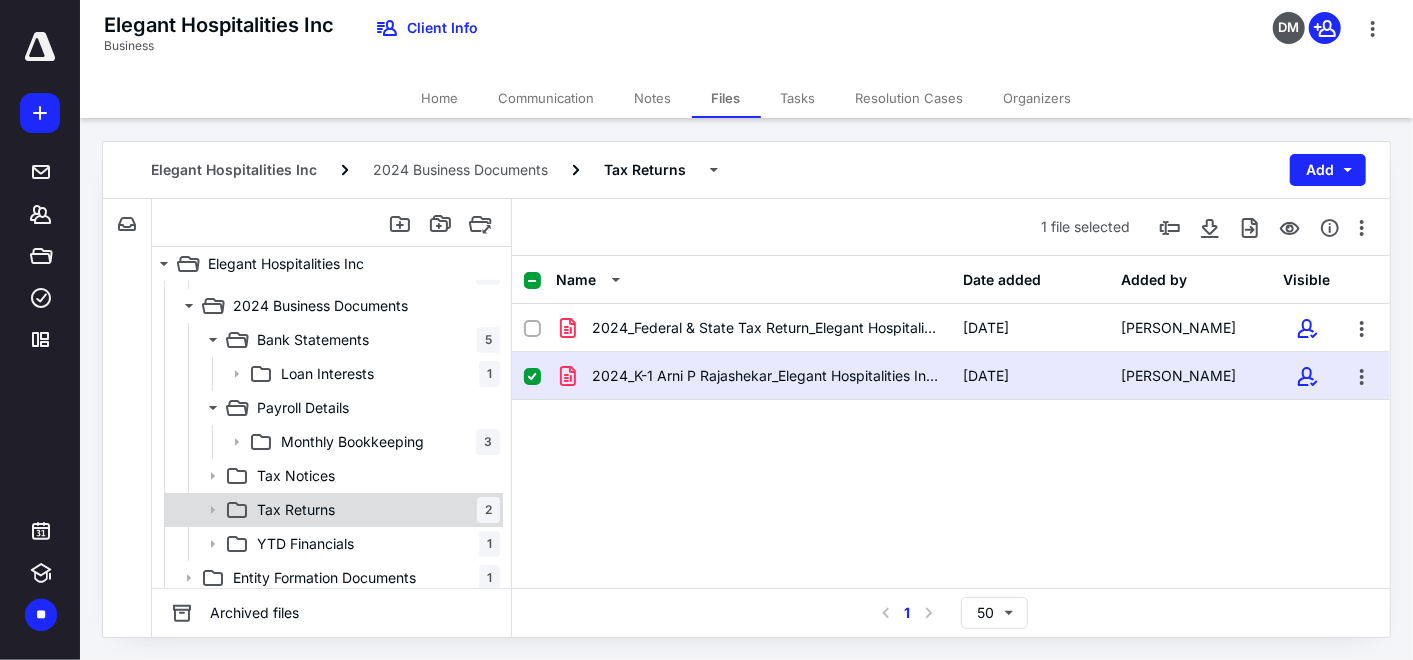 scroll, scrollTop: 65, scrollLeft: 0, axis: vertical 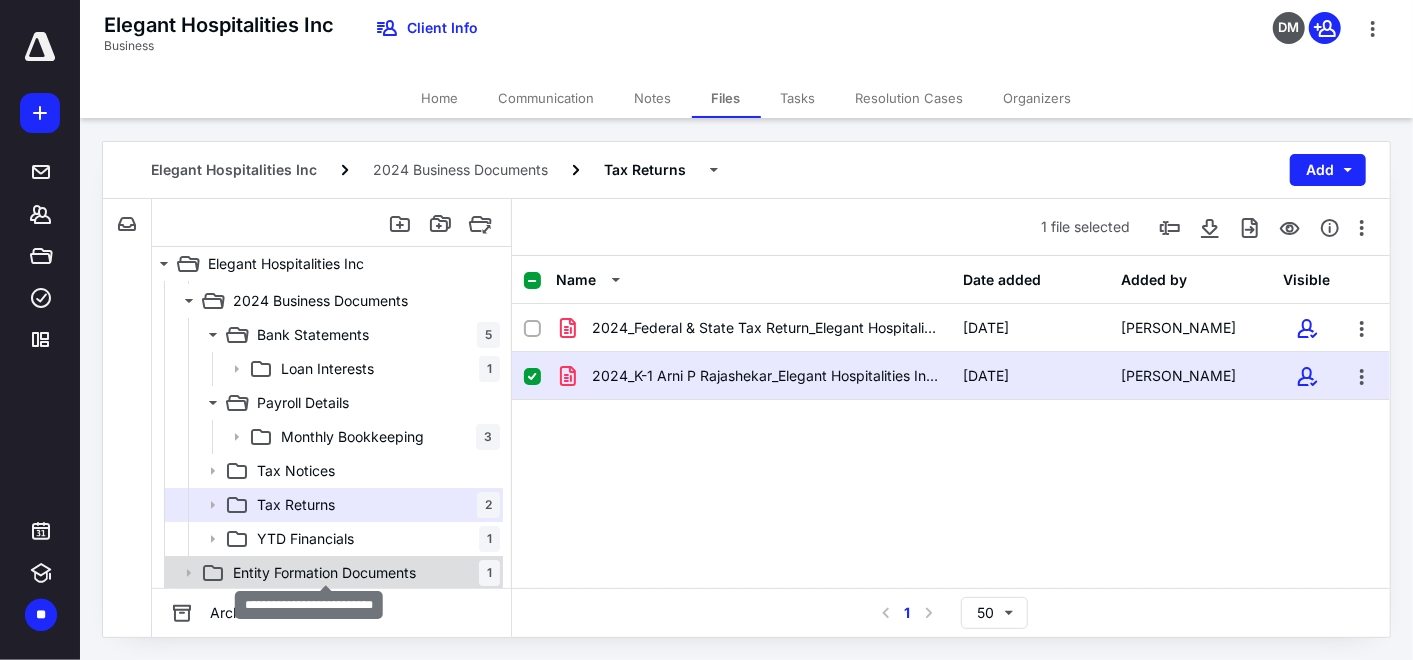 click on "Entity Formation Documents" at bounding box center (324, 573) 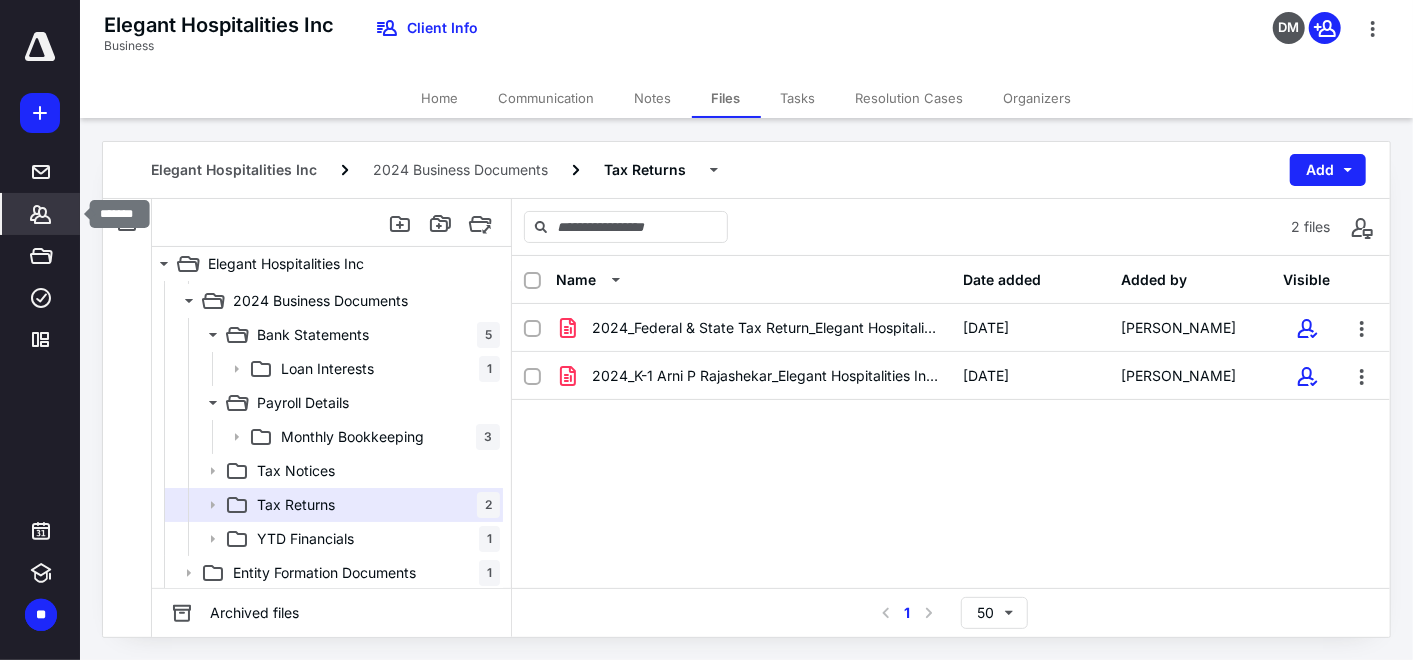 click 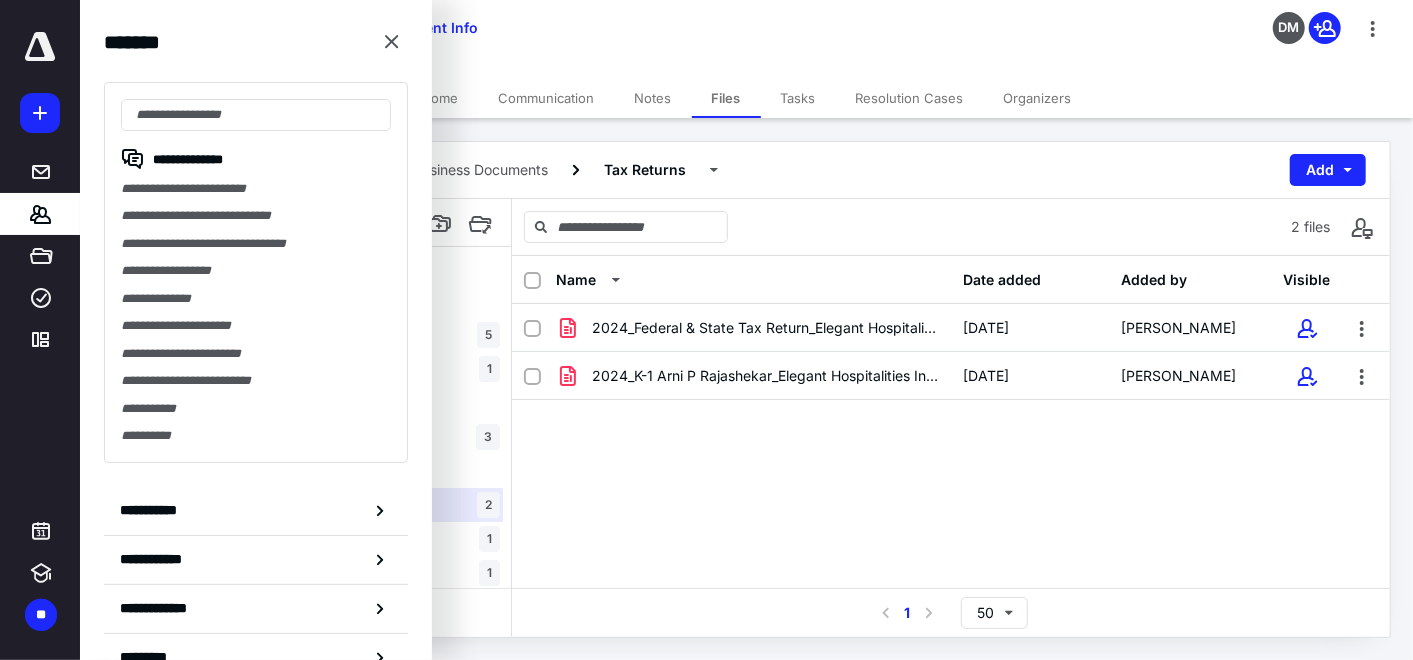 click on "2 files" at bounding box center (951, 227) 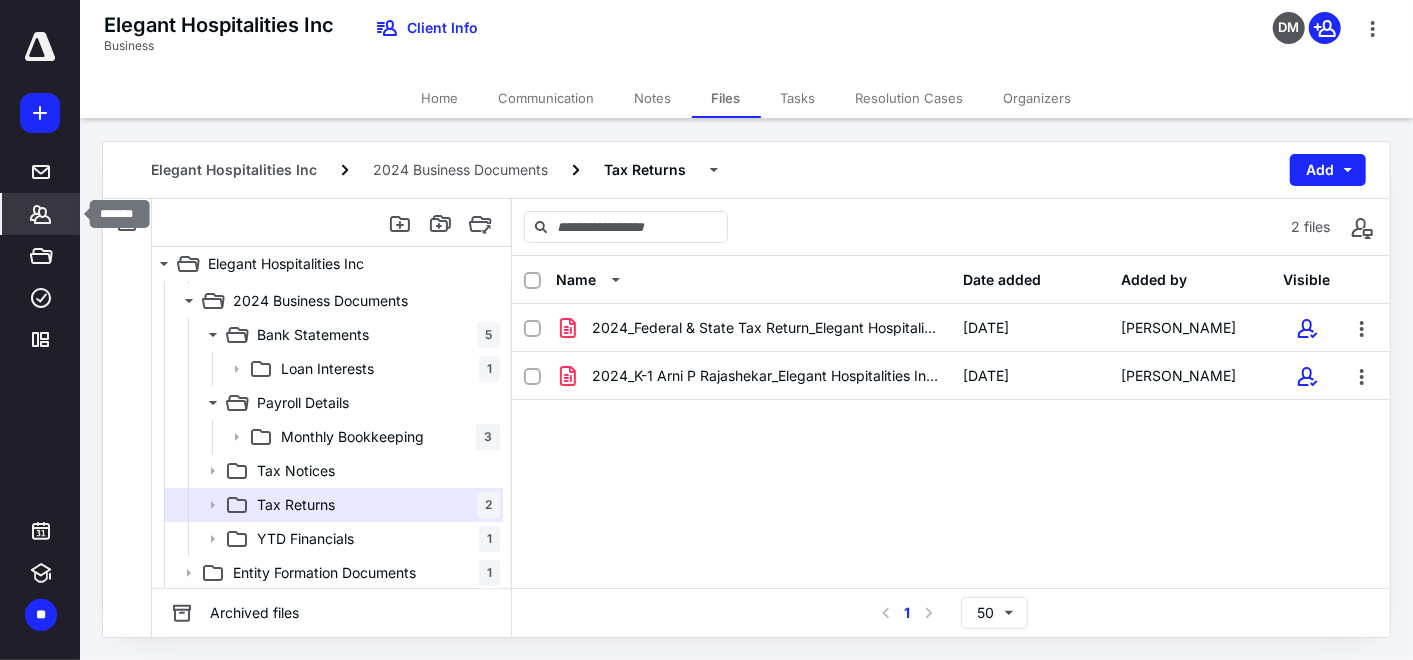 click 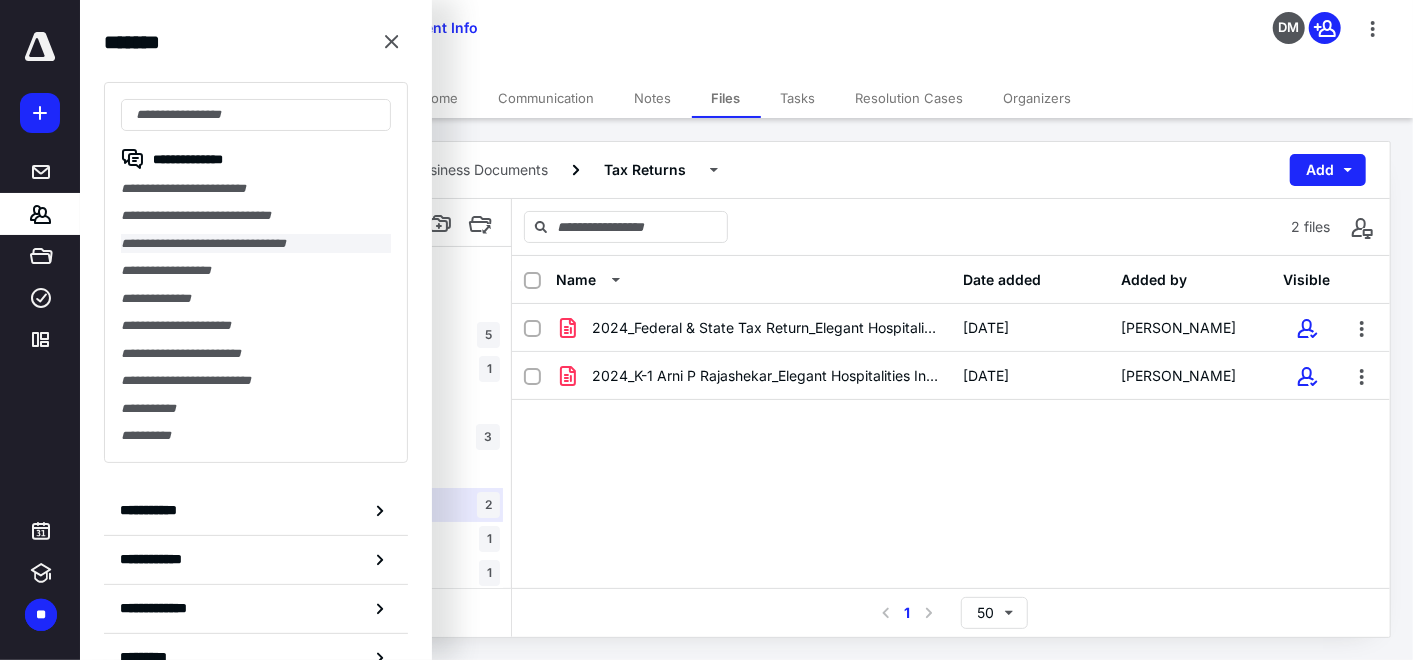 click on "**********" at bounding box center [256, 243] 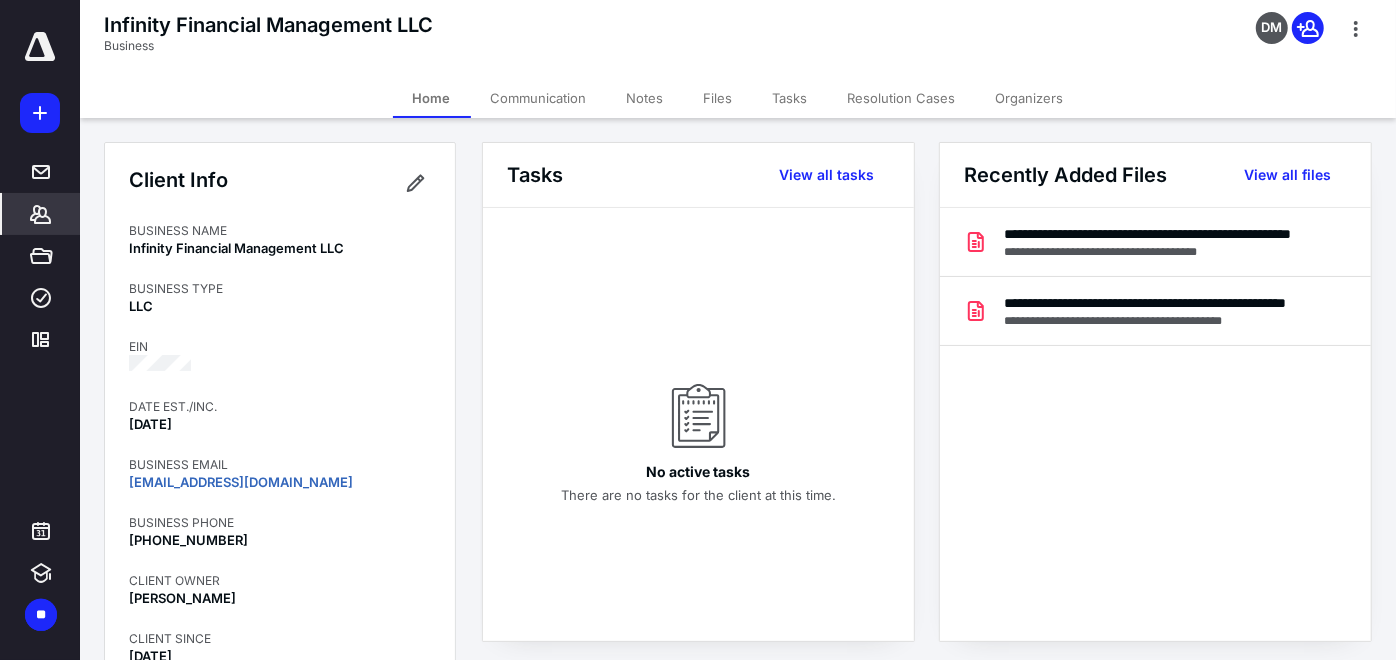 click on "Files" at bounding box center (718, 98) 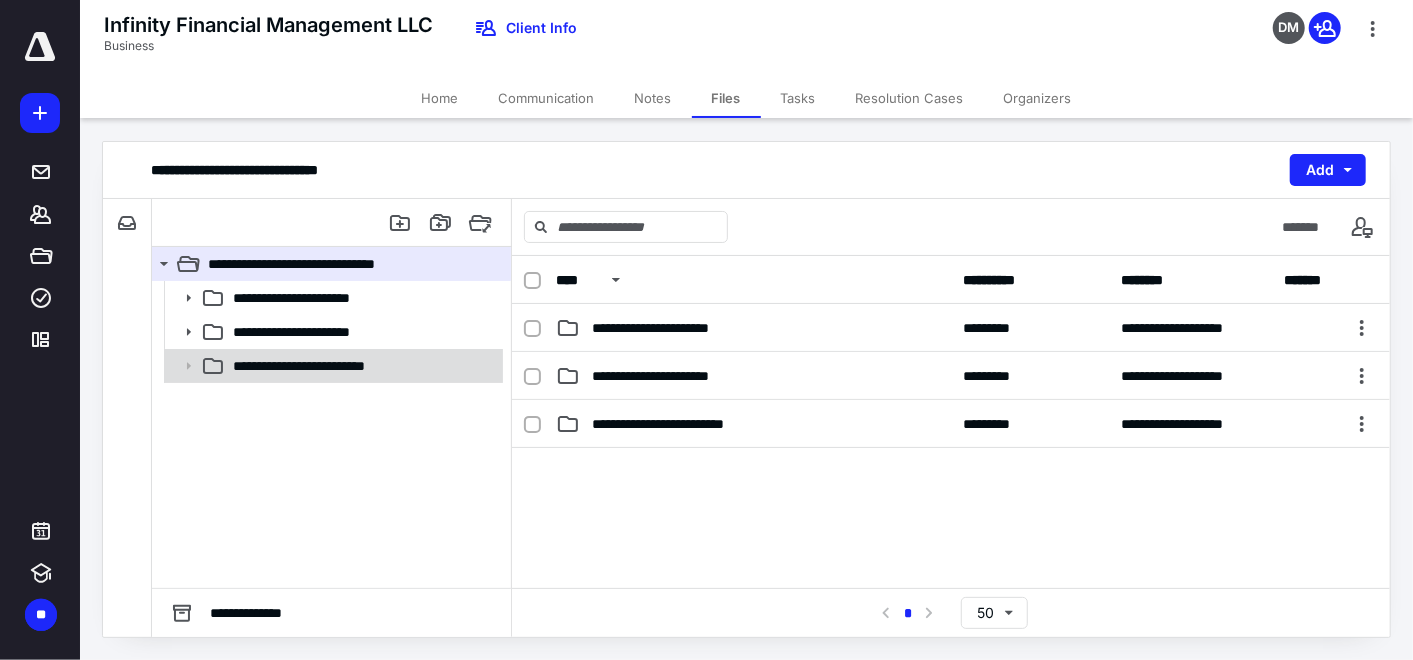 click on "**********" at bounding box center [326, 366] 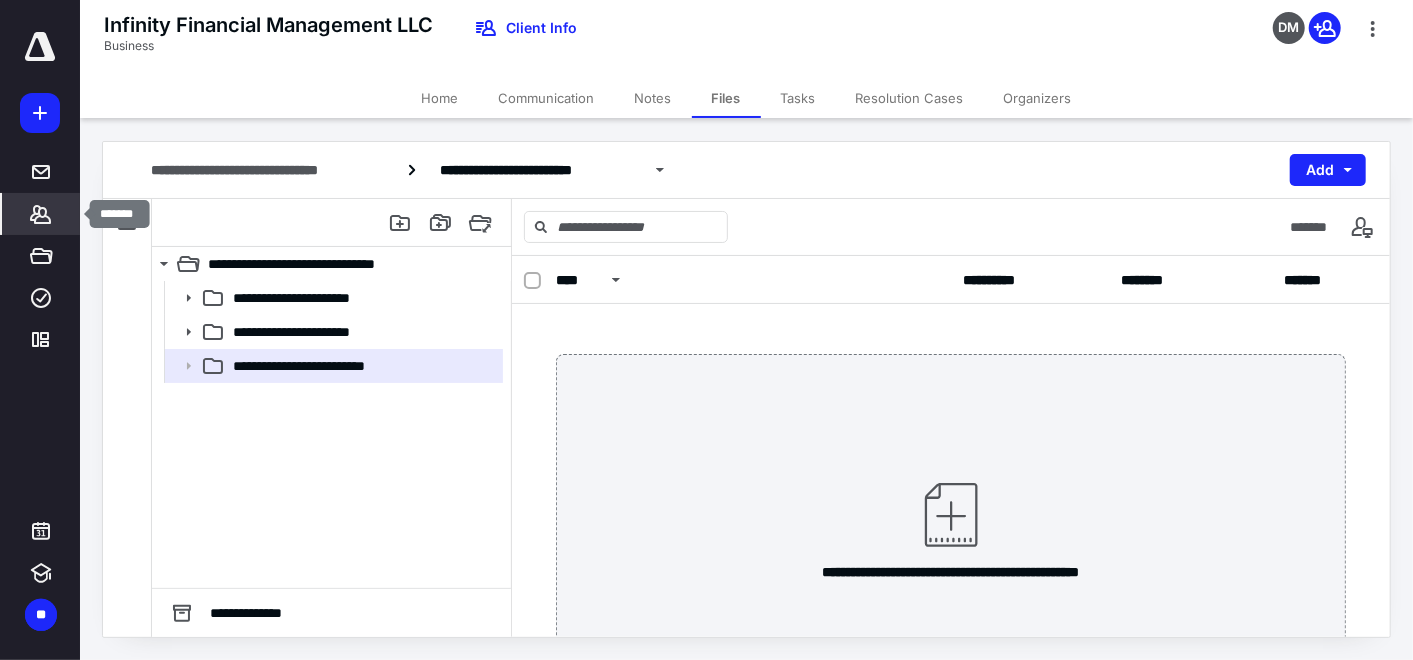 click 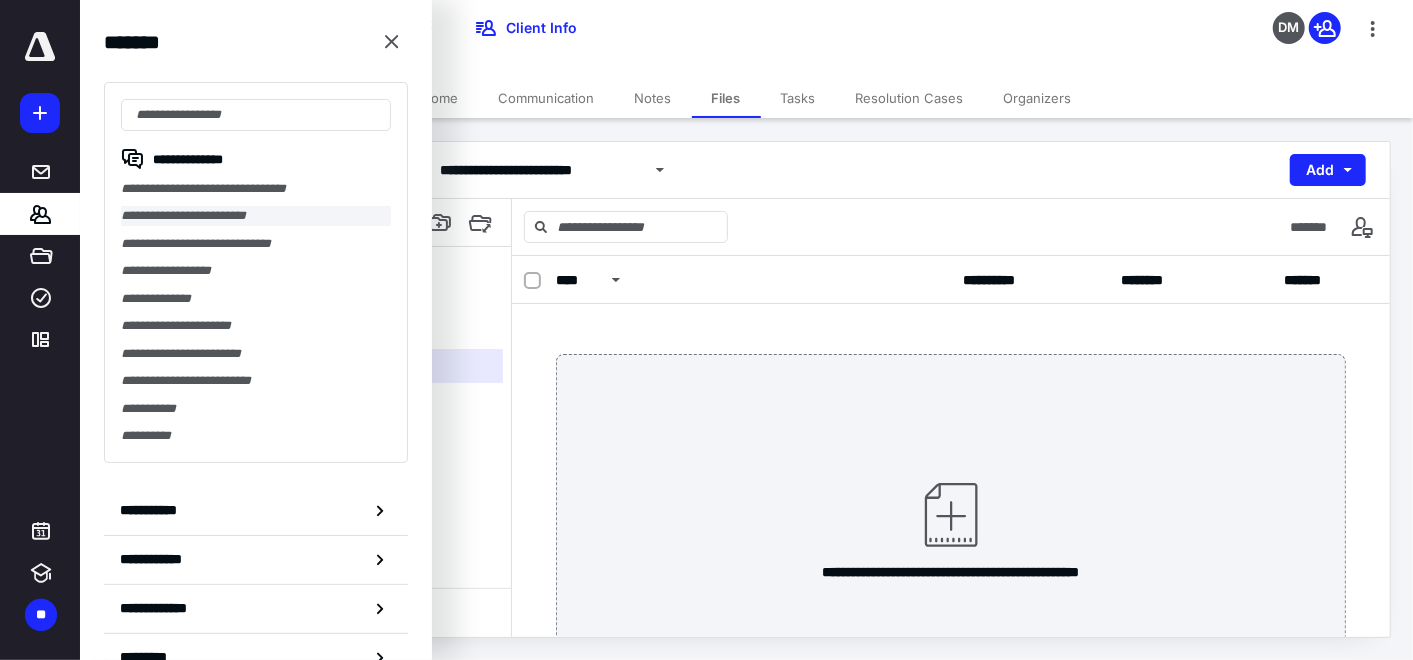 click on "**********" at bounding box center [256, 215] 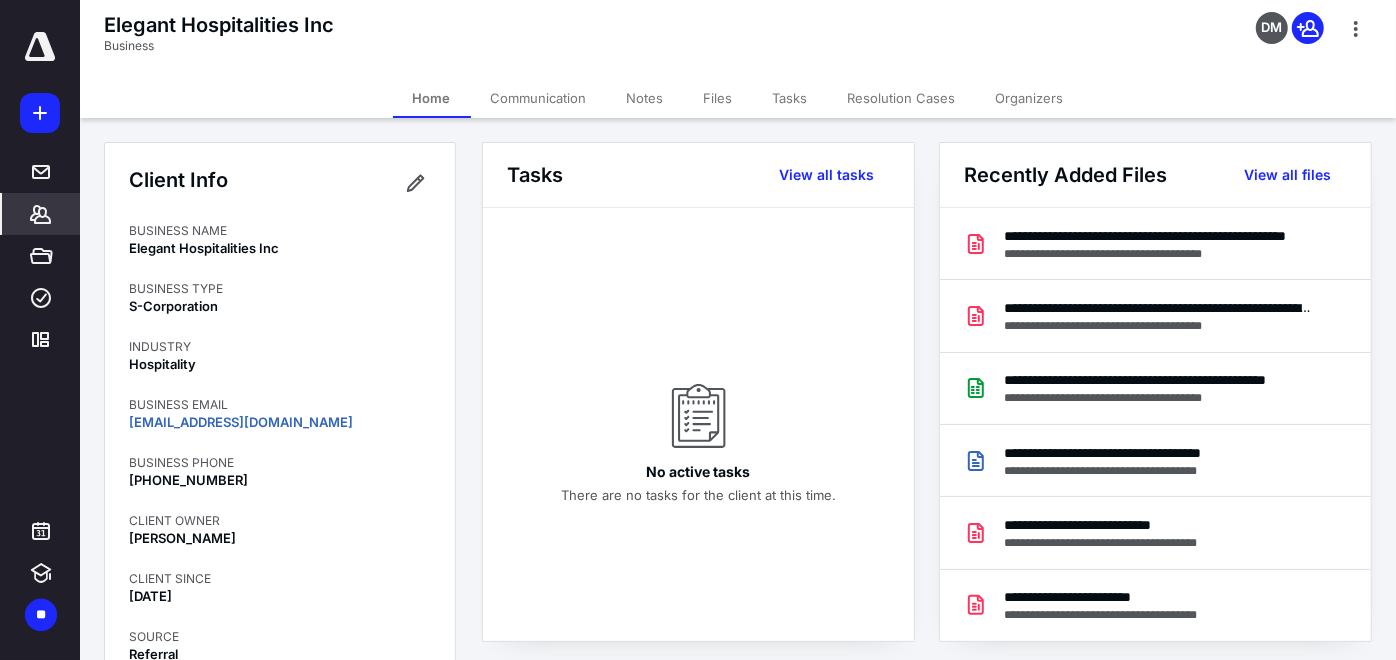 click on "Files" at bounding box center [718, 98] 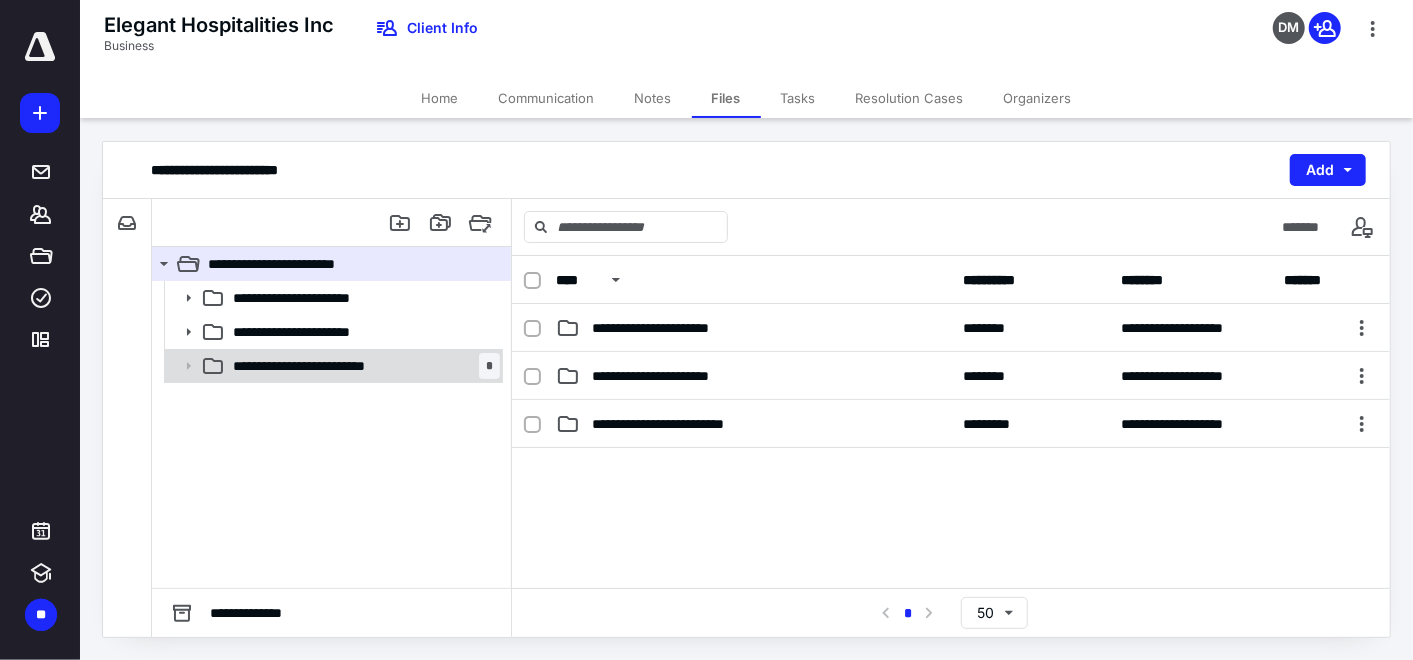 click on "**********" at bounding box center (362, 366) 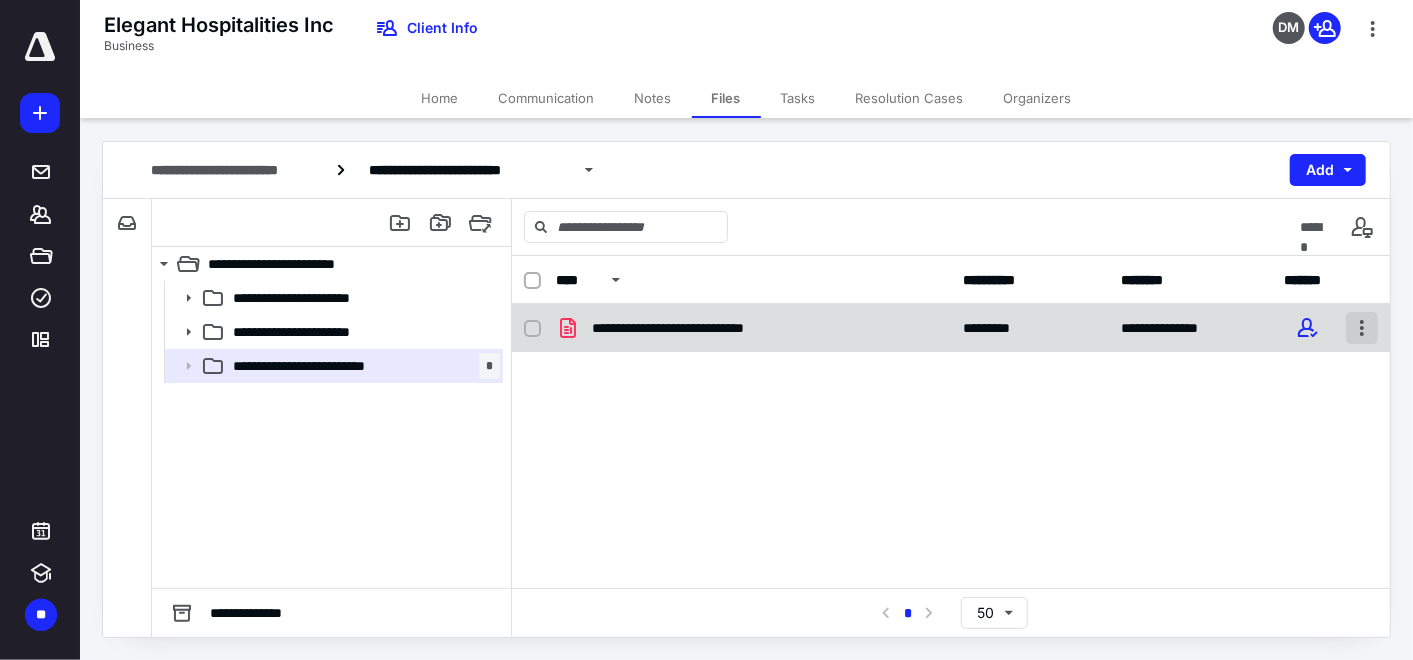 click at bounding box center [1362, 328] 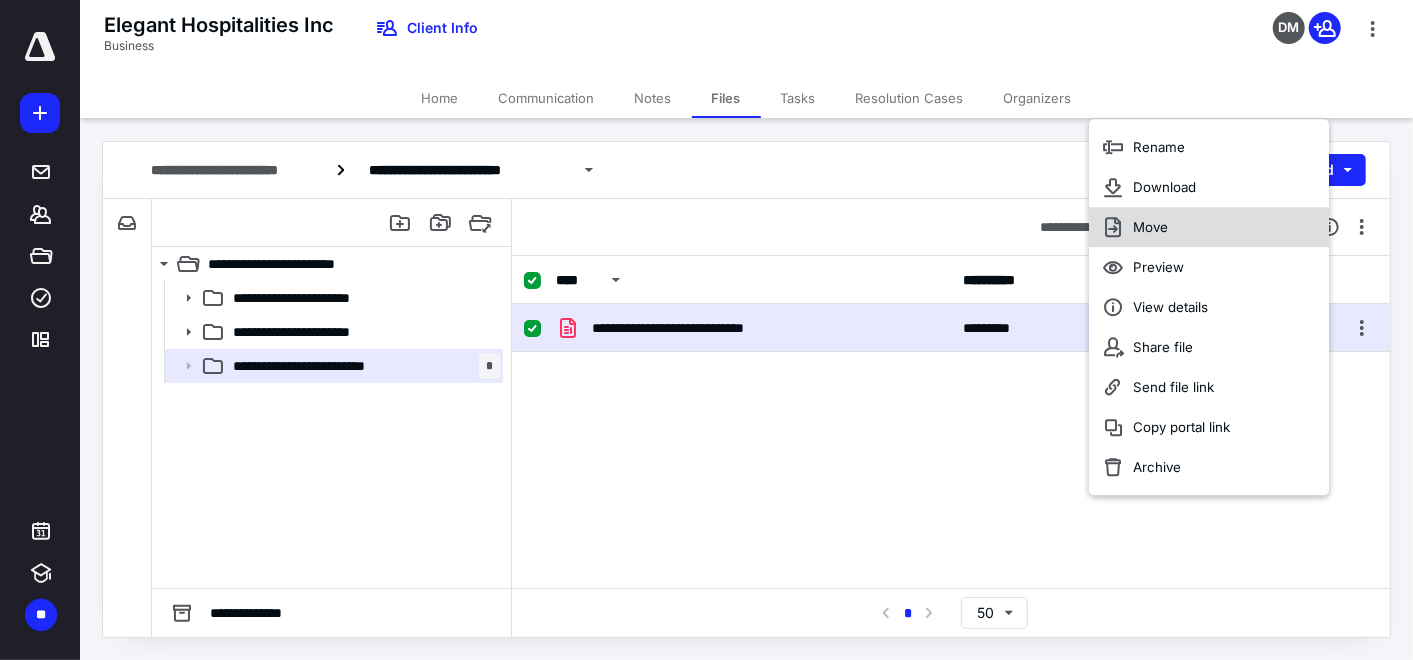 click on "Move" at bounding box center [1210, 227] 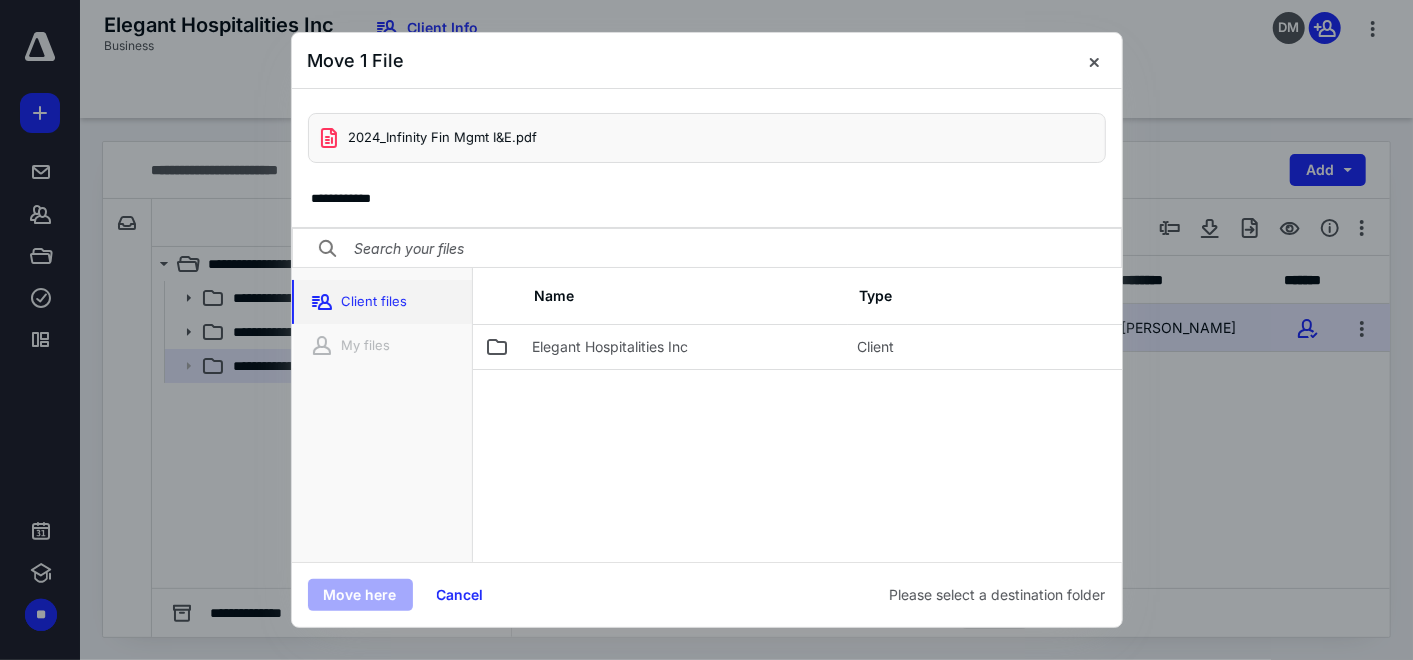 click on "Client files" at bounding box center [382, 302] 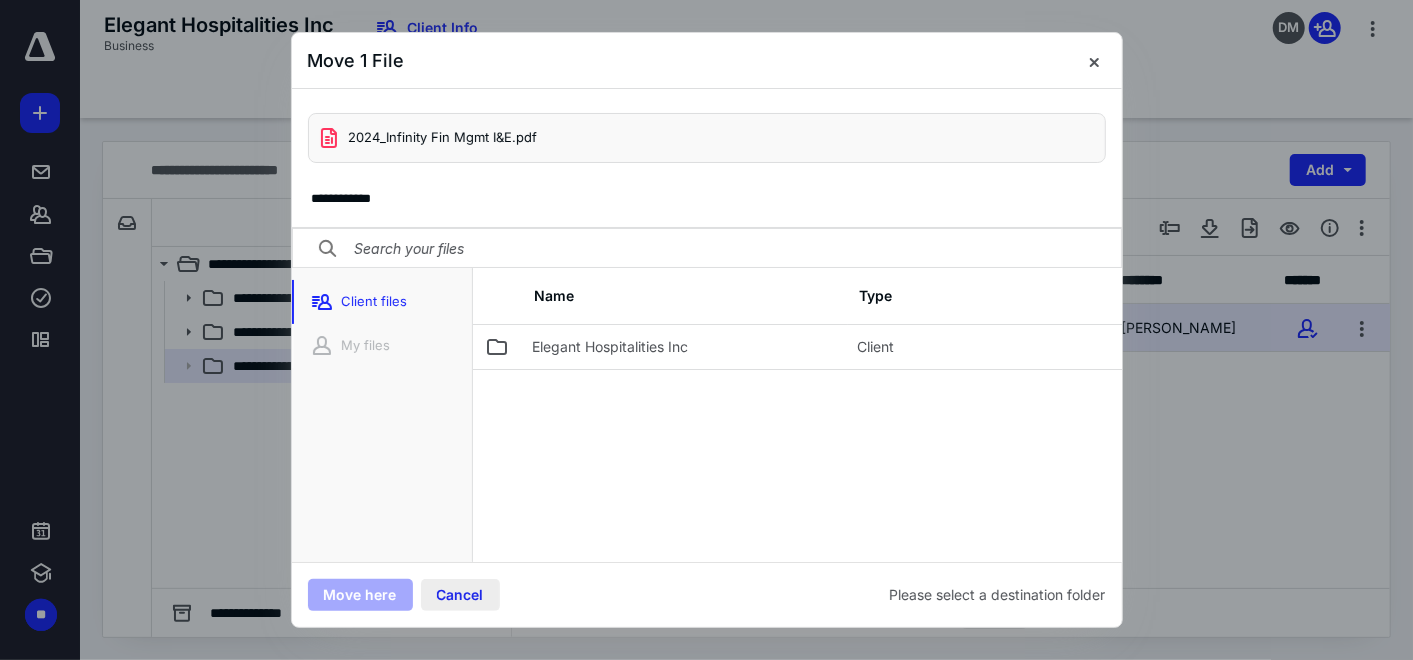 click on "Cancel" at bounding box center (460, 595) 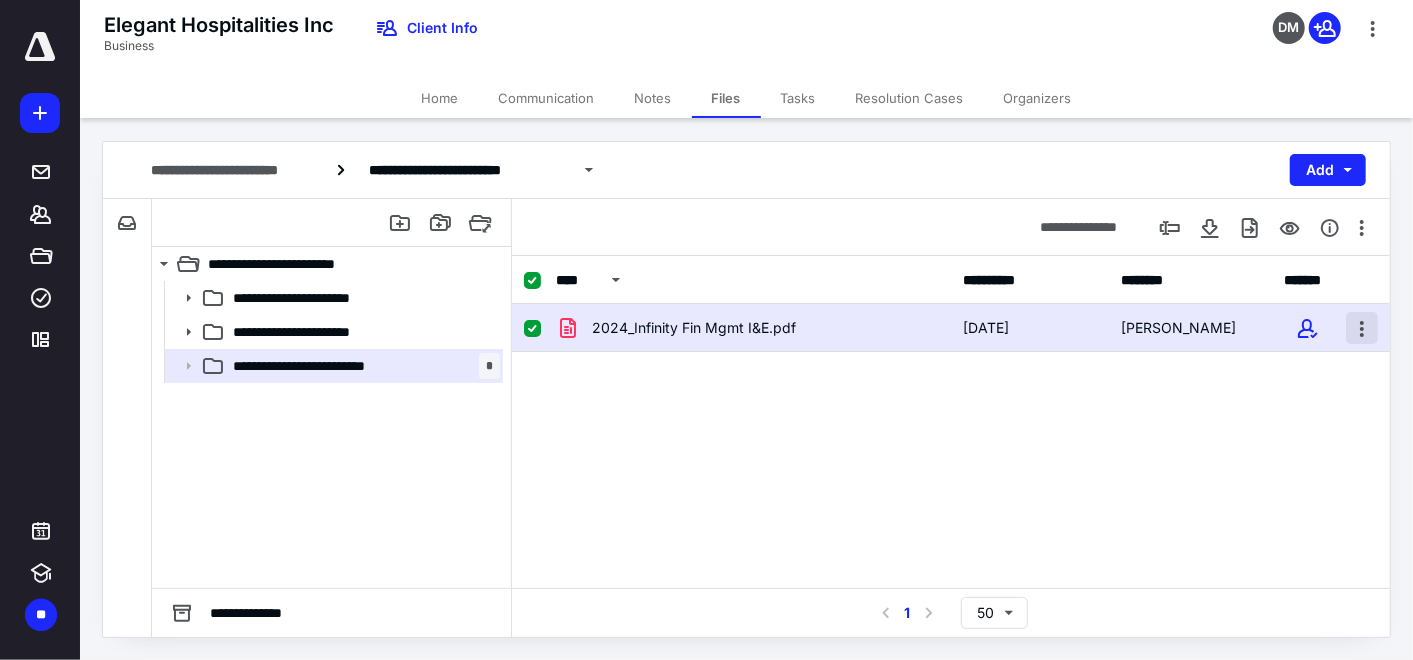 click at bounding box center [1362, 328] 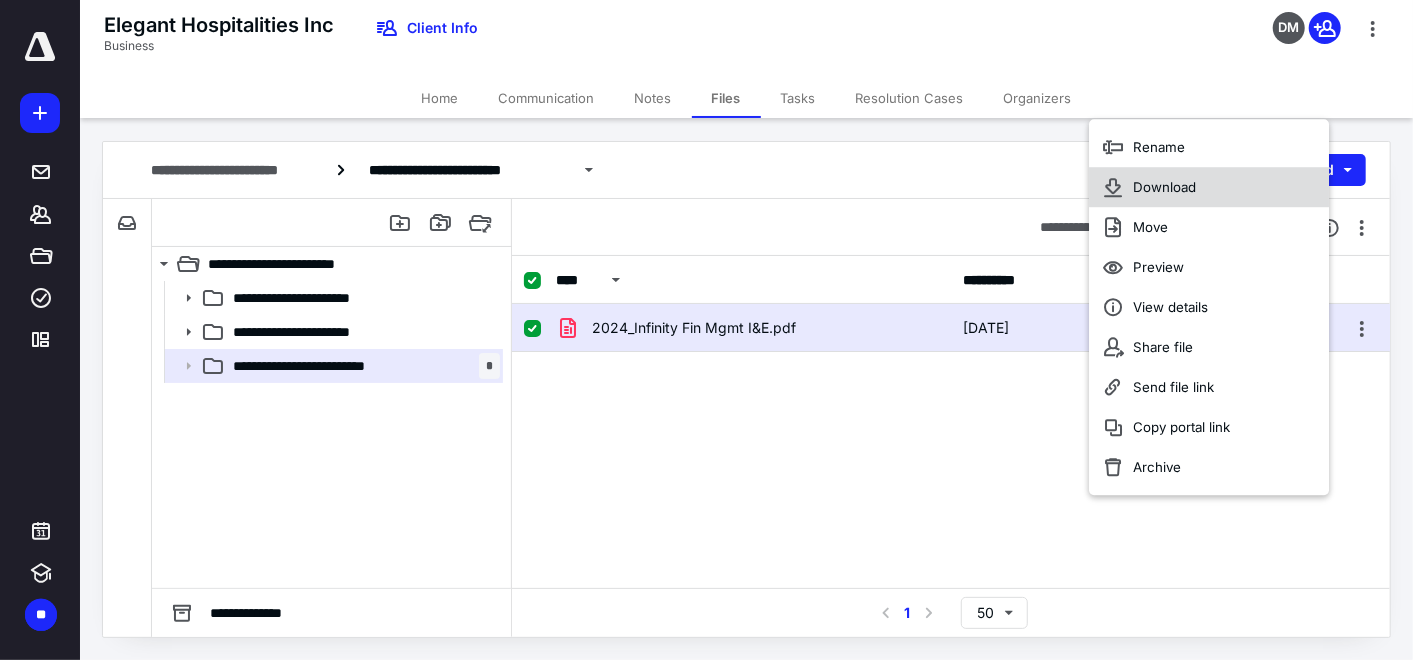 click on "Download" at bounding box center (1165, 187) 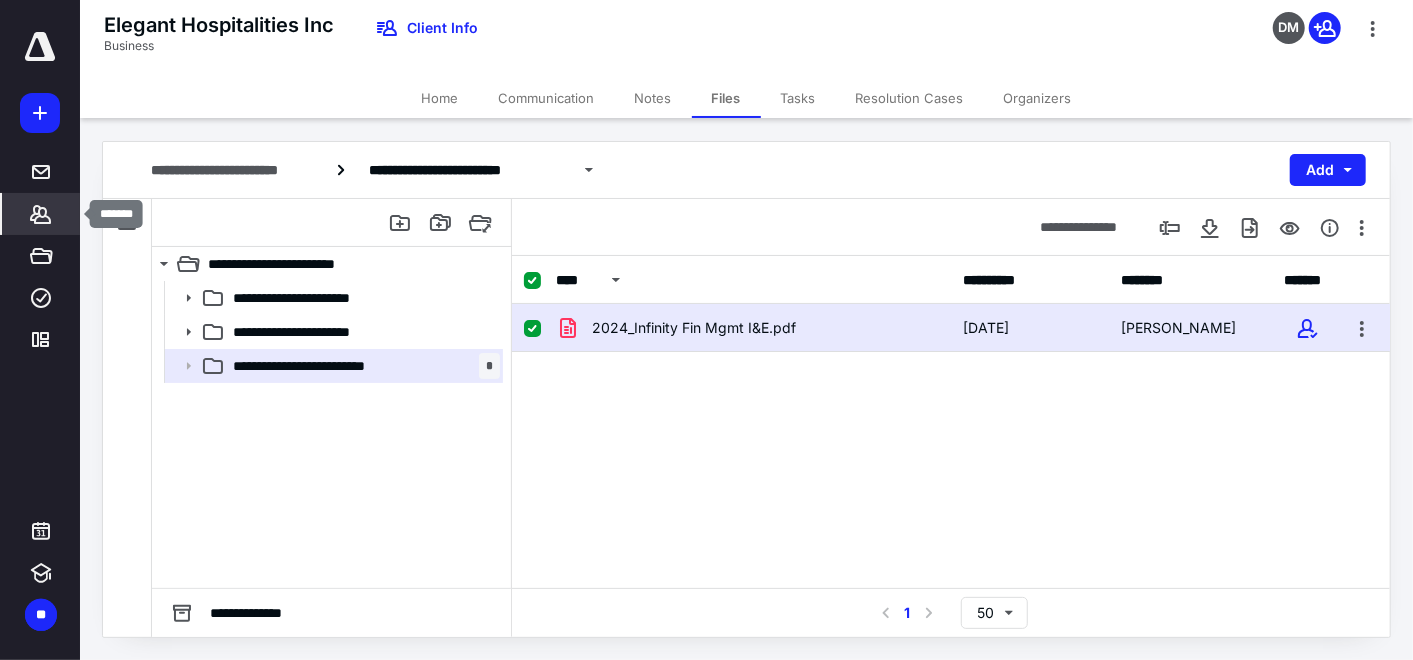 click 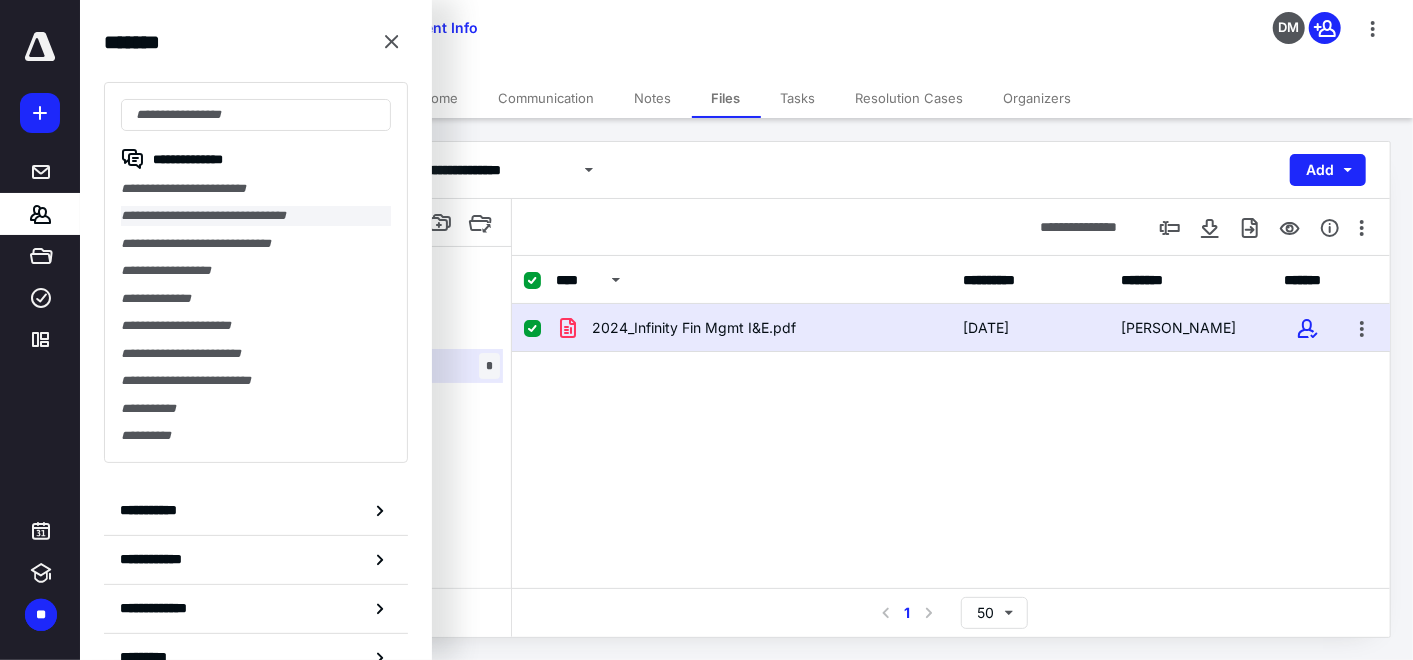 click on "**********" at bounding box center (256, 215) 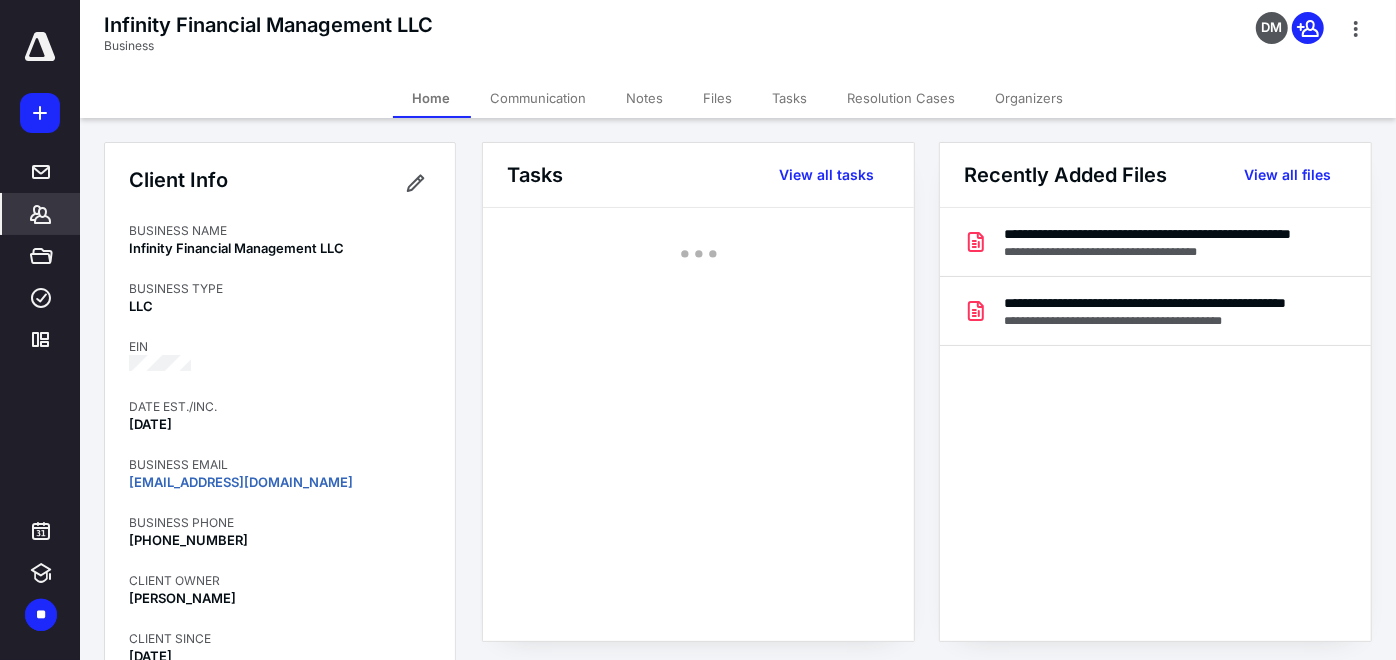click on "Files" at bounding box center [718, 98] 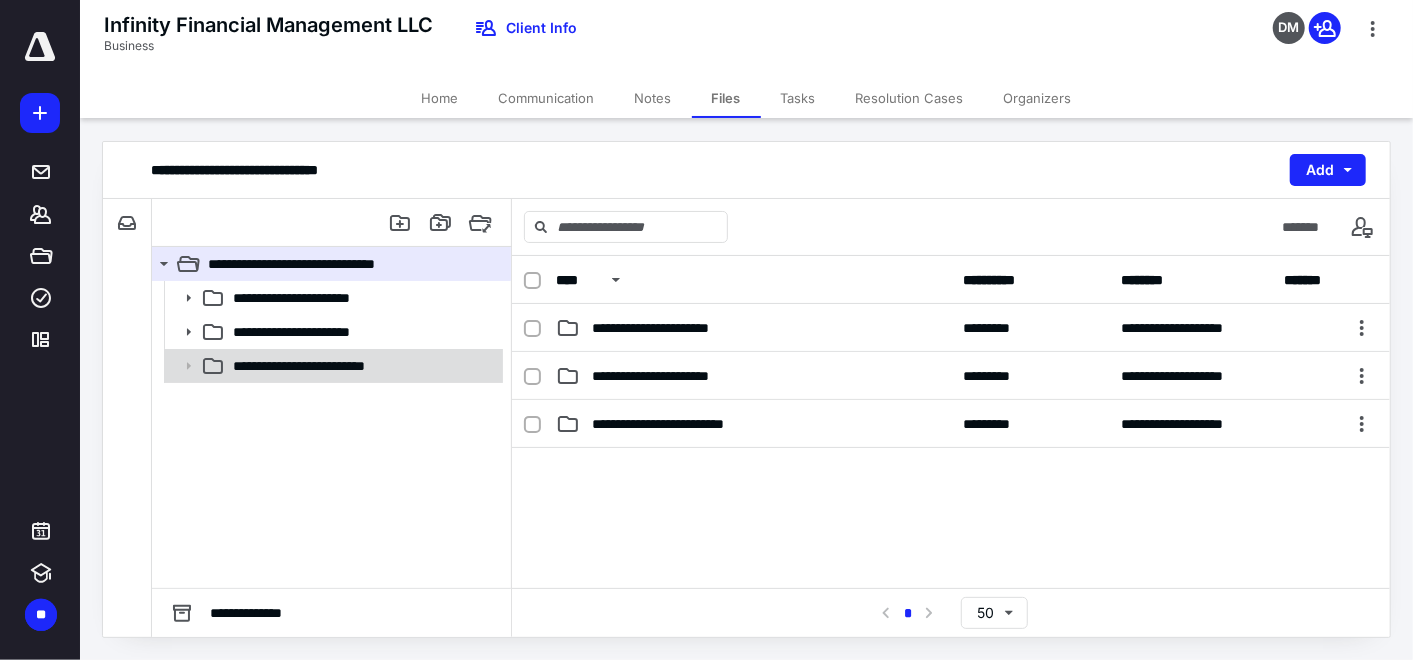 click on "**********" at bounding box center [332, 366] 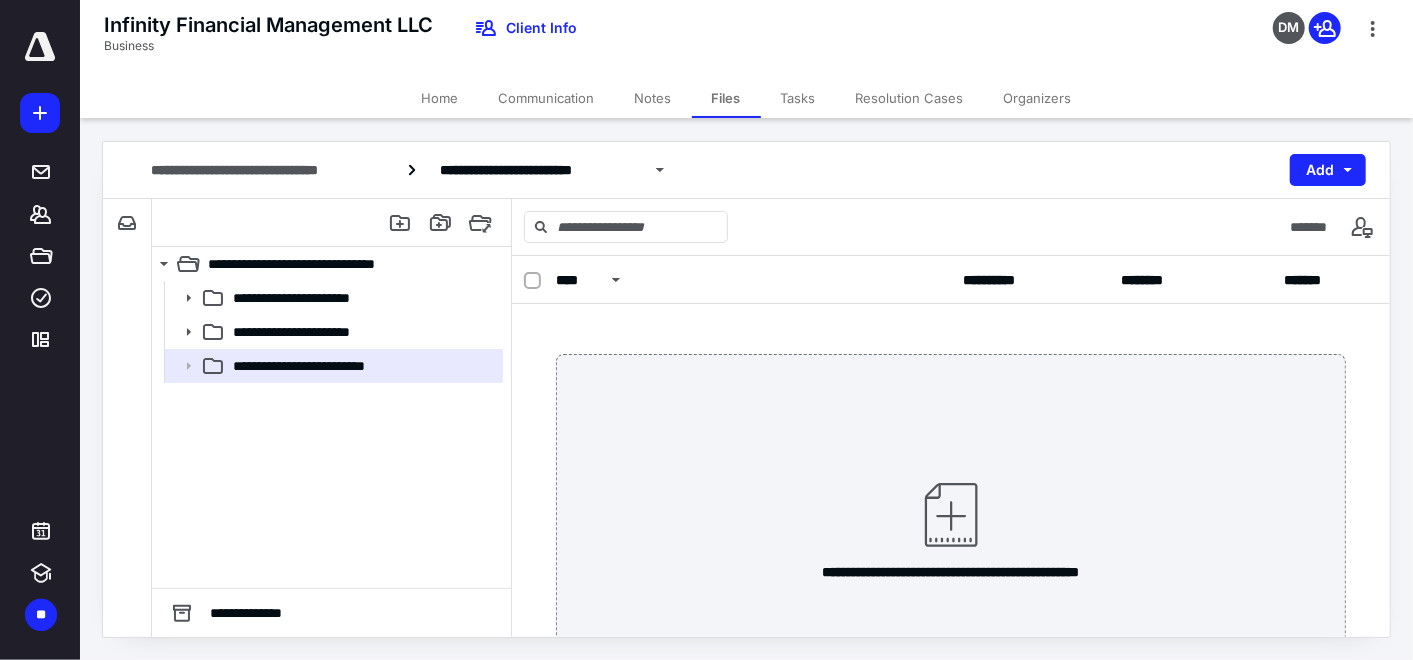 click at bounding box center [951, 515] 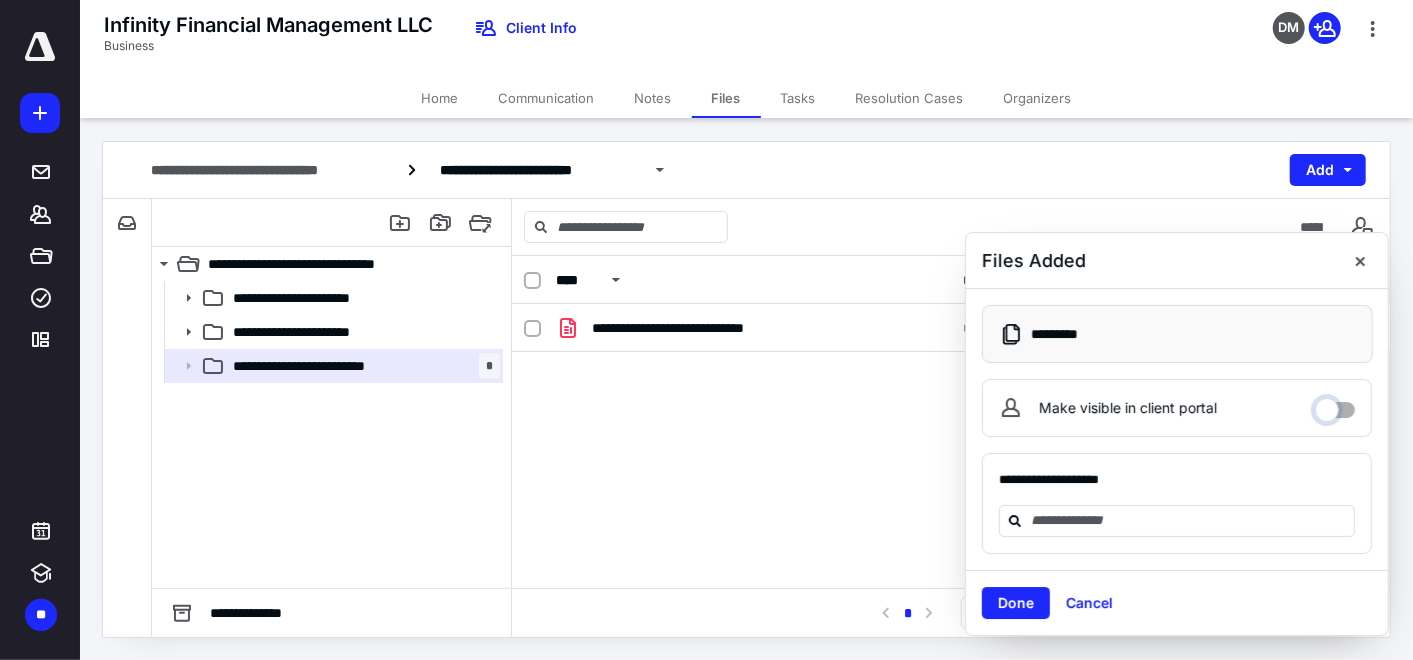 click on "Make visible in client portal" at bounding box center (1335, 405) 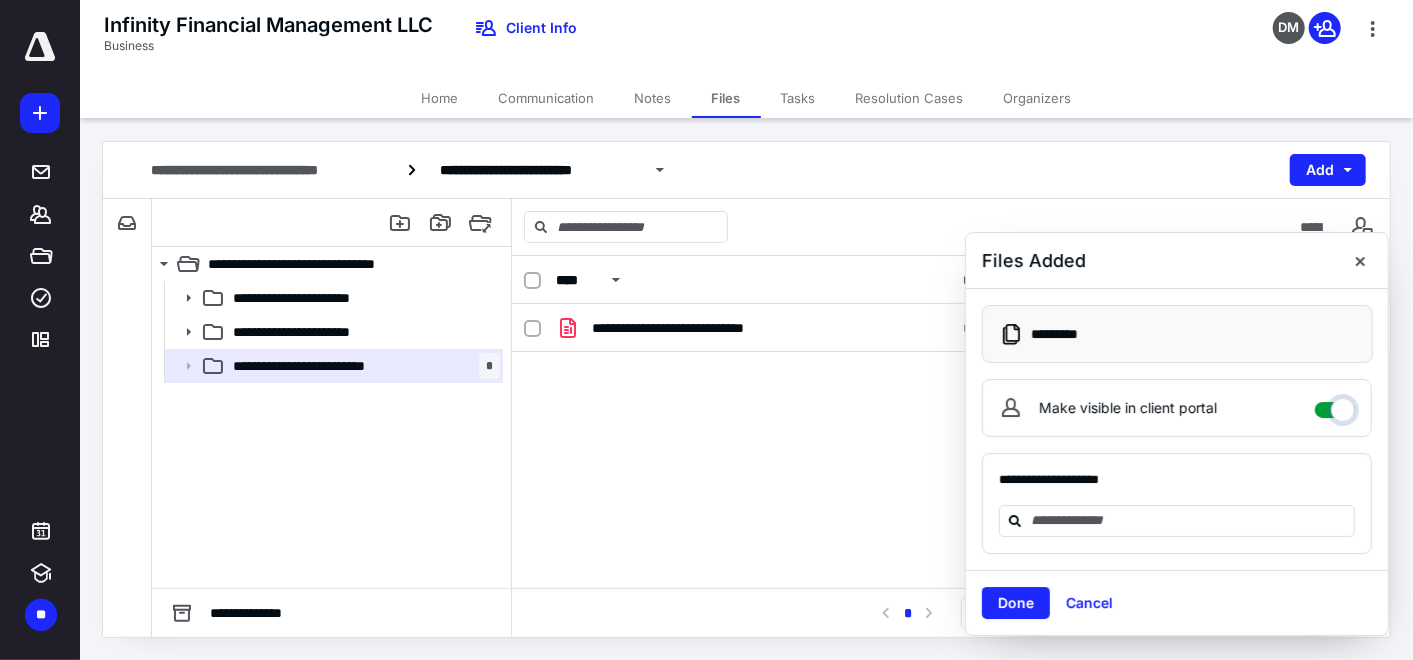 checkbox on "****" 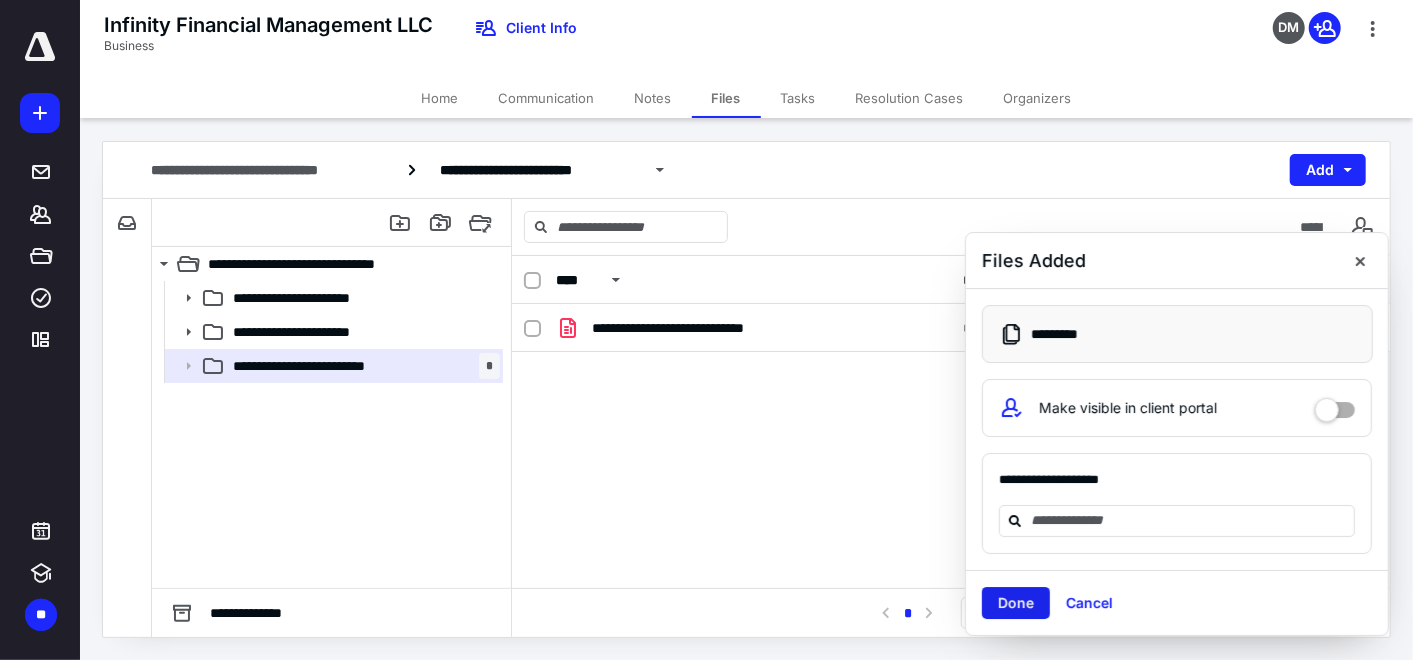 click on "Done" at bounding box center [1016, 603] 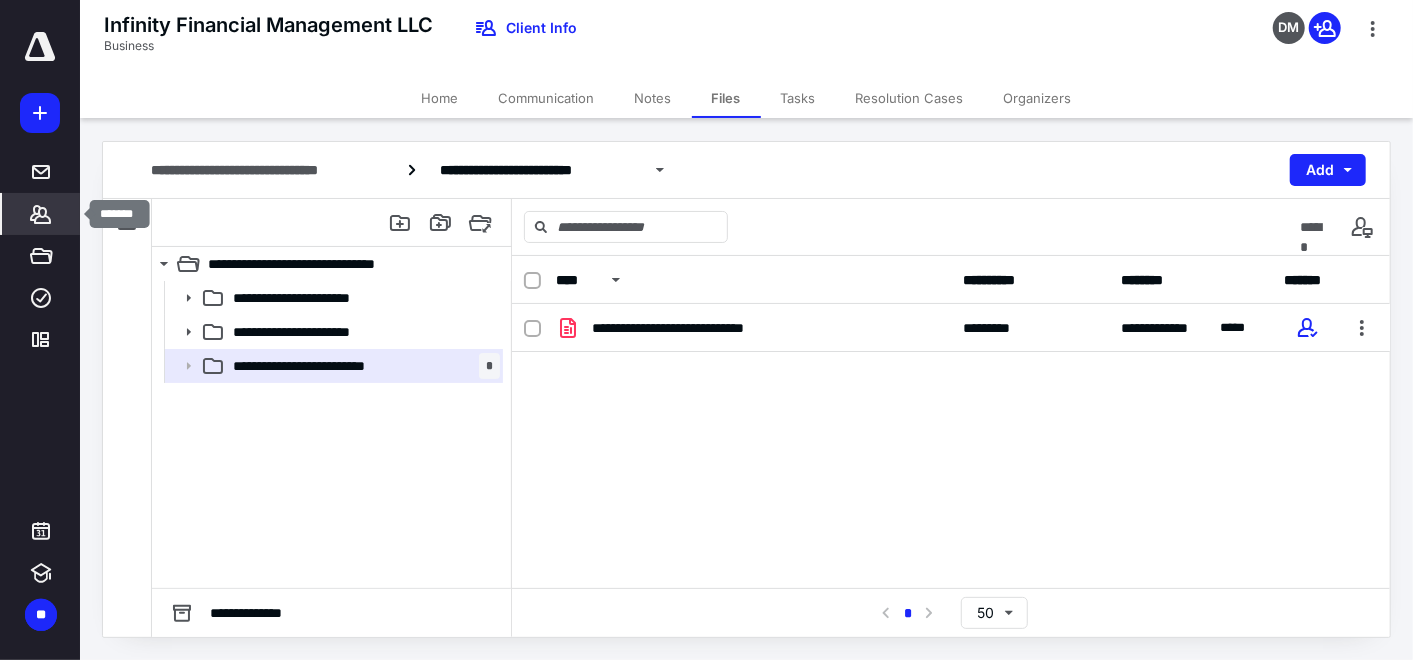 click 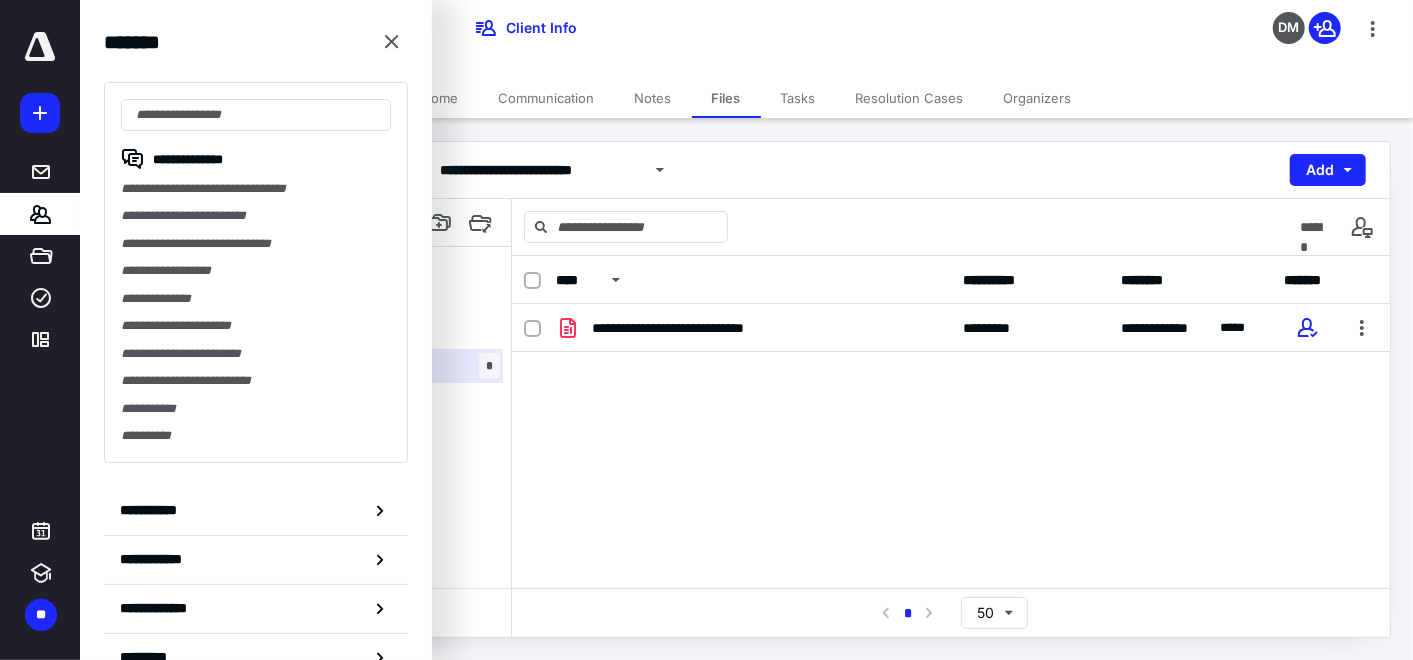 click on "**********" at bounding box center (951, 454) 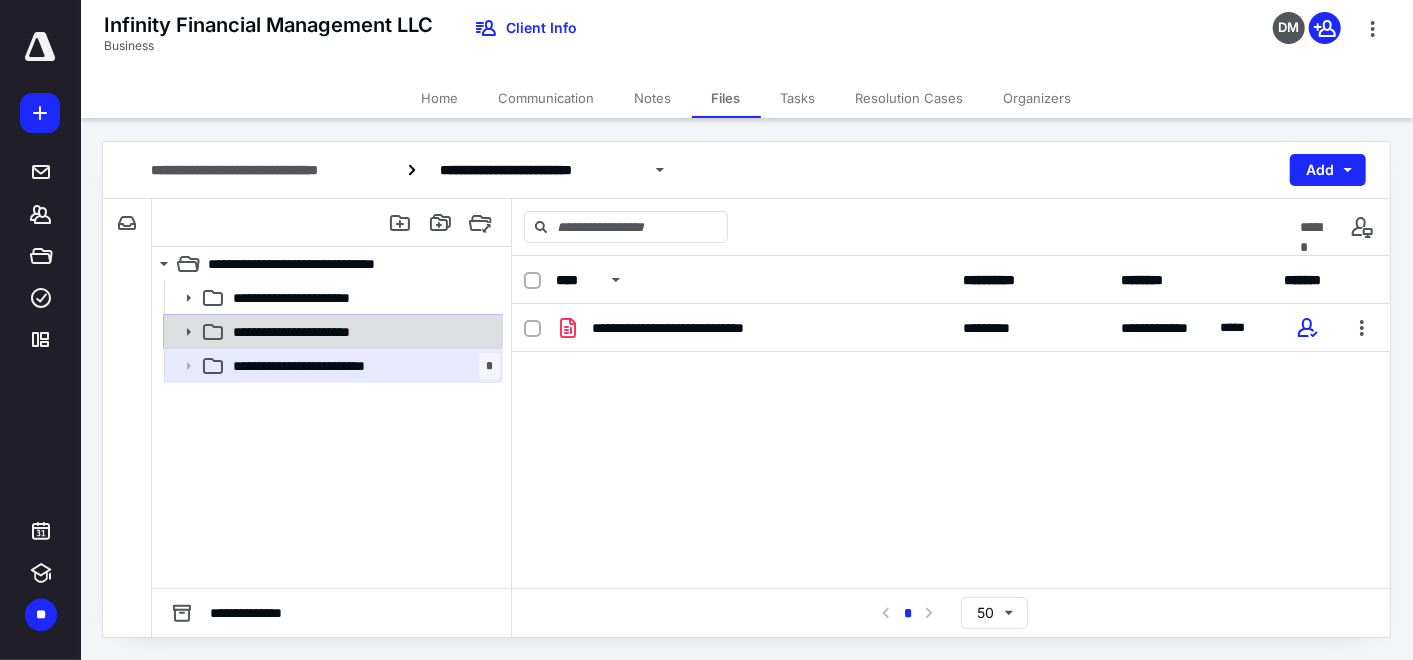 click 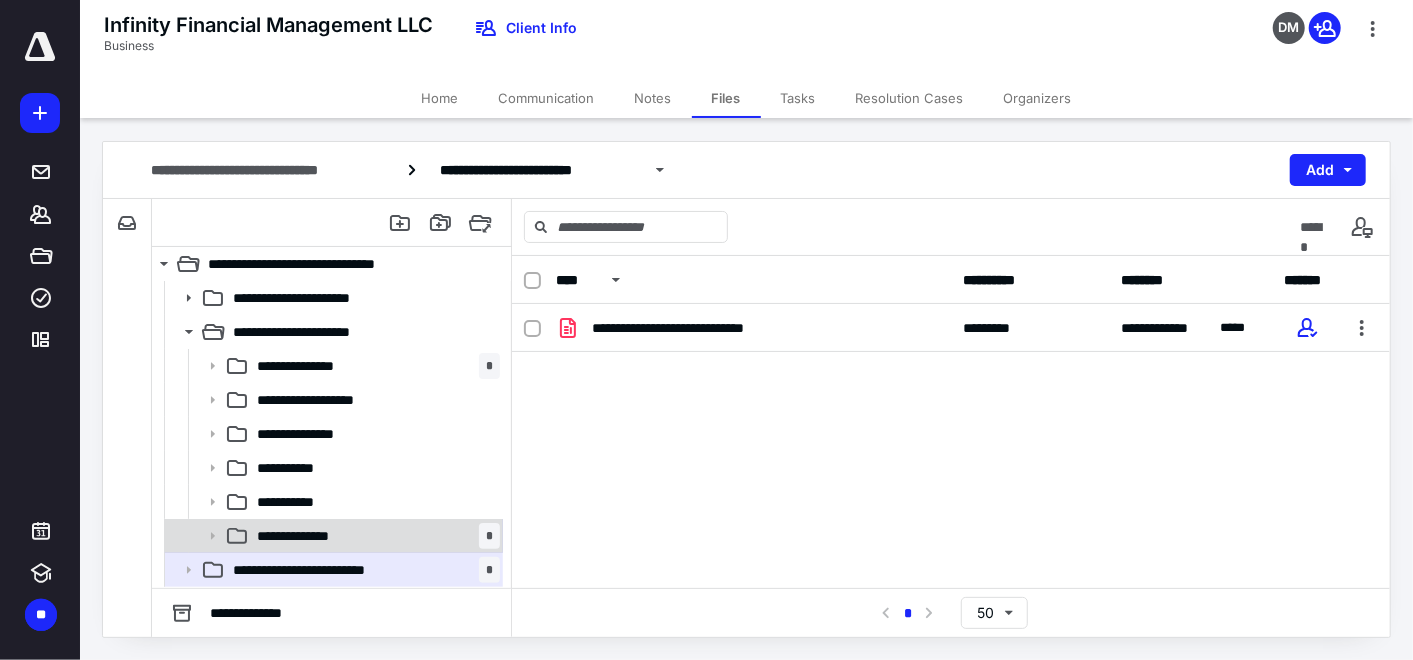 click on "**********" at bounding box center [306, 536] 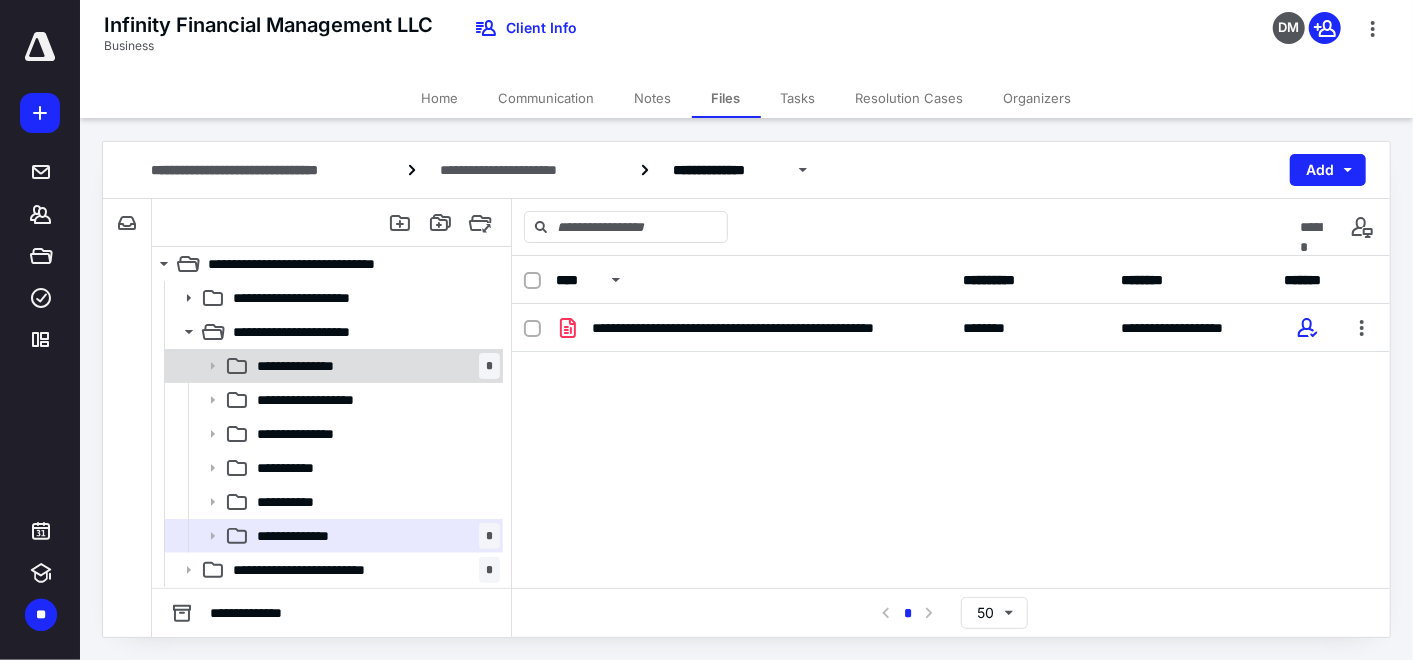 click on "**********" at bounding box center (312, 366) 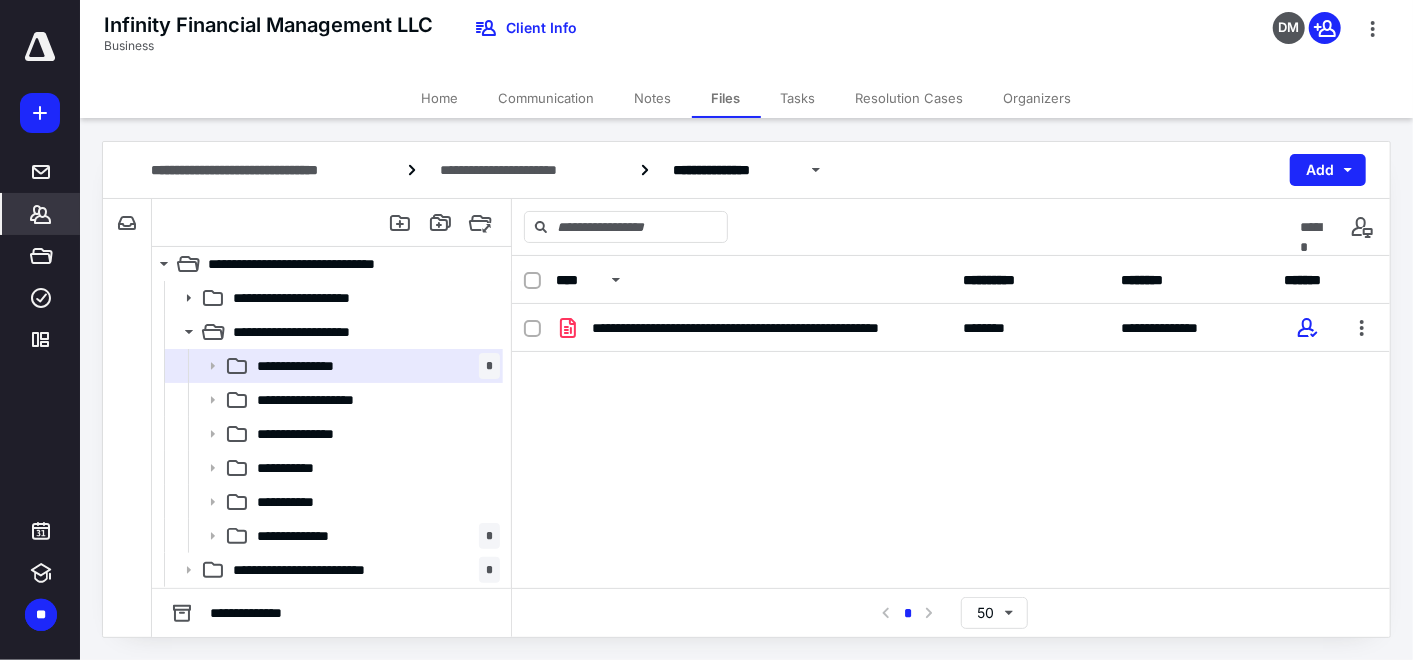 click 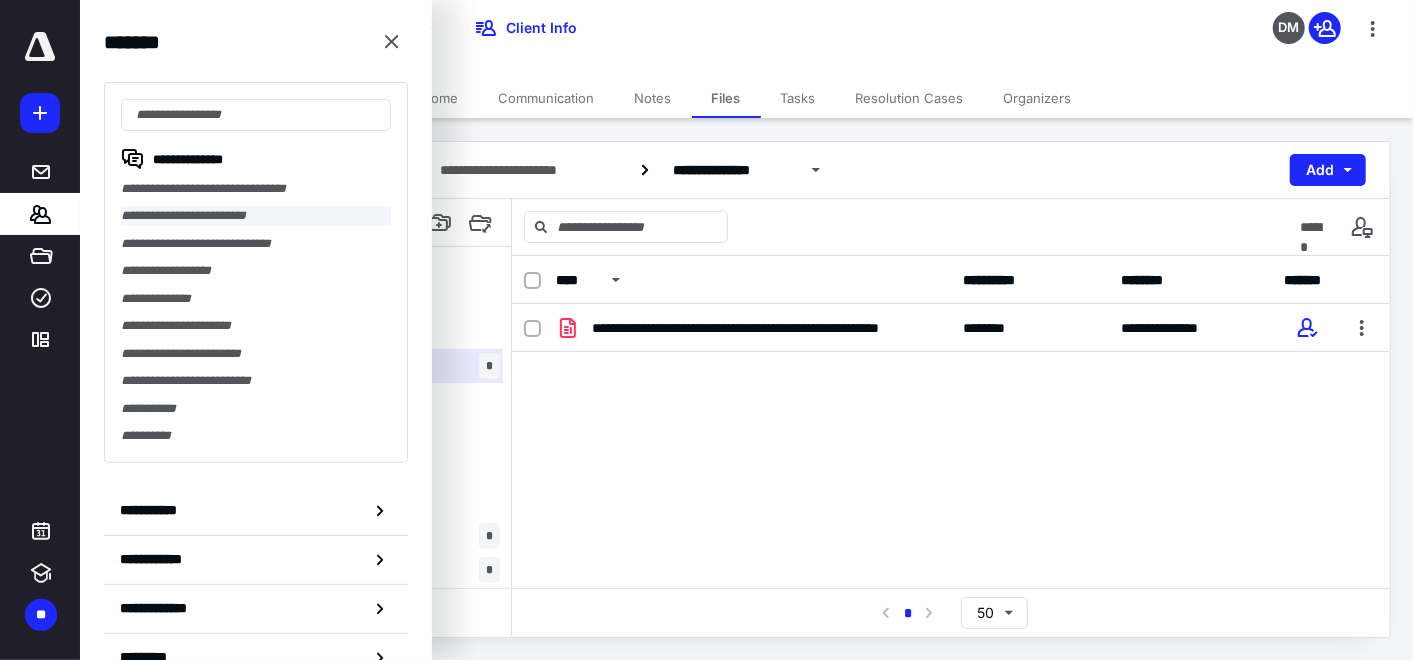 click on "**********" at bounding box center [256, 215] 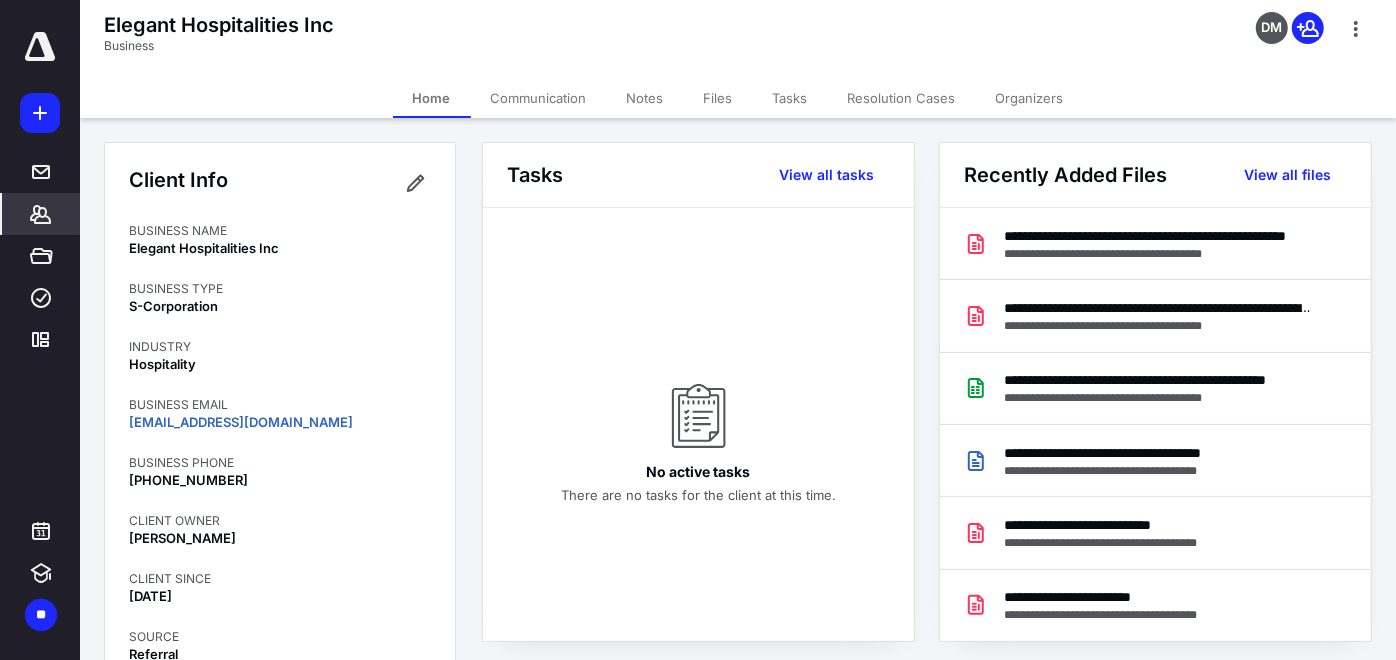 click on "Files" at bounding box center [718, 98] 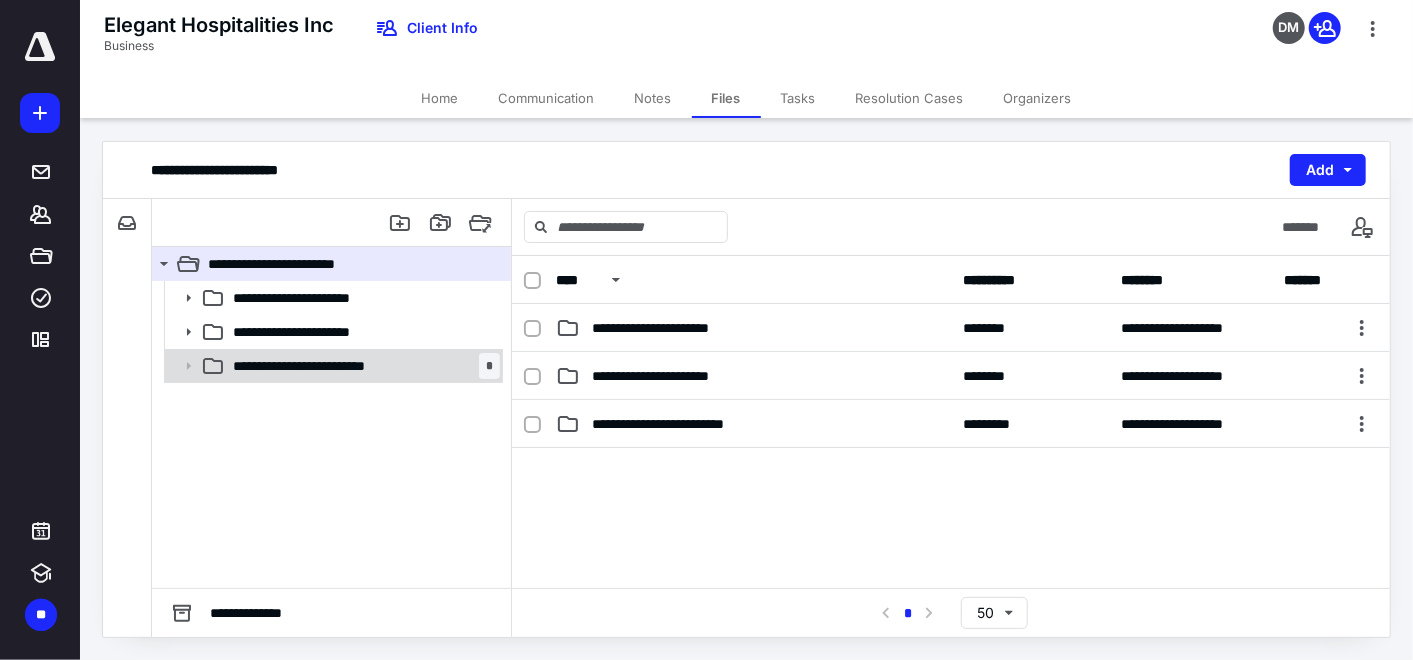 click on "**********" at bounding box center [326, 366] 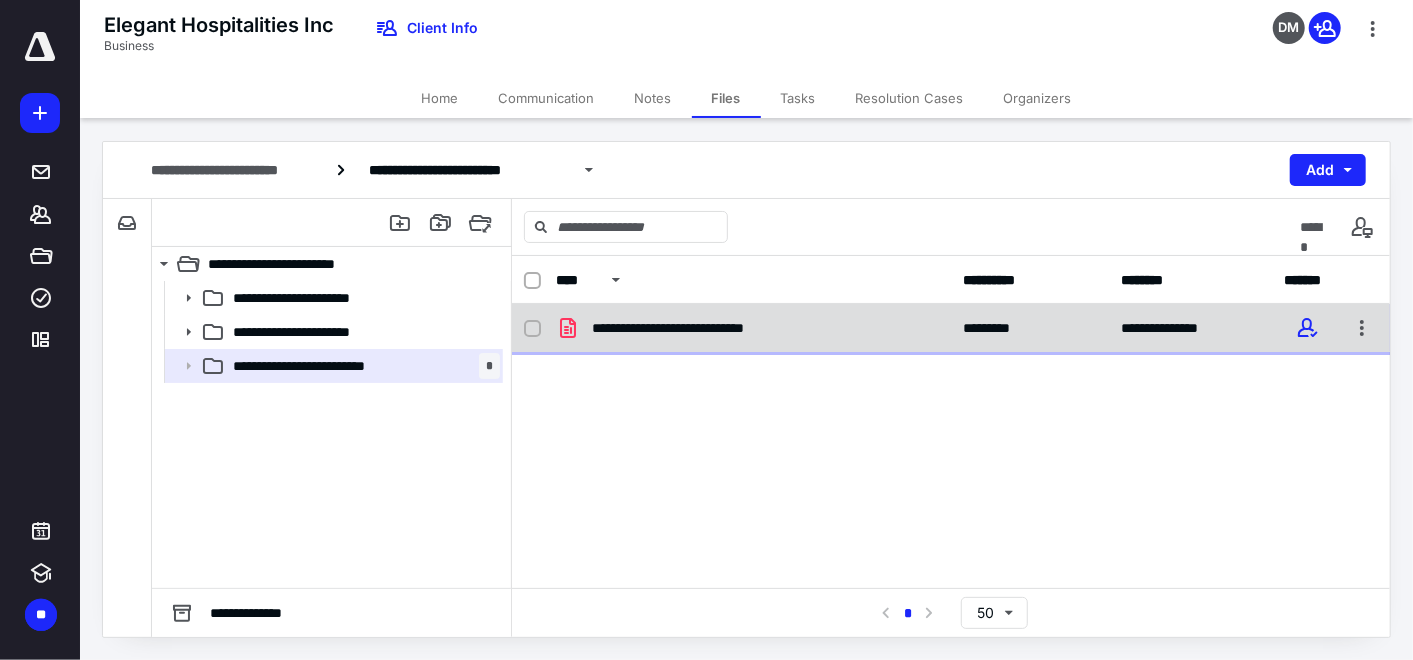 click on "**********" at bounding box center (694, 328) 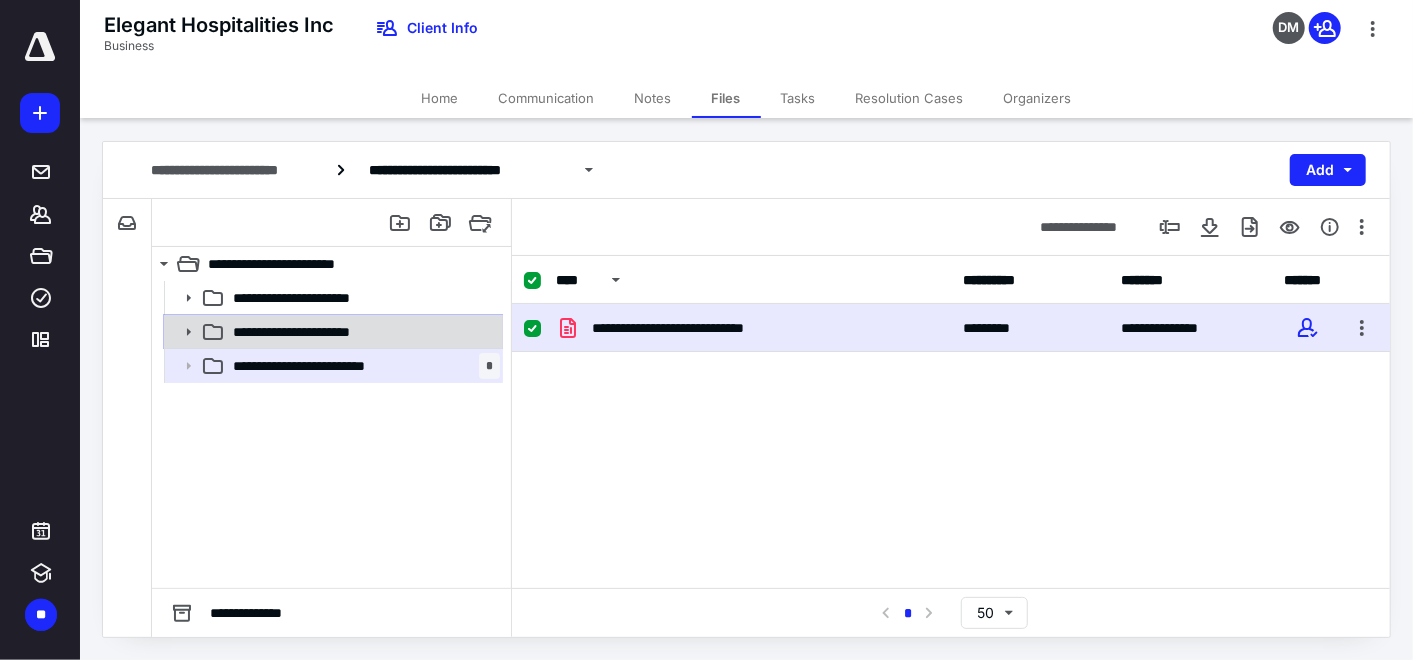 click on "**********" at bounding box center [321, 332] 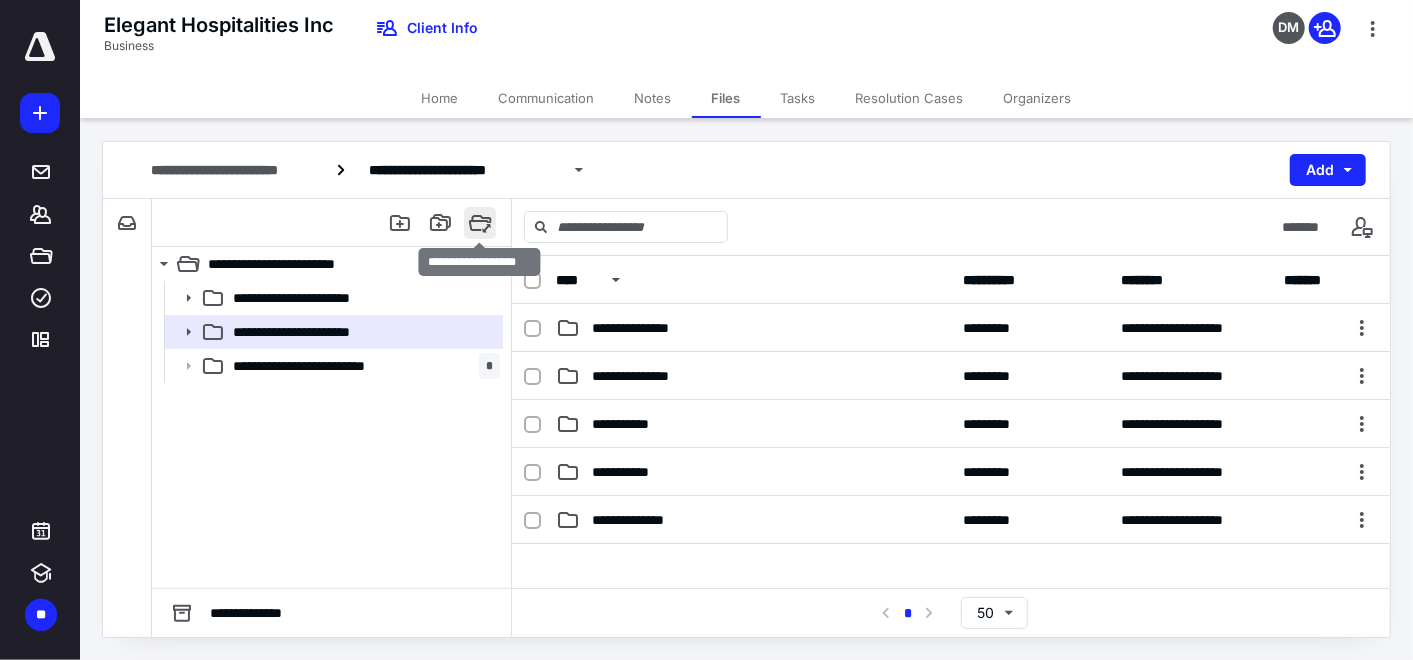 click at bounding box center (480, 223) 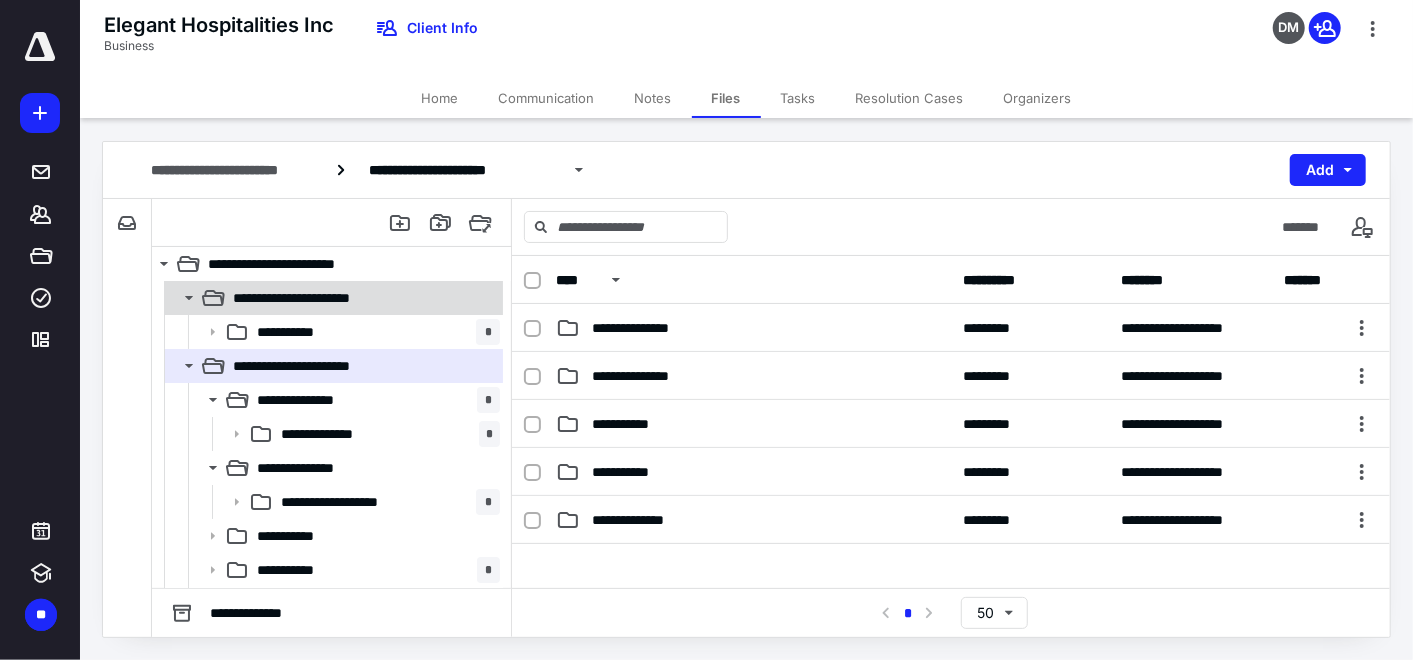 click 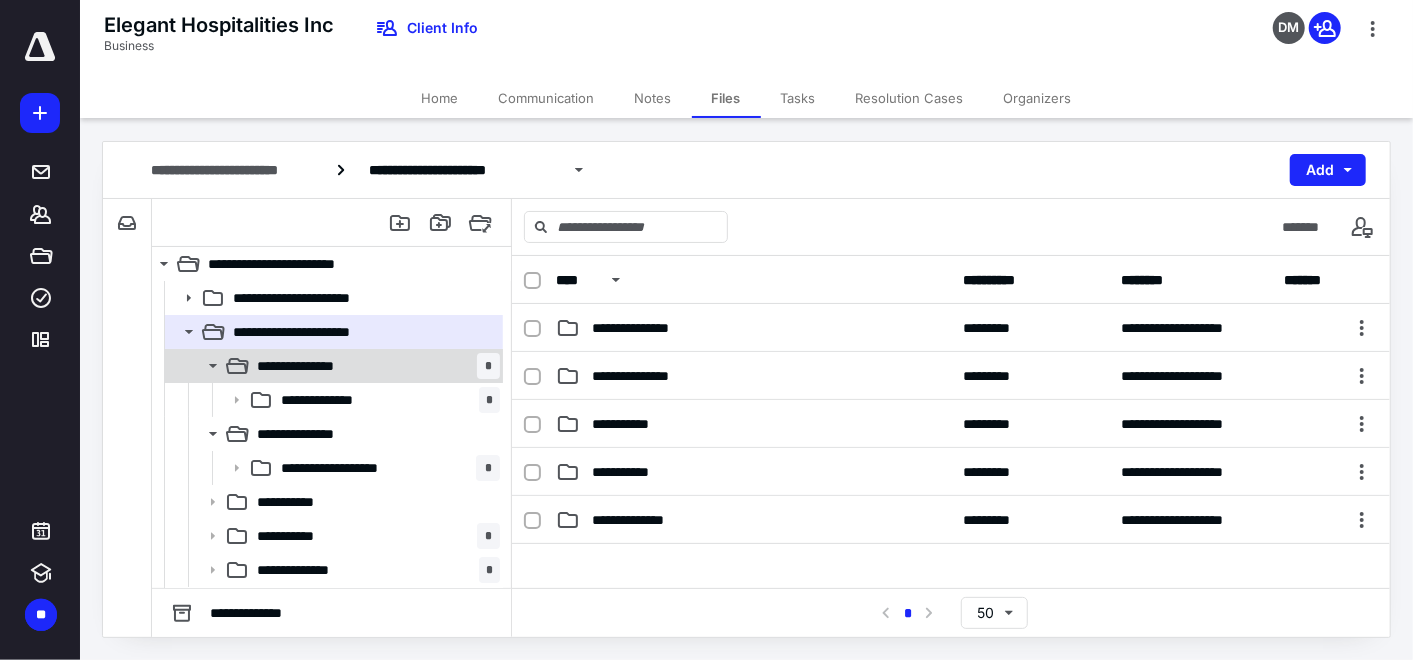 click 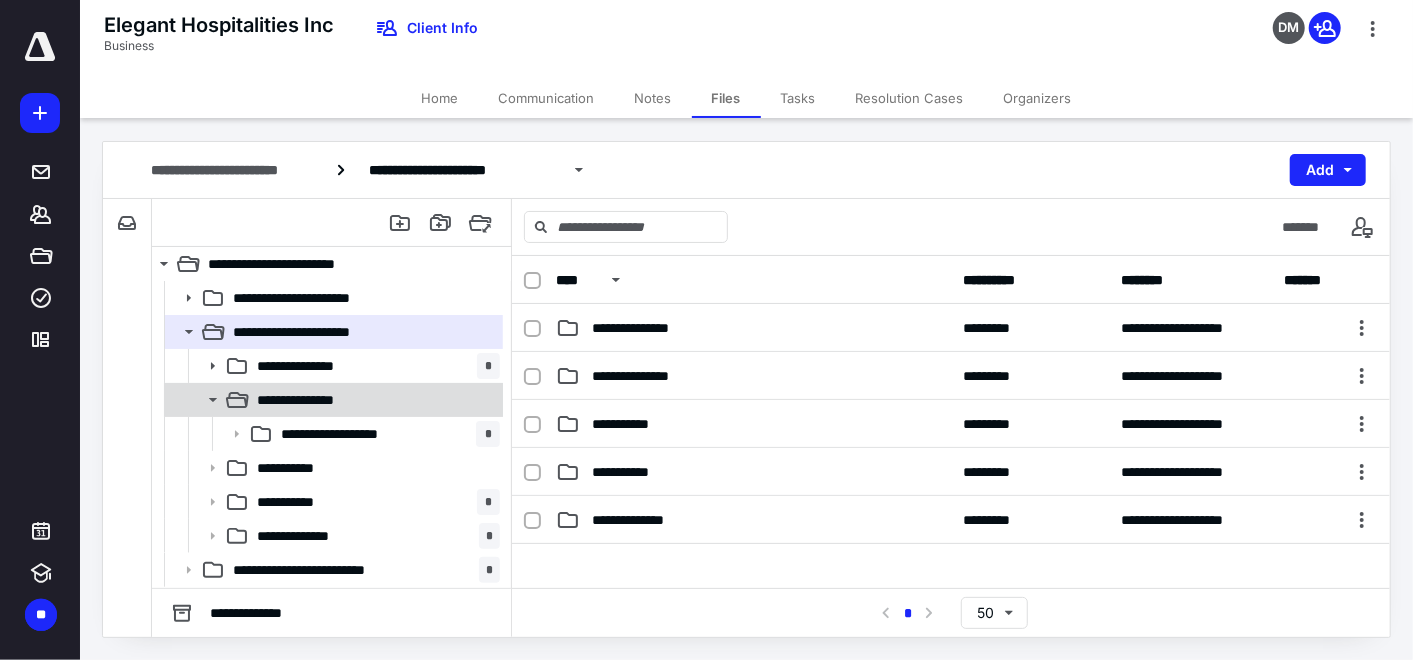click 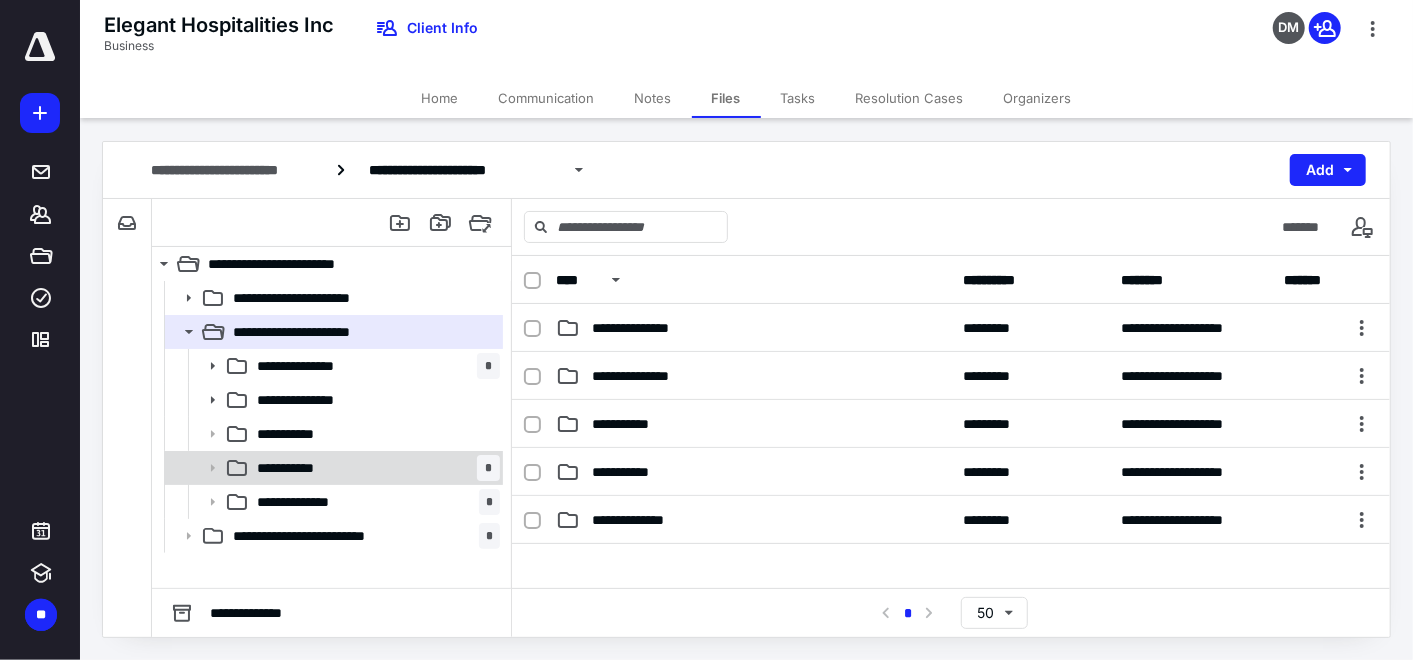 click on "*" at bounding box center (488, 468) 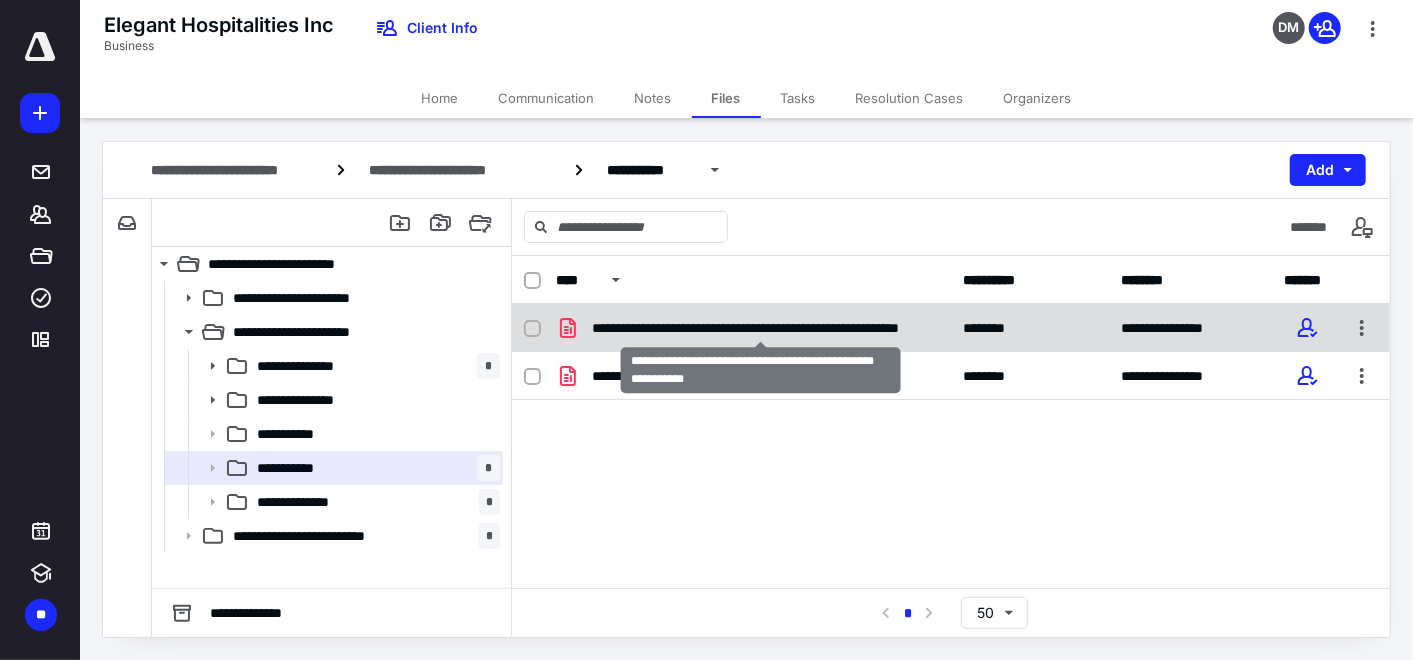 click on "**********" at bounding box center [761, 328] 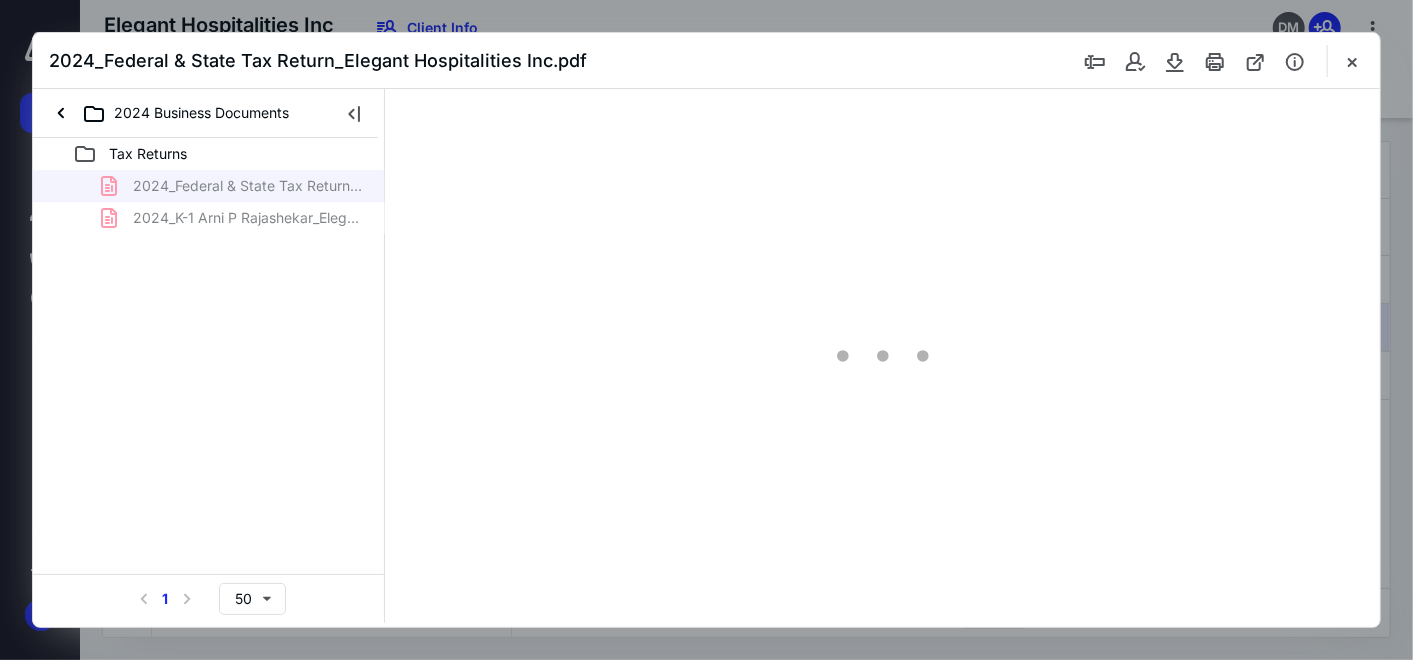 scroll, scrollTop: 0, scrollLeft: 0, axis: both 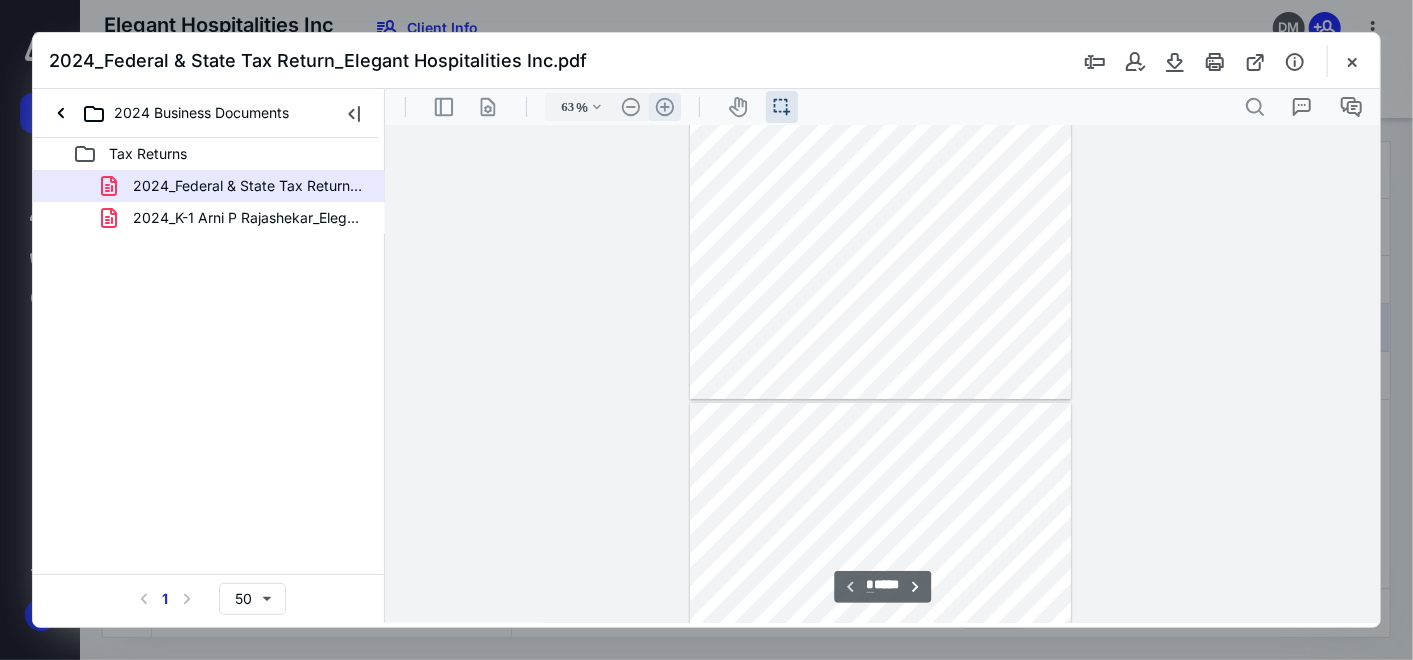 click on ".cls-1{fill:#abb0c4;} icon - header - zoom - in - line" at bounding box center [664, 106] 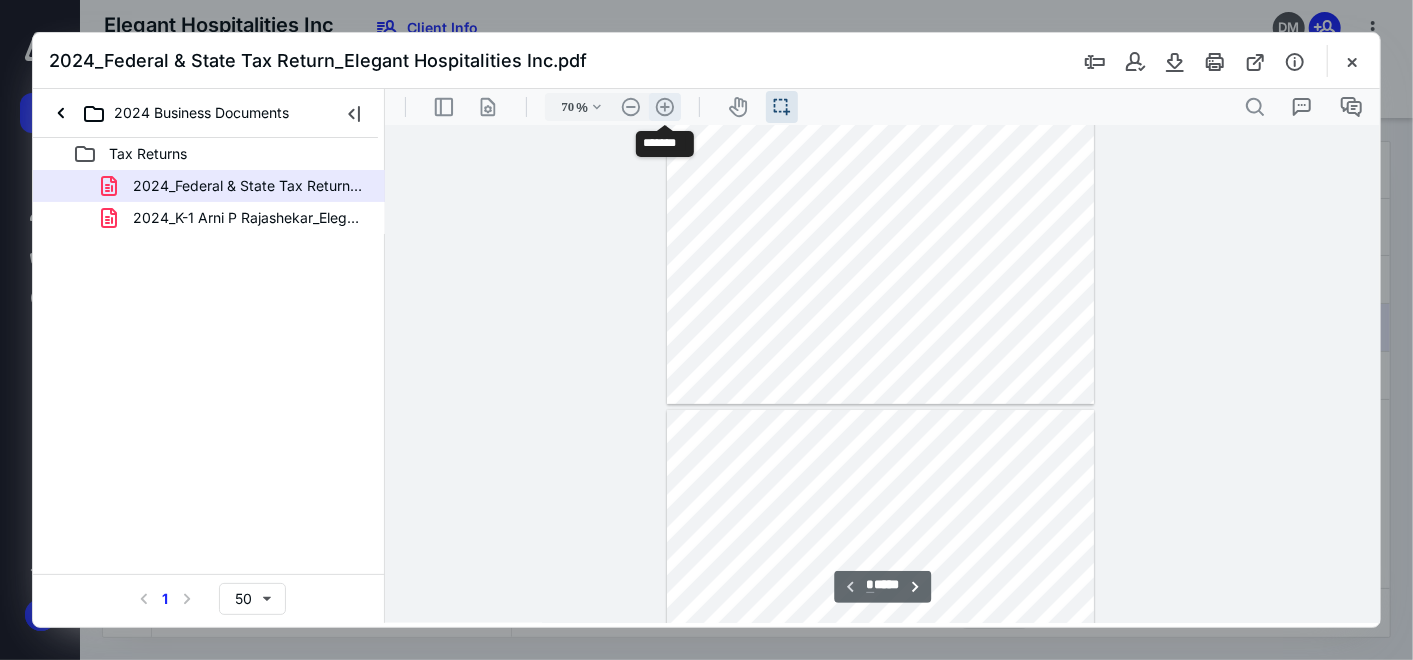 click on ".cls-1{fill:#abb0c4;} icon - header - zoom - in - line" at bounding box center (664, 106) 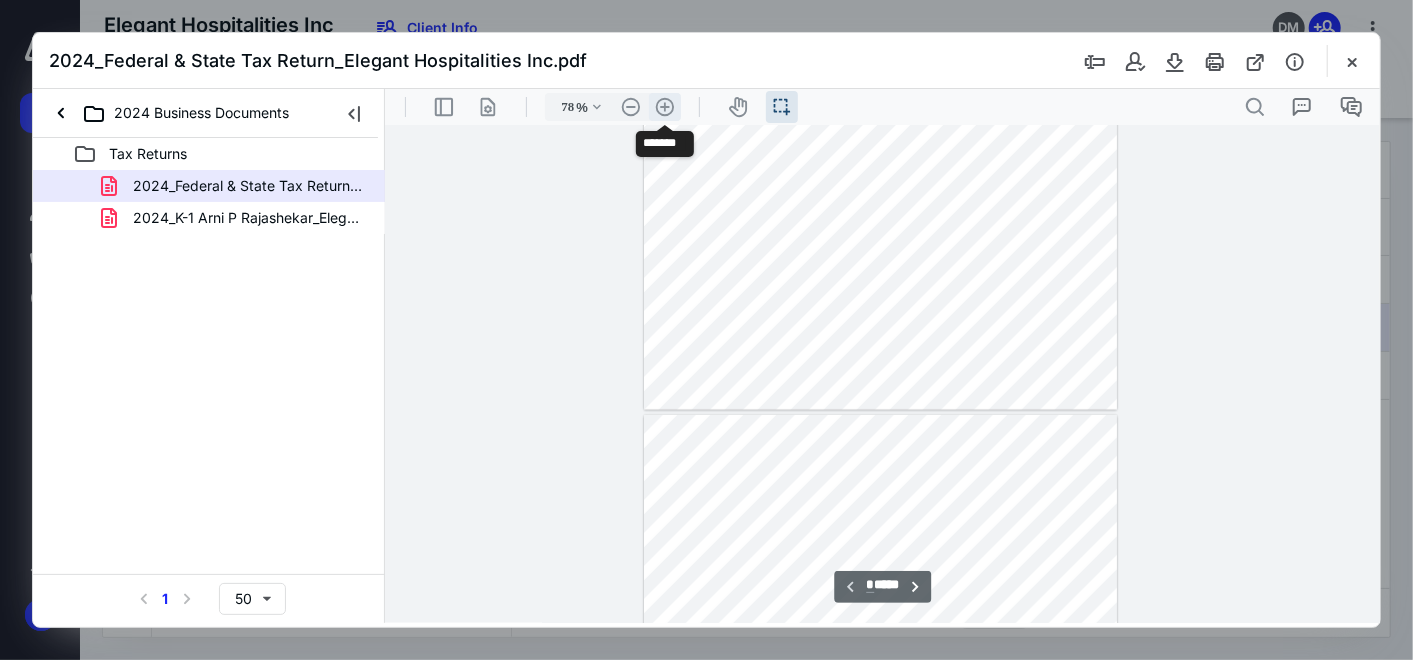 click on ".cls-1{fill:#abb0c4;} icon - header - zoom - in - line" at bounding box center (664, 106) 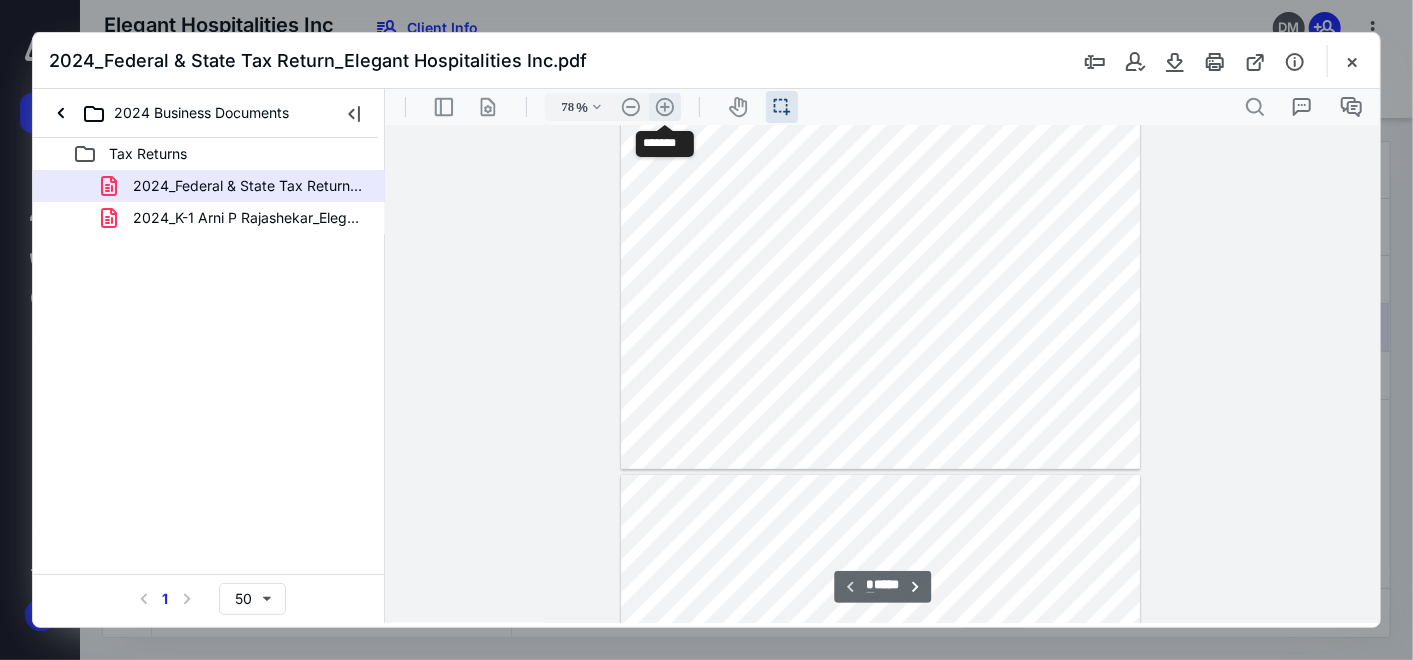 click on ".cls-1{fill:#abb0c4;} icon - header - zoom - in - line" at bounding box center (664, 106) 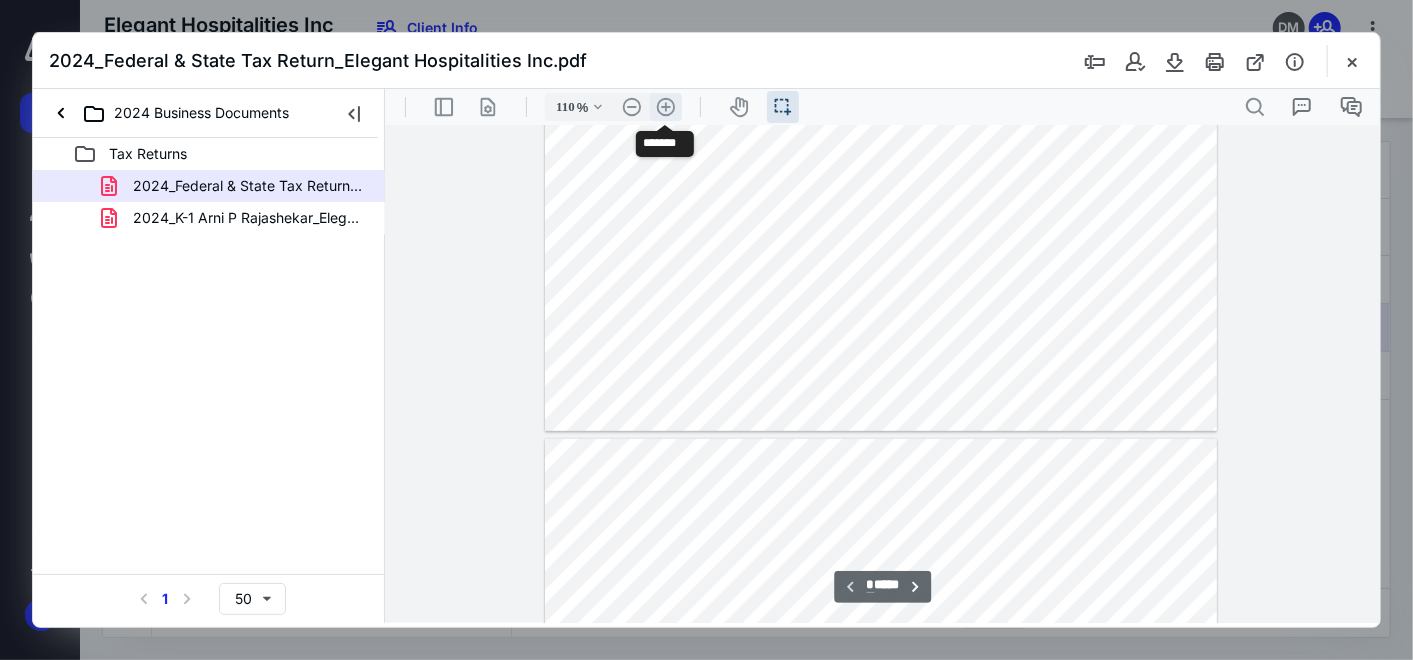 click on ".cls-1{fill:#abb0c4;} icon - header - zoom - in - line" at bounding box center (665, 106) 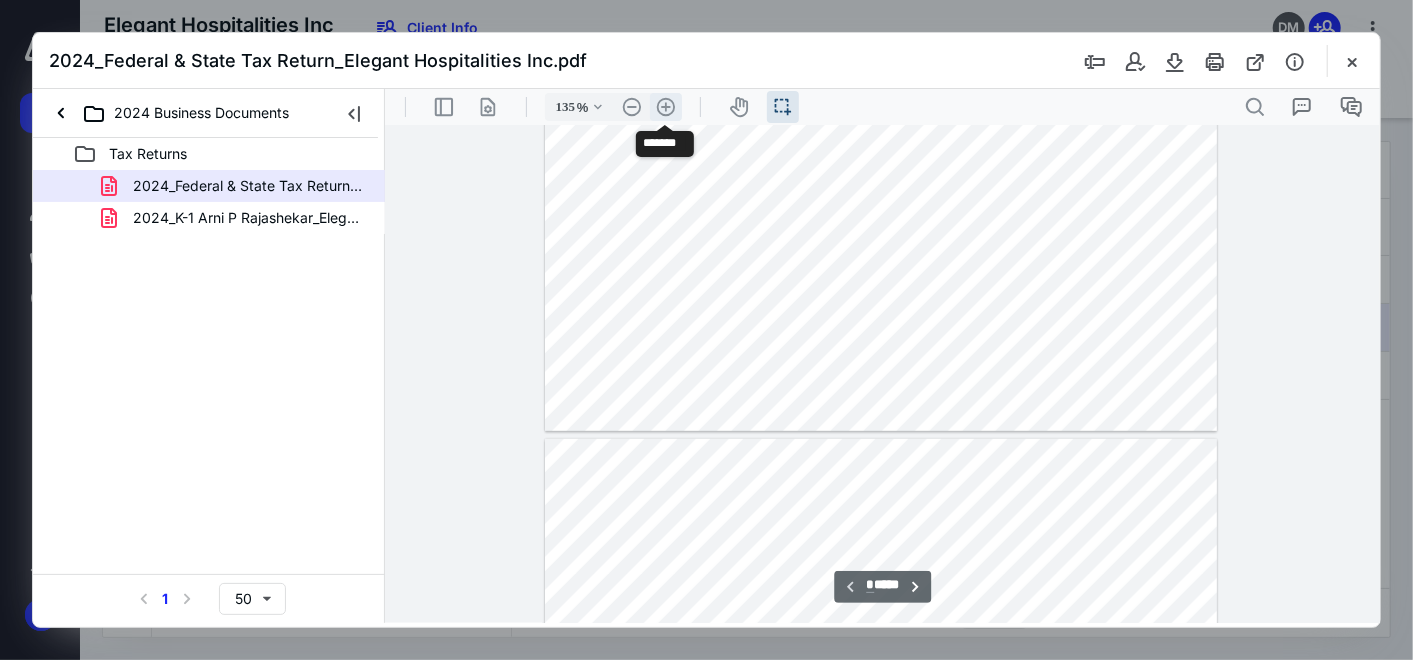 scroll, scrollTop: 751, scrollLeft: 0, axis: vertical 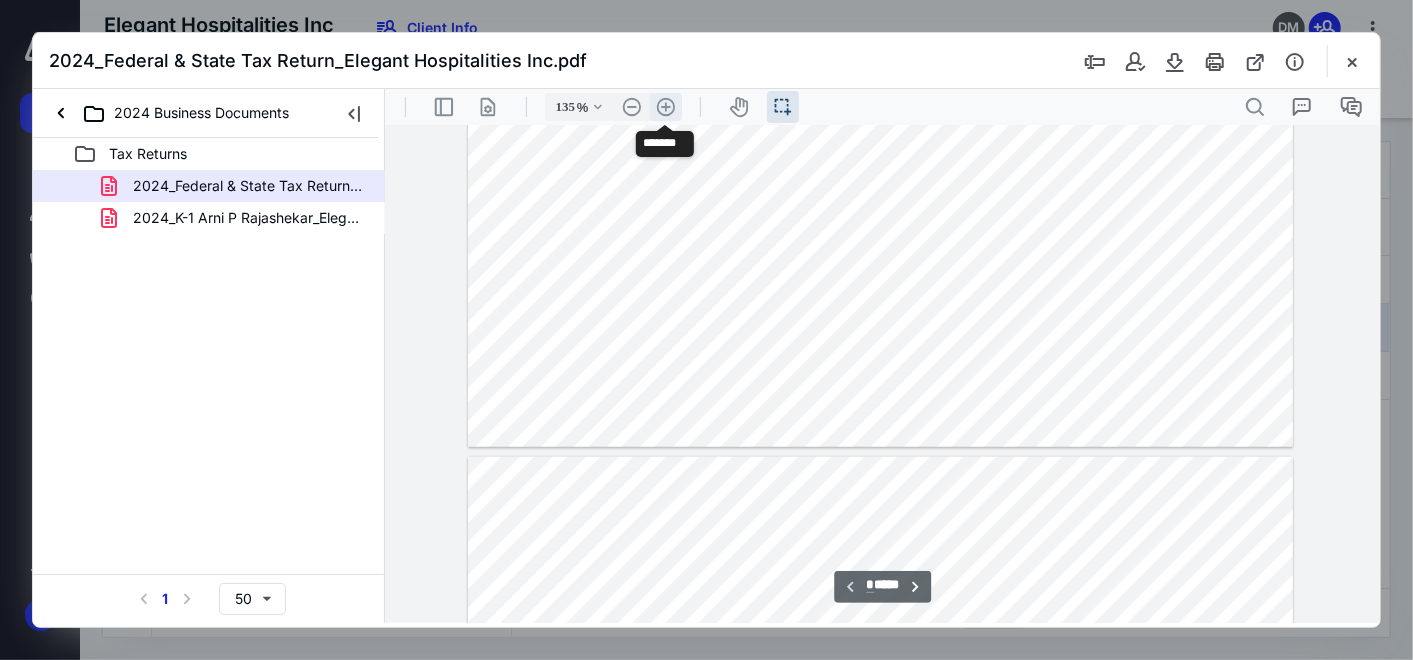 click on ".cls-1{fill:#abb0c4;} icon - header - zoom - in - line" at bounding box center [665, 106] 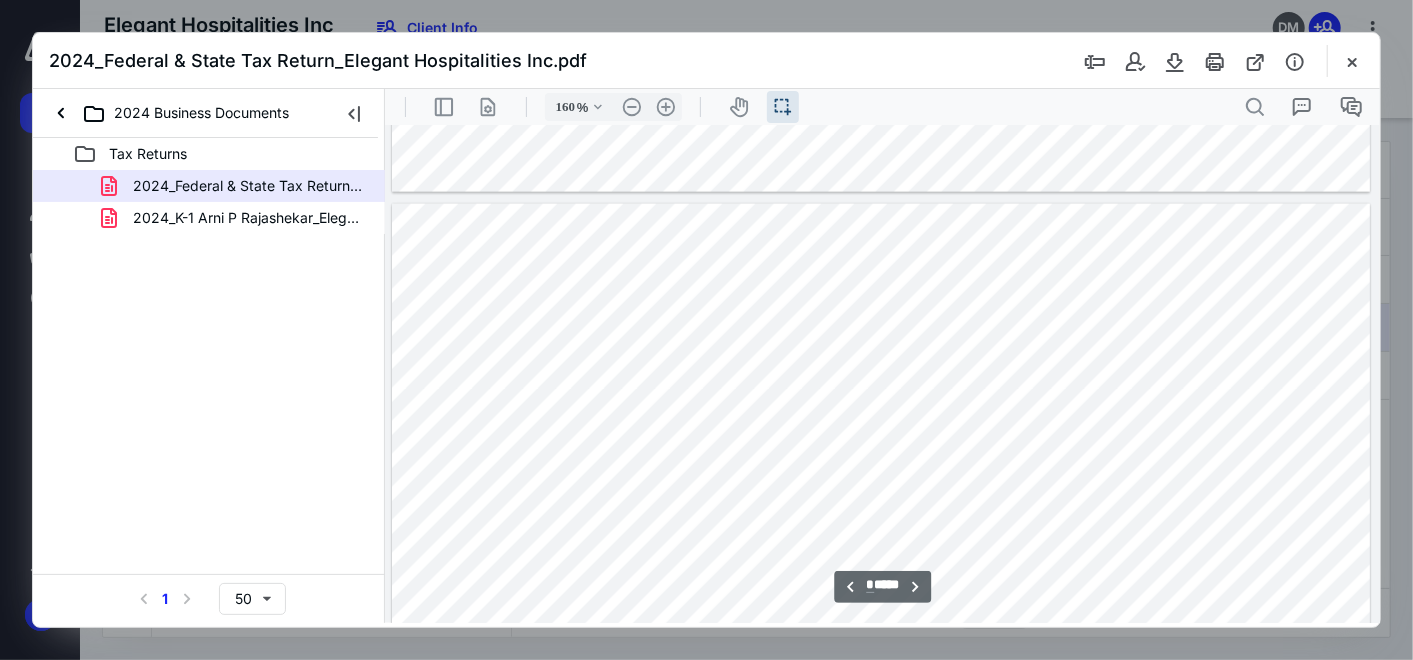scroll, scrollTop: 10193, scrollLeft: 2, axis: both 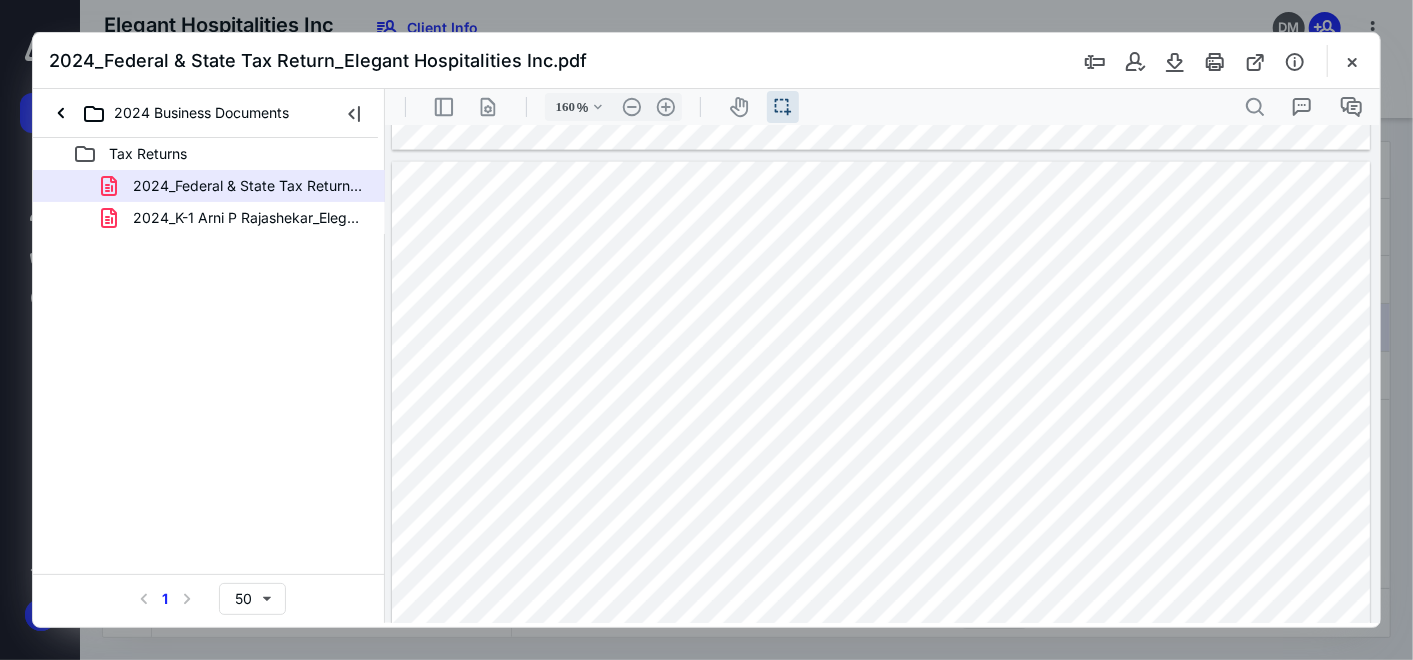 drag, startPoint x: 1376, startPoint y: 311, endPoint x: 1370, endPoint y: 350, distance: 39.45884 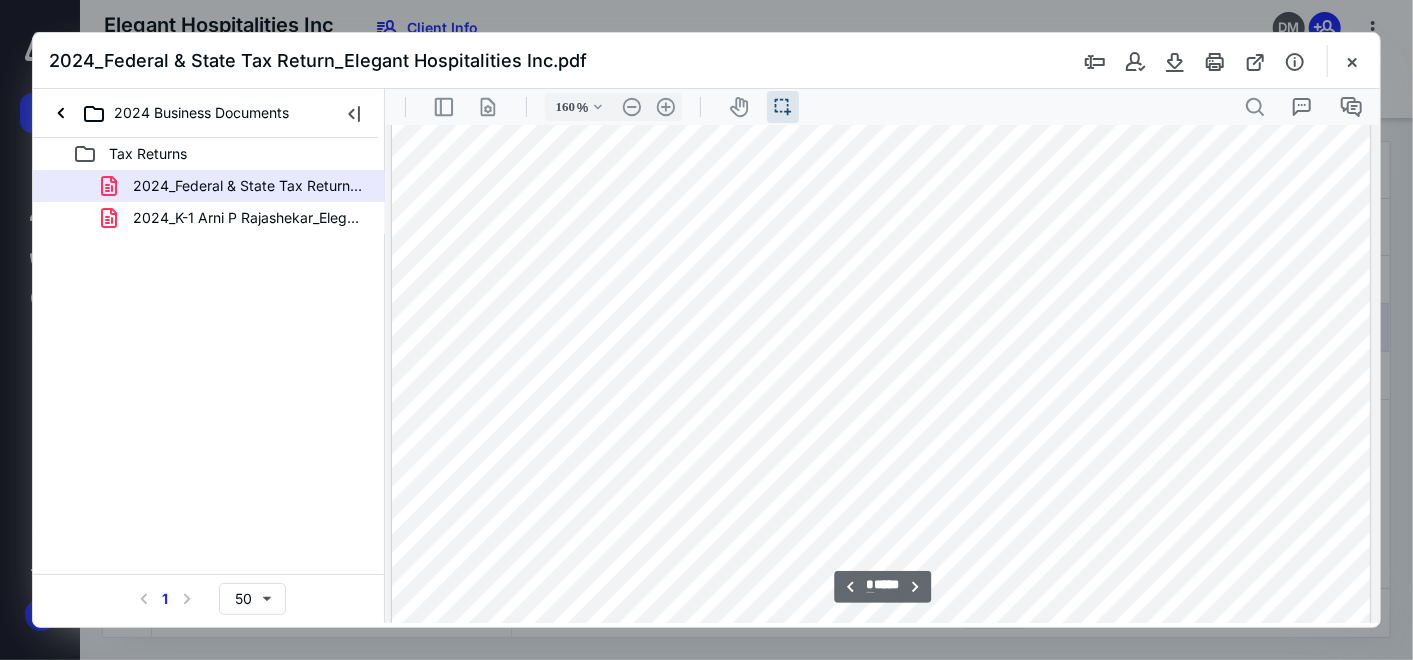 scroll, scrollTop: 7808, scrollLeft: 2, axis: both 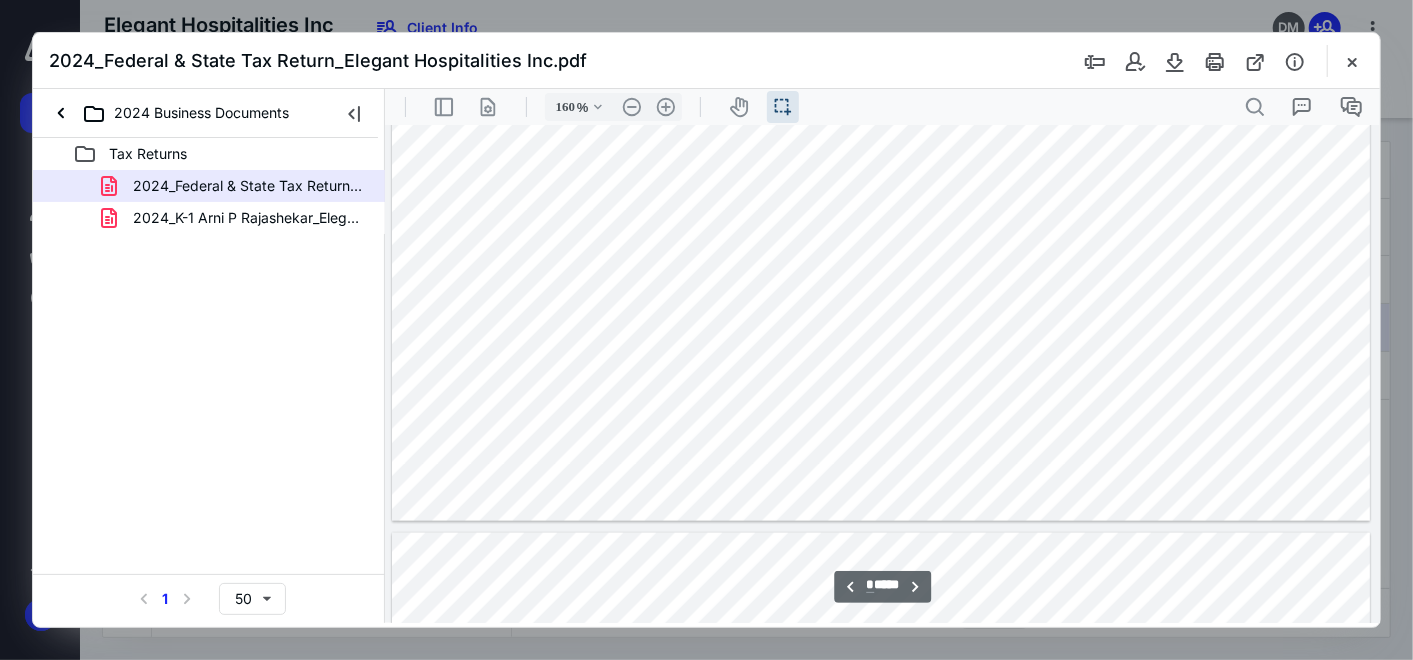 type on "*" 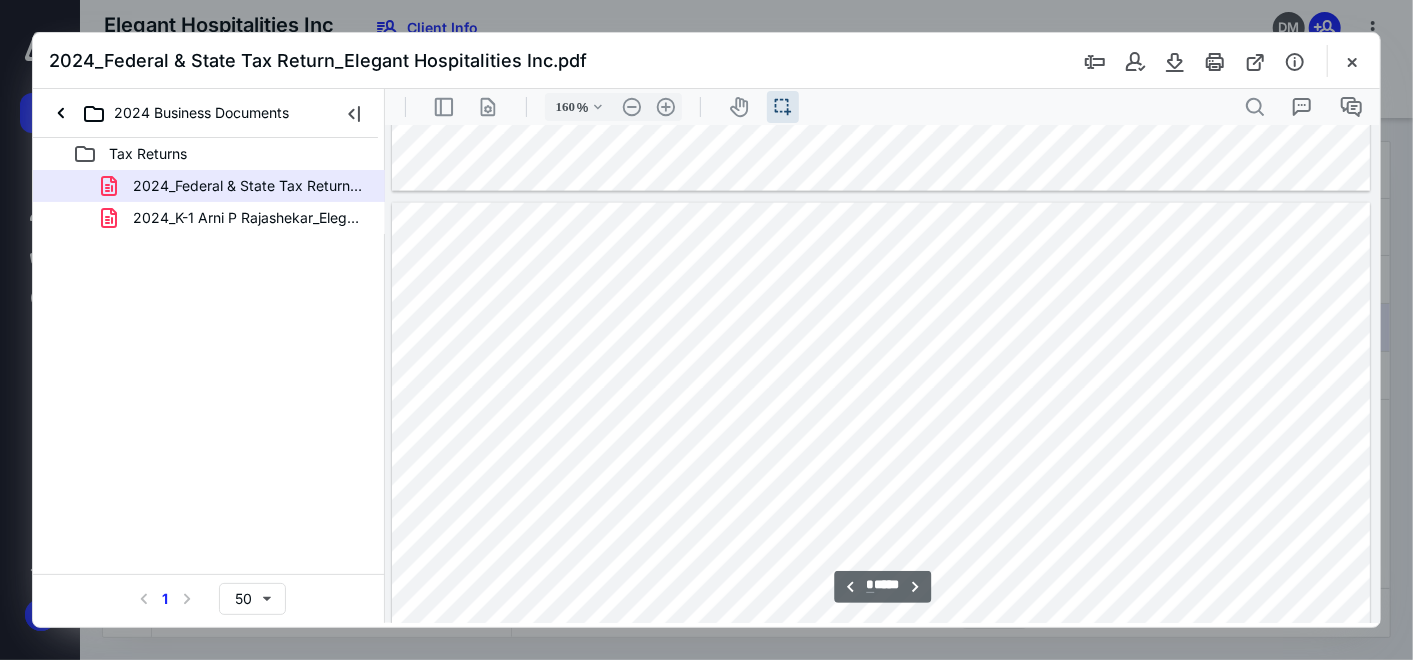 scroll, scrollTop: 10192, scrollLeft: 2, axis: both 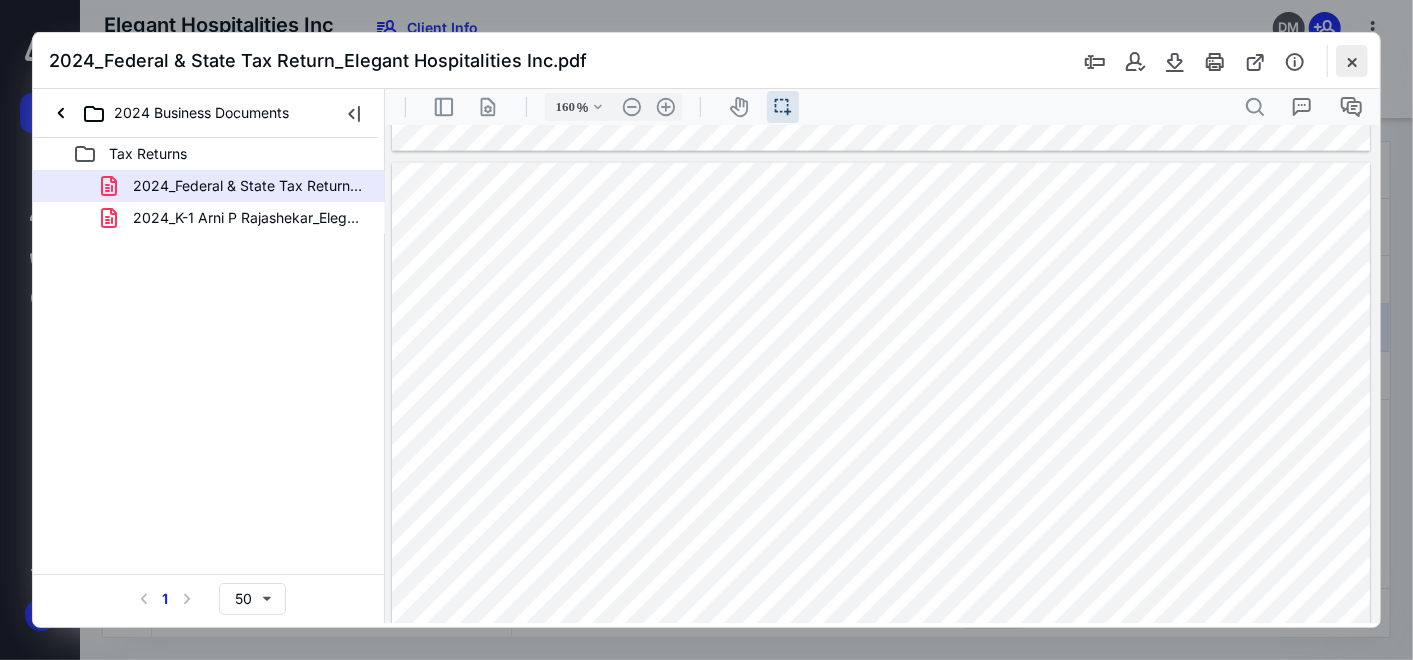 click at bounding box center (1352, 61) 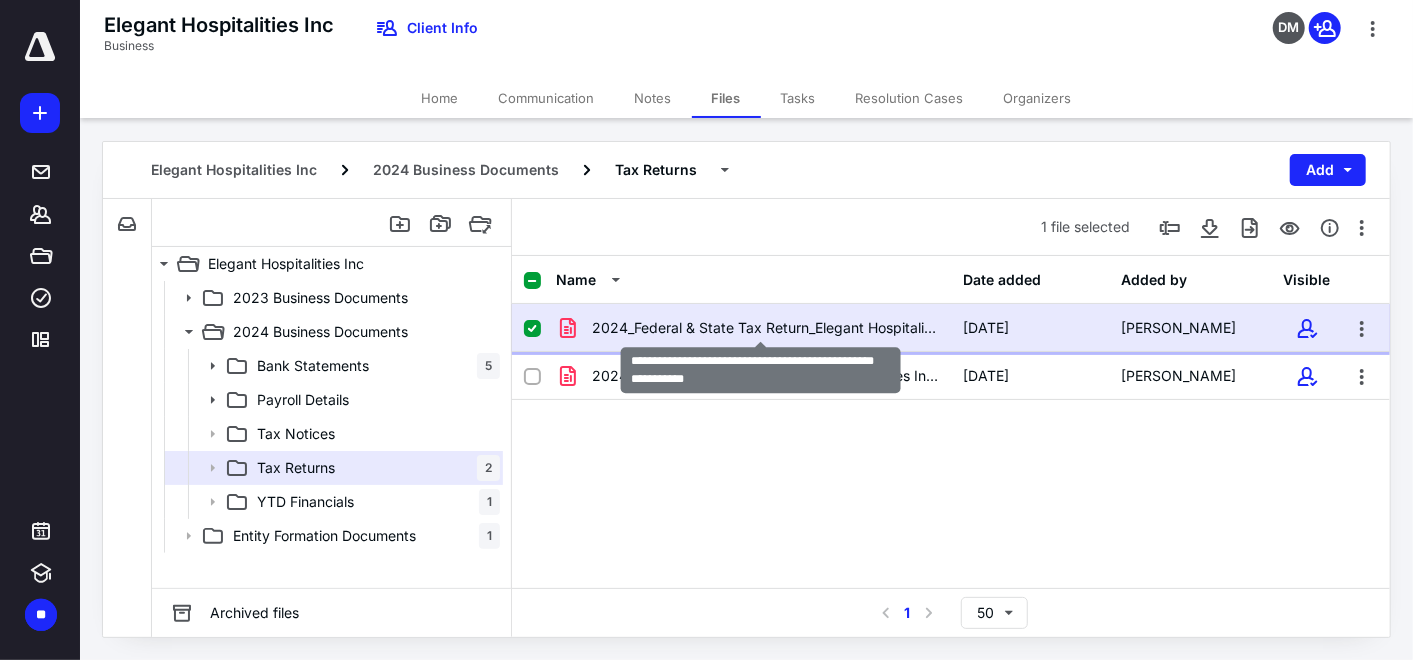 click on "2024_Federal & State Tax Return_Elegant Hospitalities Inc.pdf" at bounding box center [765, 328] 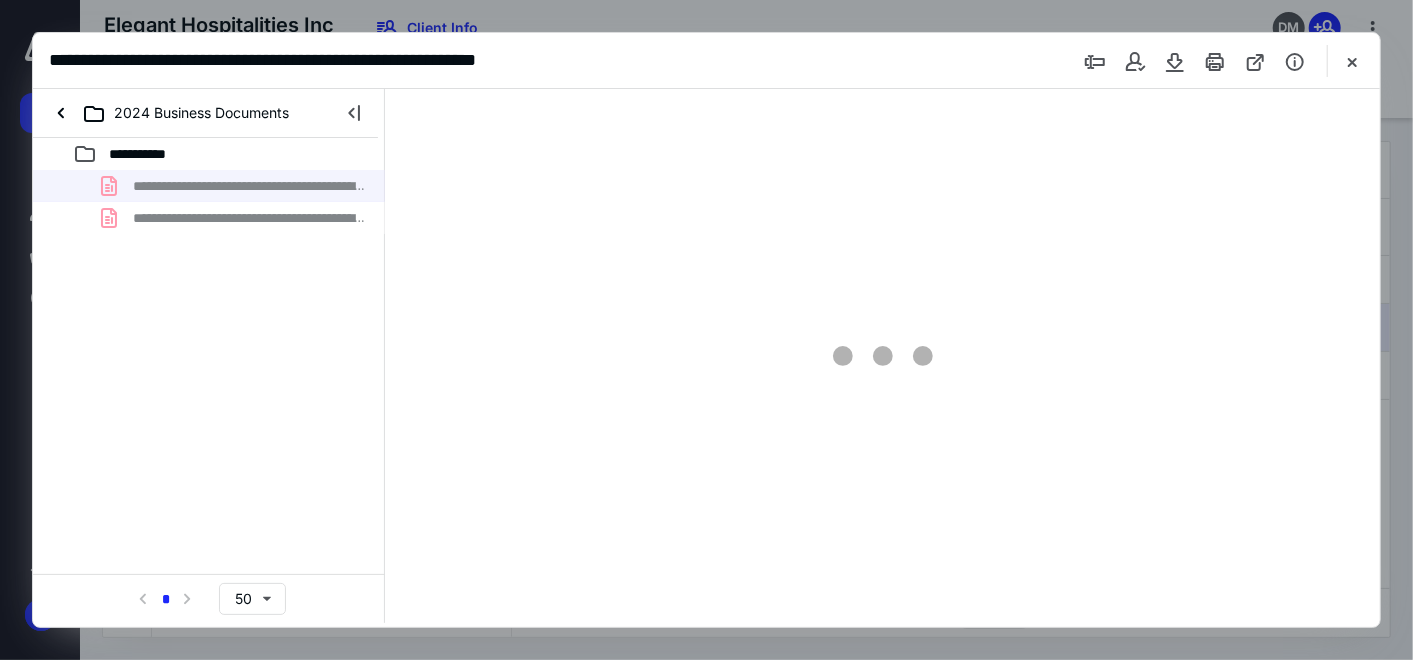 scroll, scrollTop: 0, scrollLeft: 0, axis: both 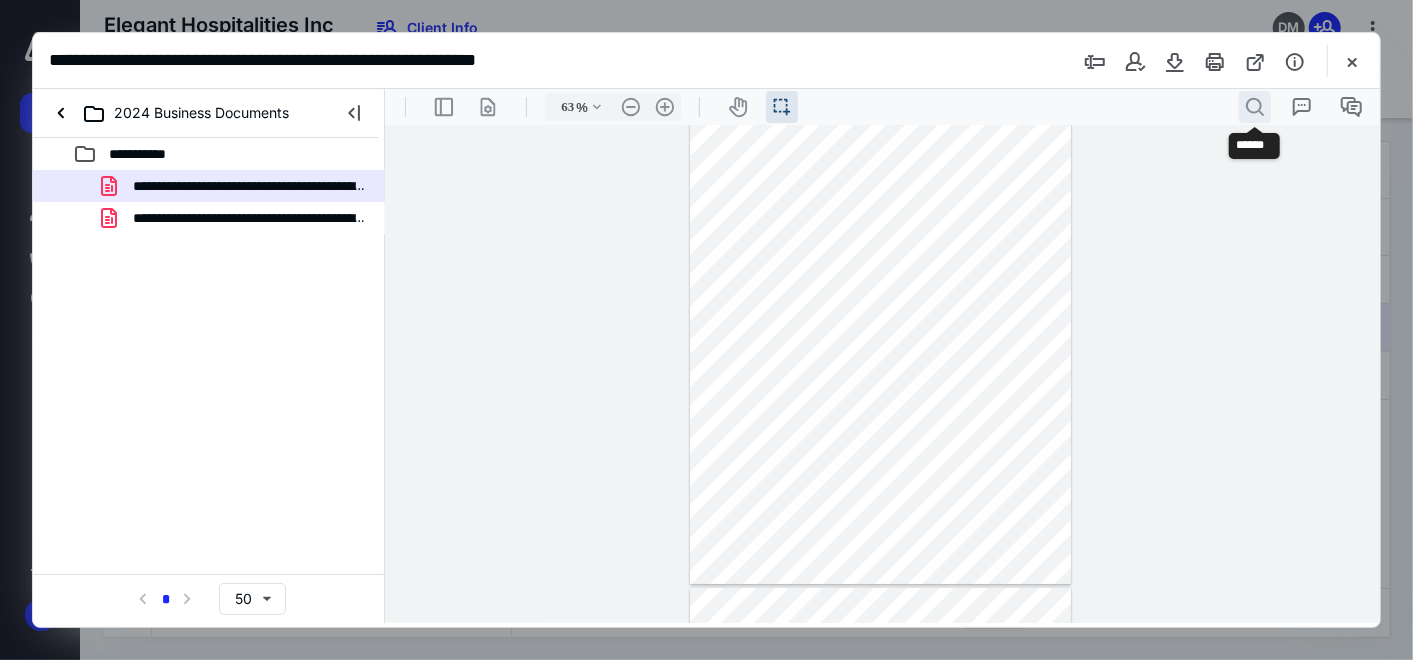 click on ".cls-1{fill:#abb0c4;} icon - header - search" at bounding box center [1254, 106] 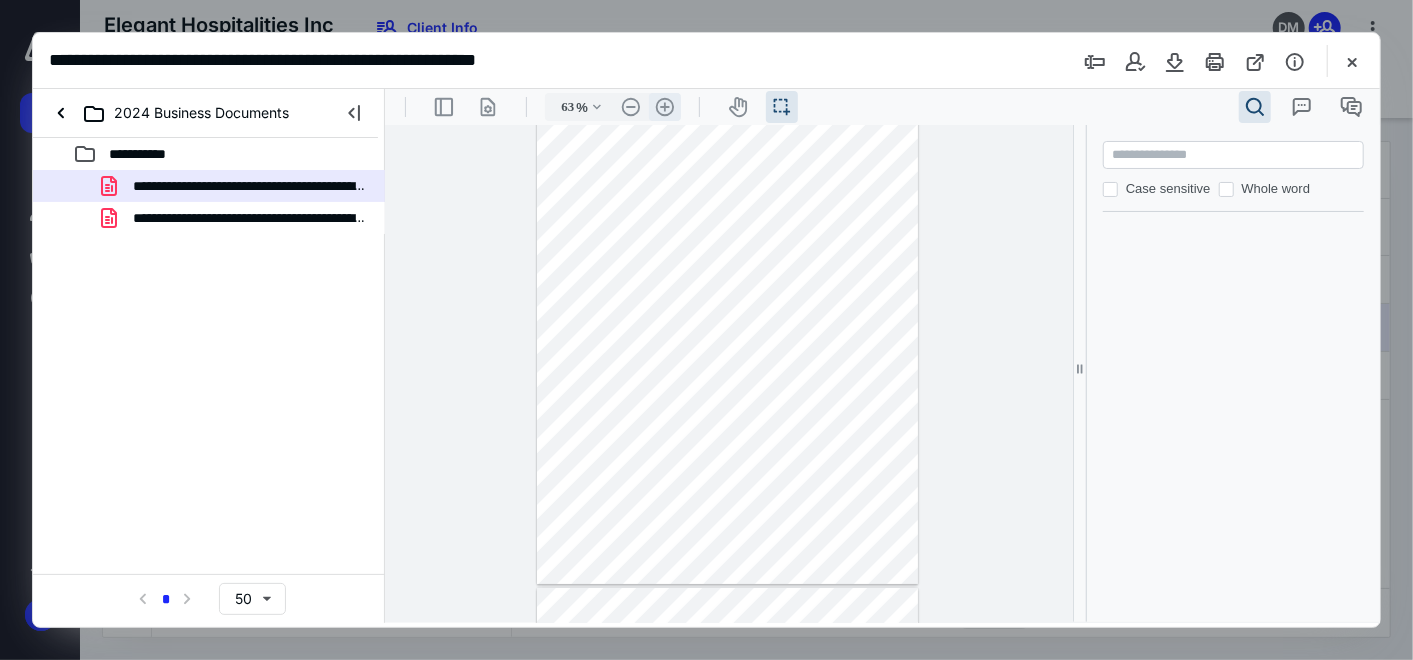 click on ".cls-1{fill:#abb0c4;} icon - header - zoom - in - line" at bounding box center [664, 106] 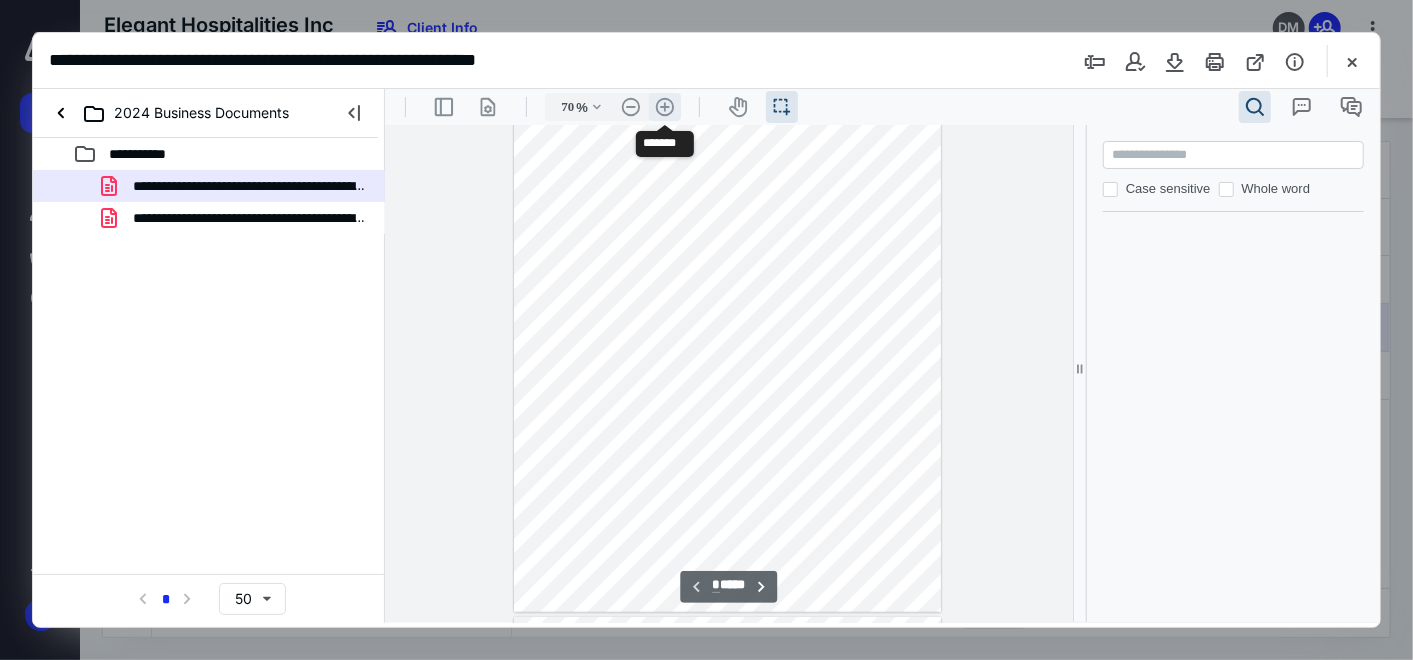 click on ".cls-1{fill:#abb0c4;} icon - header - zoom - in - line" at bounding box center [664, 106] 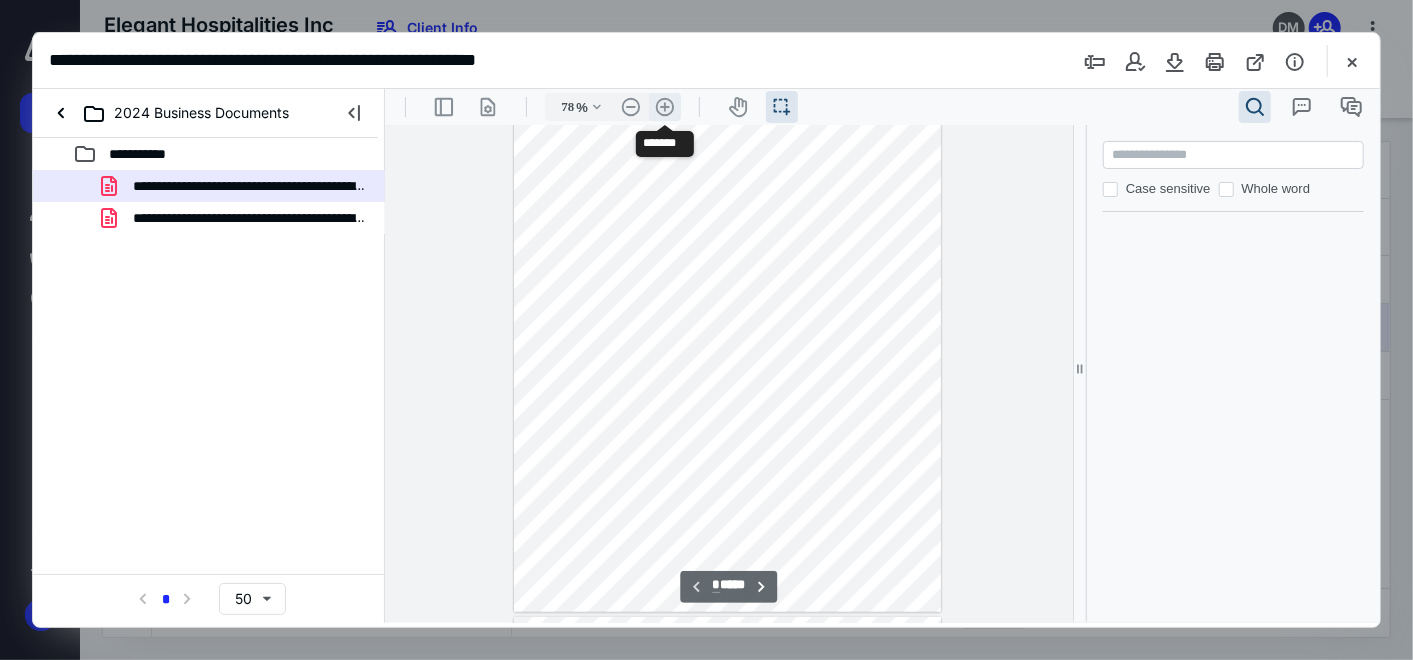 click on ".cls-1{fill:#abb0c4;} icon - header - zoom - in - line" at bounding box center (664, 106) 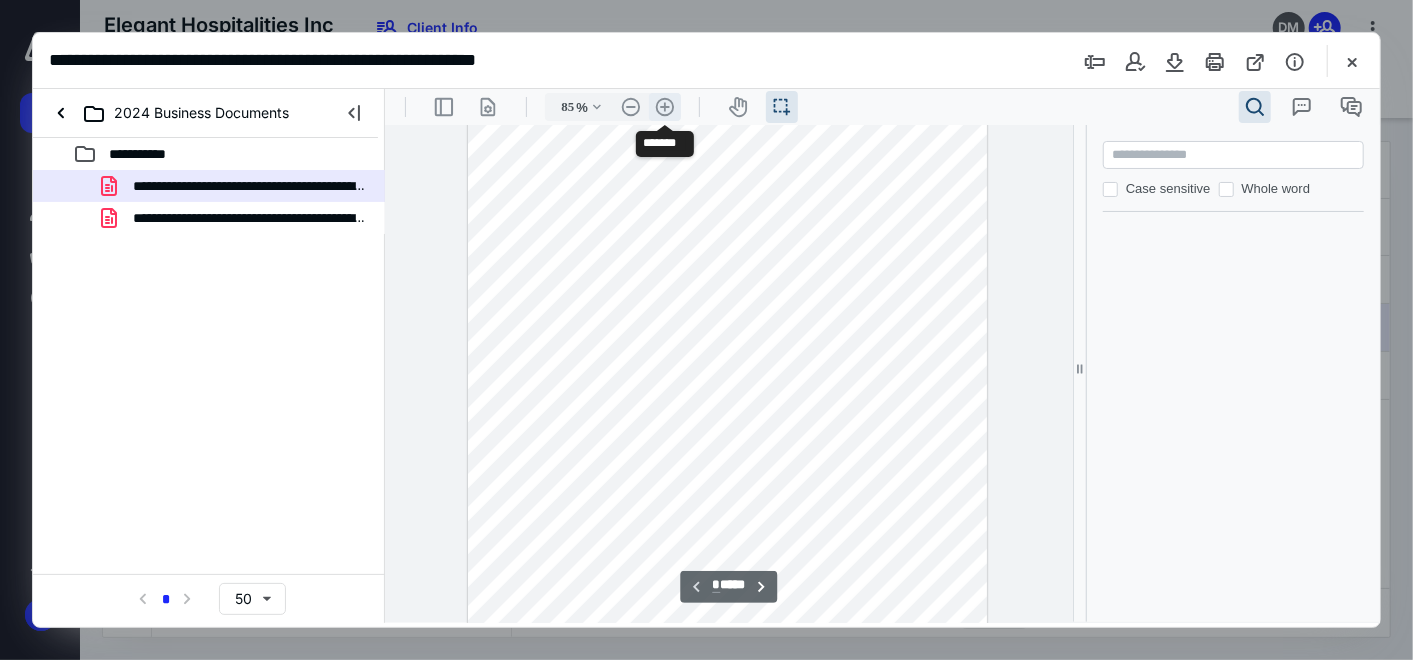 click on ".cls-1{fill:#abb0c4;} icon - header - zoom - in - line" at bounding box center [664, 106] 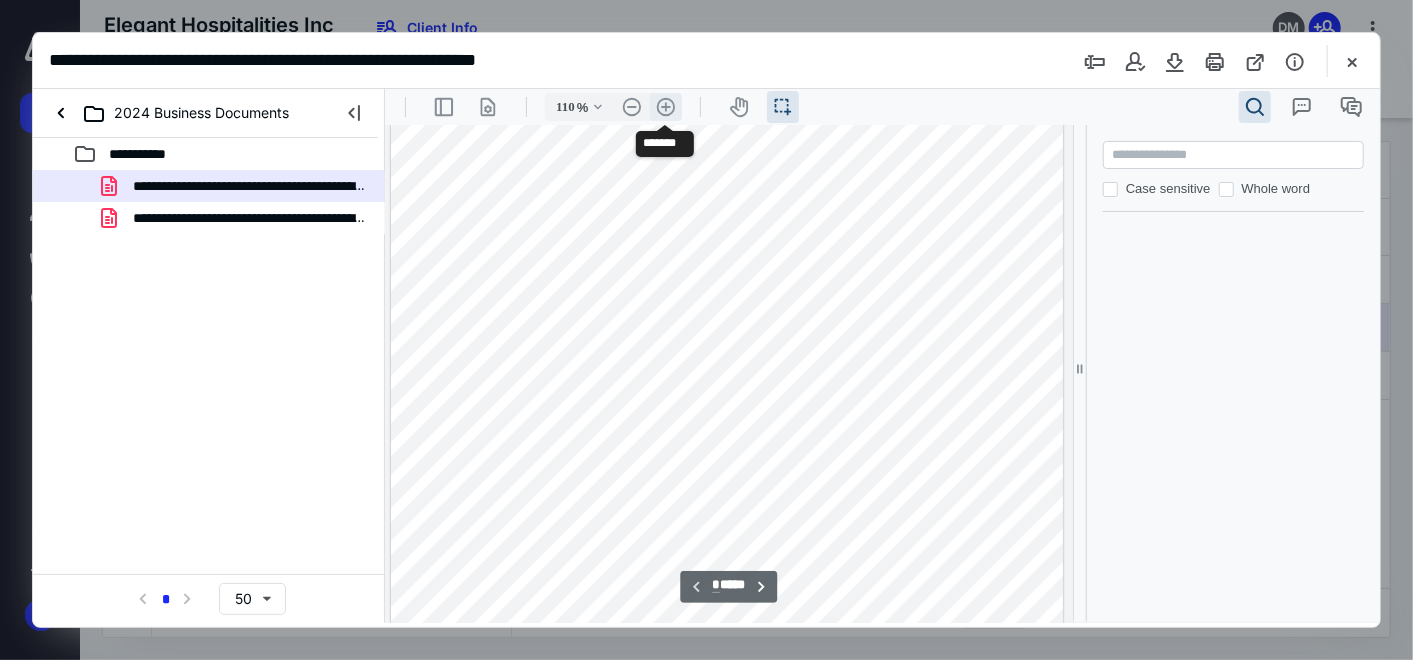 scroll, scrollTop: 243, scrollLeft: 1, axis: both 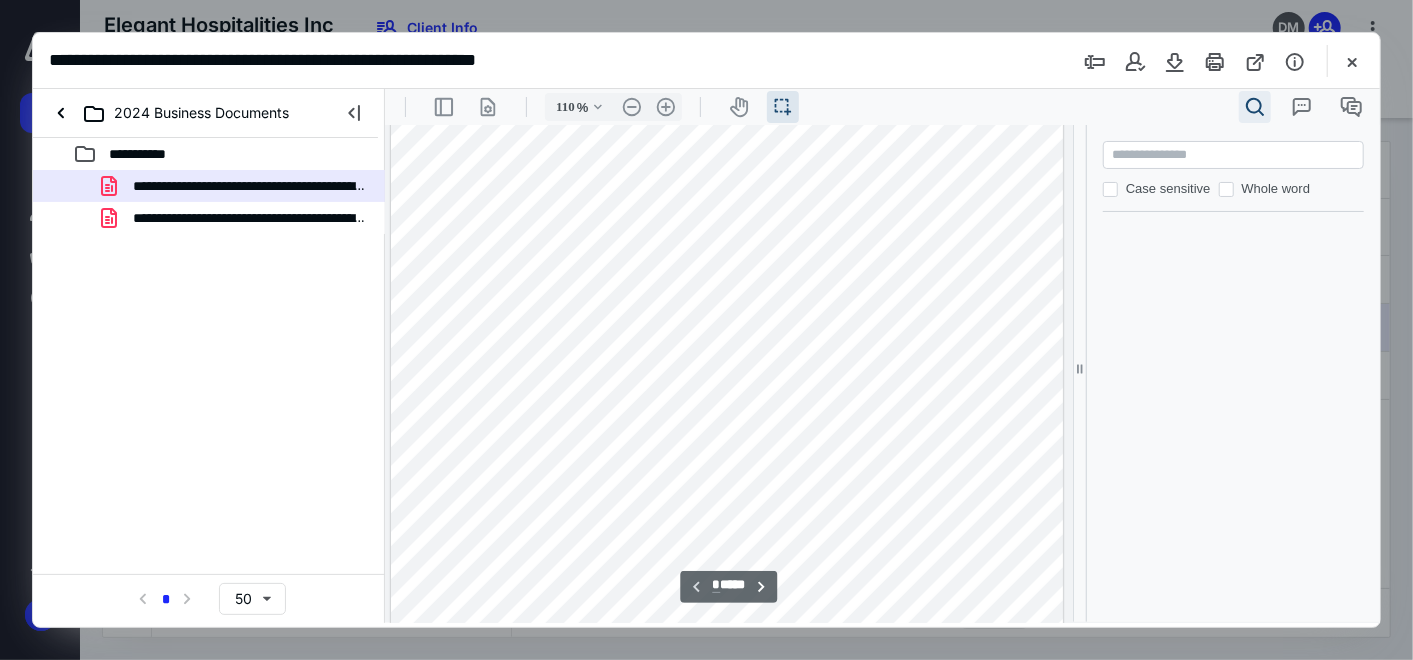 click on ".cls-1{fill:#abb0c4;} icon - header - search" at bounding box center (1254, 106) 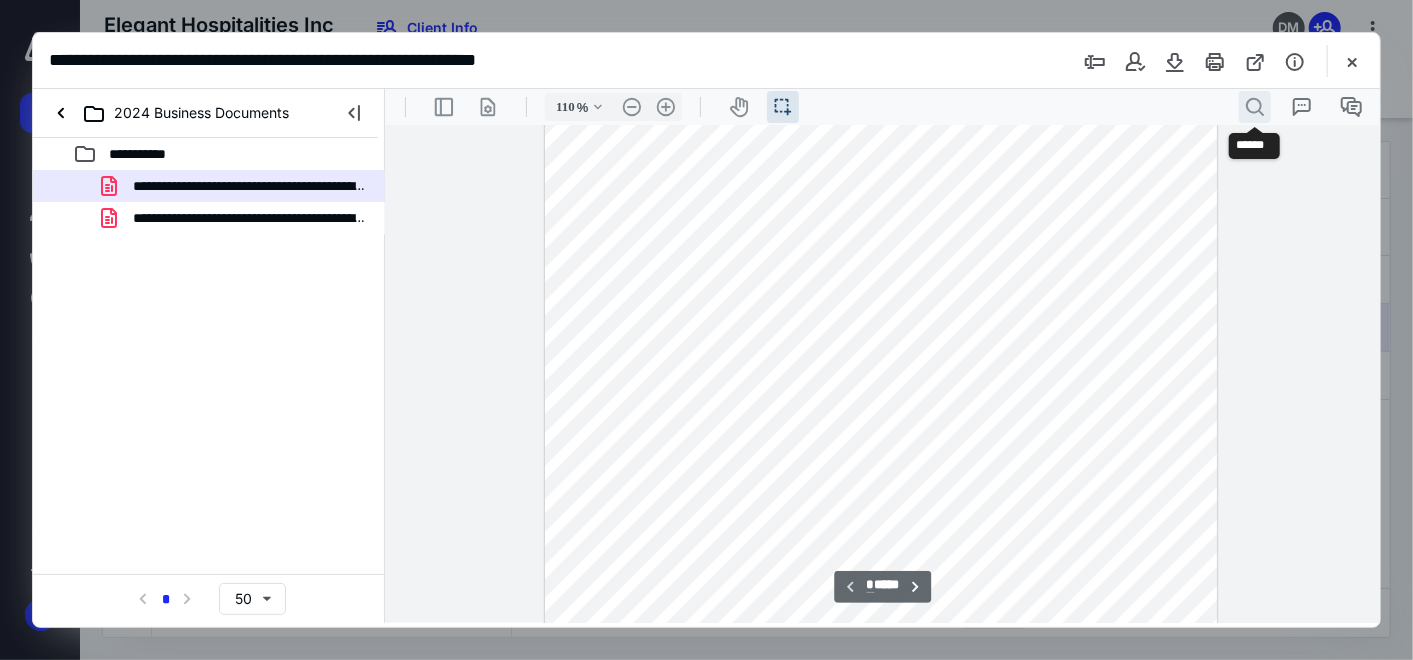 scroll, scrollTop: 243, scrollLeft: 0, axis: vertical 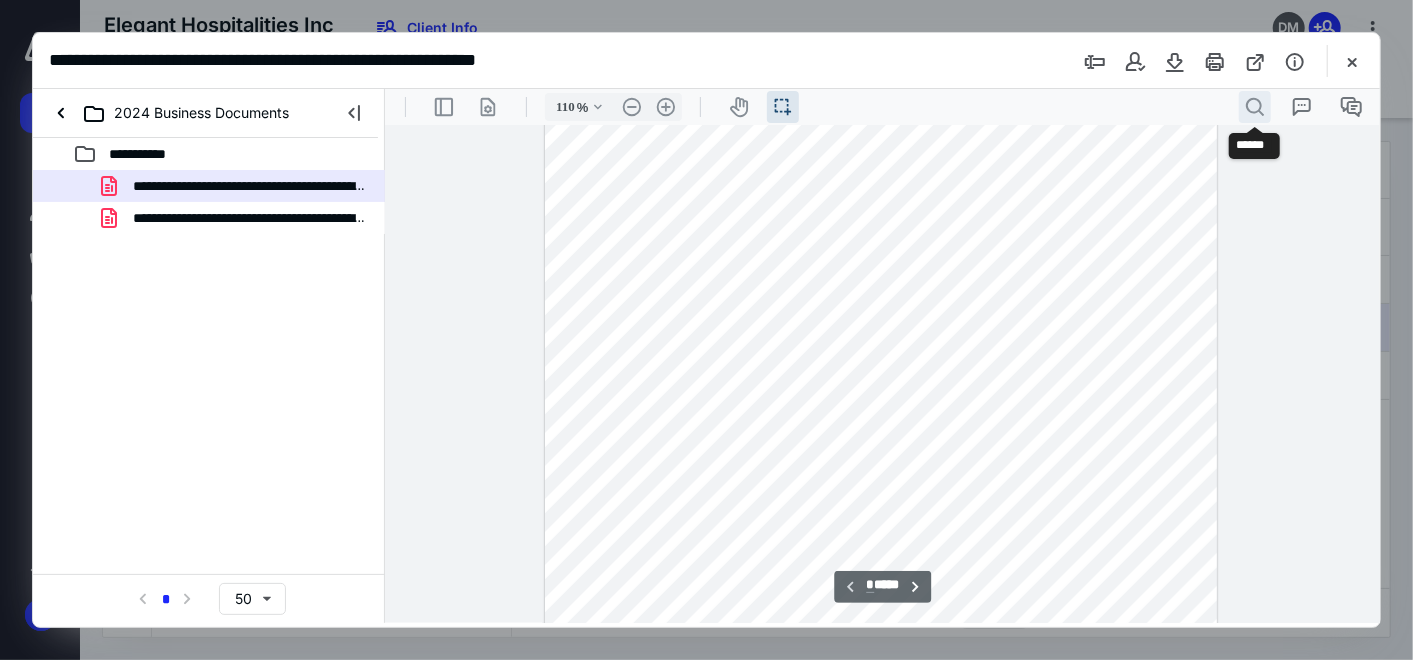 click on ".cls-1{fill:#abb0c4;} icon - header - search" at bounding box center (1254, 106) 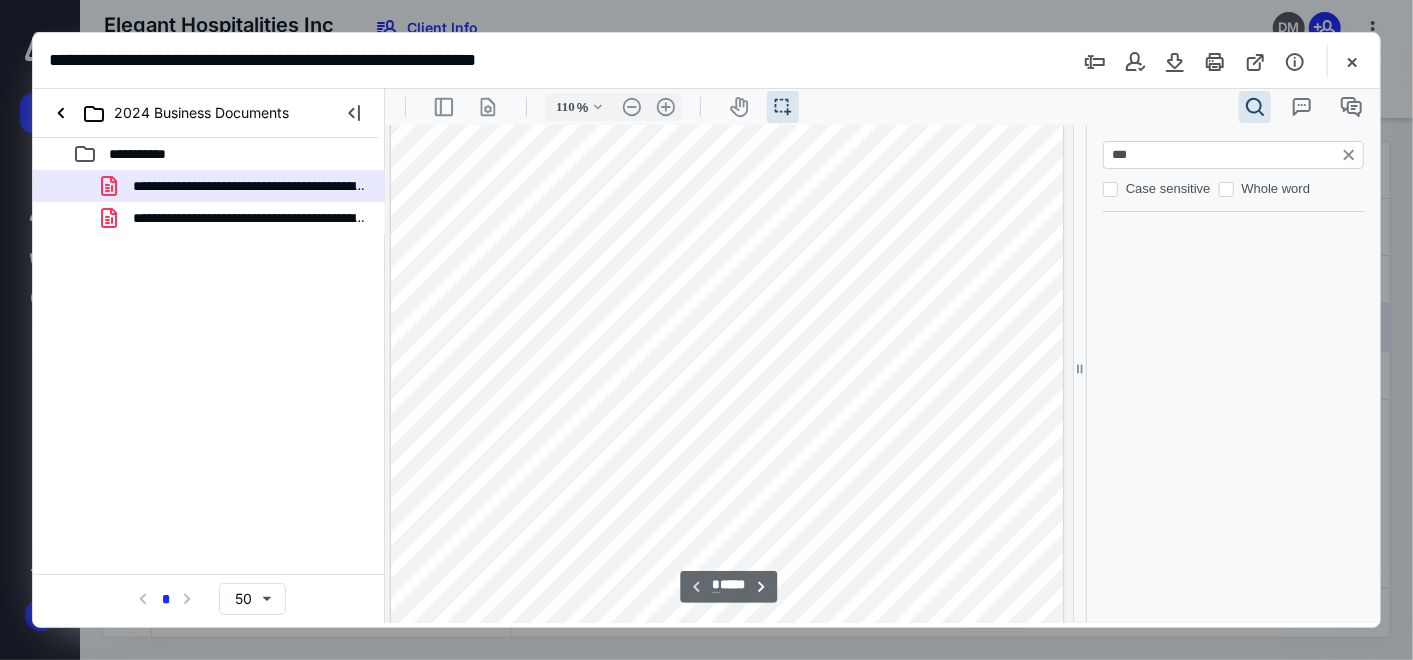 type on "****" 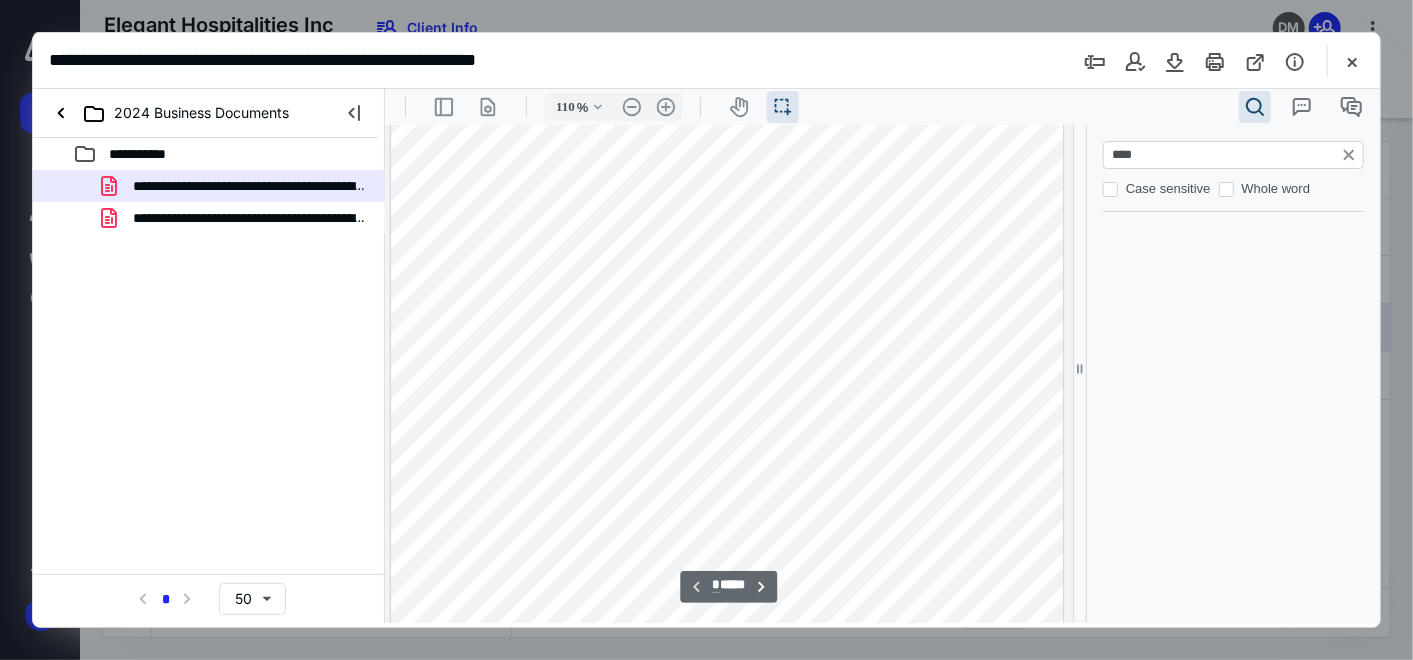 type on "*" 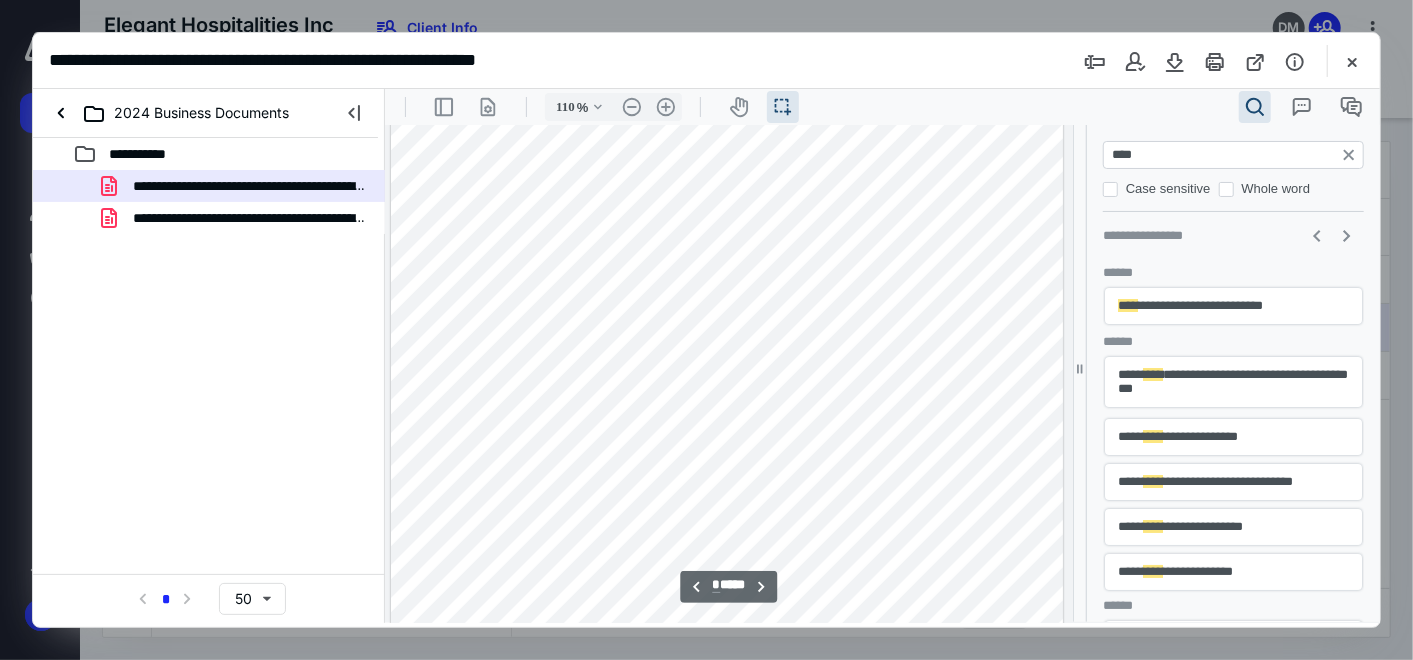 scroll, scrollTop: 2542, scrollLeft: 0, axis: vertical 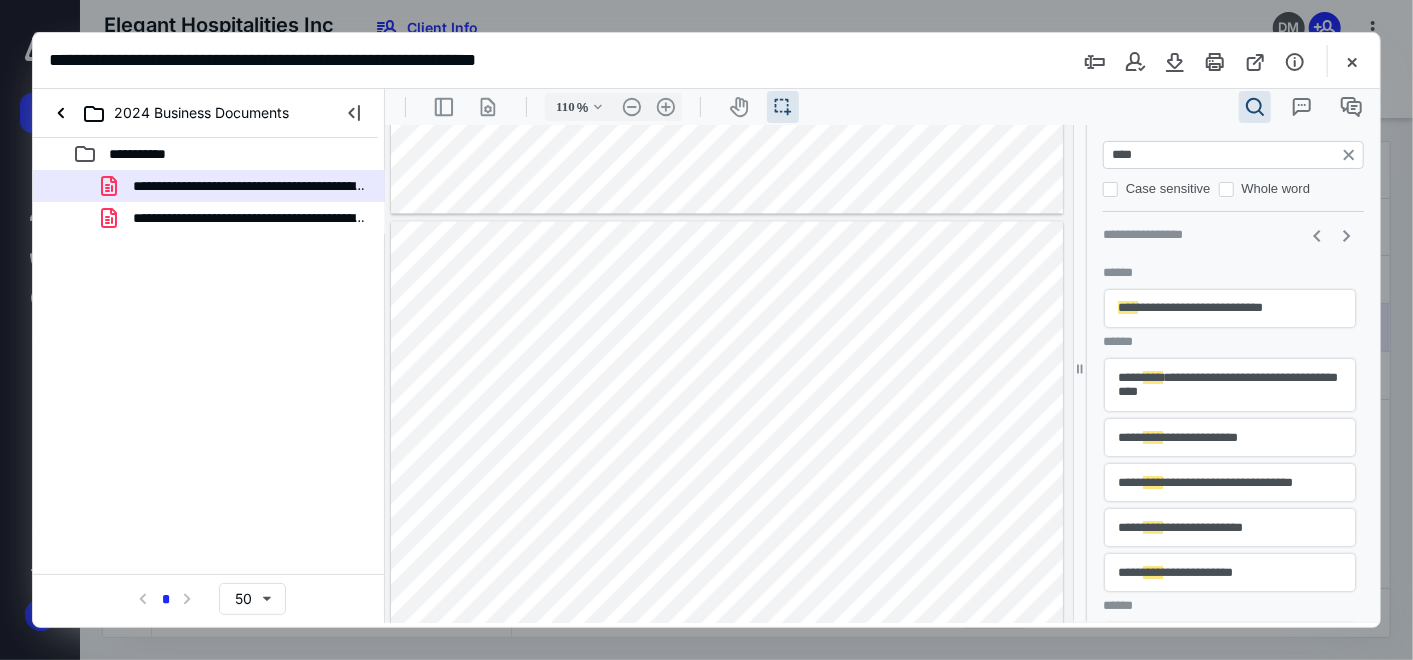 type on "****" 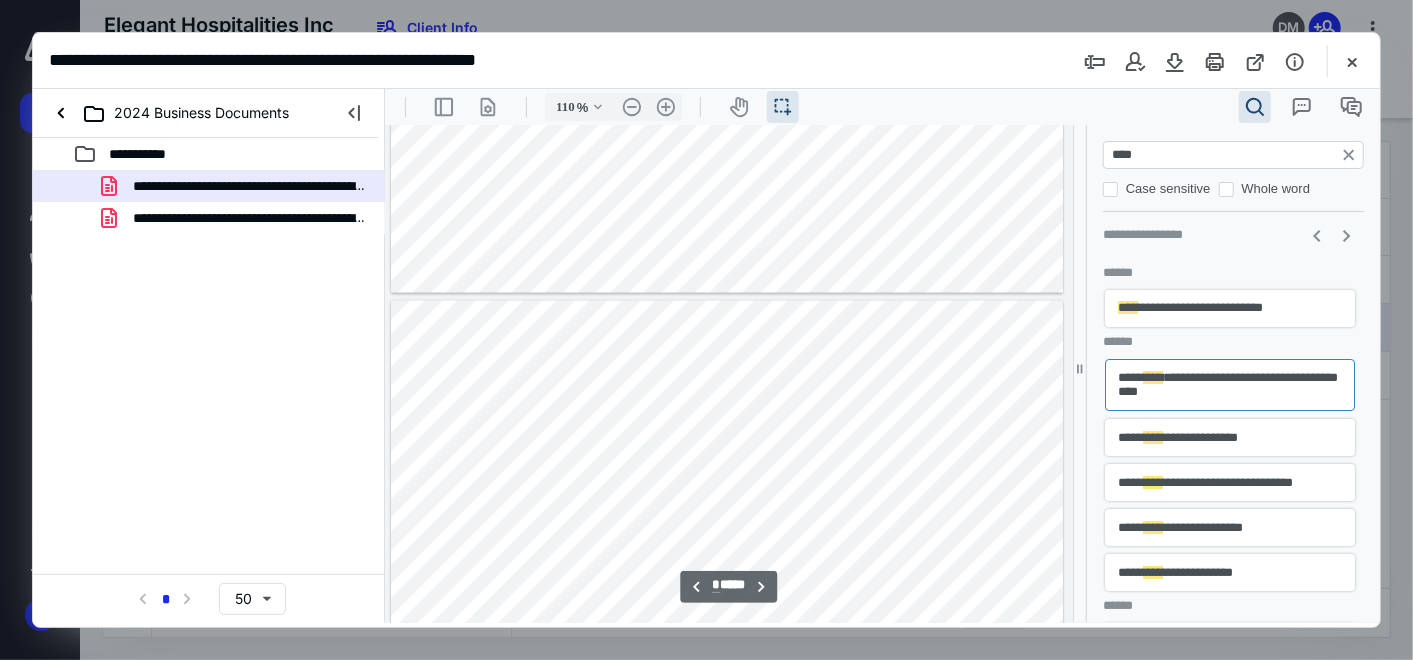 click on "**********" at bounding box center [1229, 436] 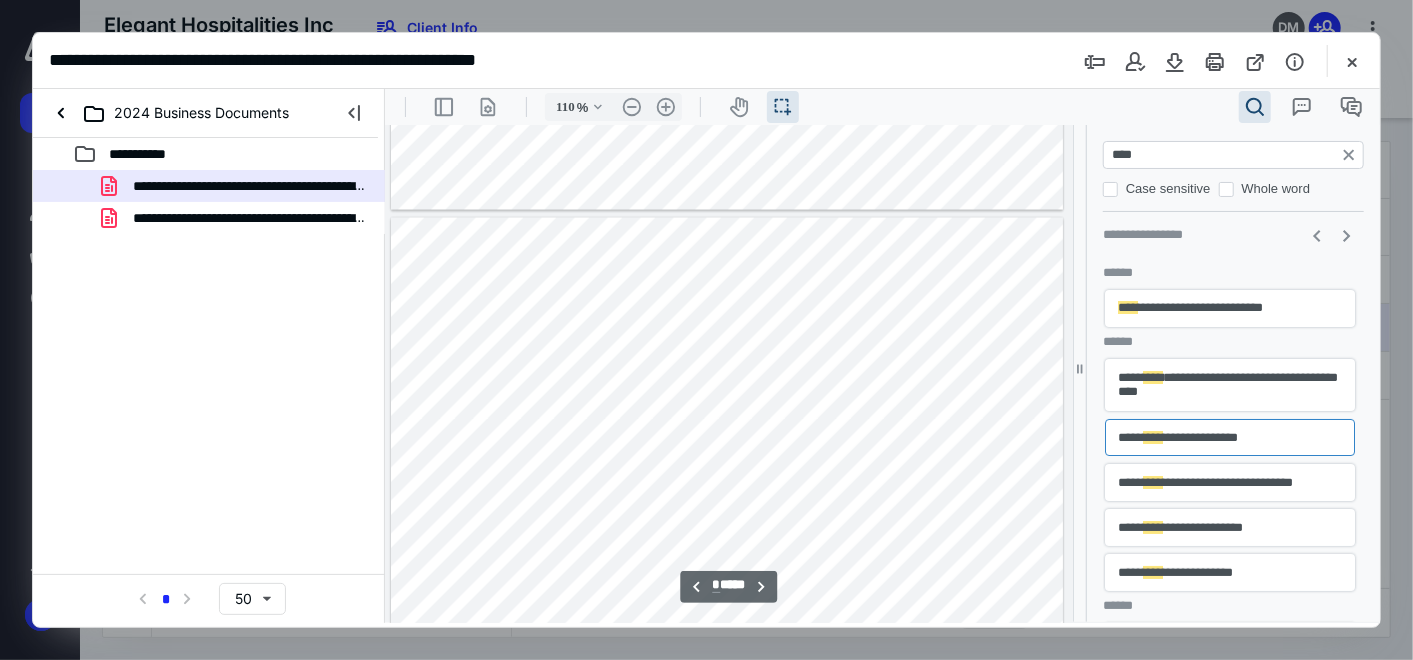 click on "**********" at bounding box center (1229, 481) 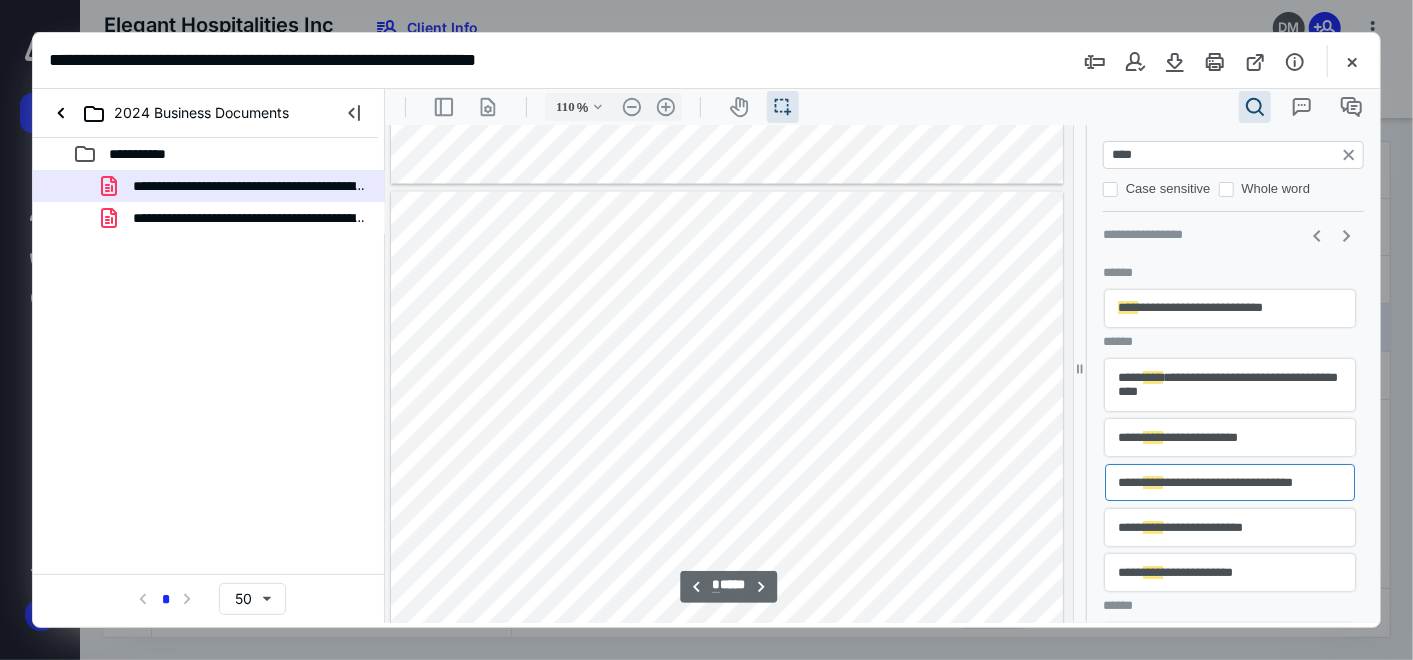 click on "**********" at bounding box center (1229, 526) 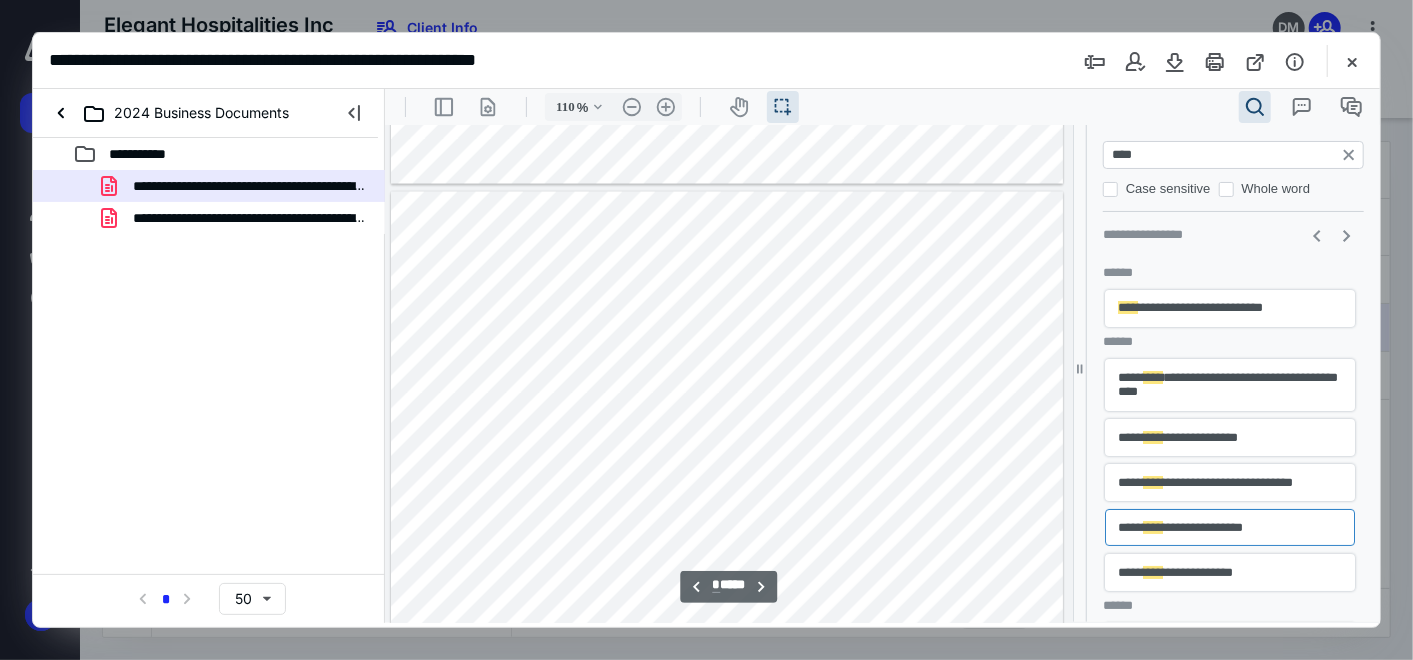 scroll, scrollTop: 6110, scrollLeft: 0, axis: vertical 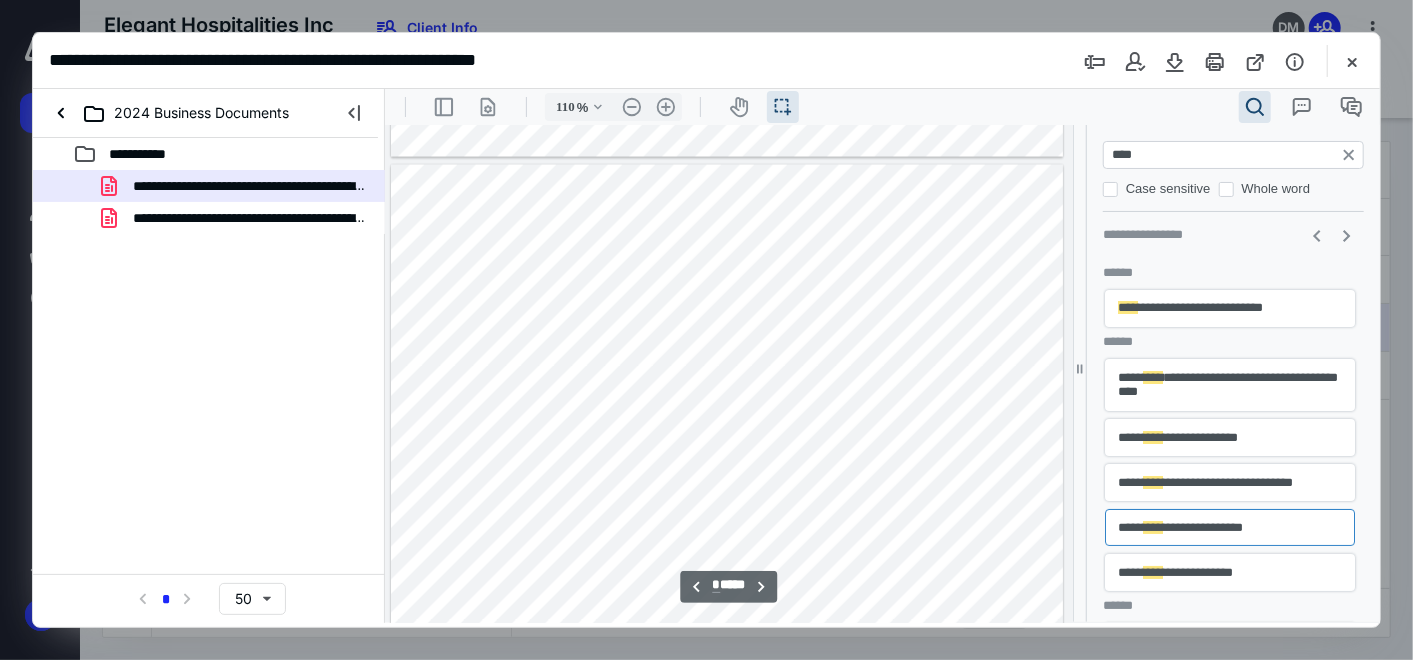 click on "****" at bounding box center (1152, 571) 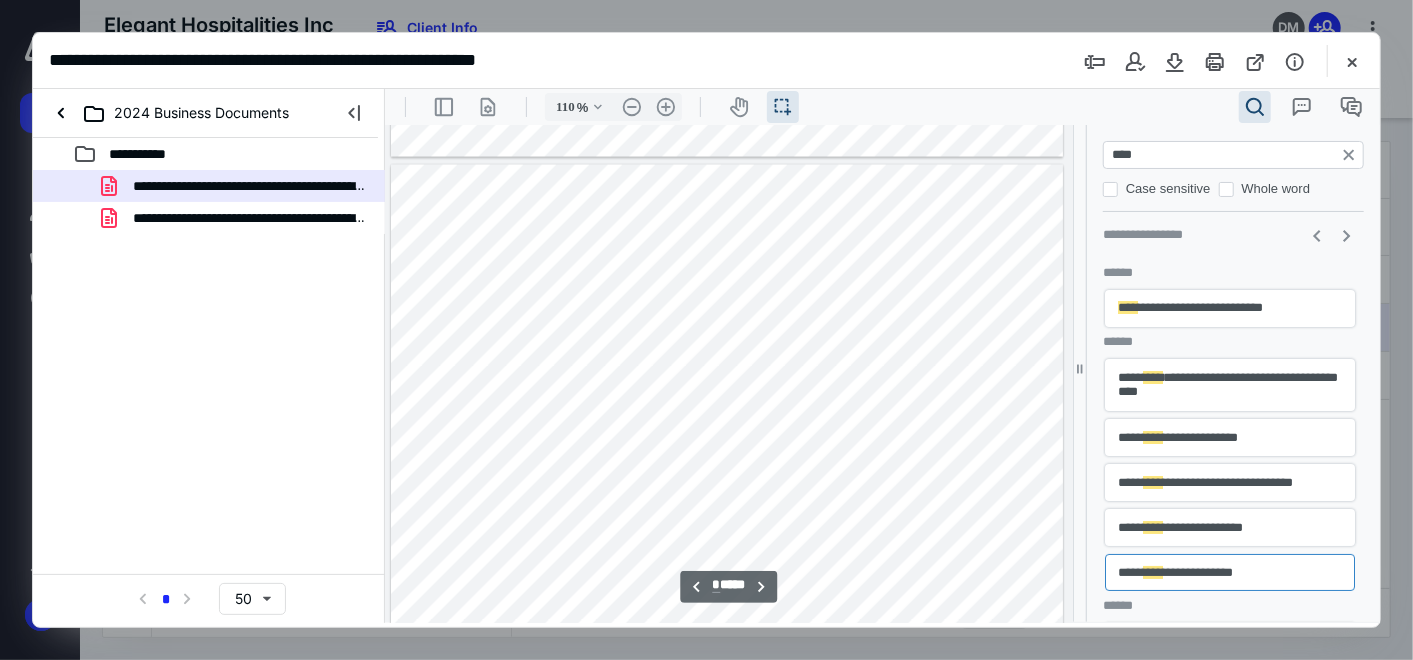 scroll, scrollTop: 6137, scrollLeft: 0, axis: vertical 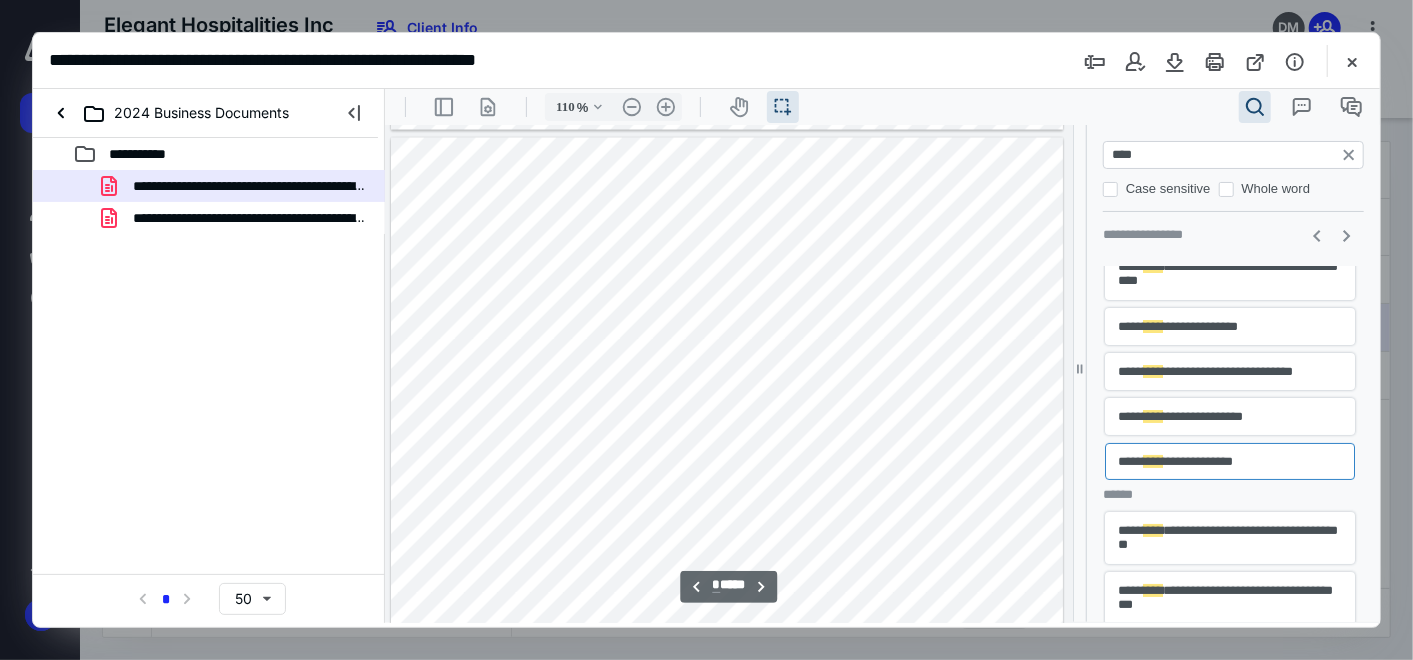 click on "**********" at bounding box center (1229, 537) 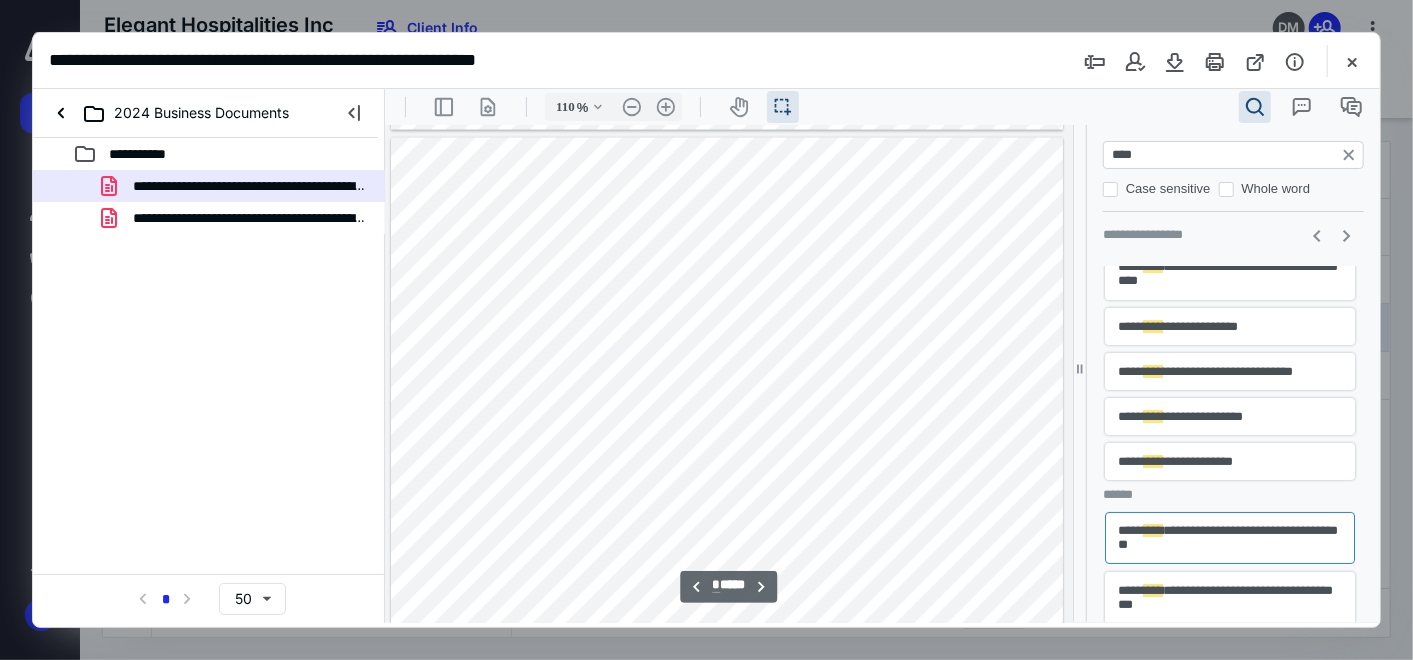 scroll, scrollTop: 7171, scrollLeft: 0, axis: vertical 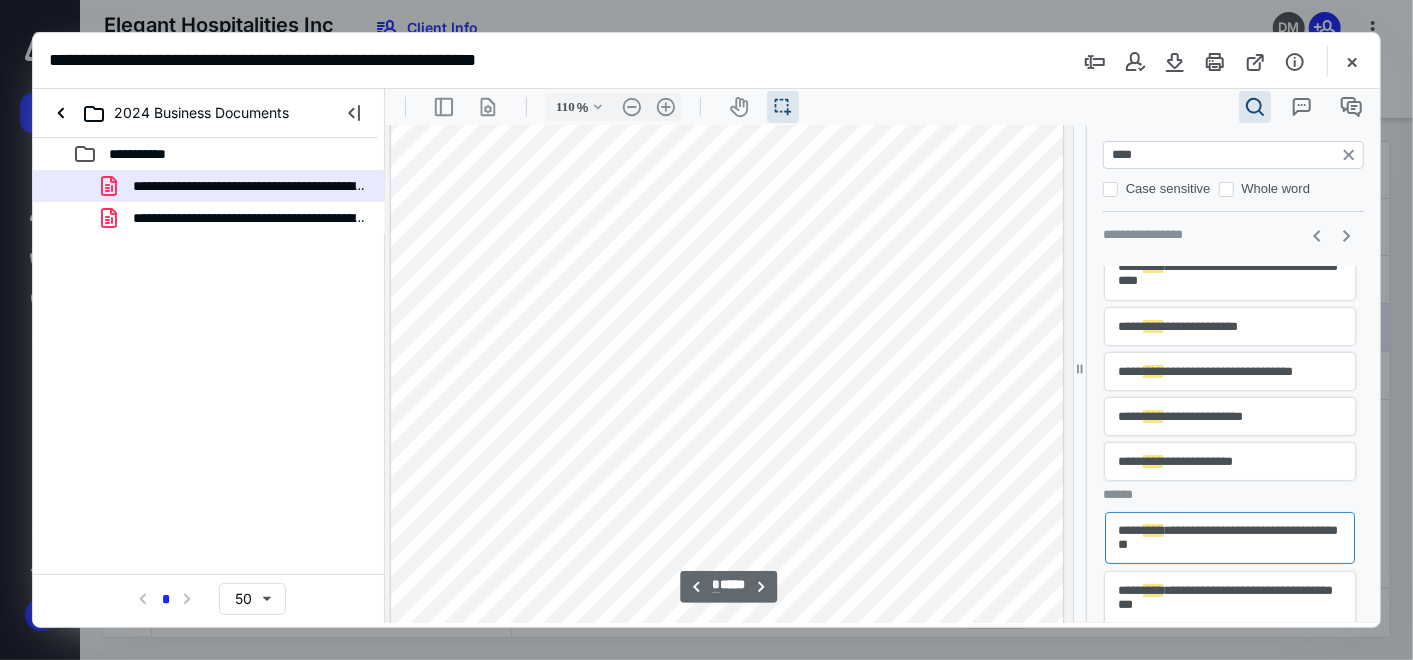 click on "****" at bounding box center [1152, 590] 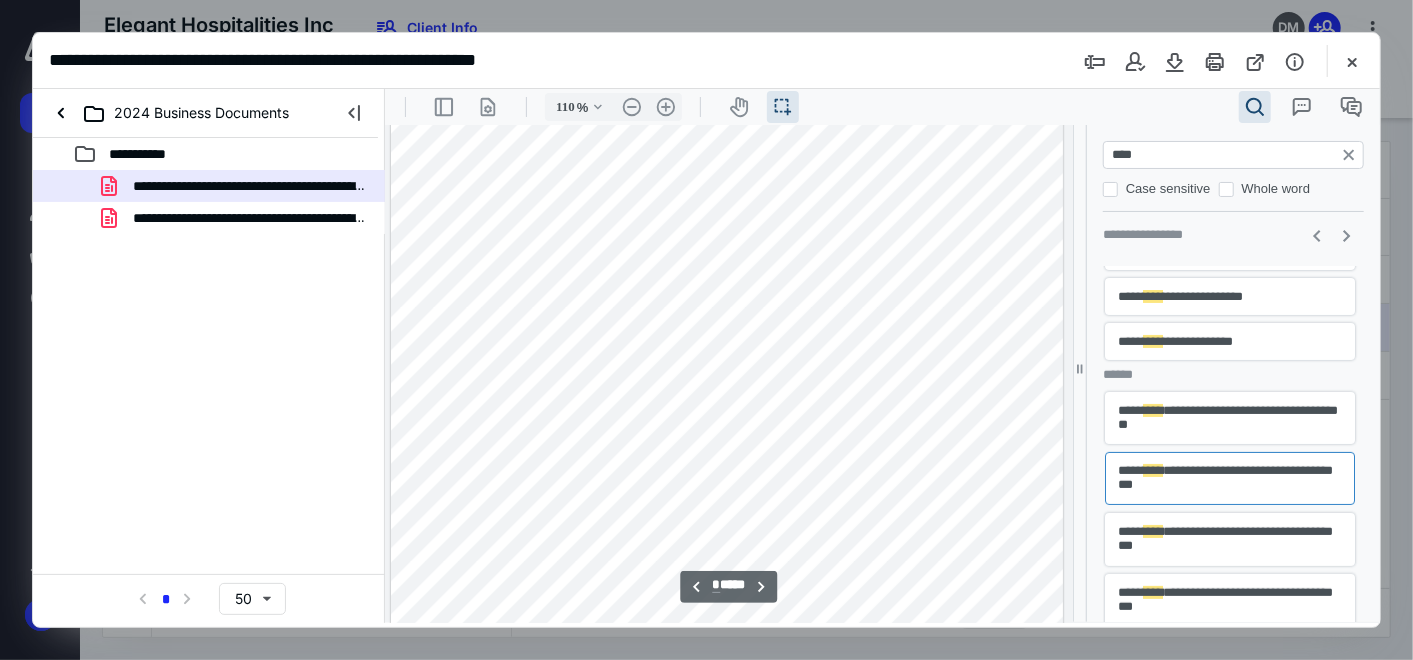 scroll, scrollTop: 333, scrollLeft: 0, axis: vertical 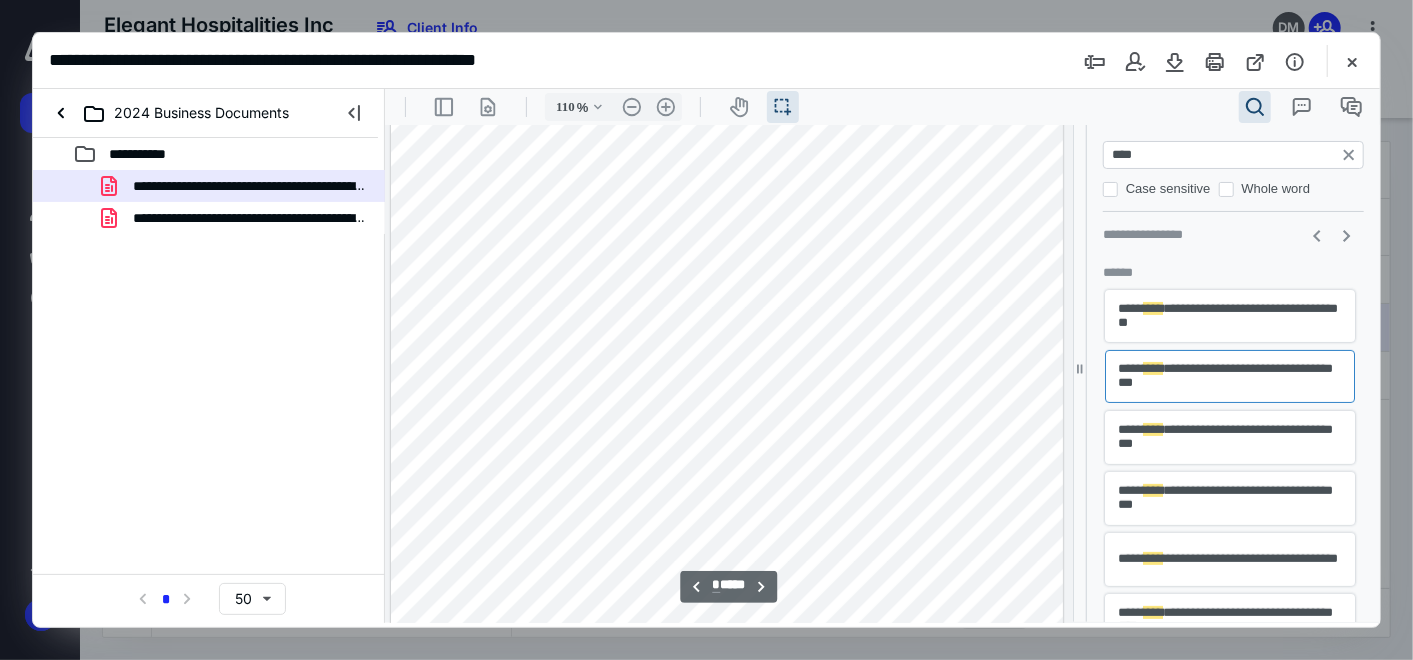click on "**********" at bounding box center (1229, 558) 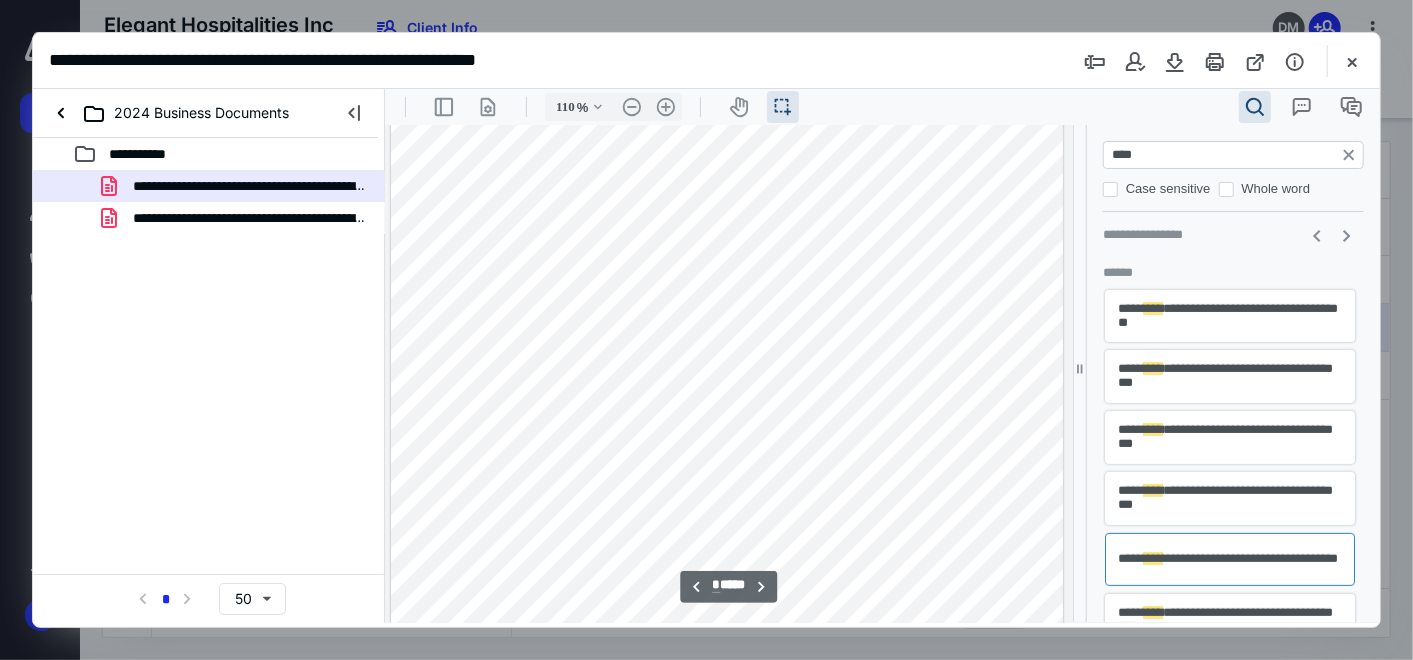 scroll, scrollTop: 7224, scrollLeft: 0, axis: vertical 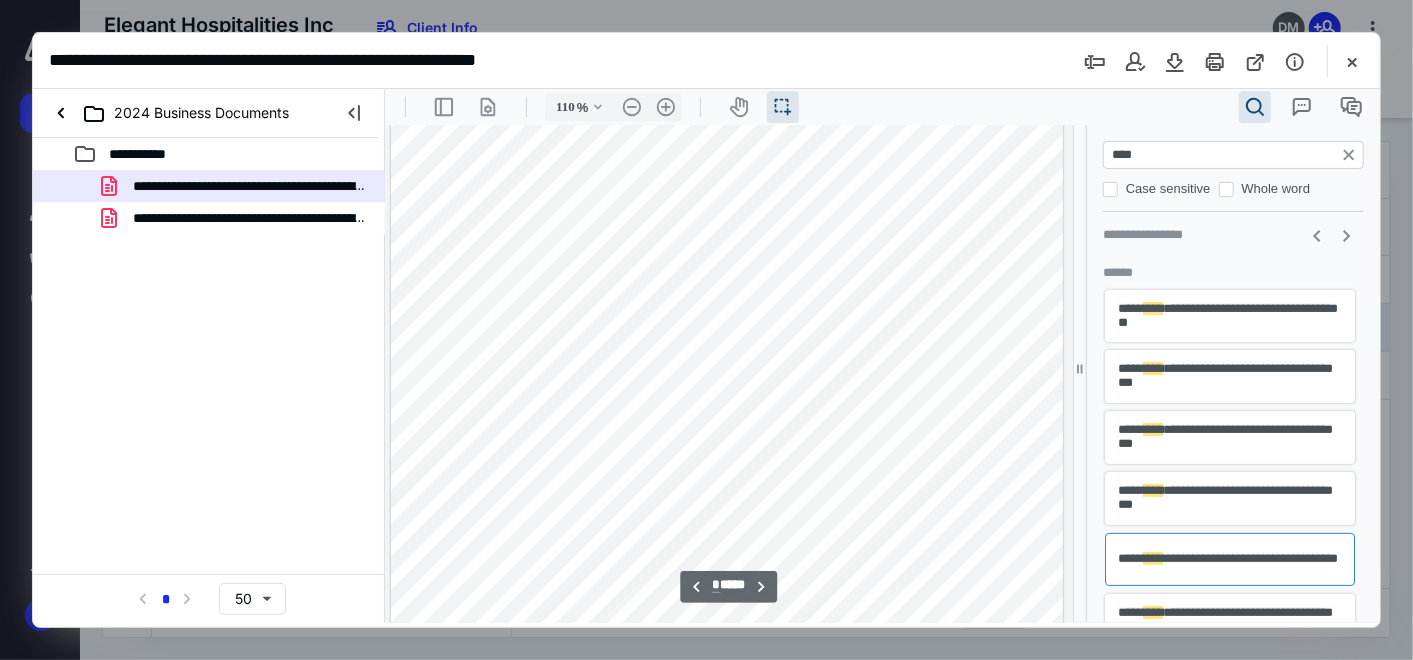 click on "****" at bounding box center [1152, 612] 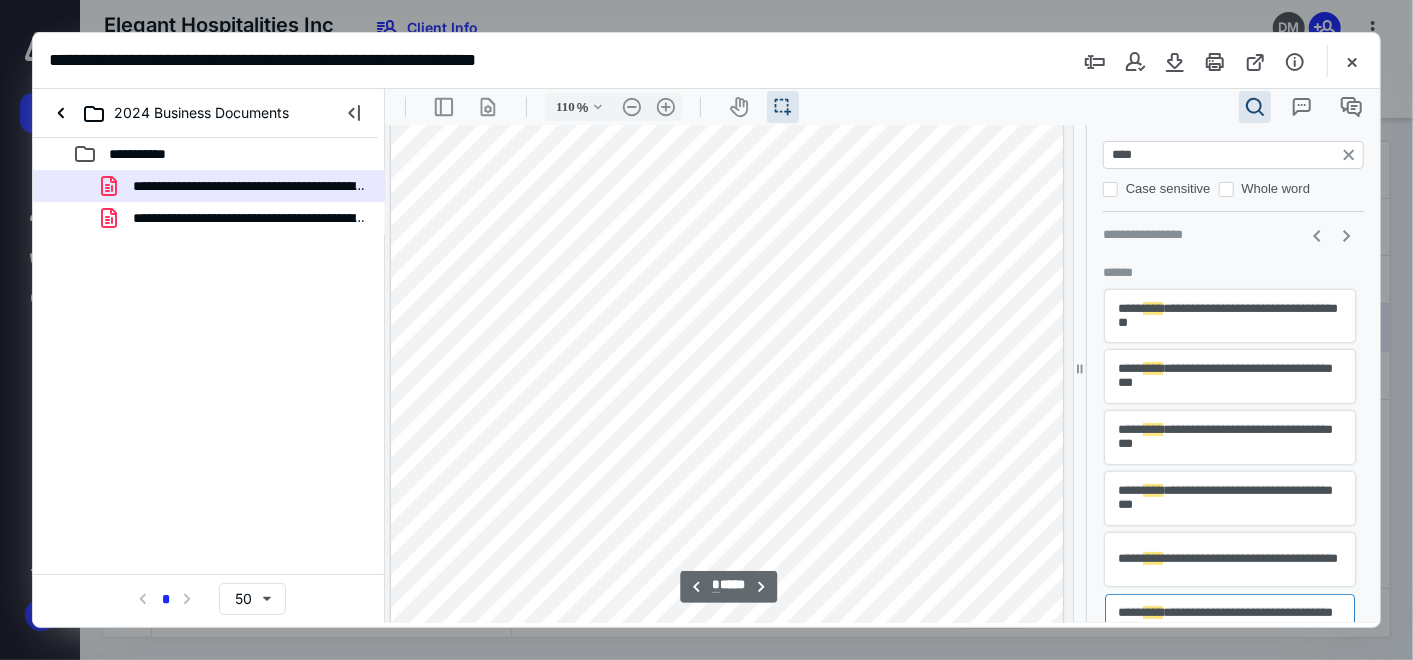 scroll, scrollTop: 7238, scrollLeft: 0, axis: vertical 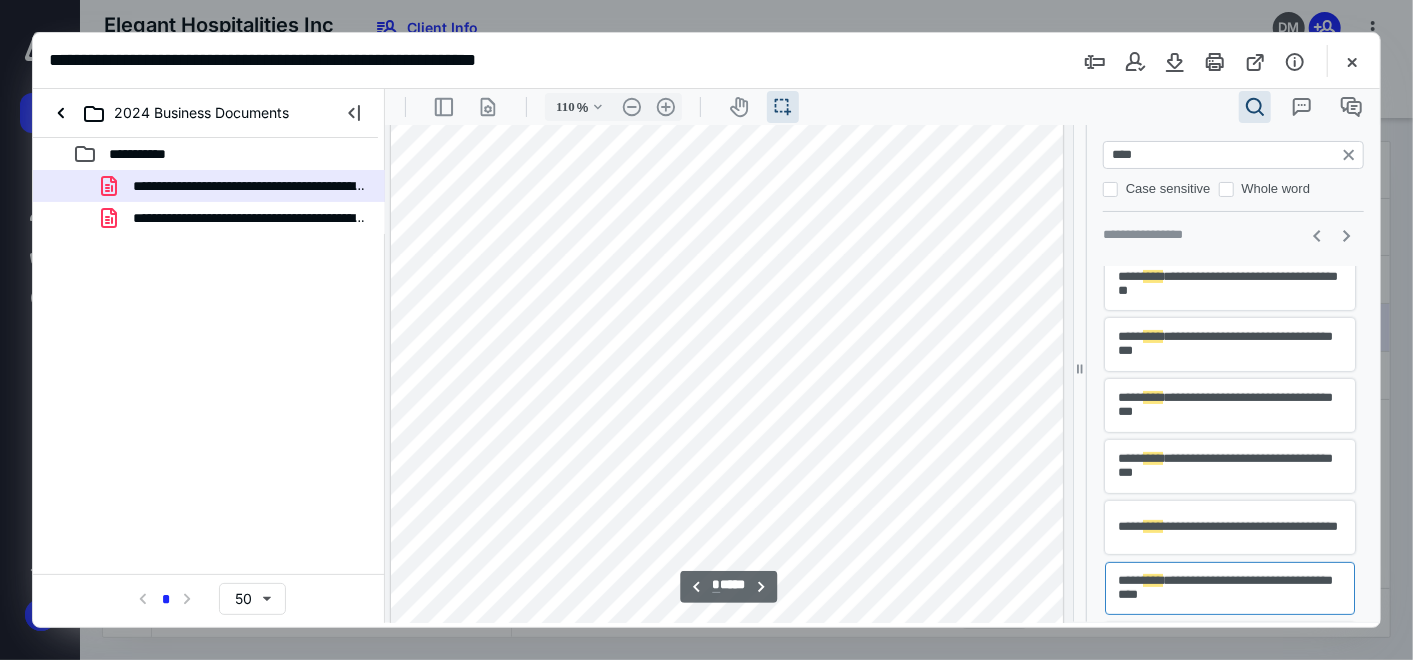 click on "**********" at bounding box center [1229, 587] 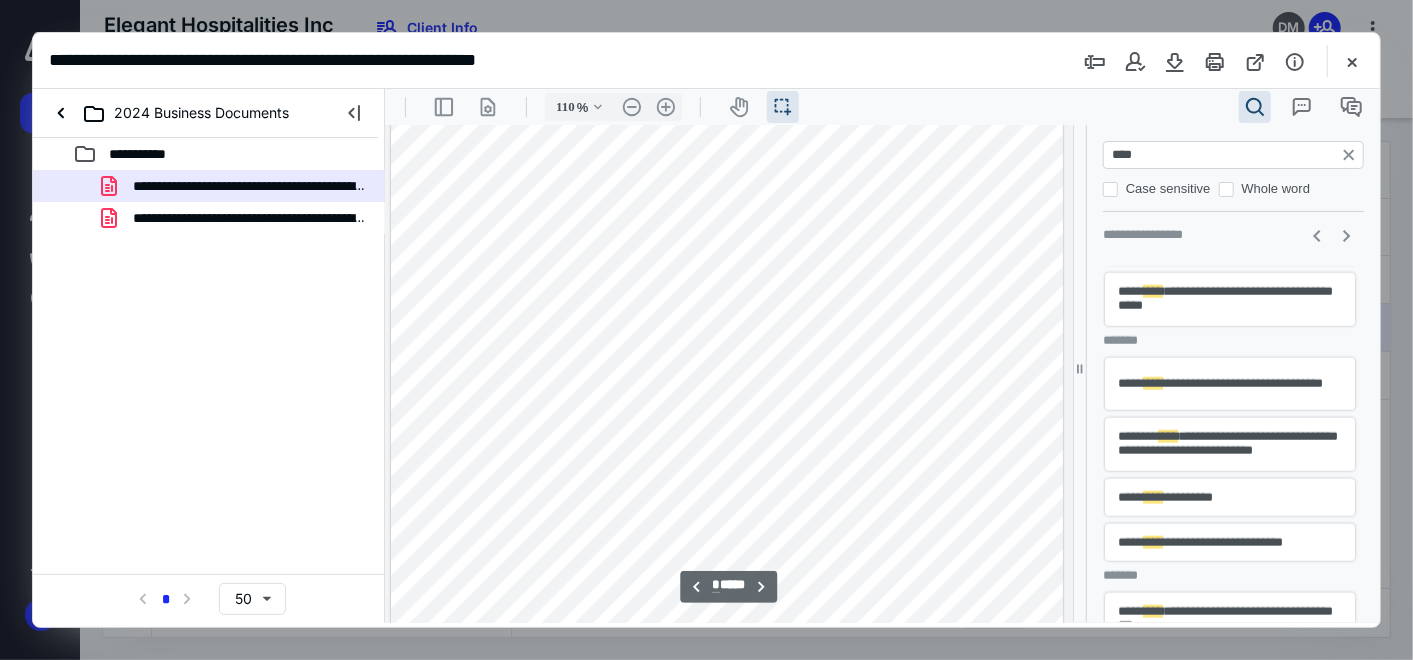 click on "**********" at bounding box center [1229, 443] 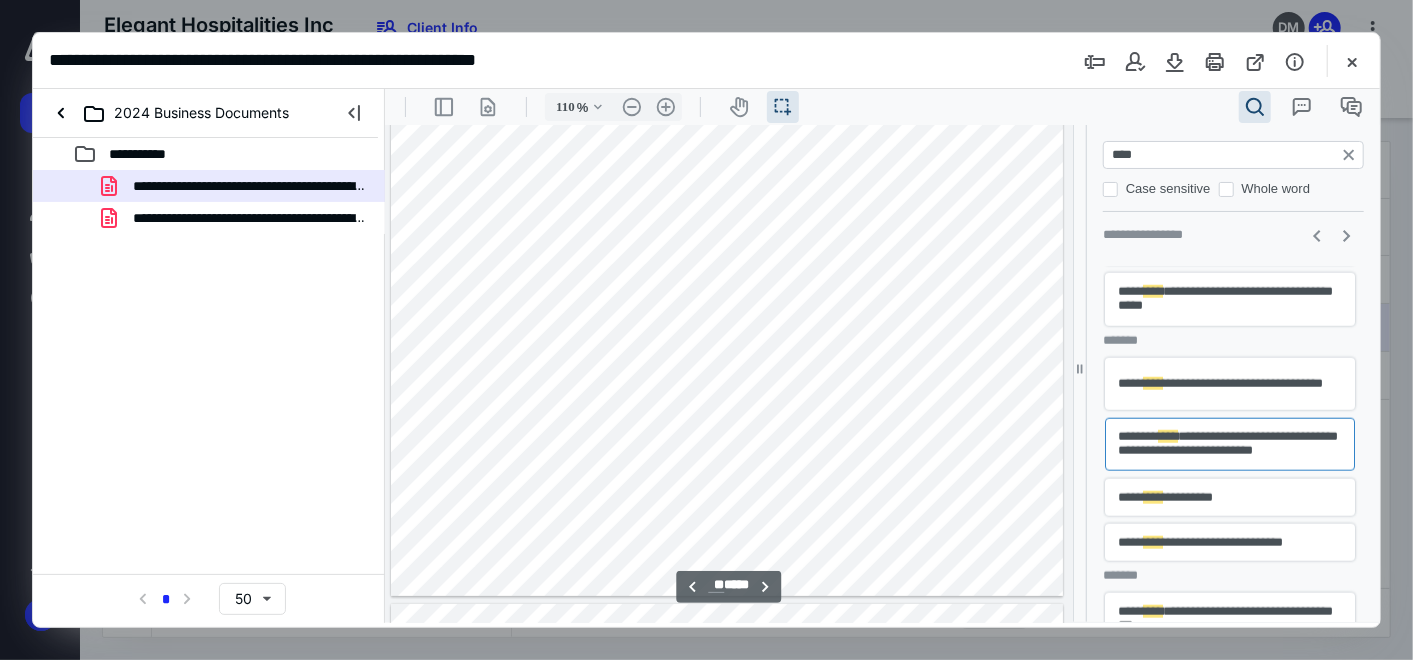 scroll, scrollTop: 17085, scrollLeft: 0, axis: vertical 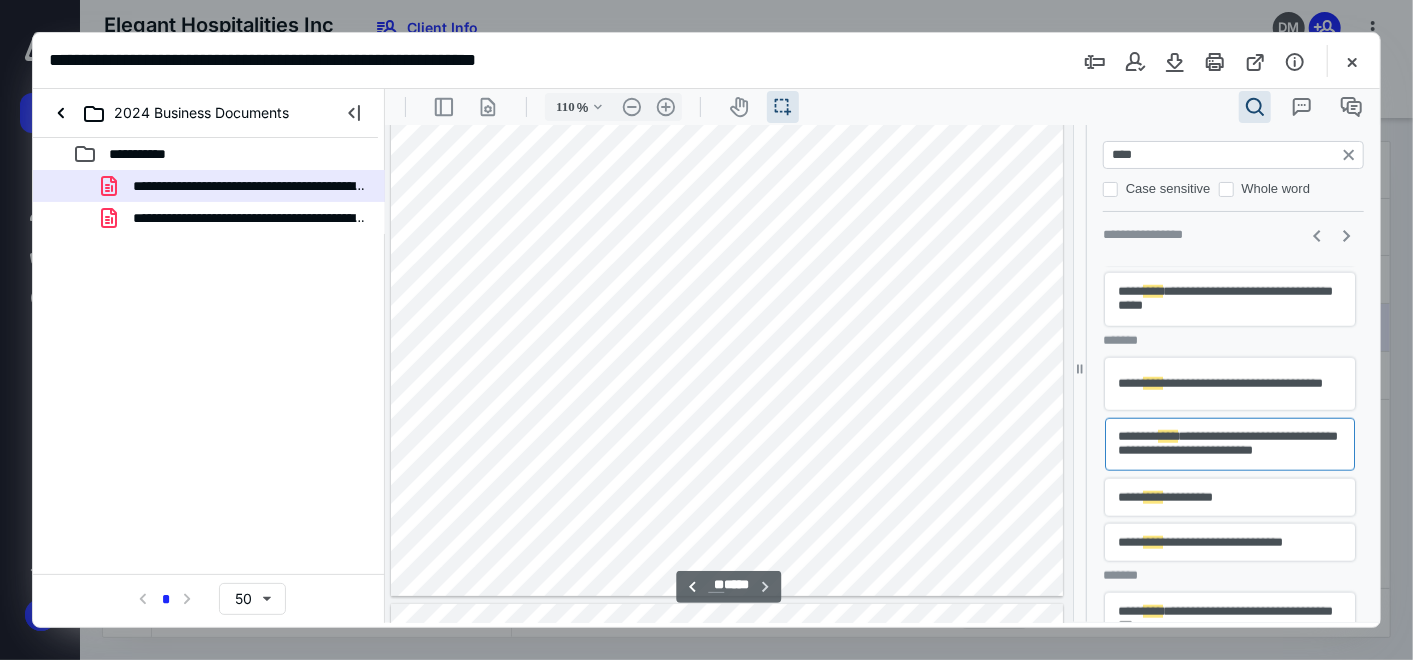 type on "**" 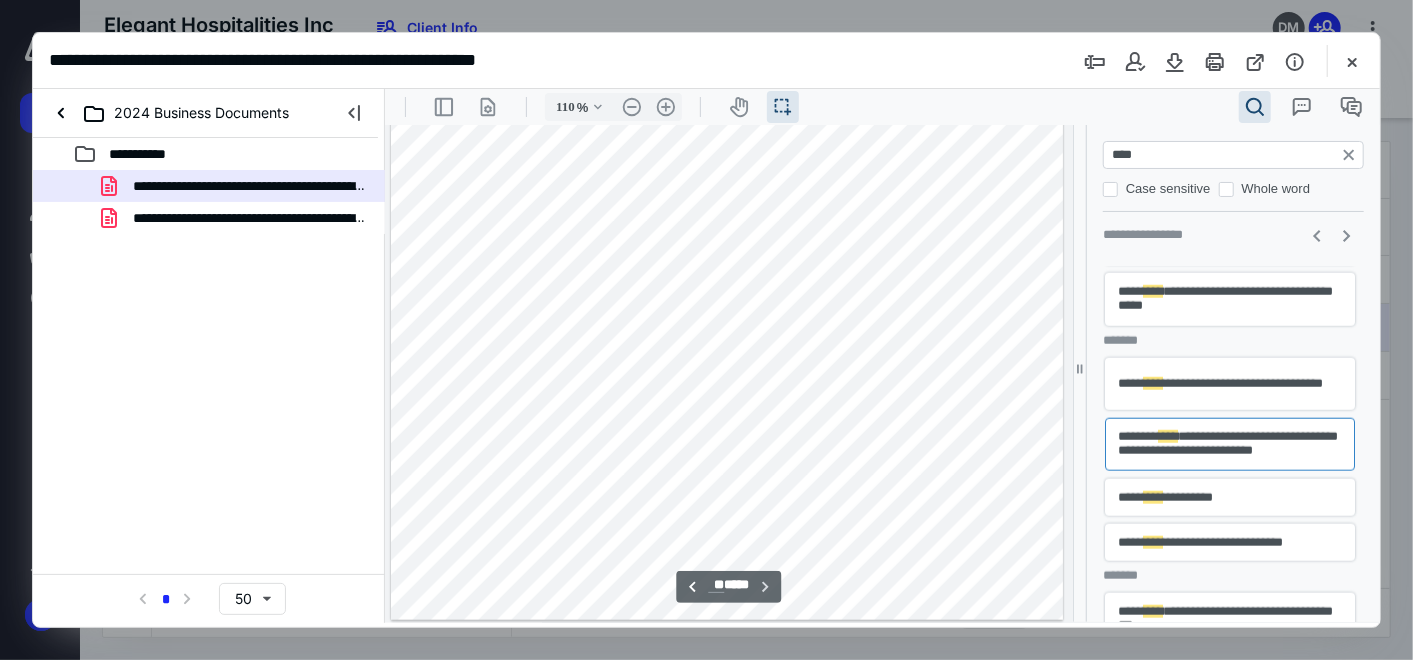 scroll, scrollTop: 17612, scrollLeft: 0, axis: vertical 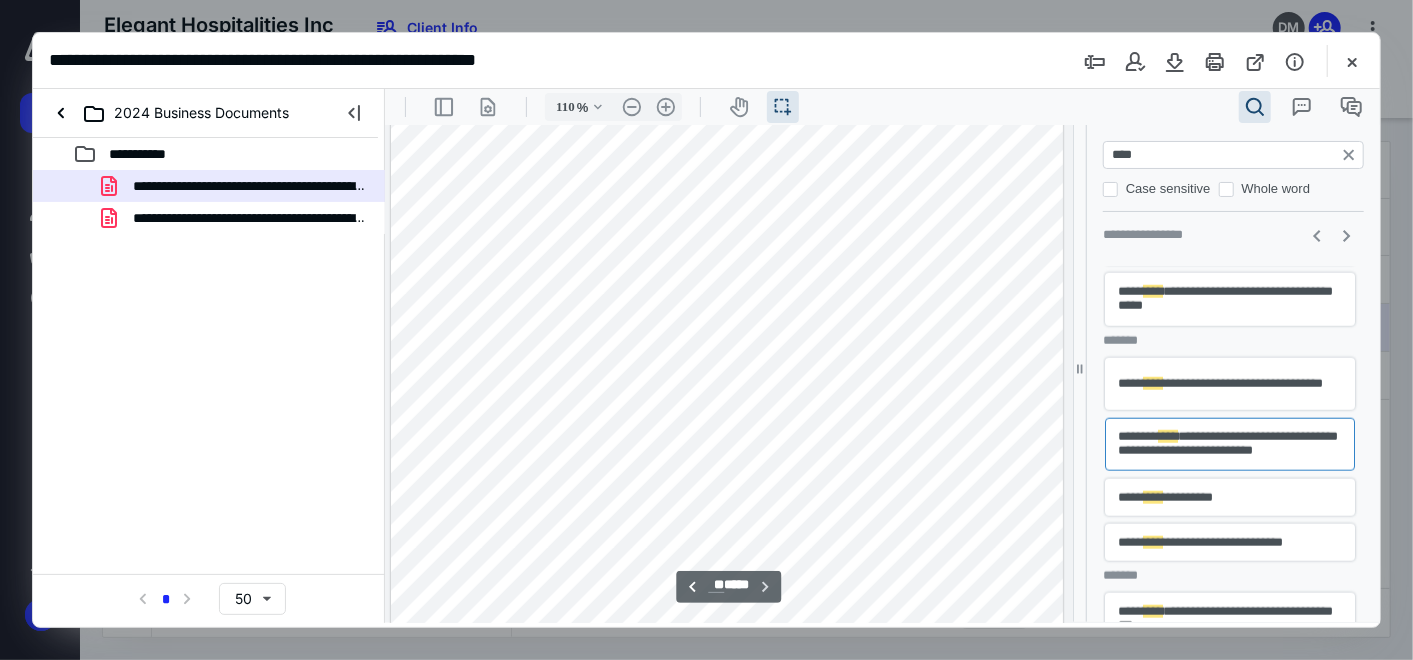 click on "****" at bounding box center [1234, 154] 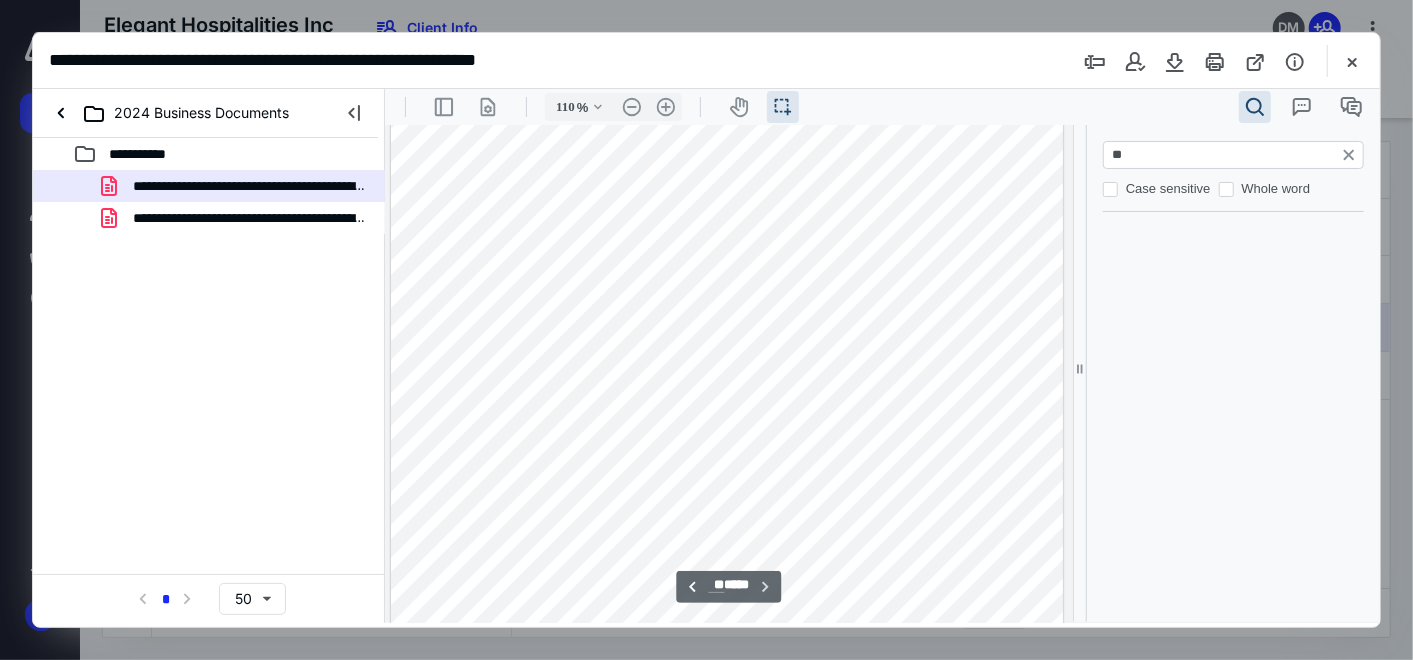 scroll, scrollTop: 0, scrollLeft: 0, axis: both 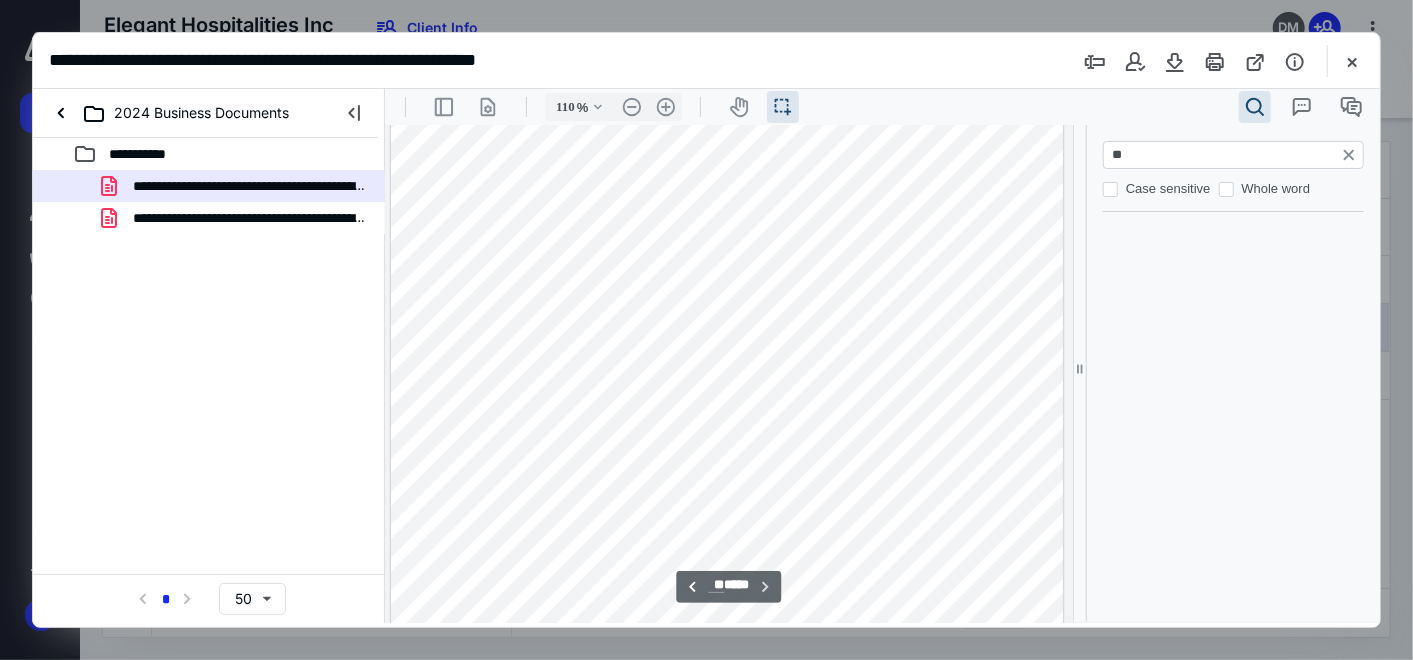 type on "***" 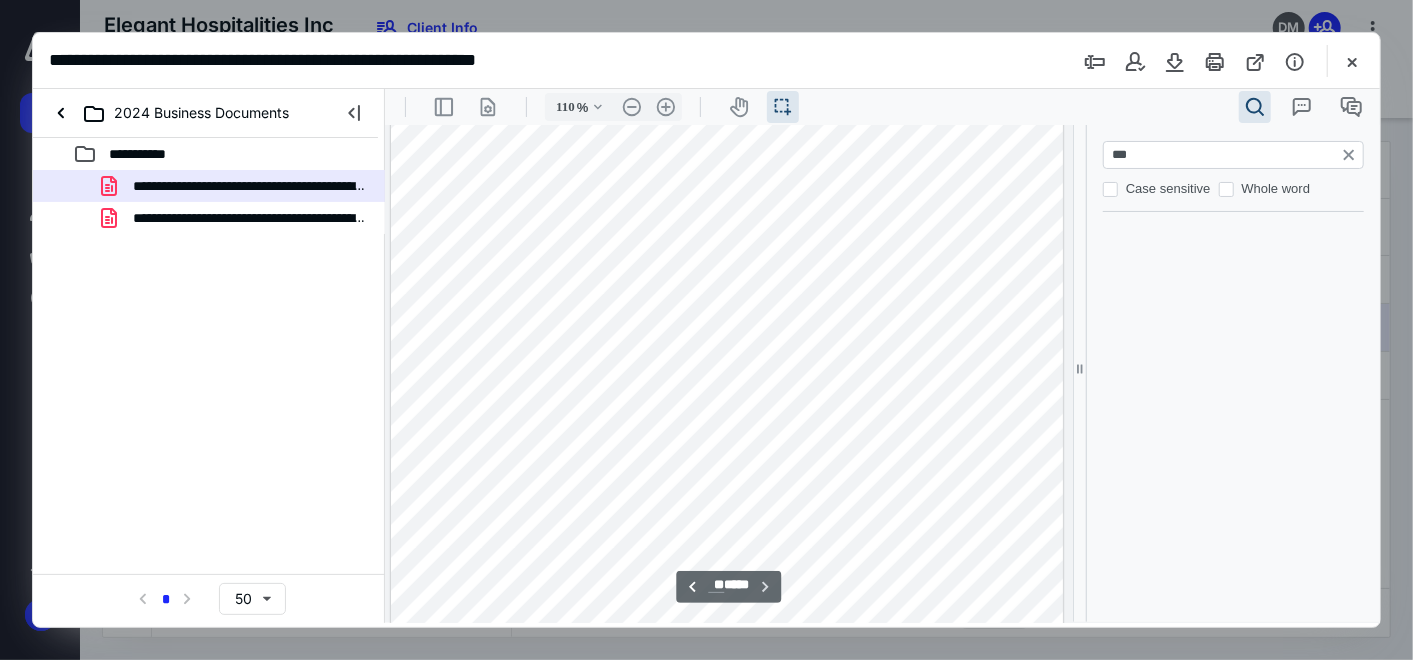 type on "*" 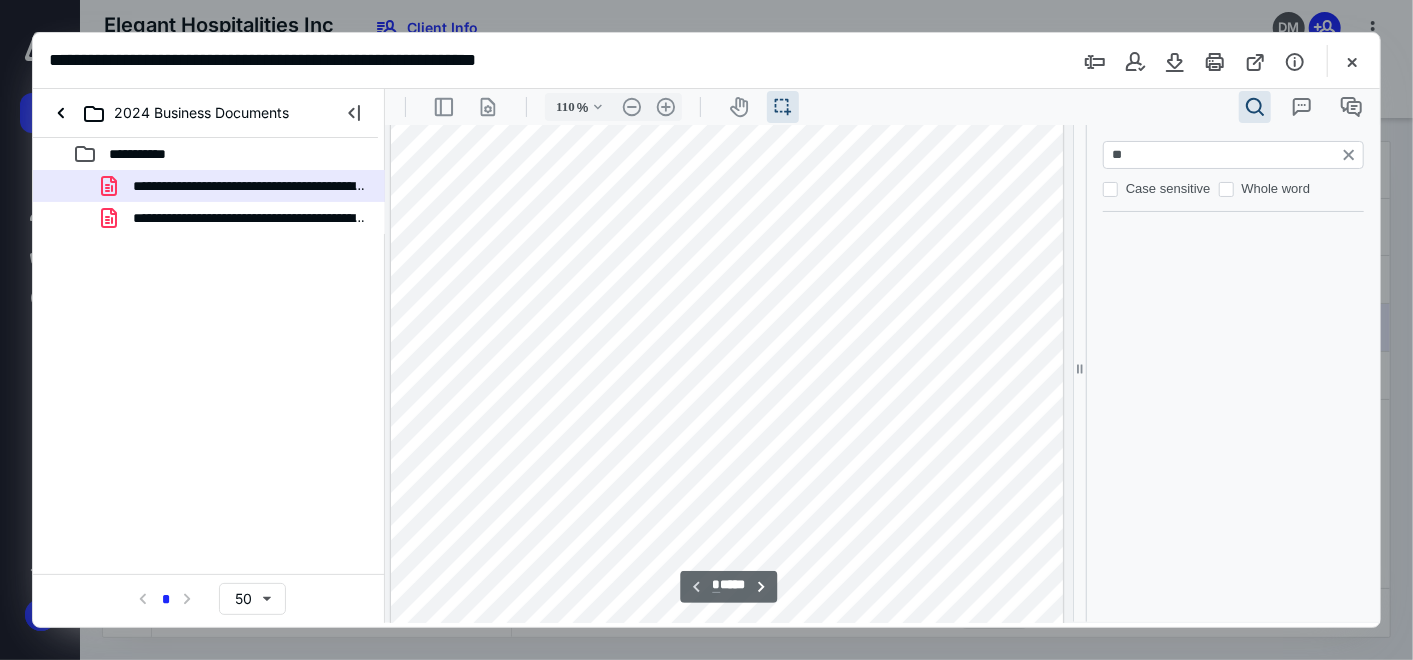 scroll, scrollTop: 0, scrollLeft: 0, axis: both 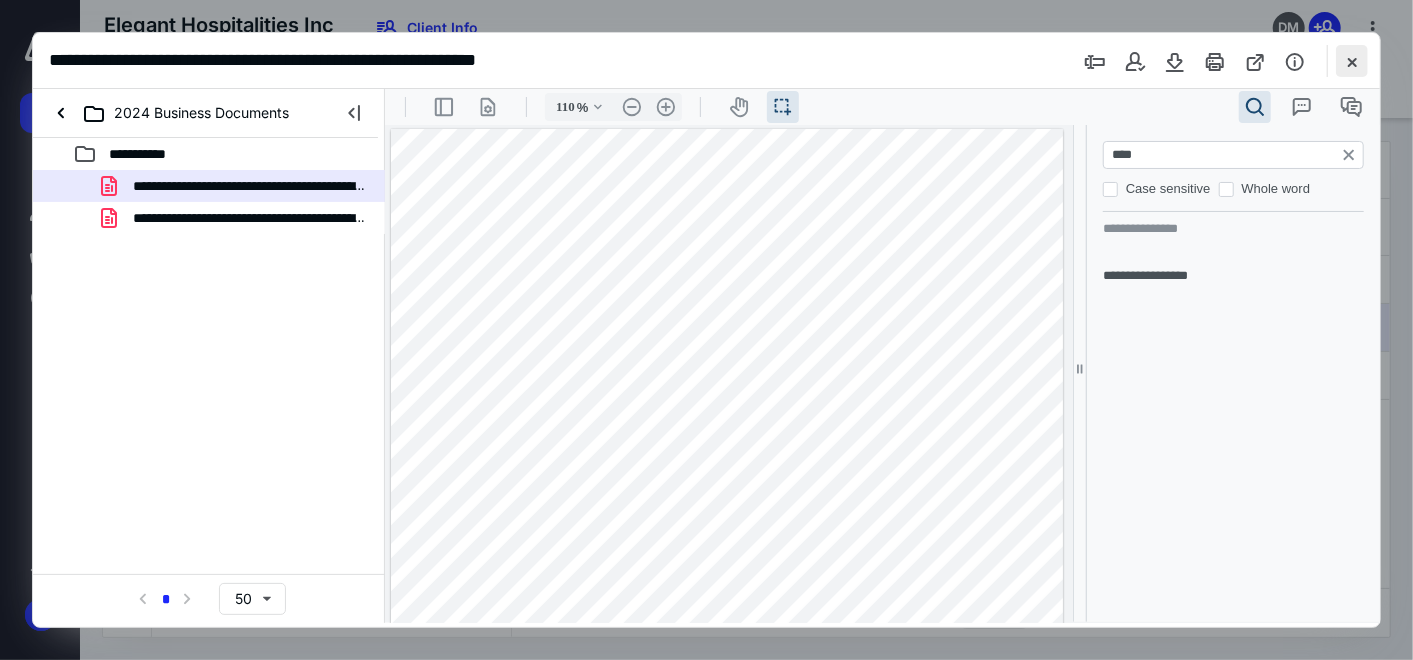 type on "****" 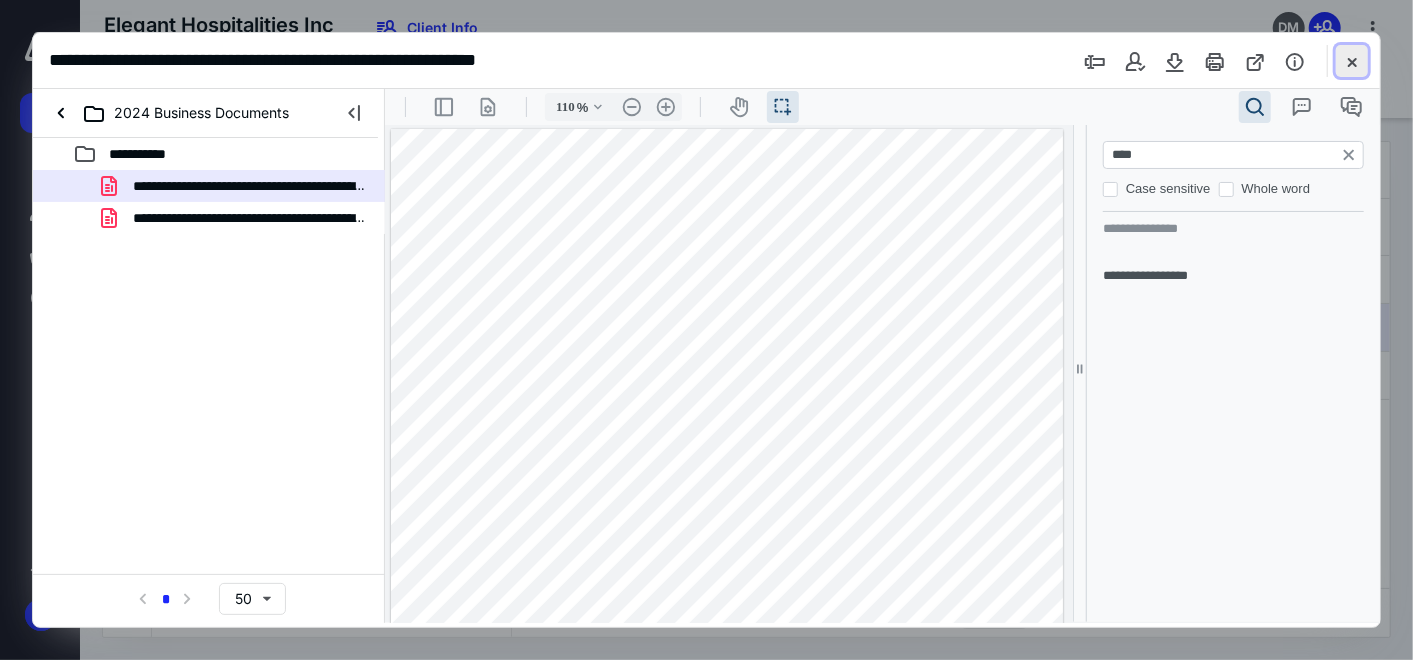 click at bounding box center (1352, 61) 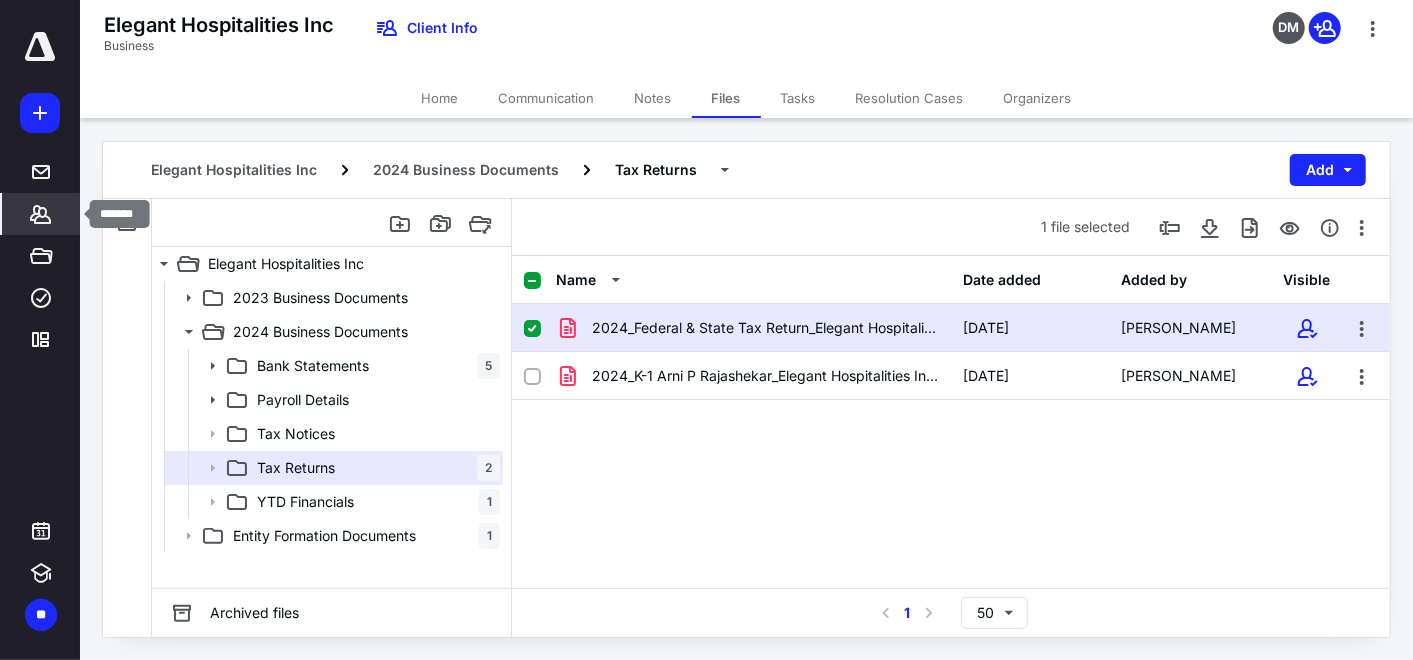 click 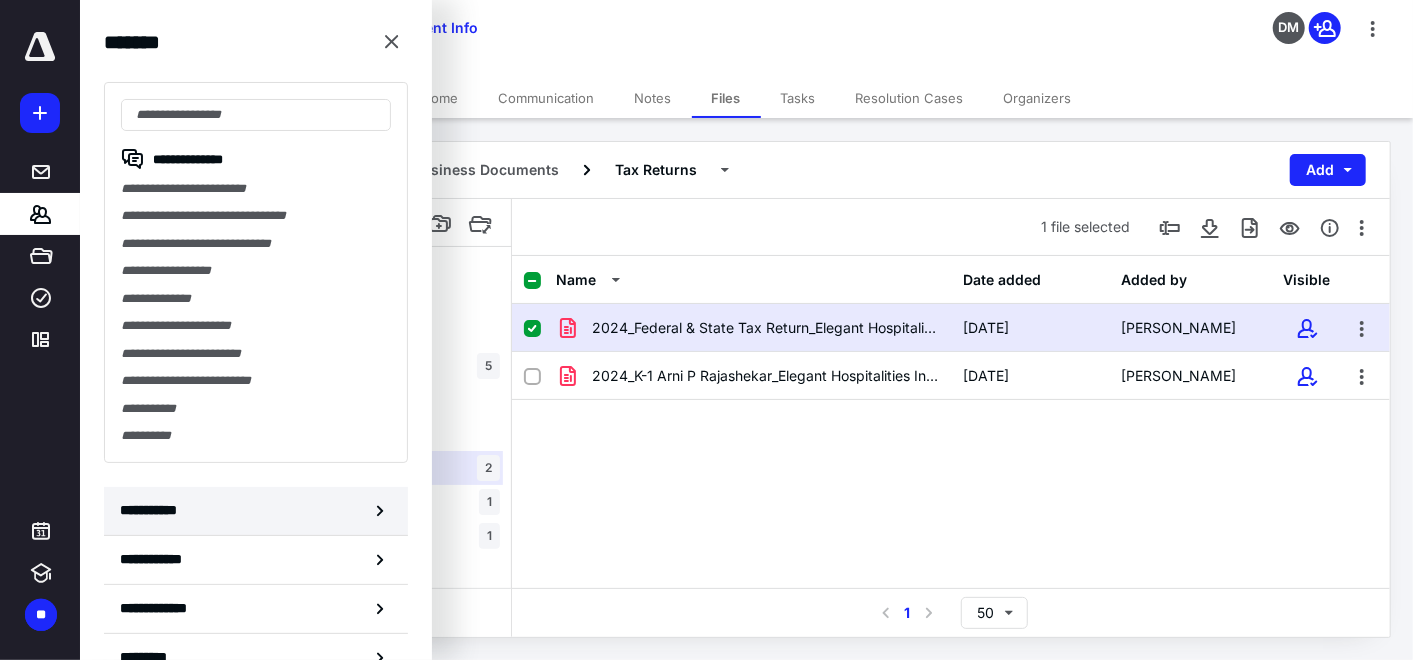 click on "**********" at bounding box center (153, 510) 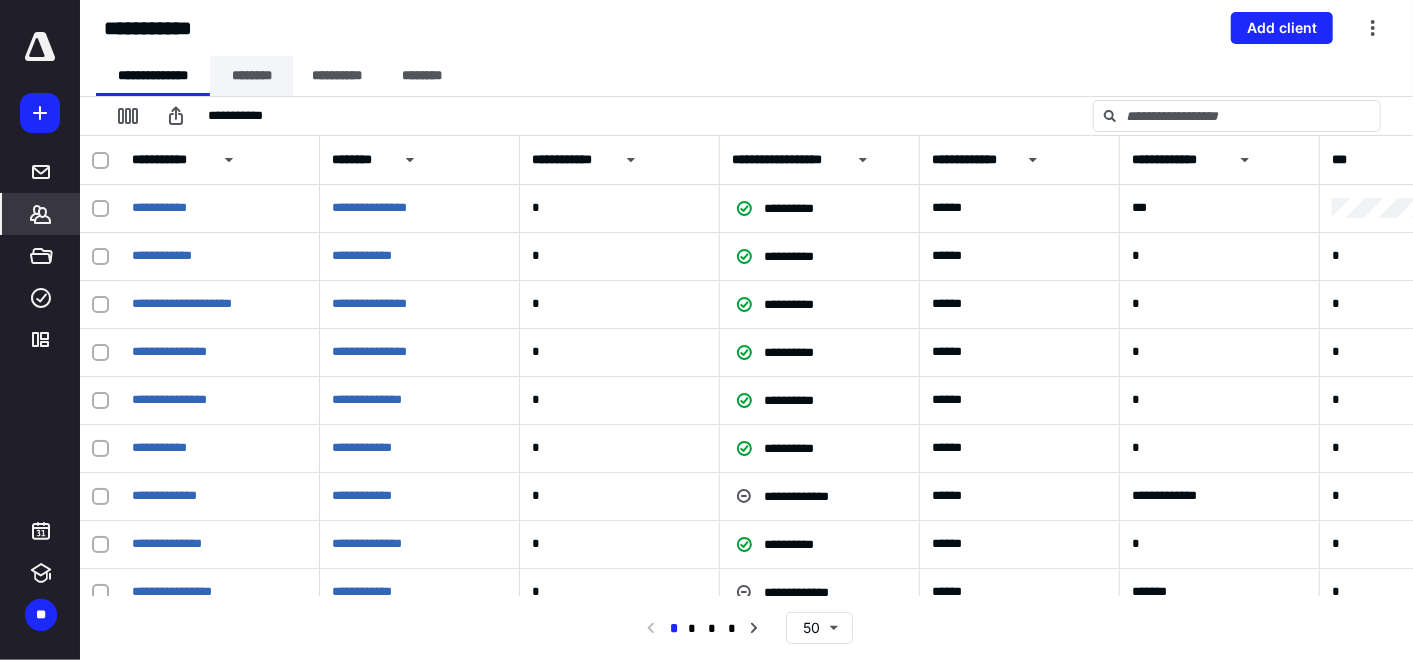 click on "********" at bounding box center [251, 76] 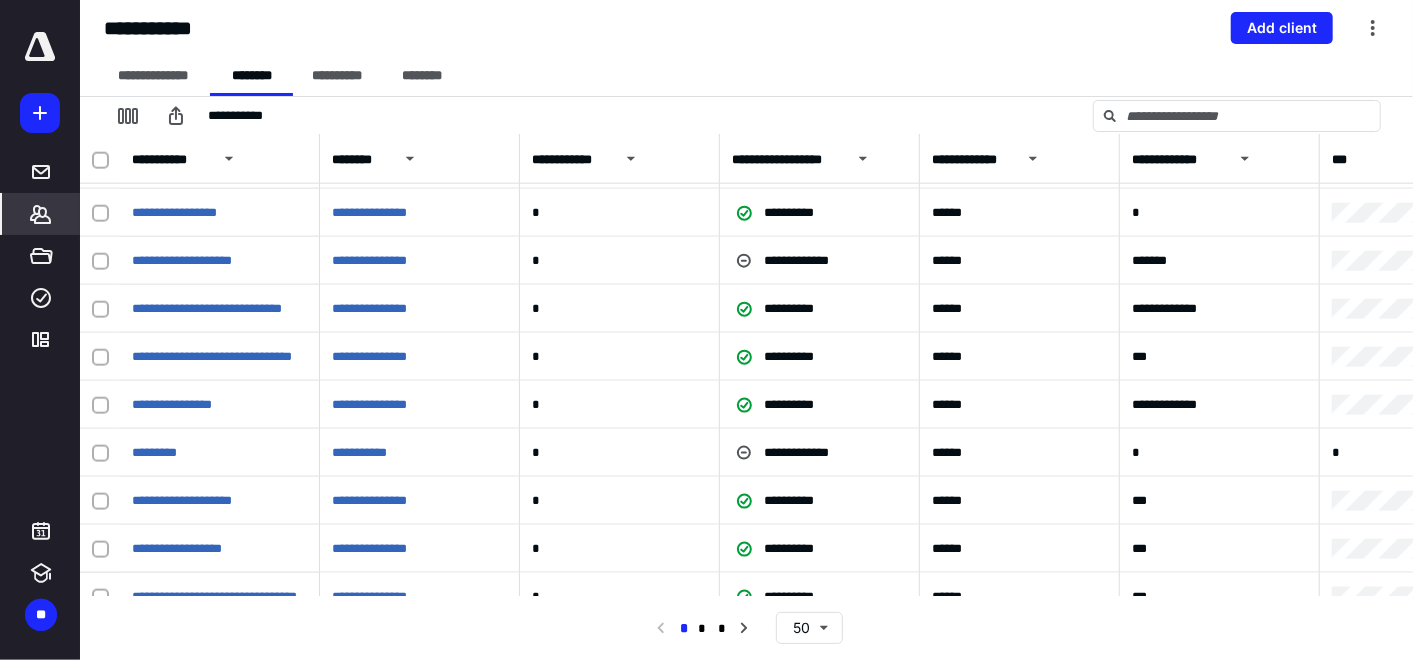 scroll, scrollTop: 783, scrollLeft: 0, axis: vertical 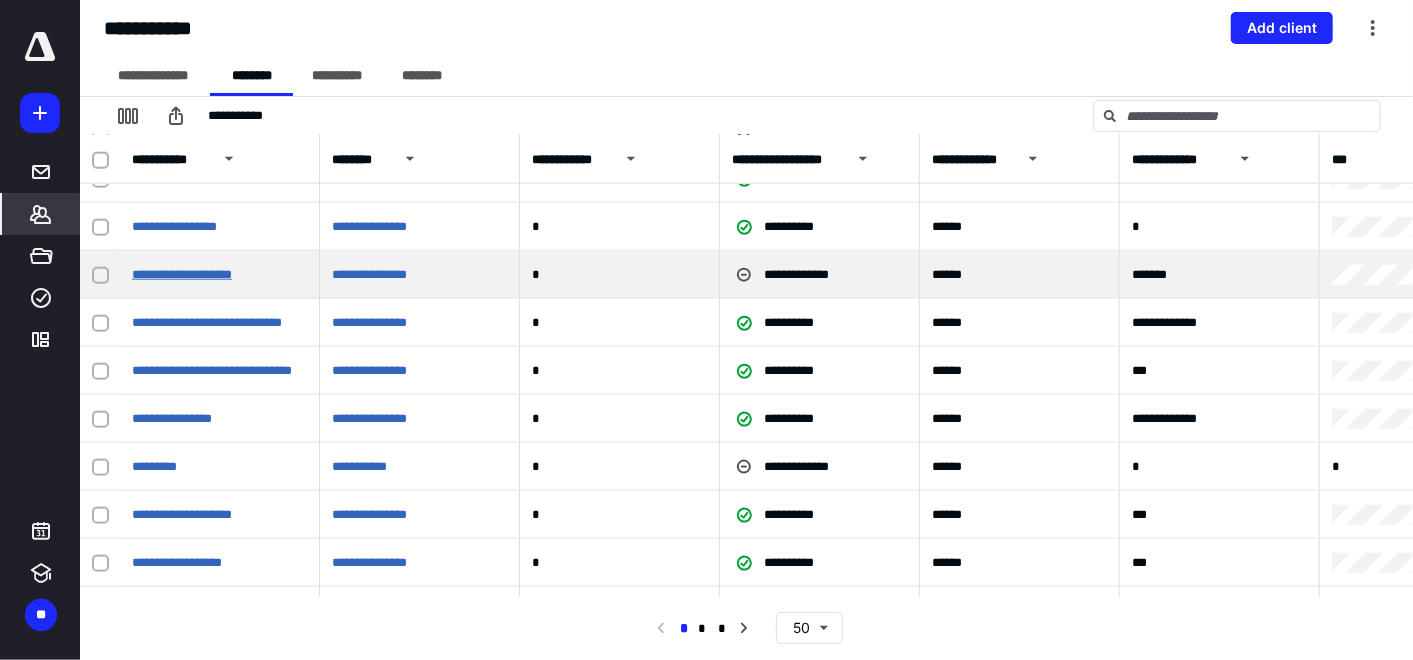 click on "**********" at bounding box center [182, 274] 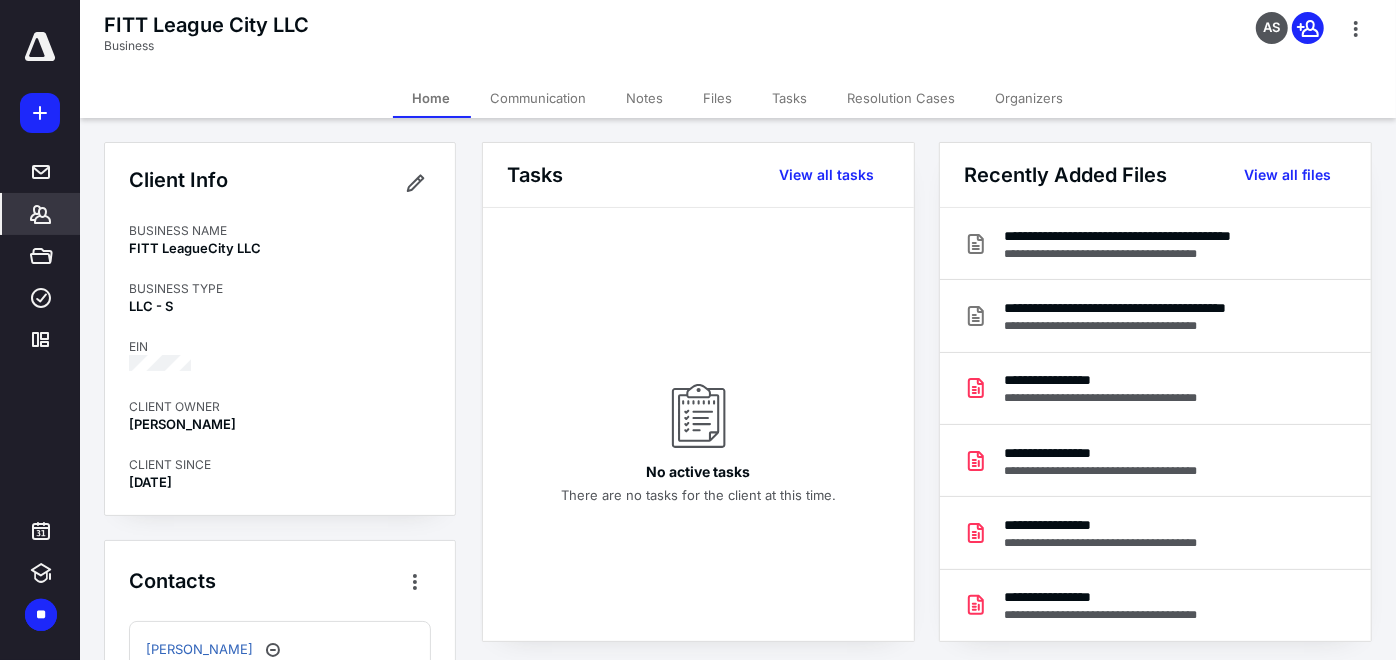 click on "Files" at bounding box center [718, 98] 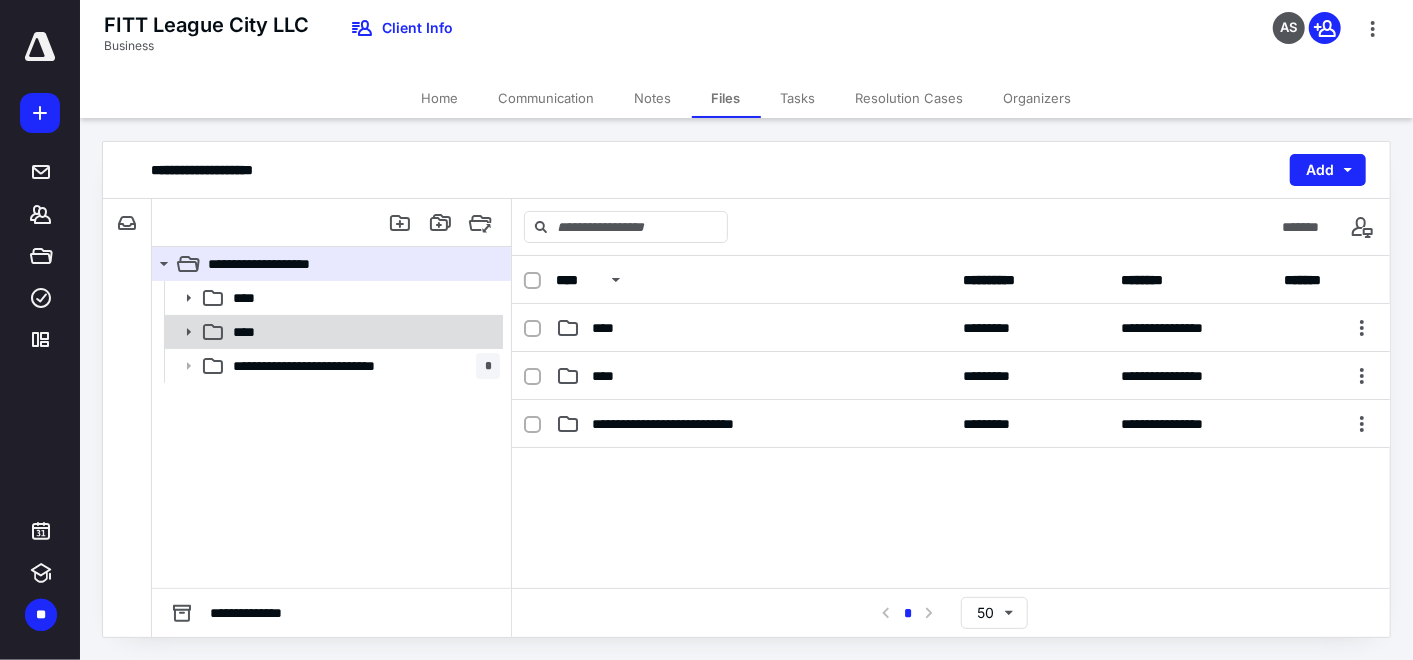 click 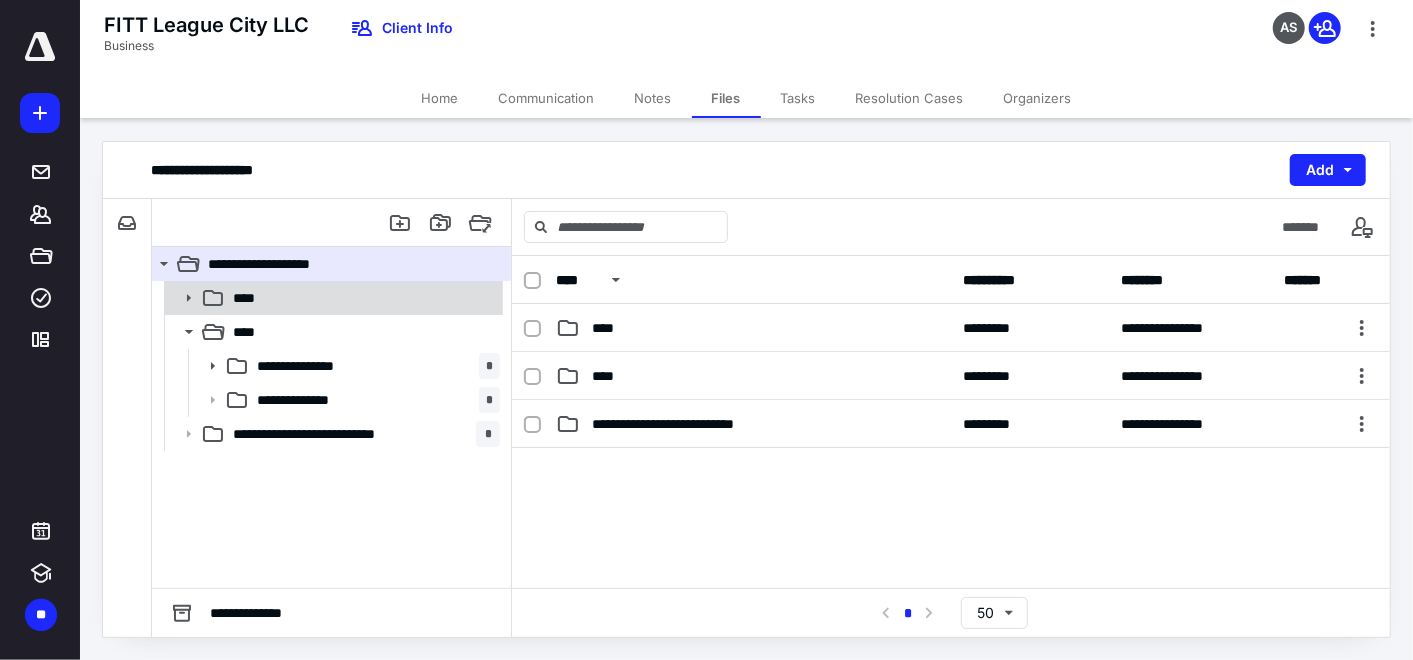 click 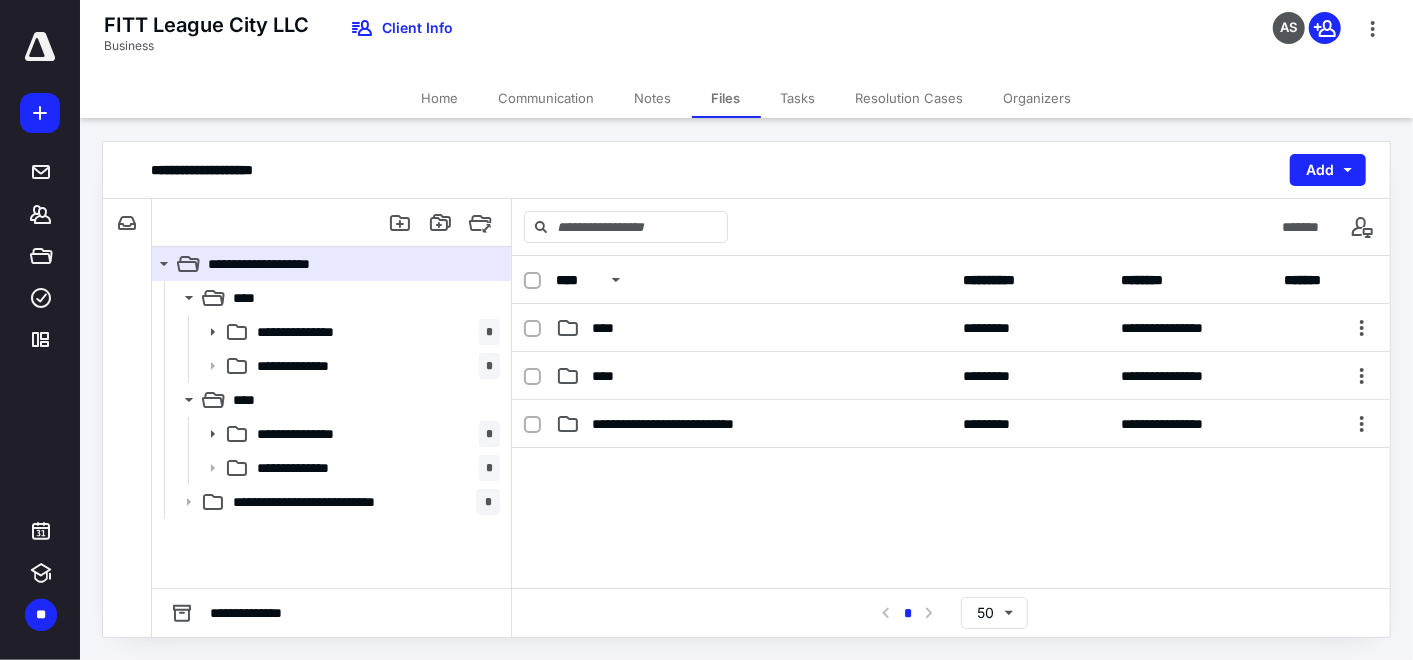 click on "Home" at bounding box center (440, 98) 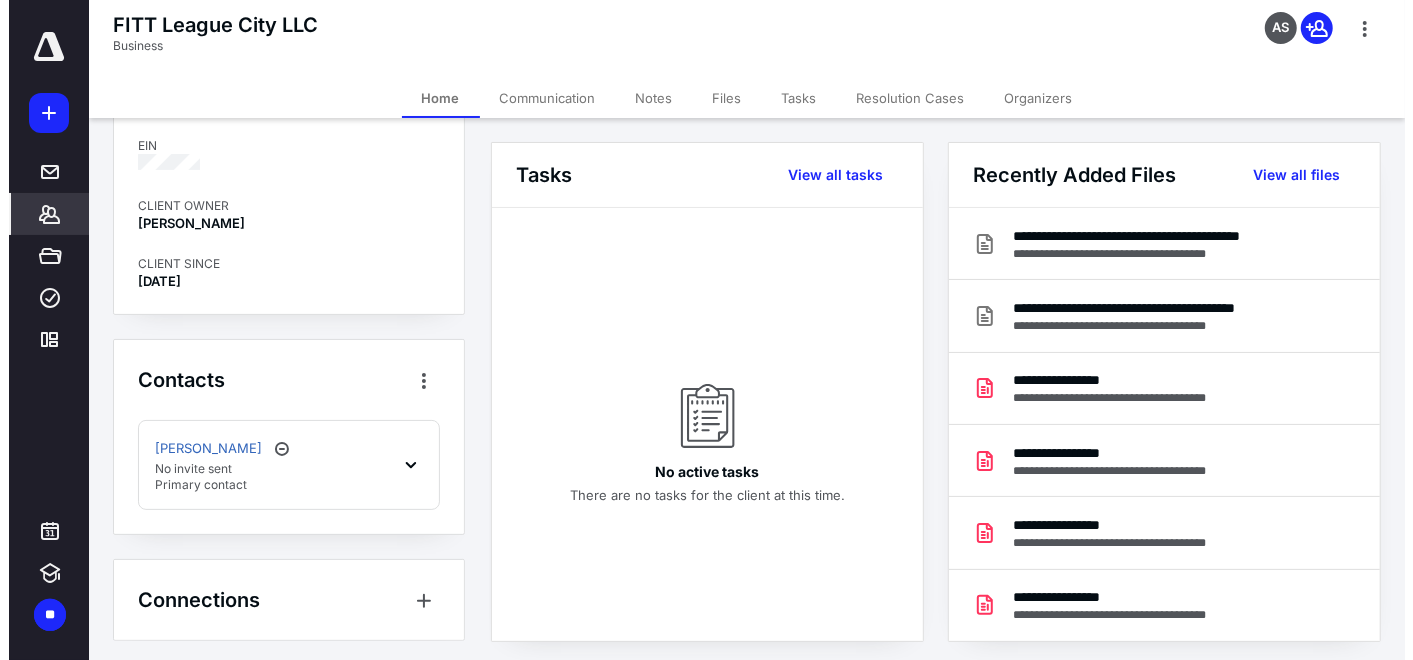 scroll, scrollTop: 0, scrollLeft: 0, axis: both 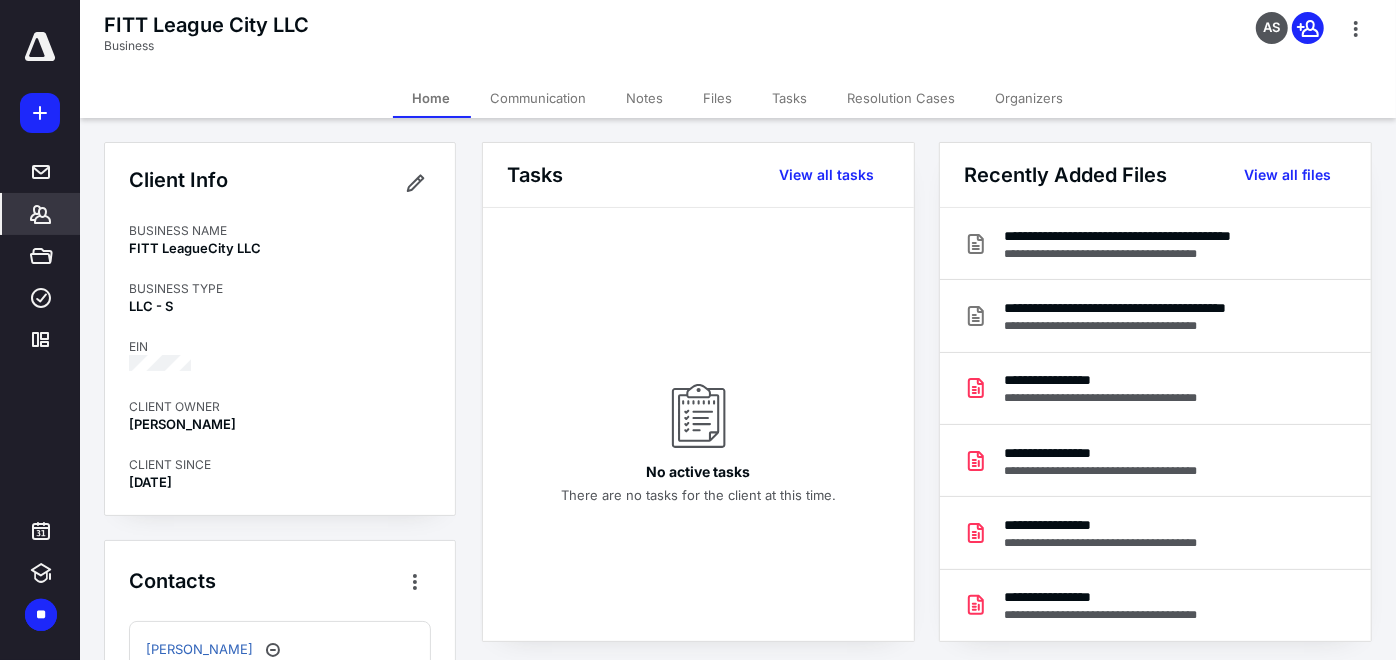 click on "Files" at bounding box center [718, 98] 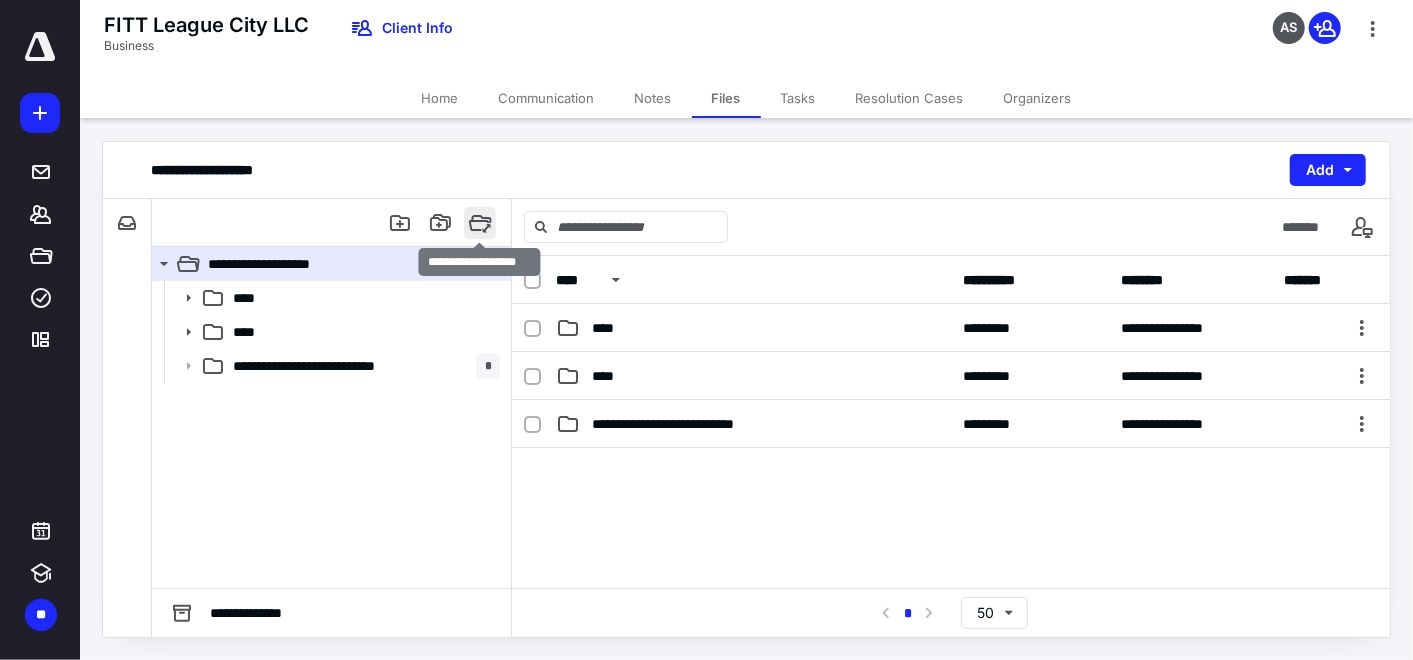 click at bounding box center [480, 223] 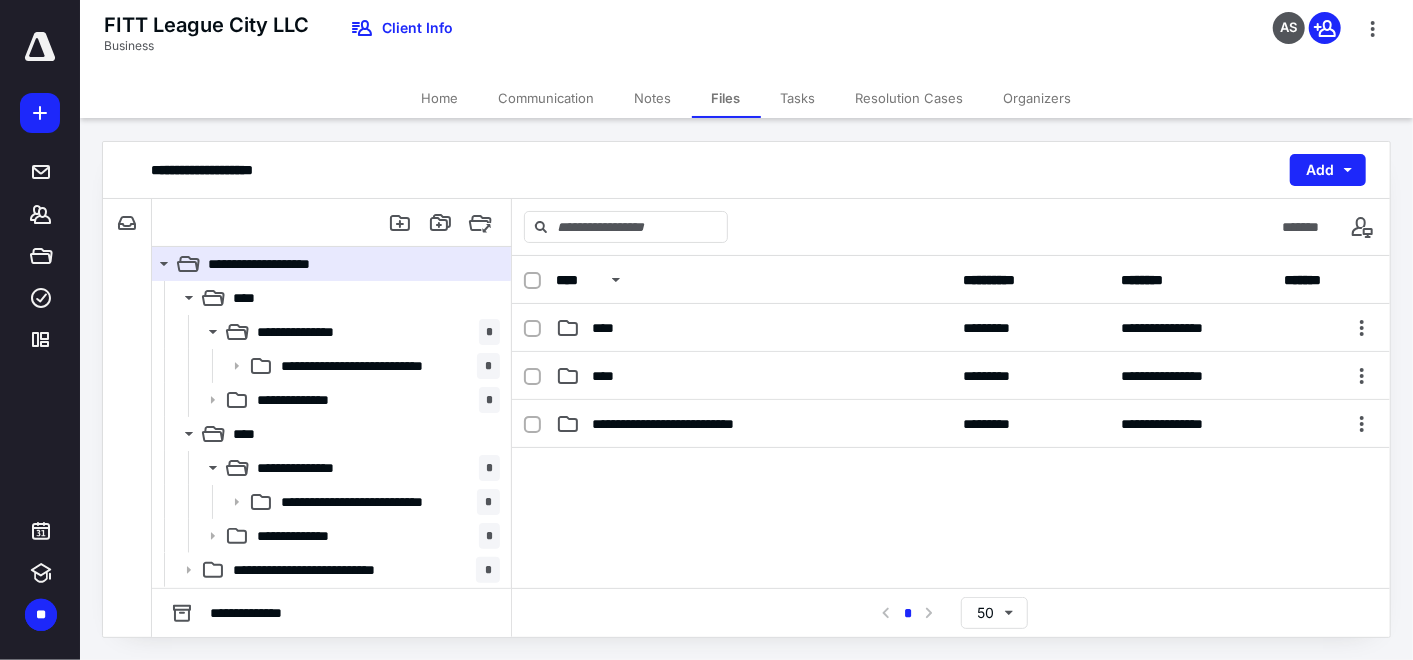 click on "Home" at bounding box center (440, 98) 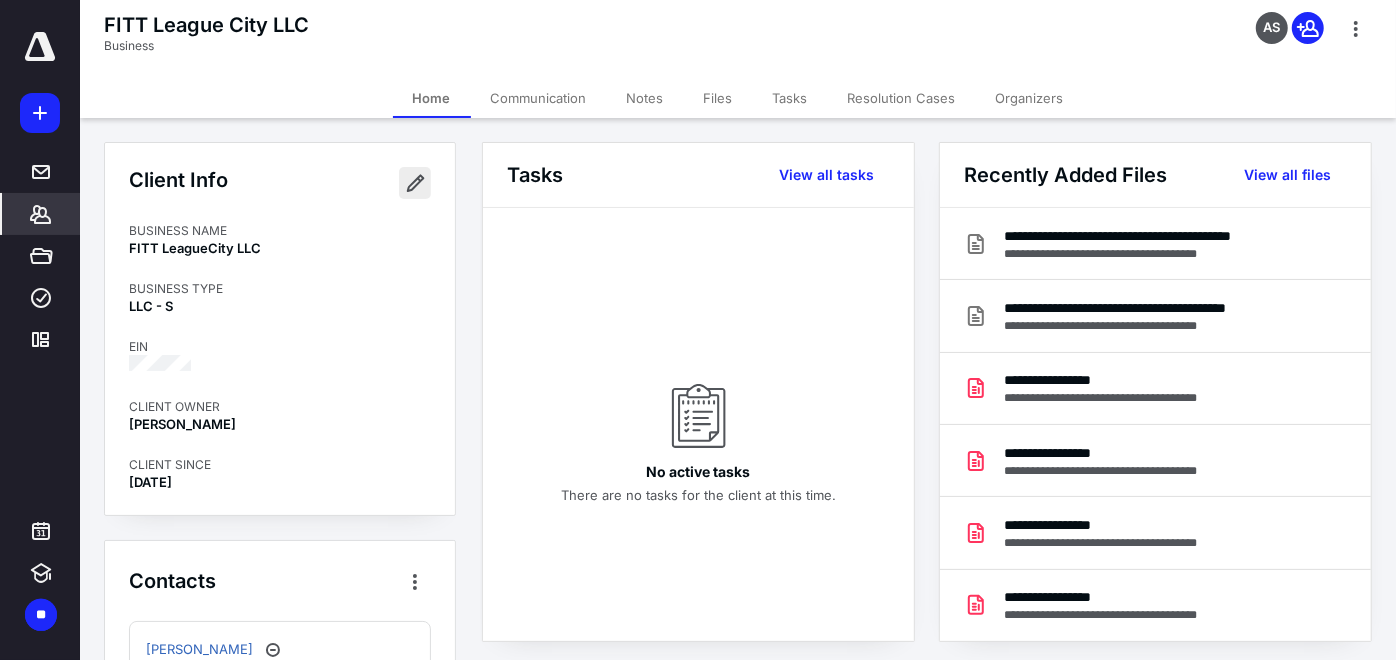 click at bounding box center [415, 183] 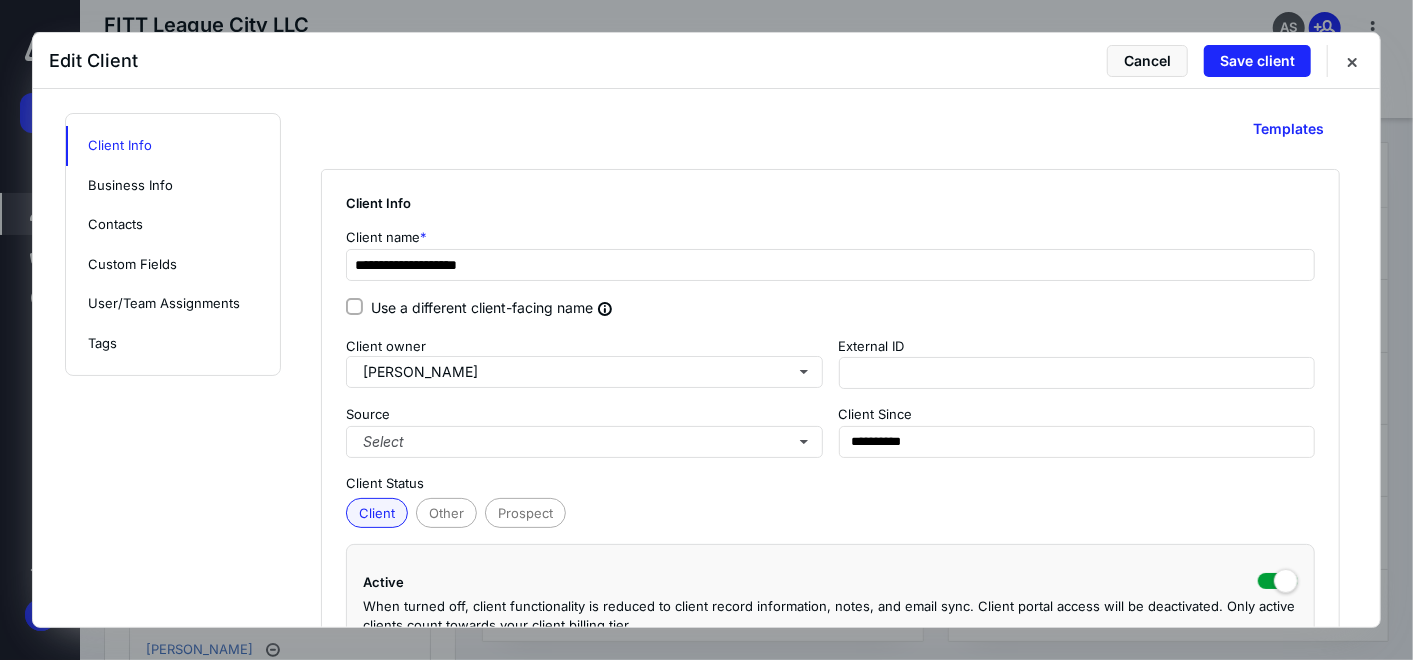scroll, scrollTop: 555, scrollLeft: 0, axis: vertical 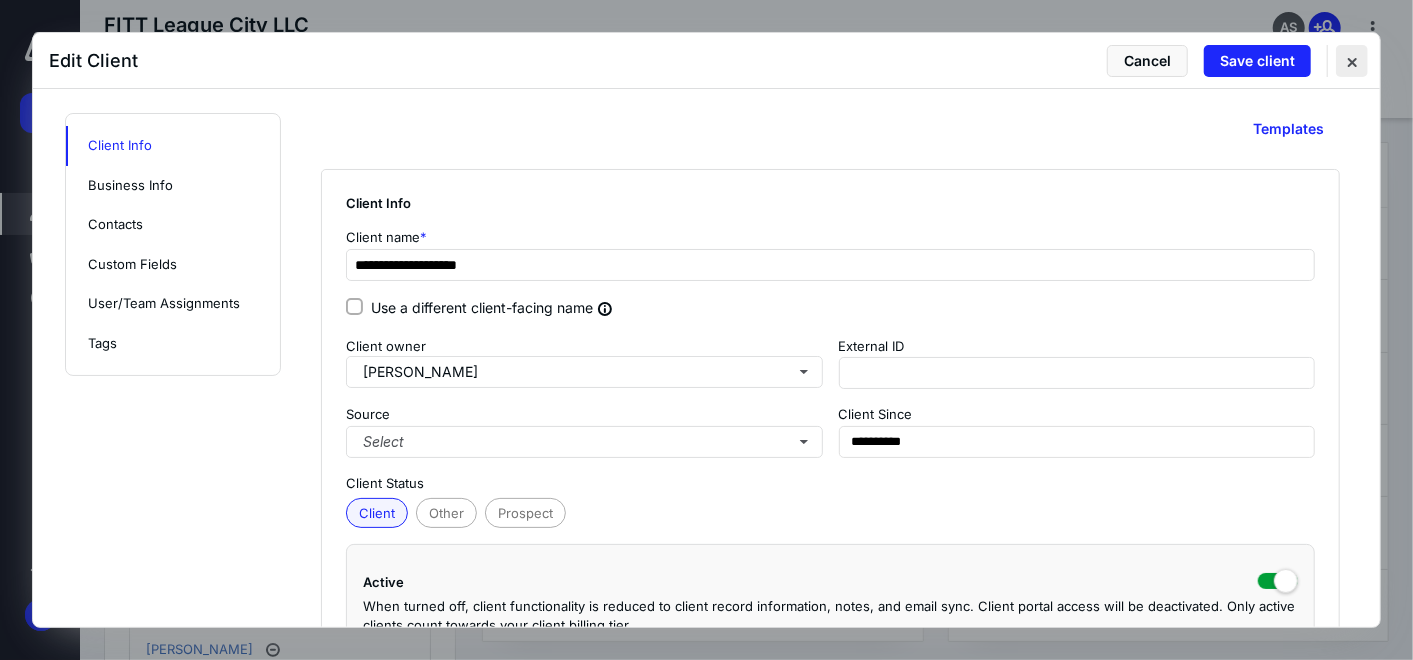 click at bounding box center (1352, 61) 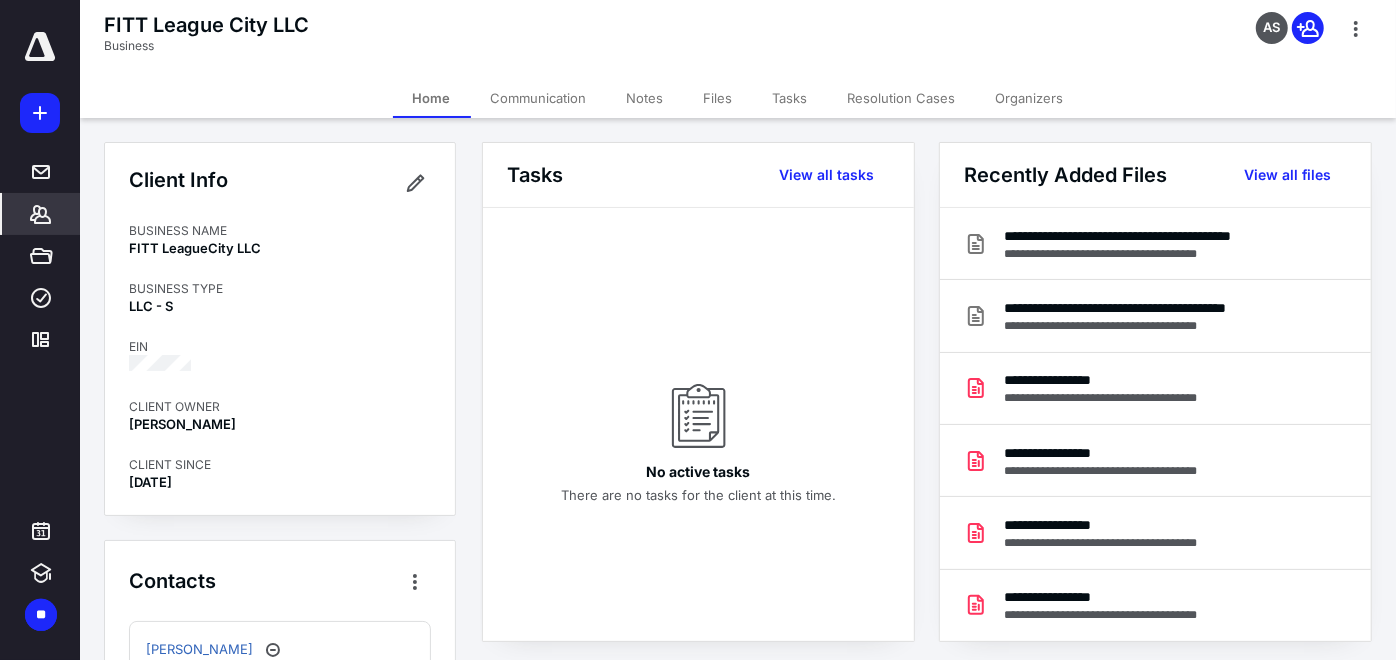 click on "Files" at bounding box center [718, 98] 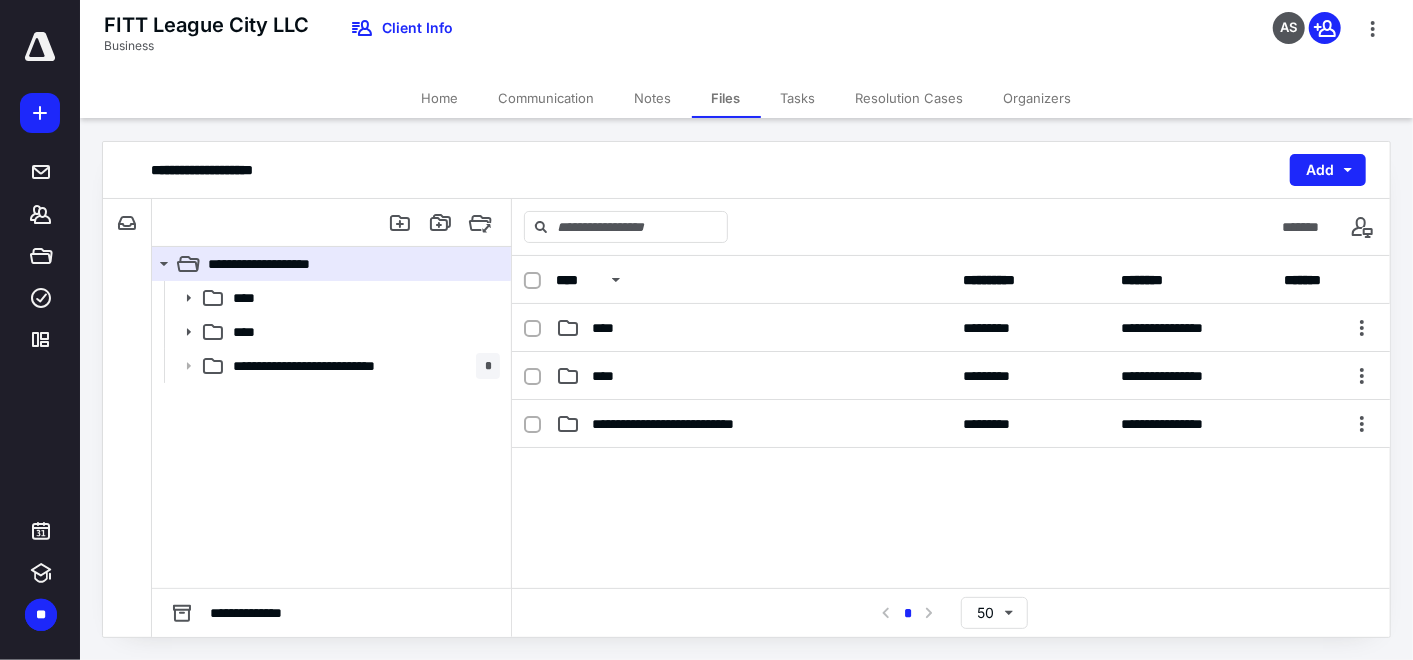 click on "Home" at bounding box center [440, 98] 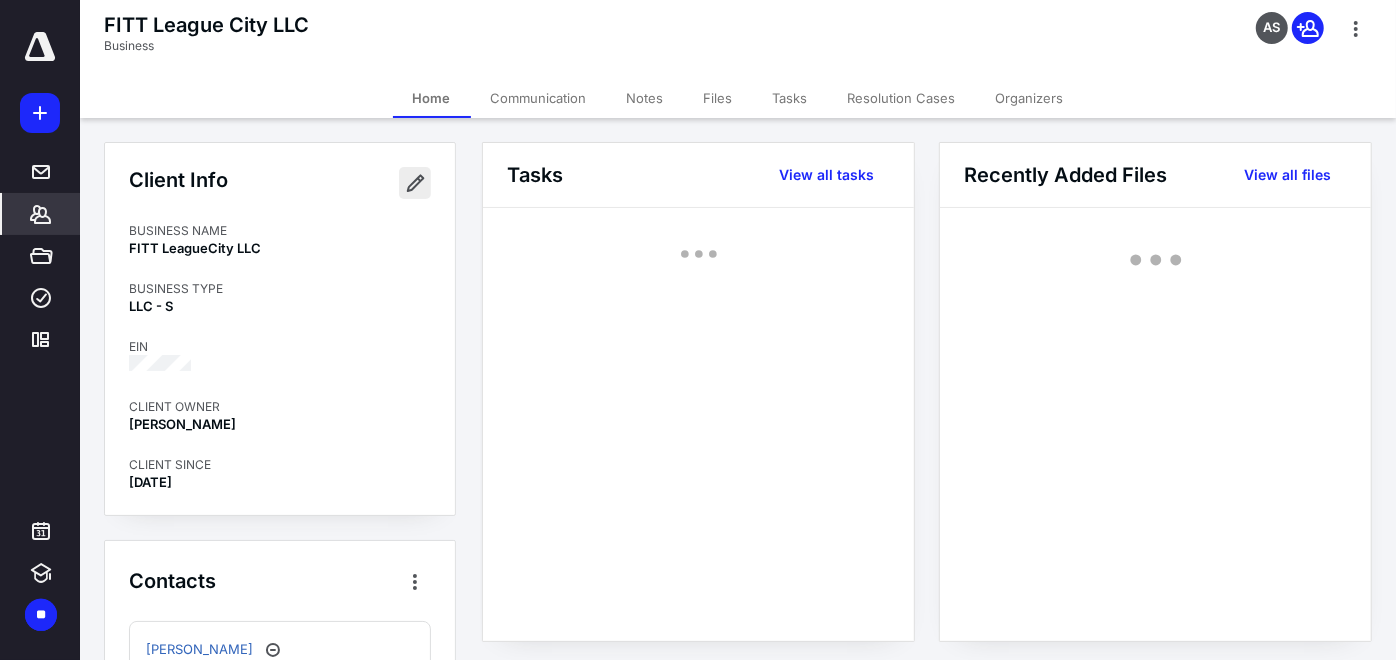 click at bounding box center (415, 183) 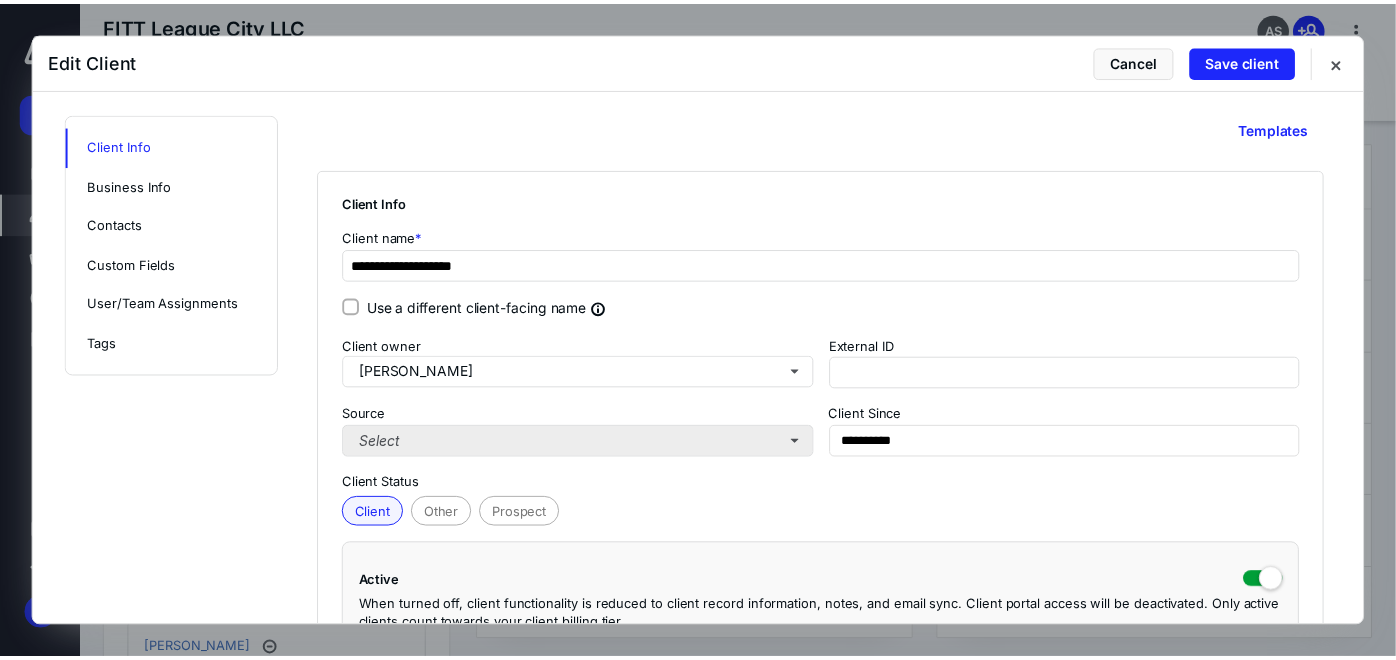 scroll, scrollTop: 444, scrollLeft: 0, axis: vertical 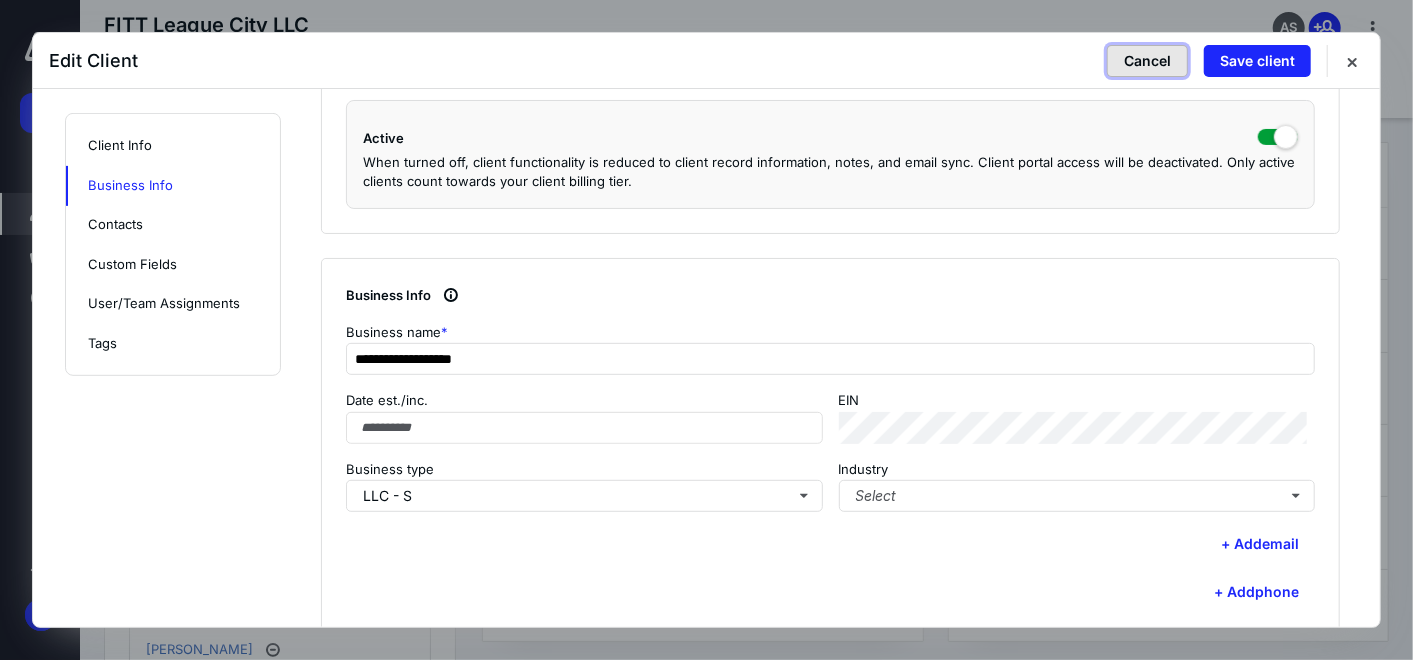 click on "Cancel" at bounding box center (1147, 61) 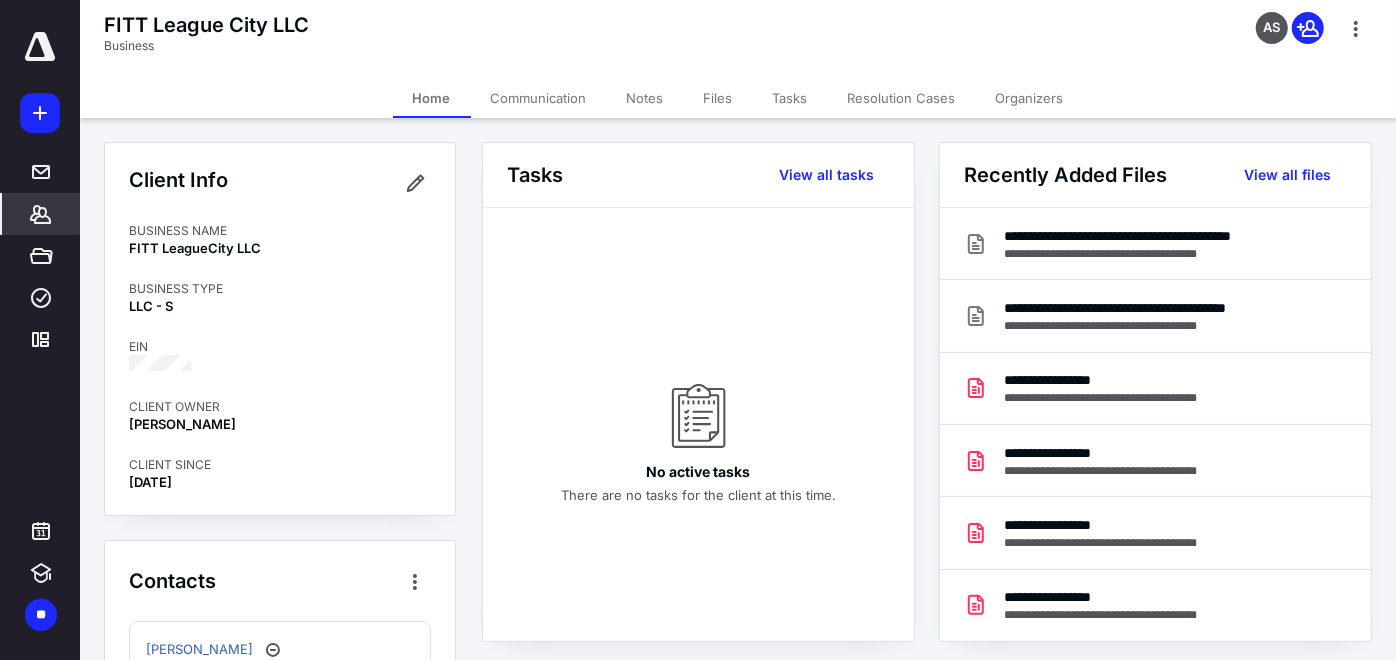 click on "No active tasks There are no tasks for the client at this time." at bounding box center (698, 424) 